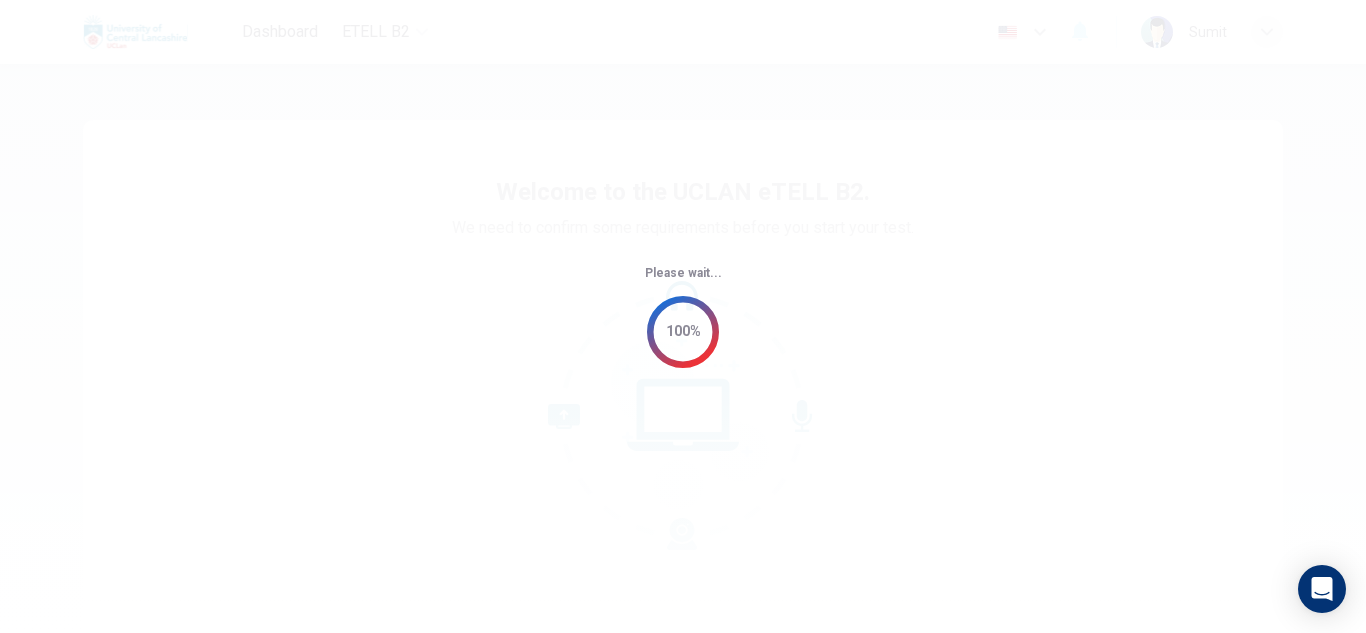 scroll, scrollTop: 0, scrollLeft: 0, axis: both 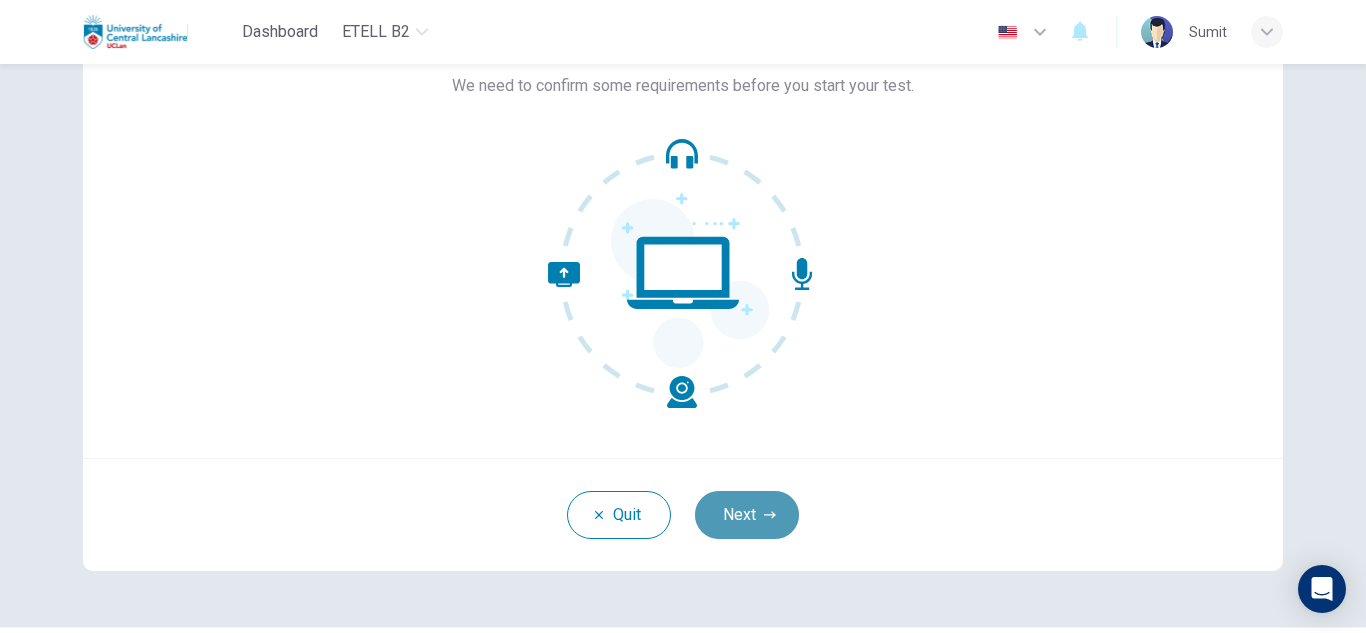 click on "Next" at bounding box center (747, 515) 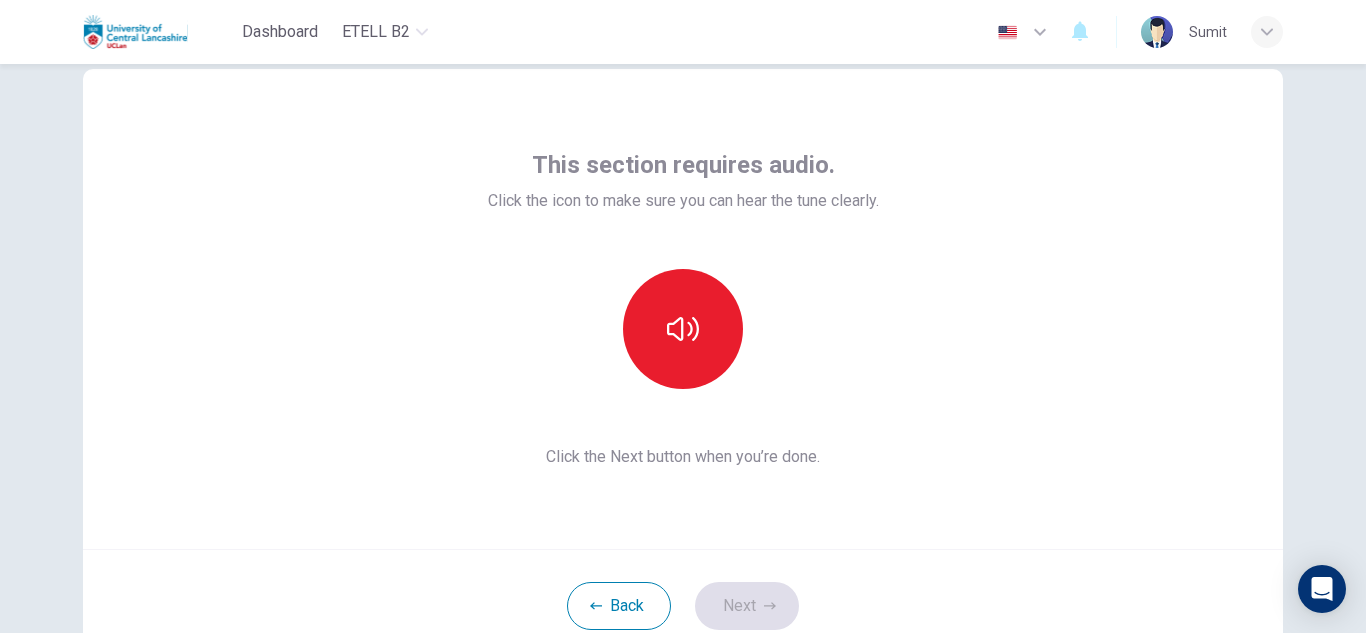 scroll, scrollTop: 50, scrollLeft: 0, axis: vertical 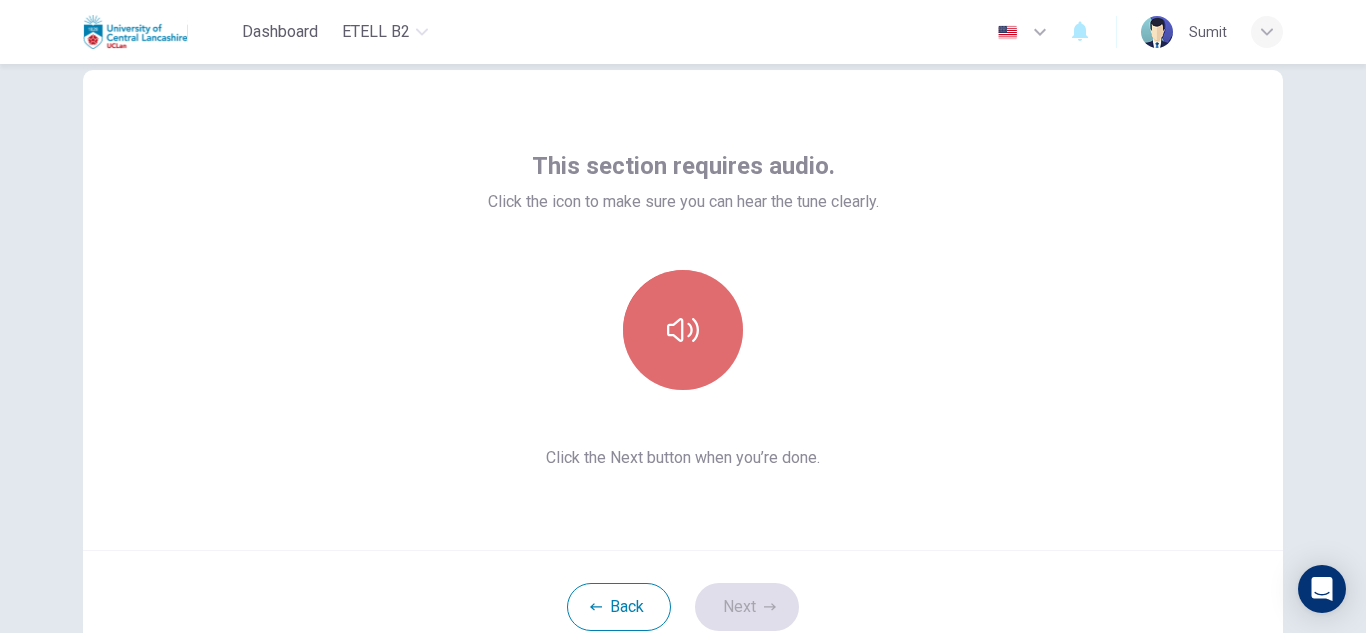 click 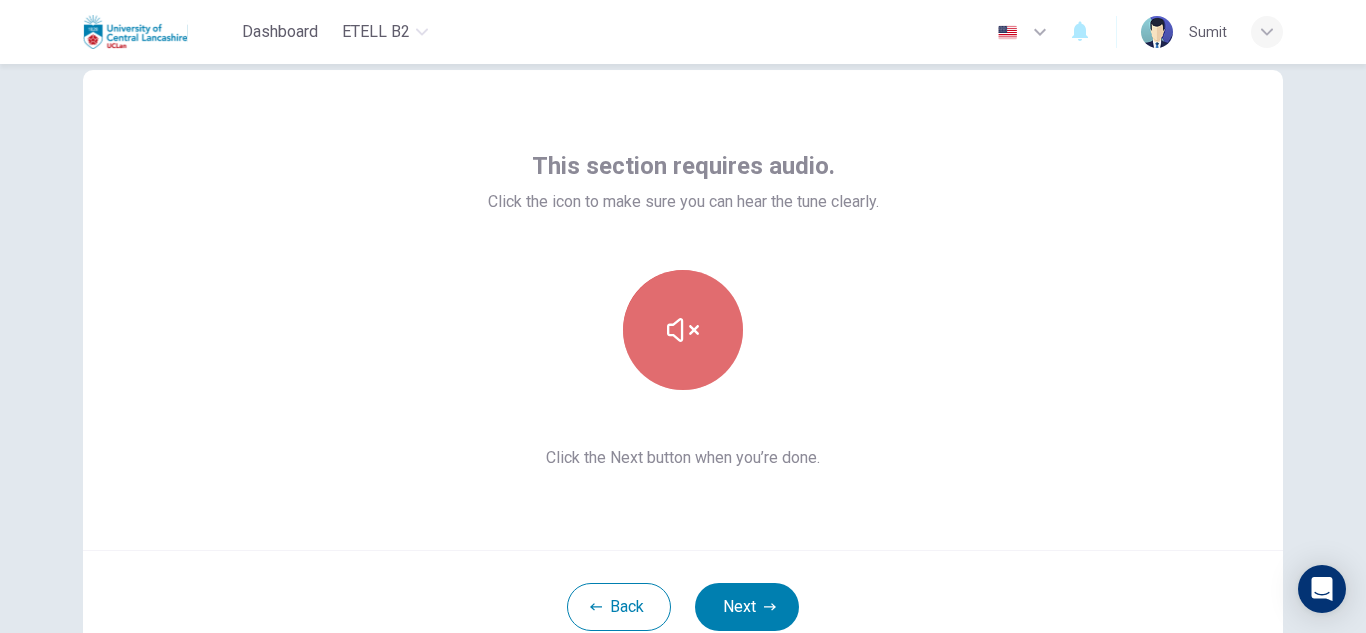 click at bounding box center [683, 330] 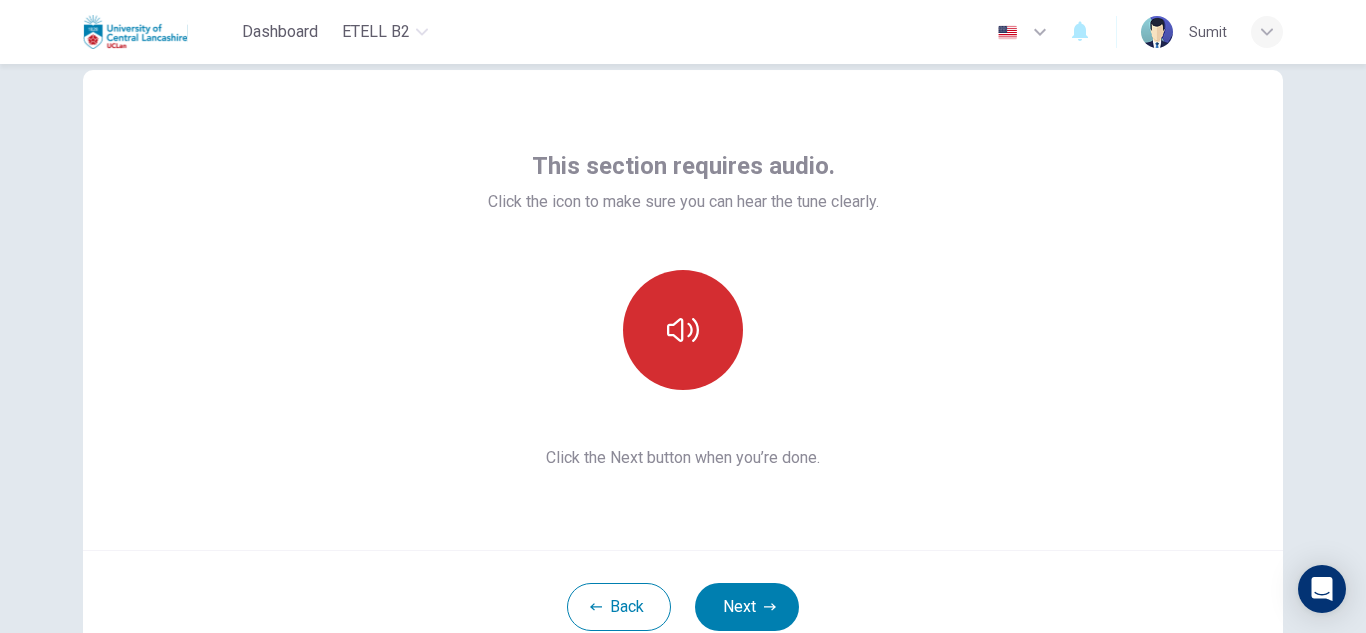 click at bounding box center (683, 330) 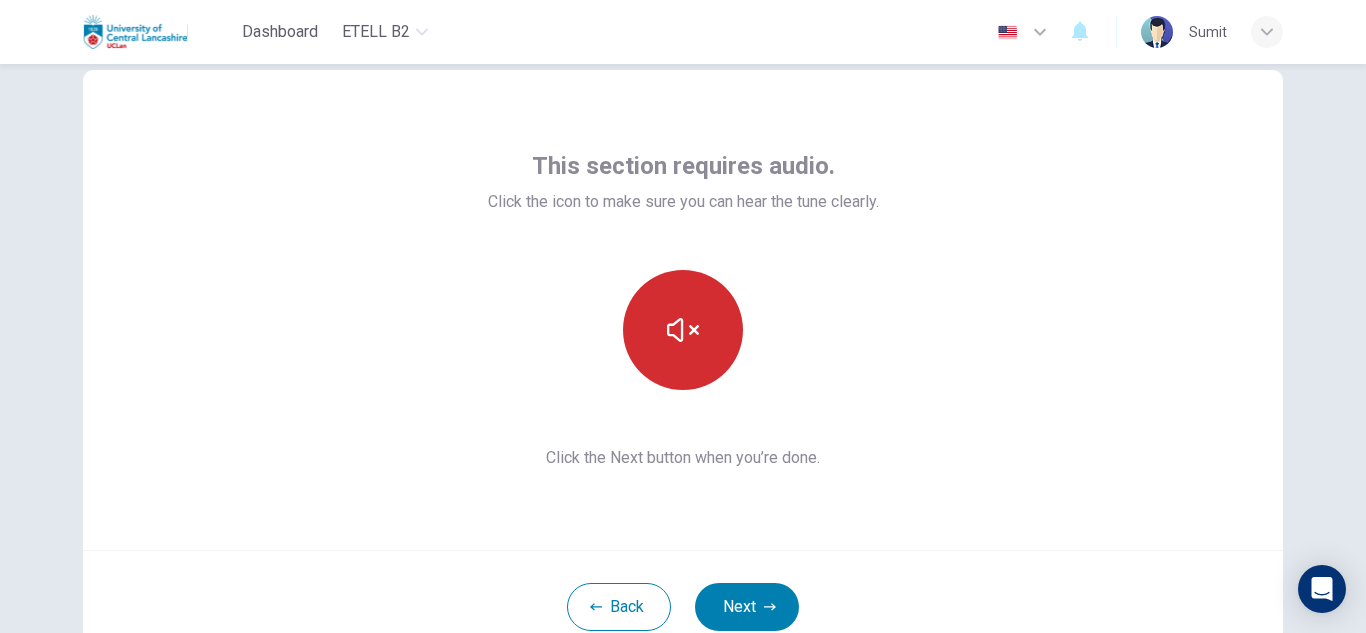 click at bounding box center [683, 330] 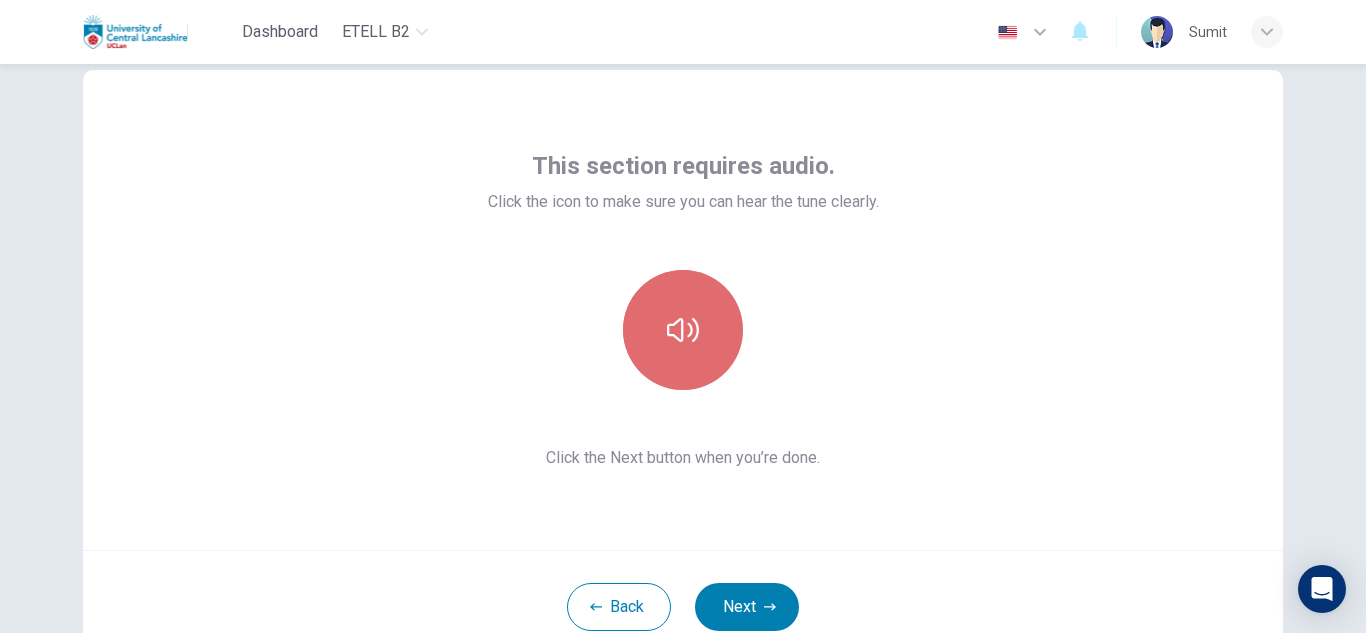 click at bounding box center (683, 330) 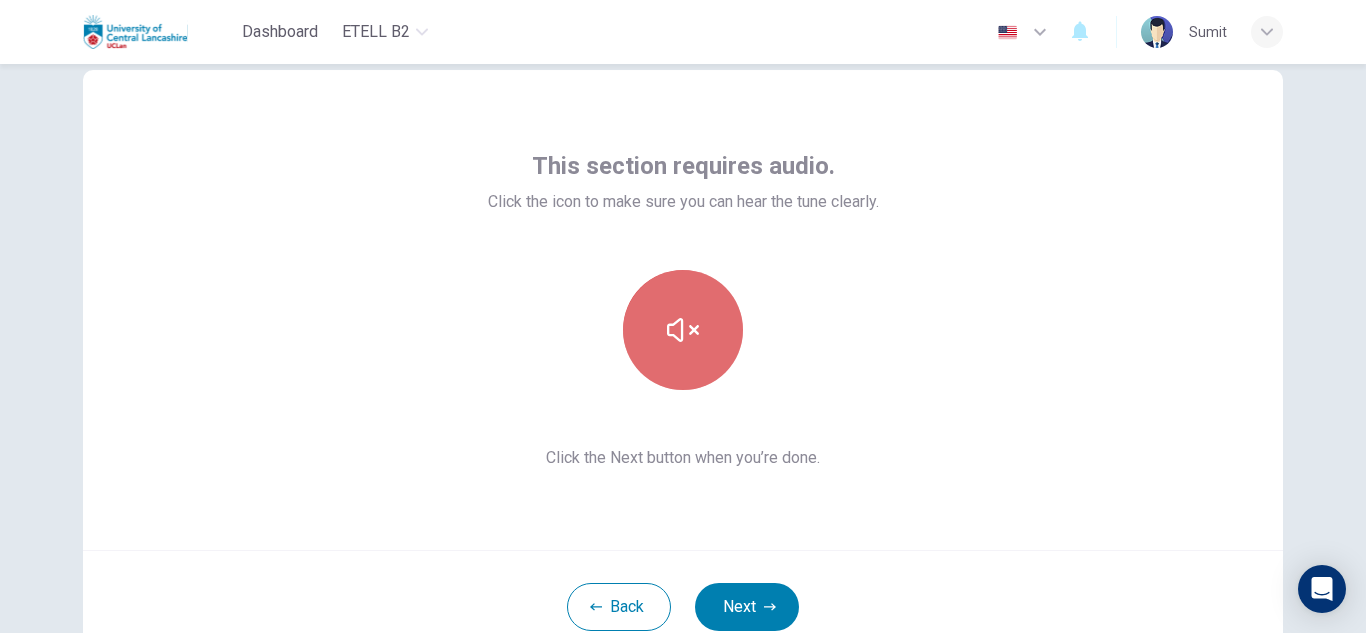 click at bounding box center (683, 330) 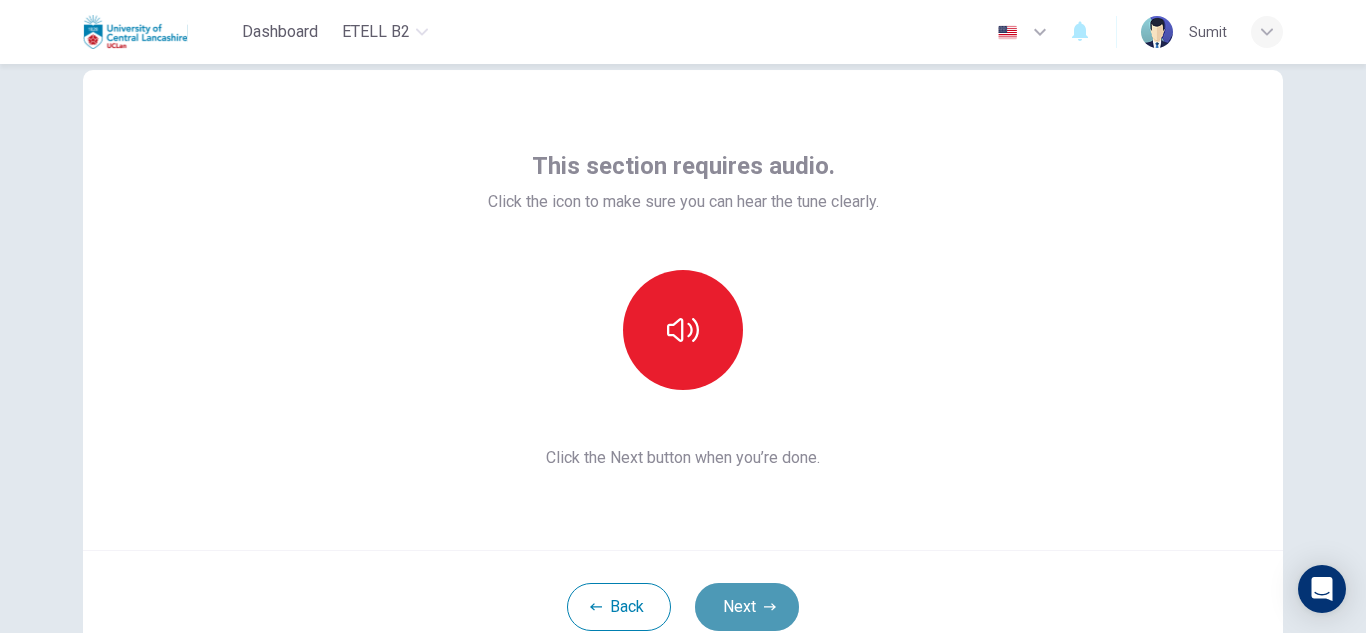 click on "Next" at bounding box center (747, 607) 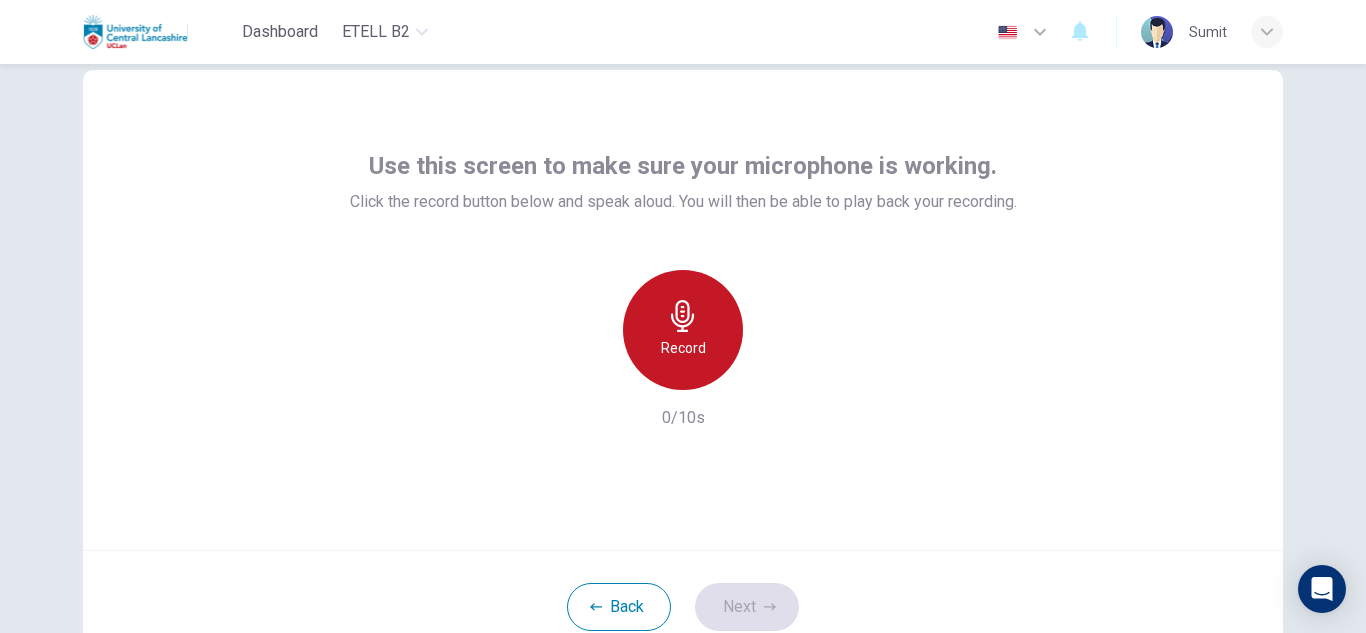 click 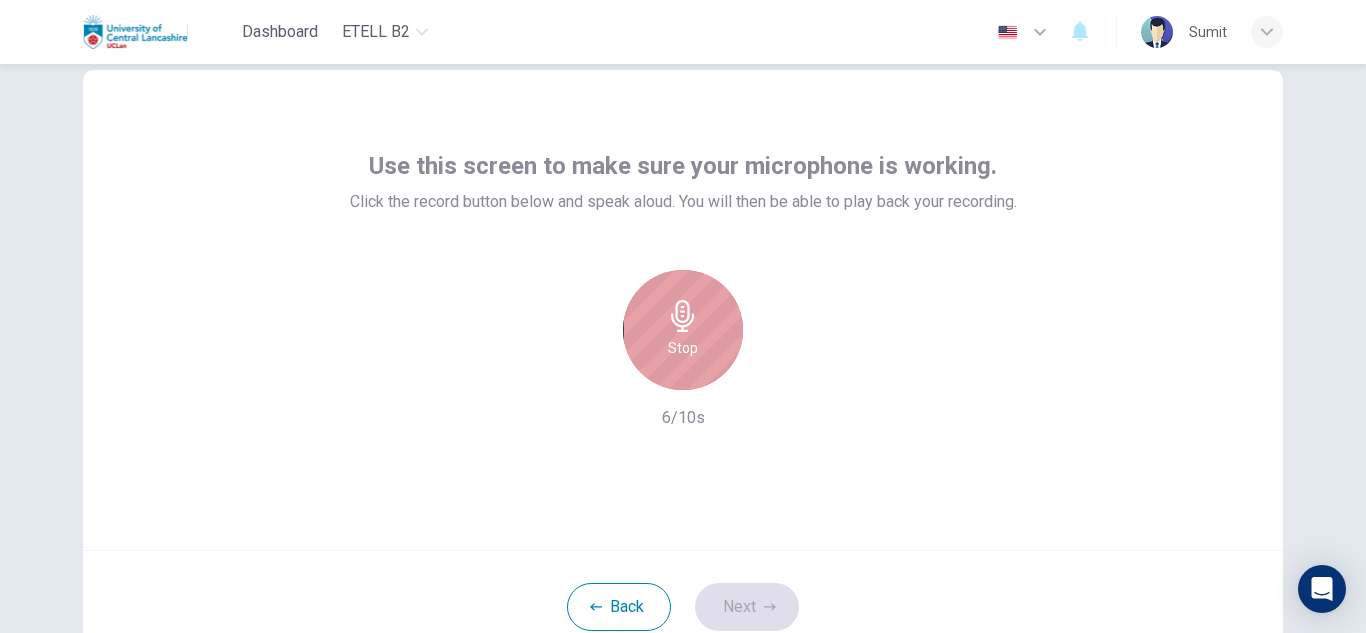 click on "Stop" at bounding box center (683, 348) 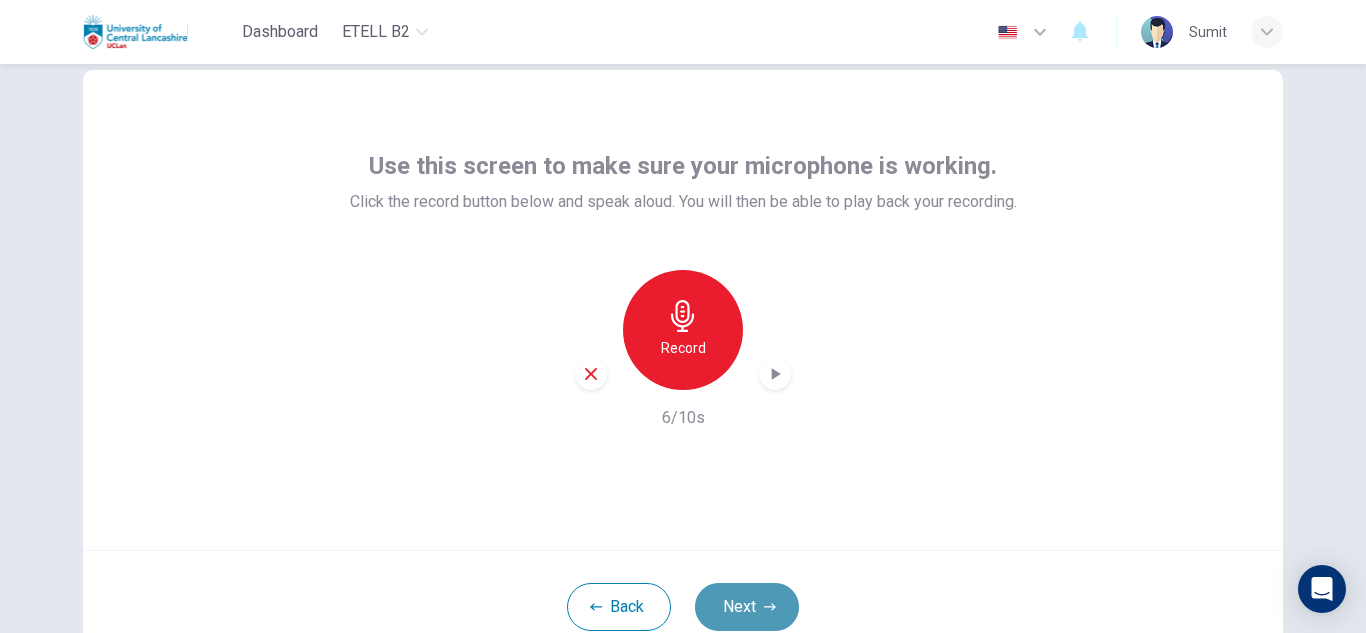 click on "Next" at bounding box center (747, 607) 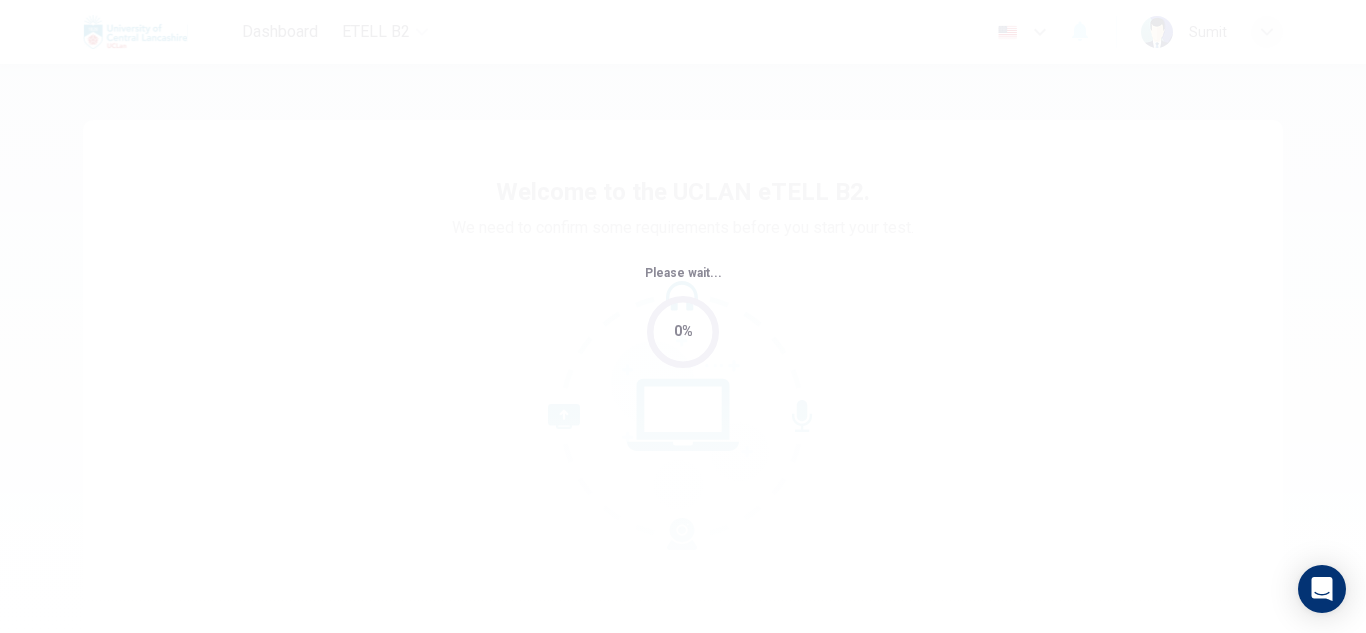 scroll, scrollTop: 0, scrollLeft: 0, axis: both 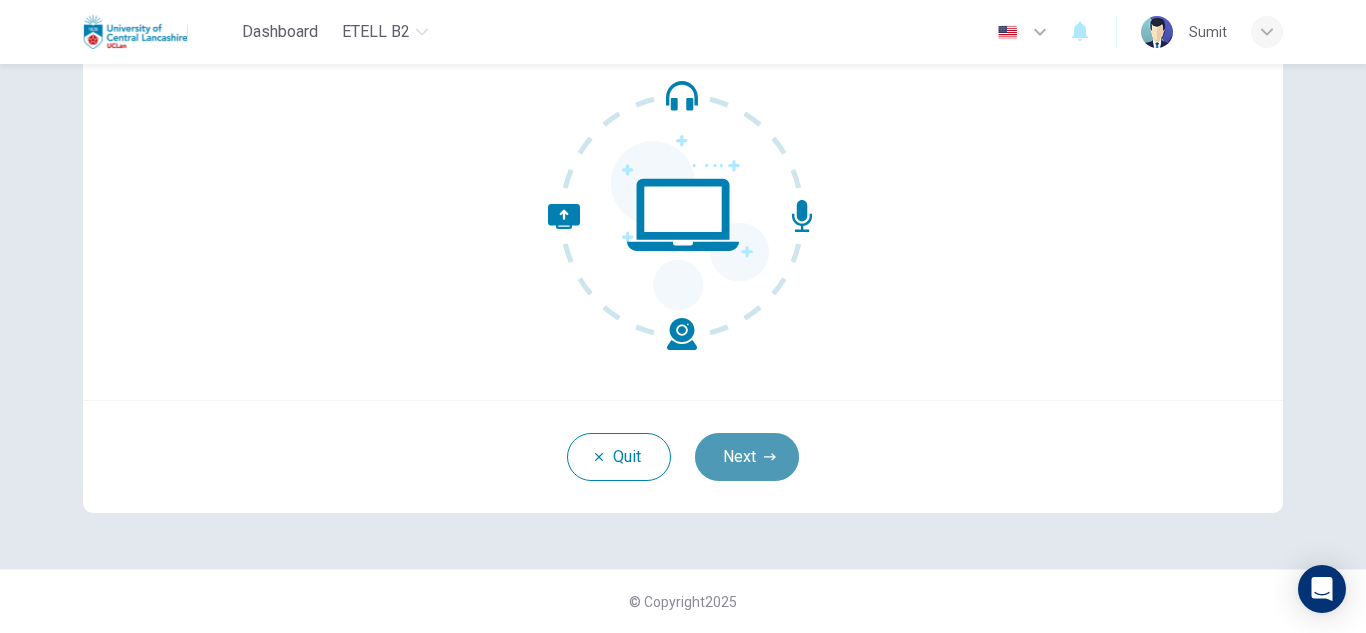 click on "Next" at bounding box center [747, 457] 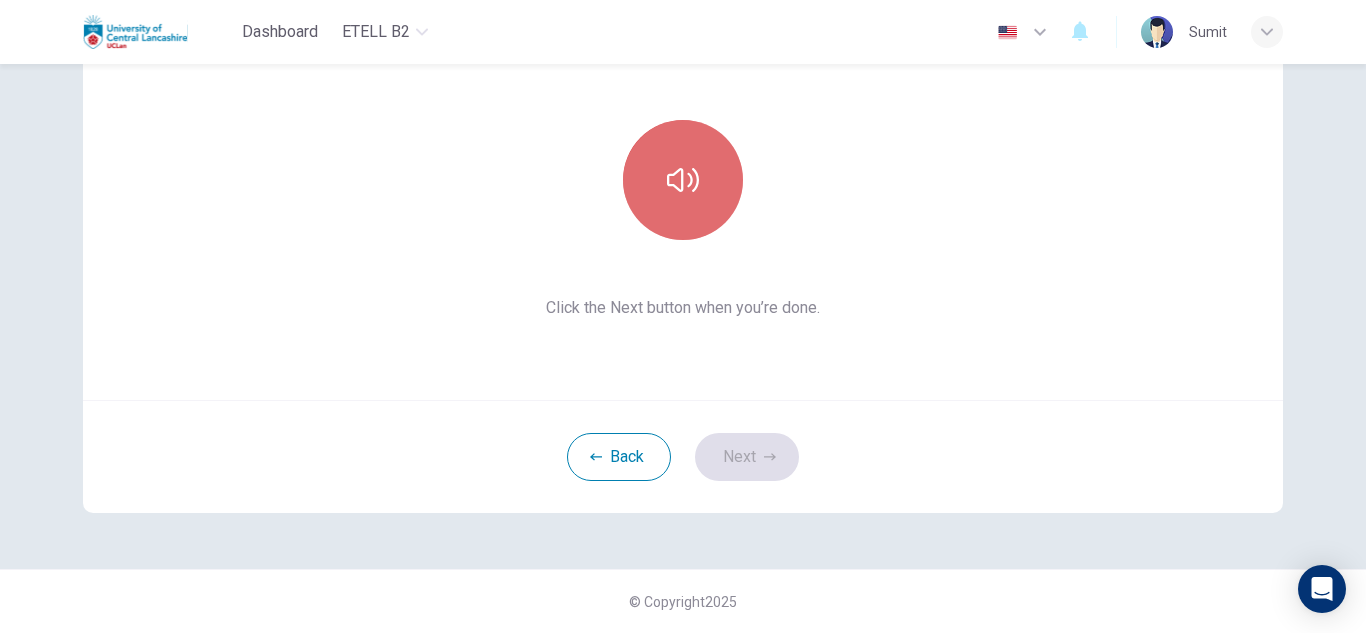 click at bounding box center [683, 180] 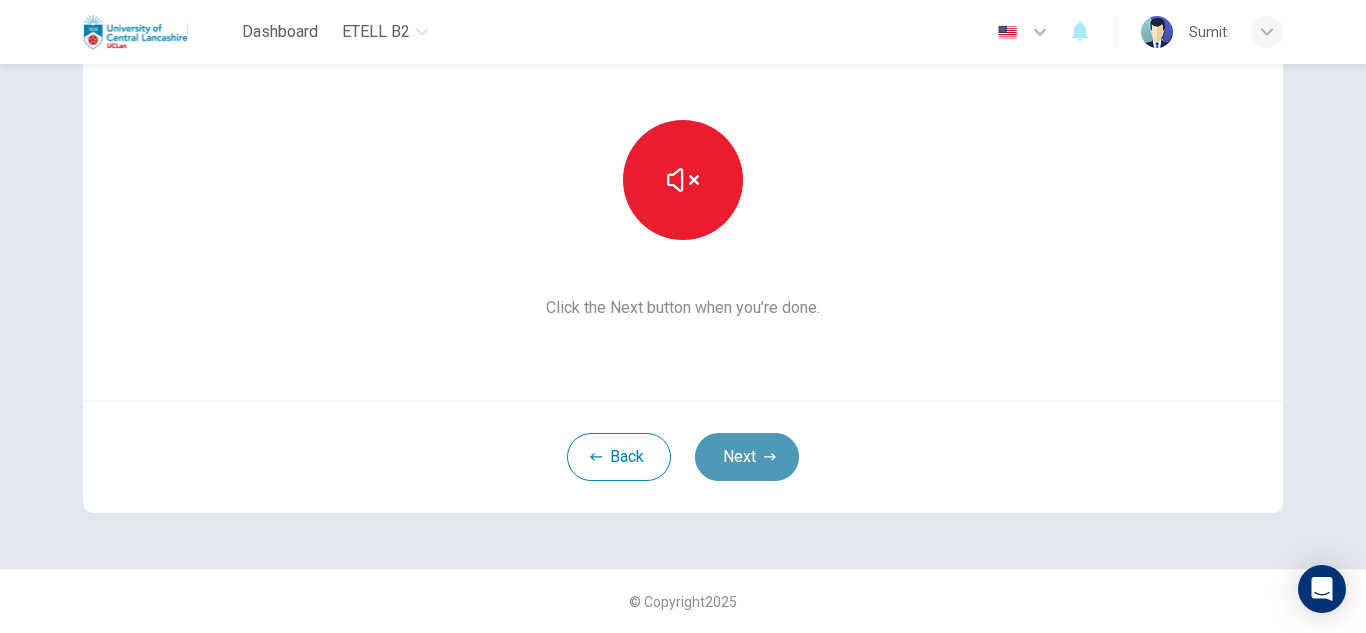 click on "Next" at bounding box center (747, 457) 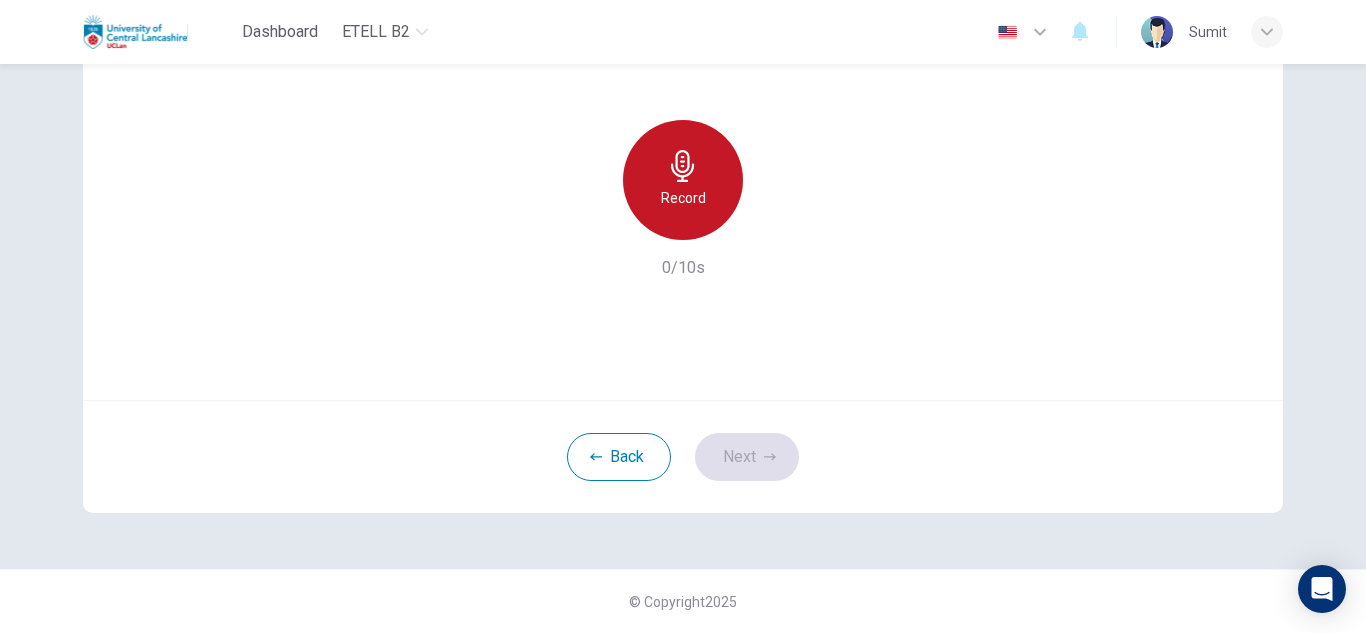 click on "Record" at bounding box center (683, 180) 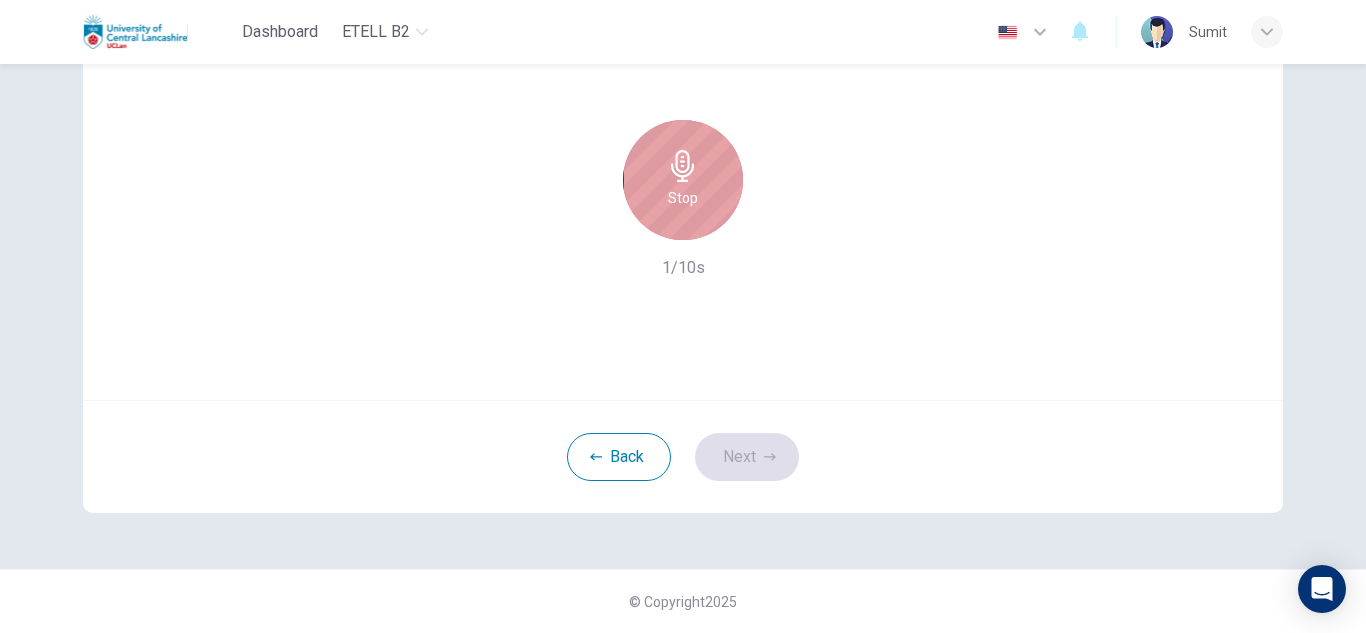 click on "Stop" at bounding box center (683, 198) 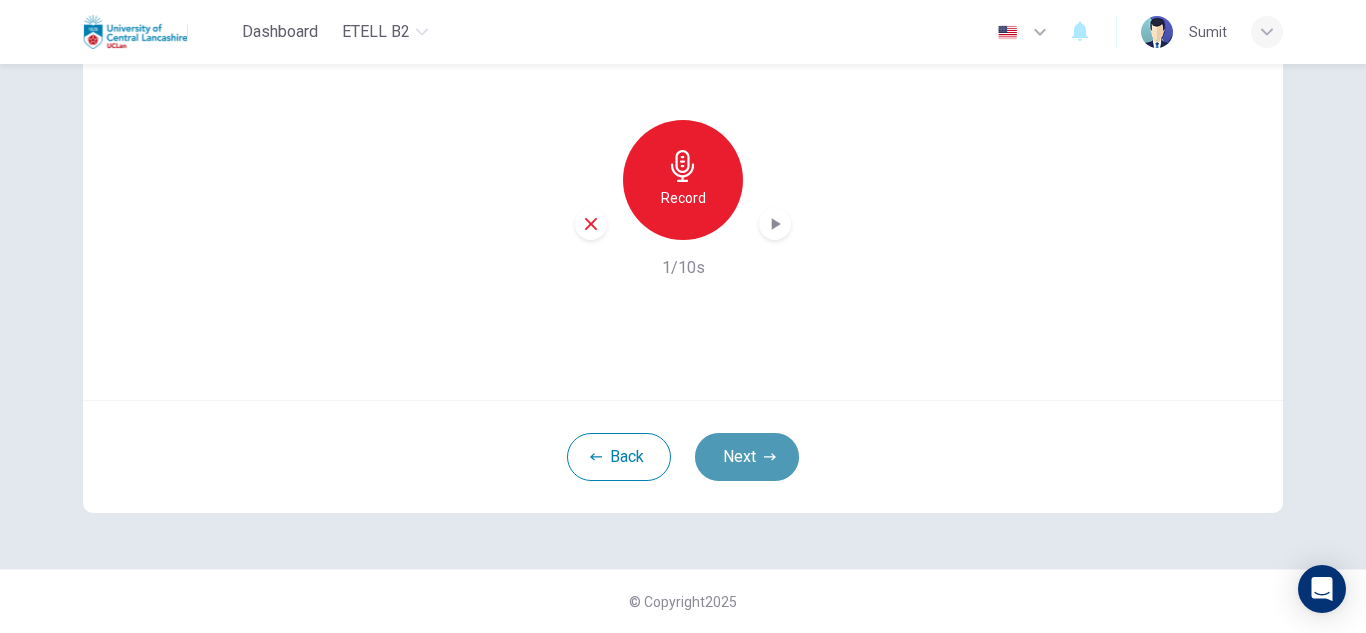 click on "Next" at bounding box center (747, 457) 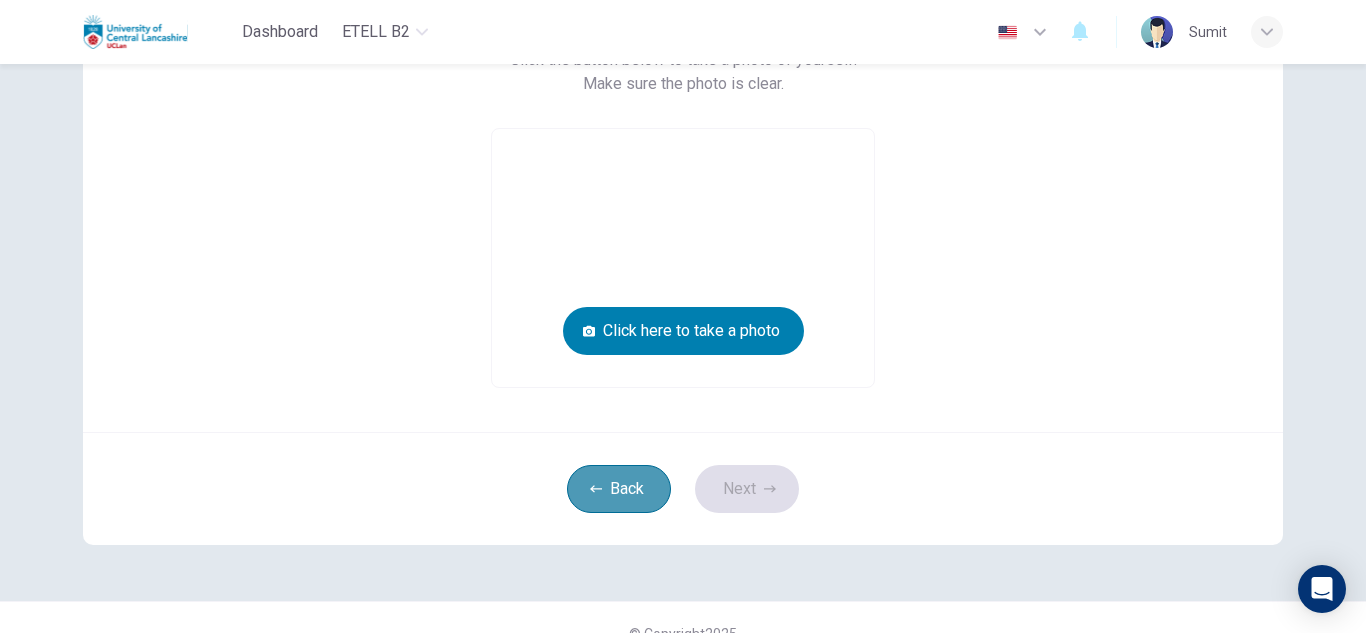 click 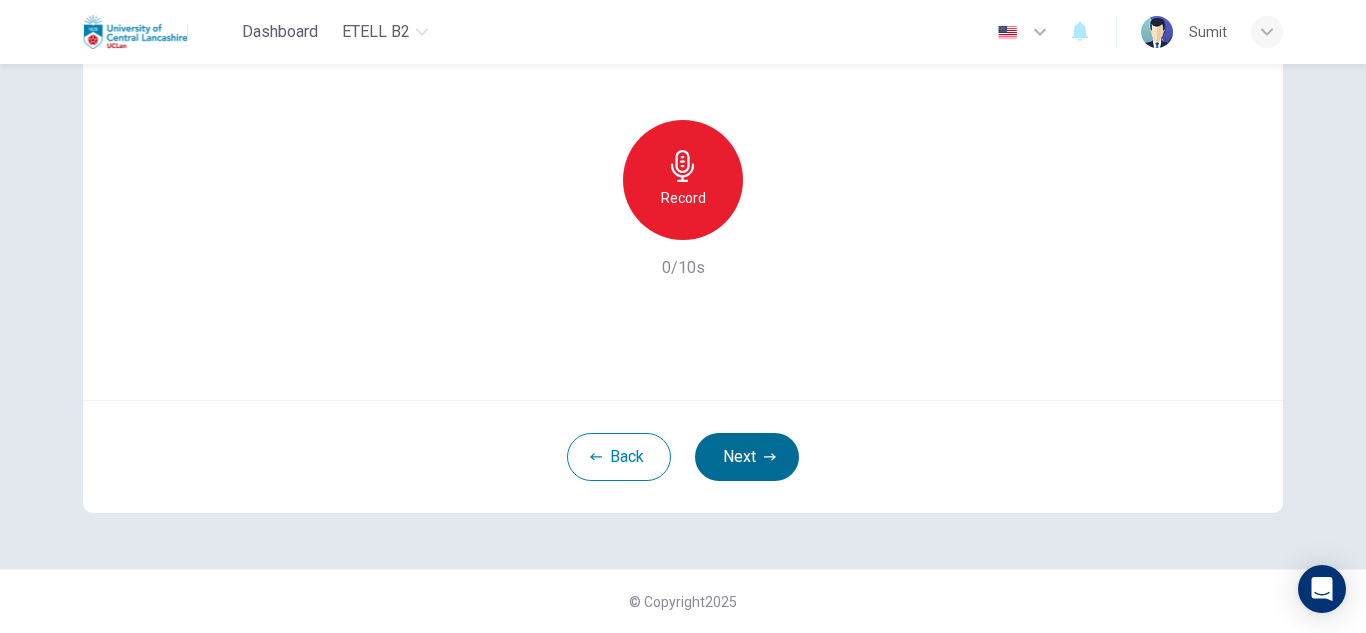 click on "Next" at bounding box center (747, 457) 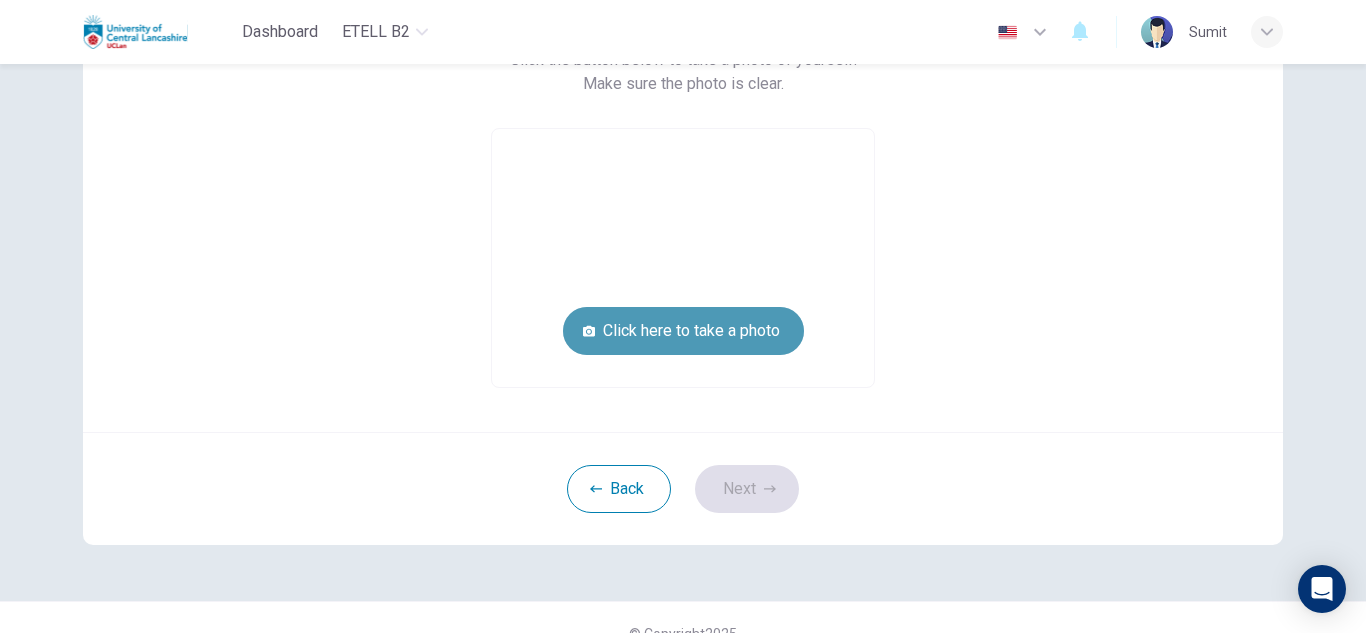 click on "Click here to take a photo" at bounding box center [683, 331] 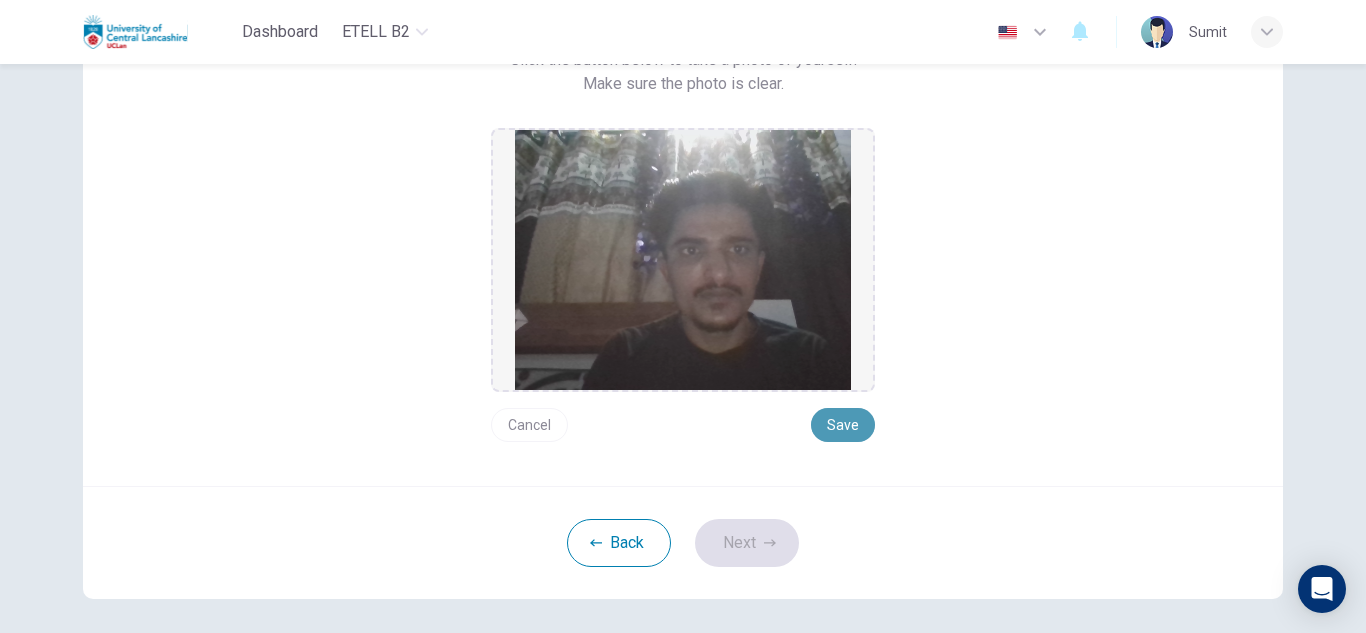 click on "Save" at bounding box center (843, 425) 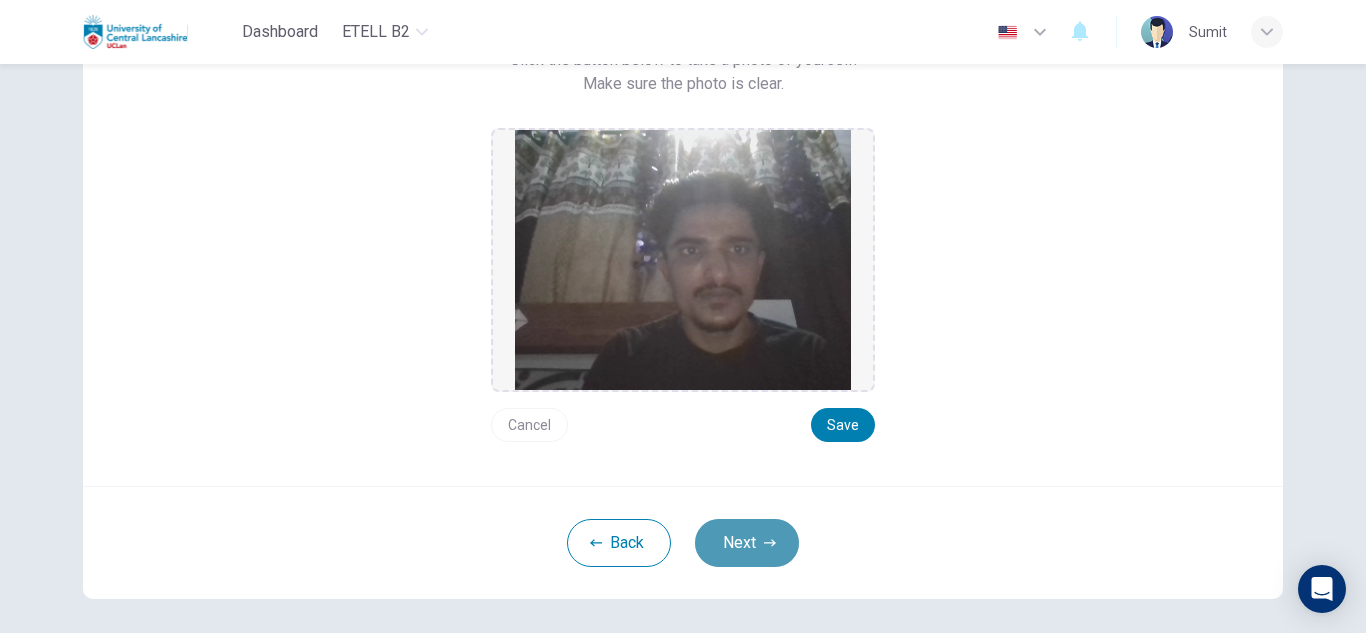 click on "Next" at bounding box center [747, 543] 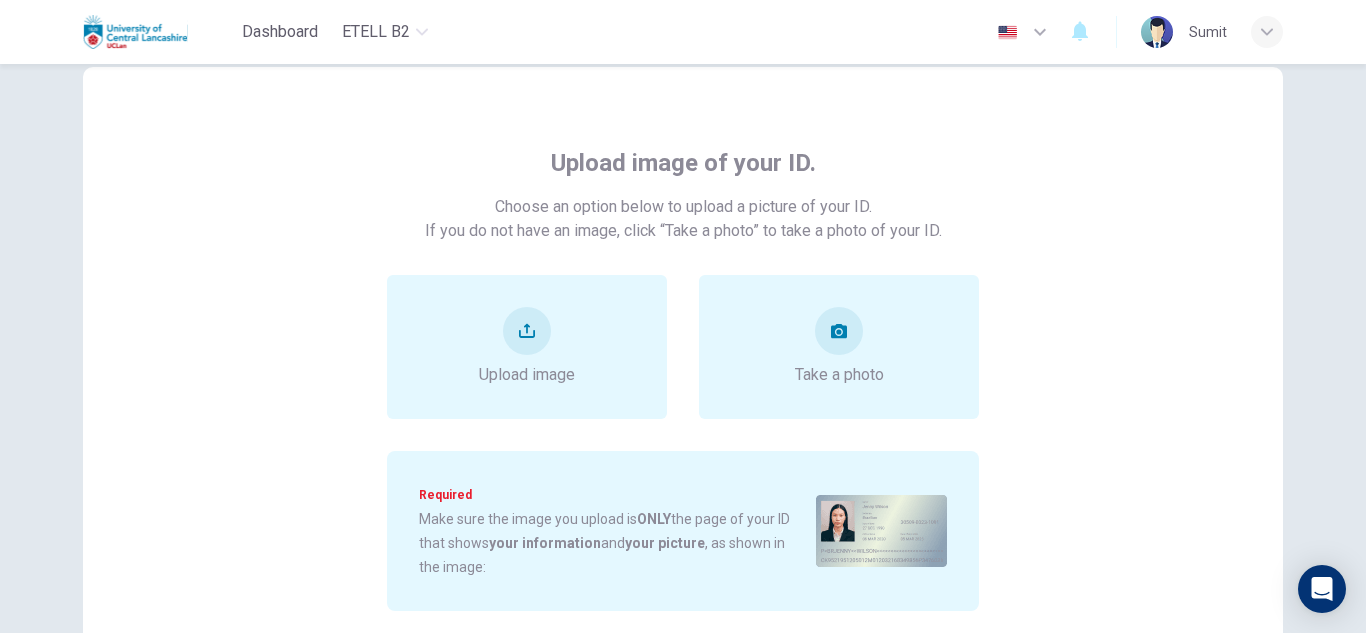 scroll, scrollTop: 51, scrollLeft: 0, axis: vertical 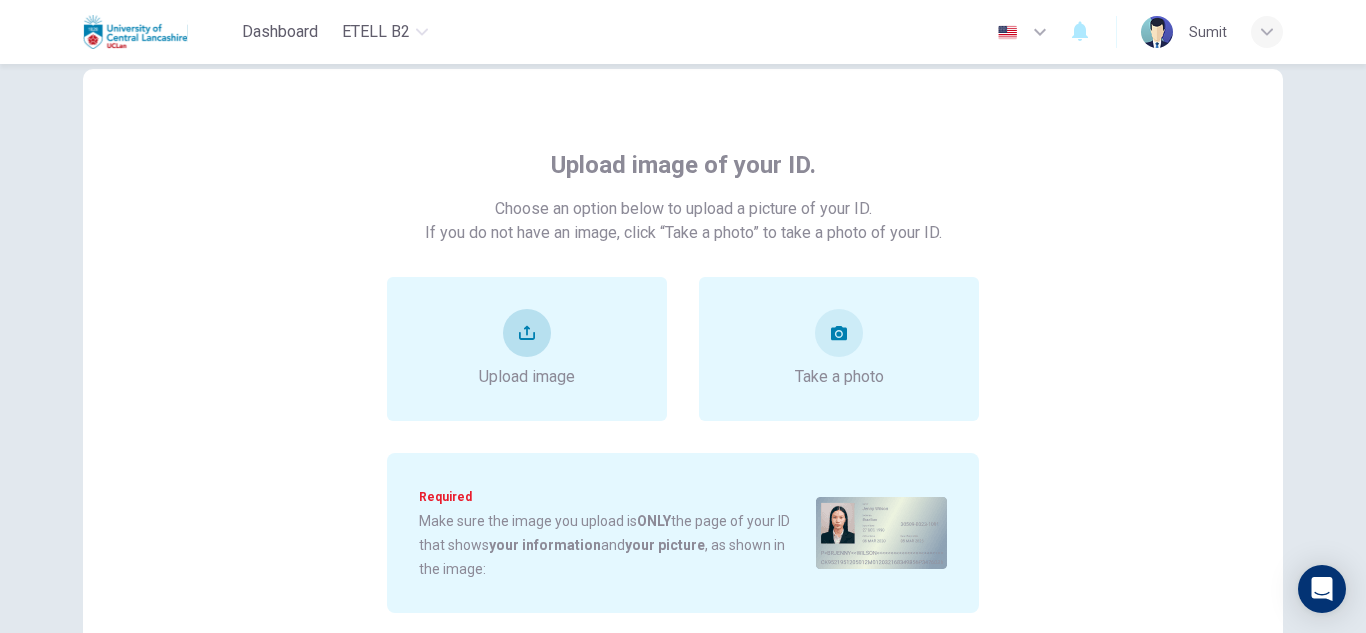 click on "Upload image" at bounding box center [527, 349] 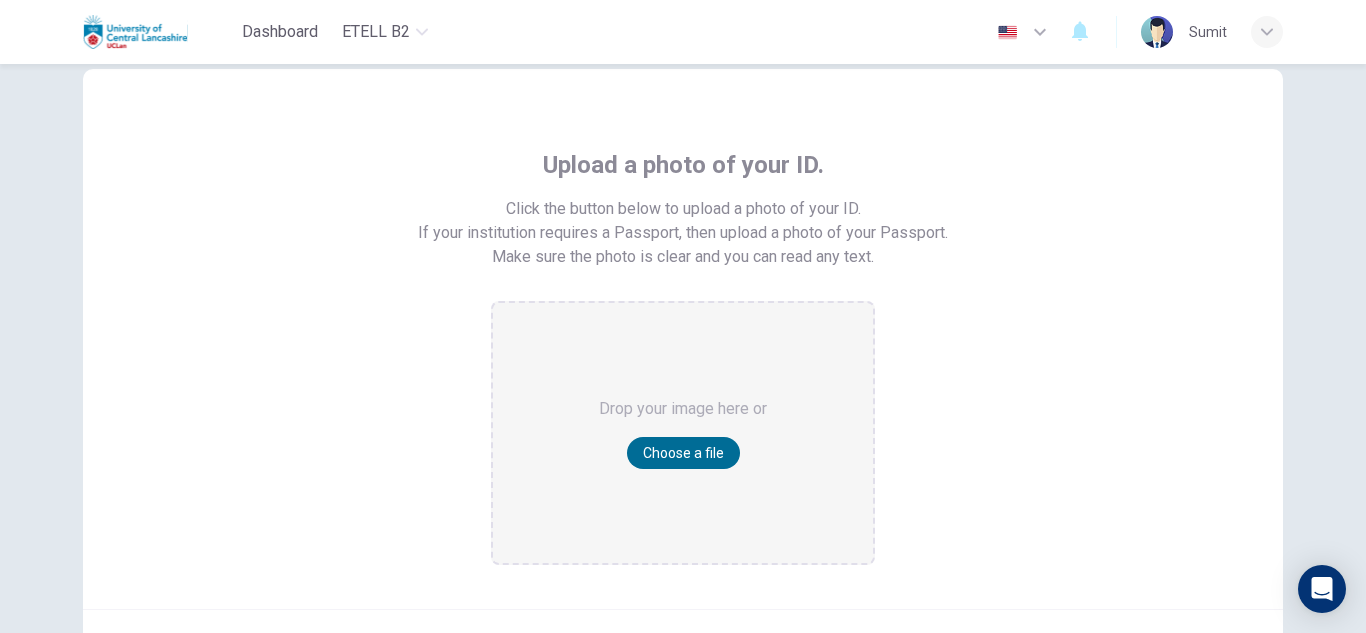 click on "Choose a file" at bounding box center [683, 453] 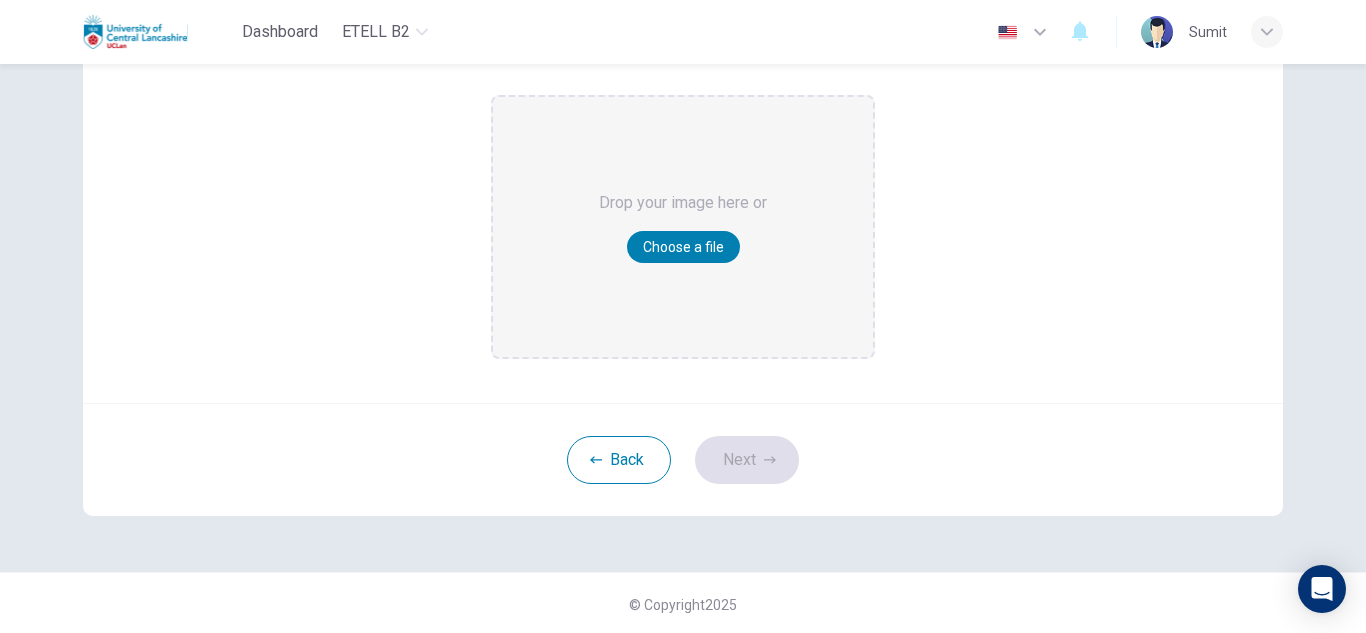 scroll, scrollTop: 260, scrollLeft: 0, axis: vertical 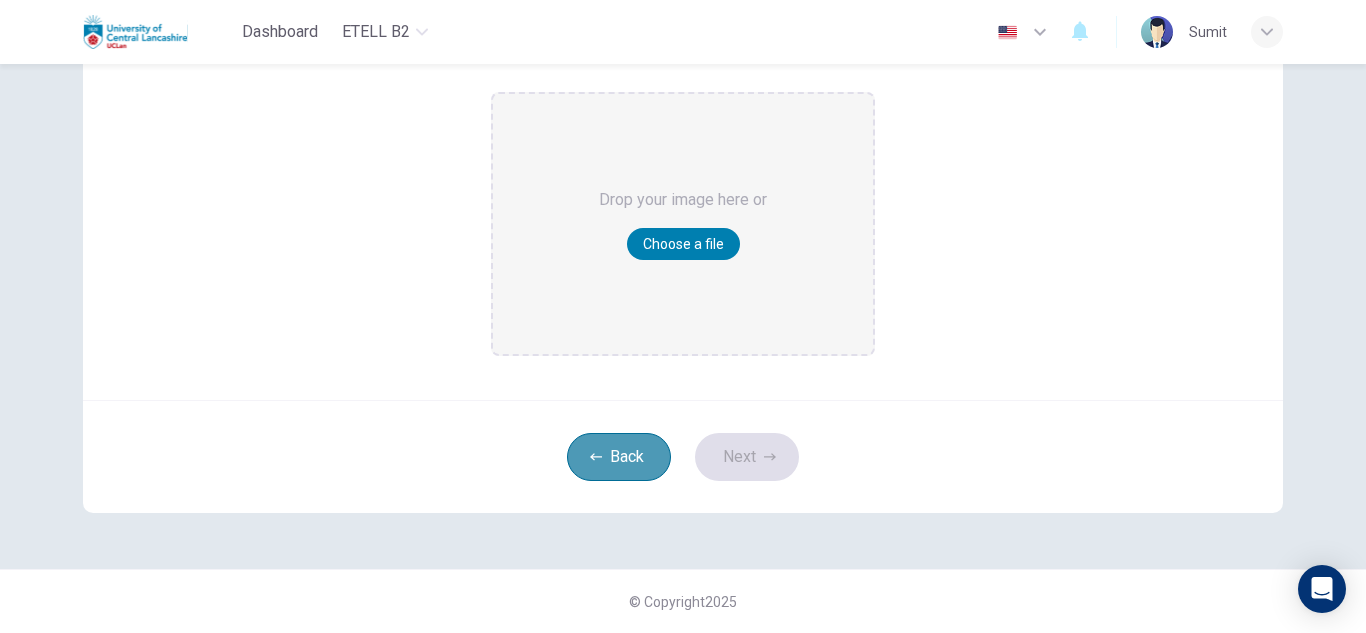 click on "Back" at bounding box center (619, 457) 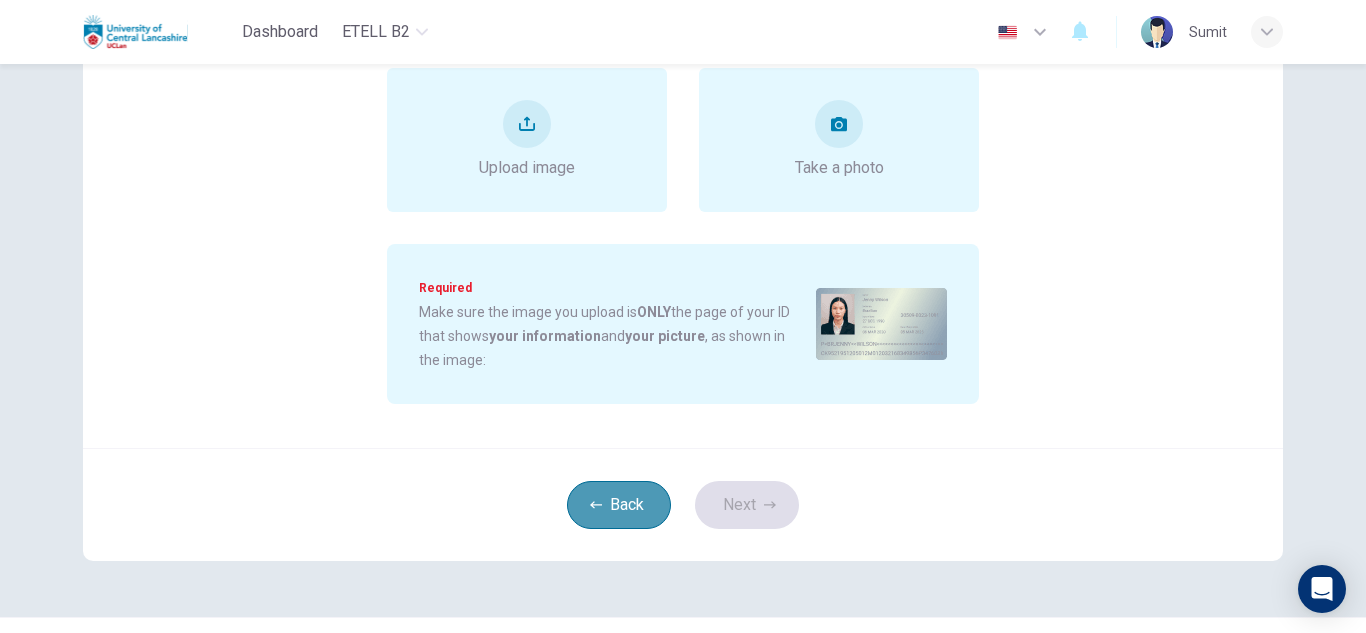 click on "Back" at bounding box center (619, 505) 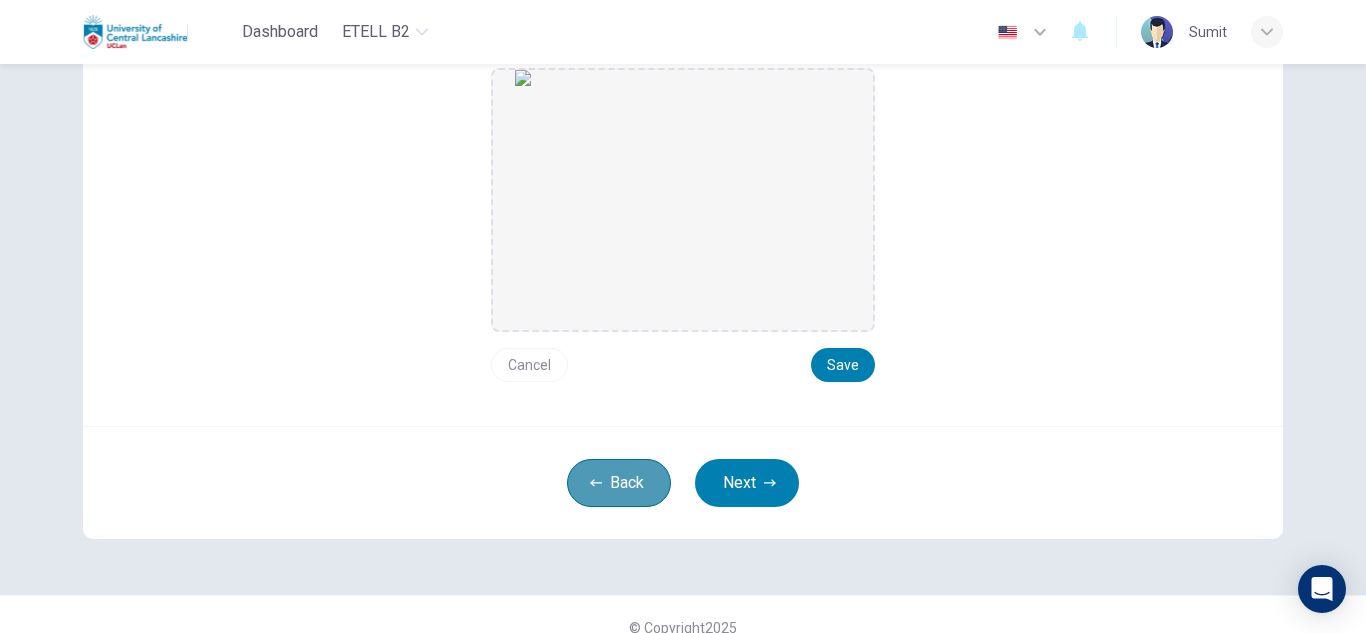 click on "Back" at bounding box center [619, 483] 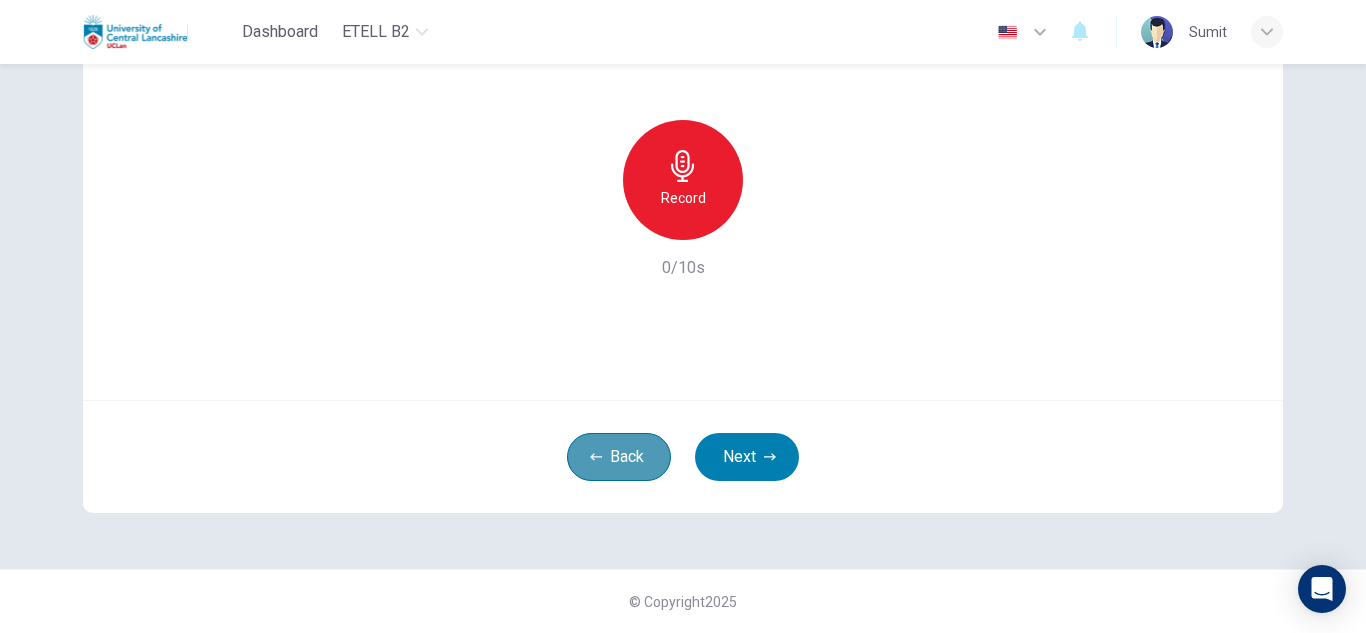 click on "Back" at bounding box center (619, 457) 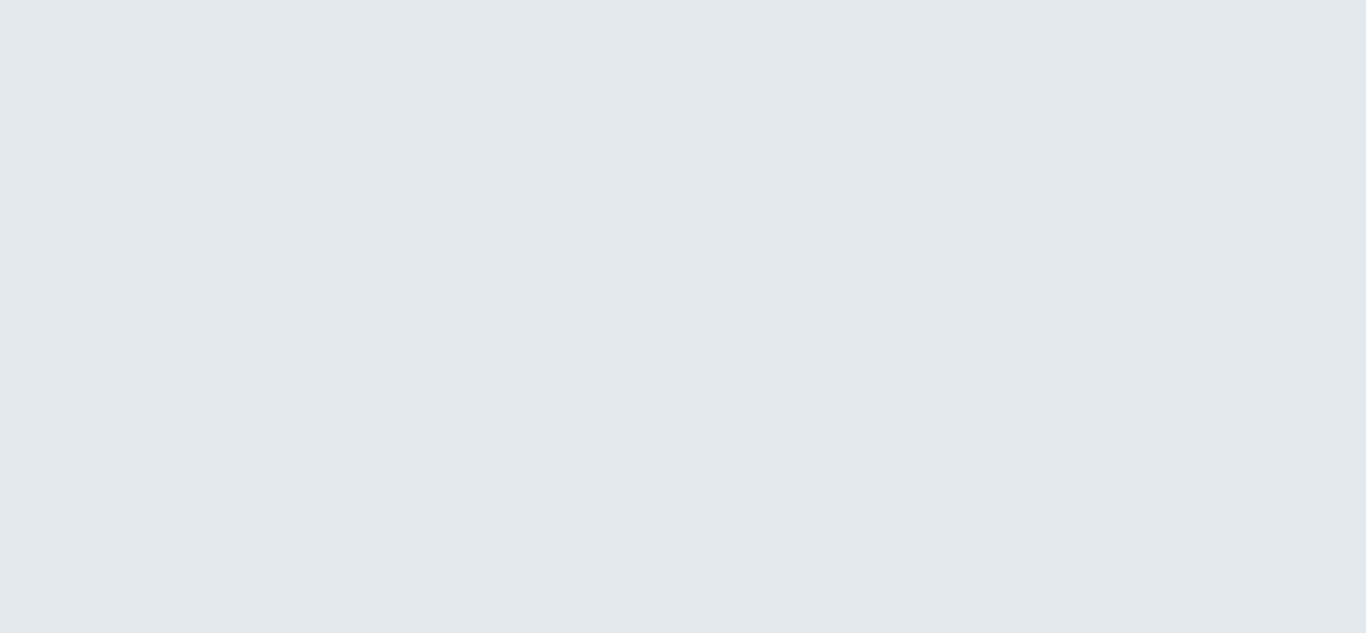 scroll, scrollTop: 0, scrollLeft: 0, axis: both 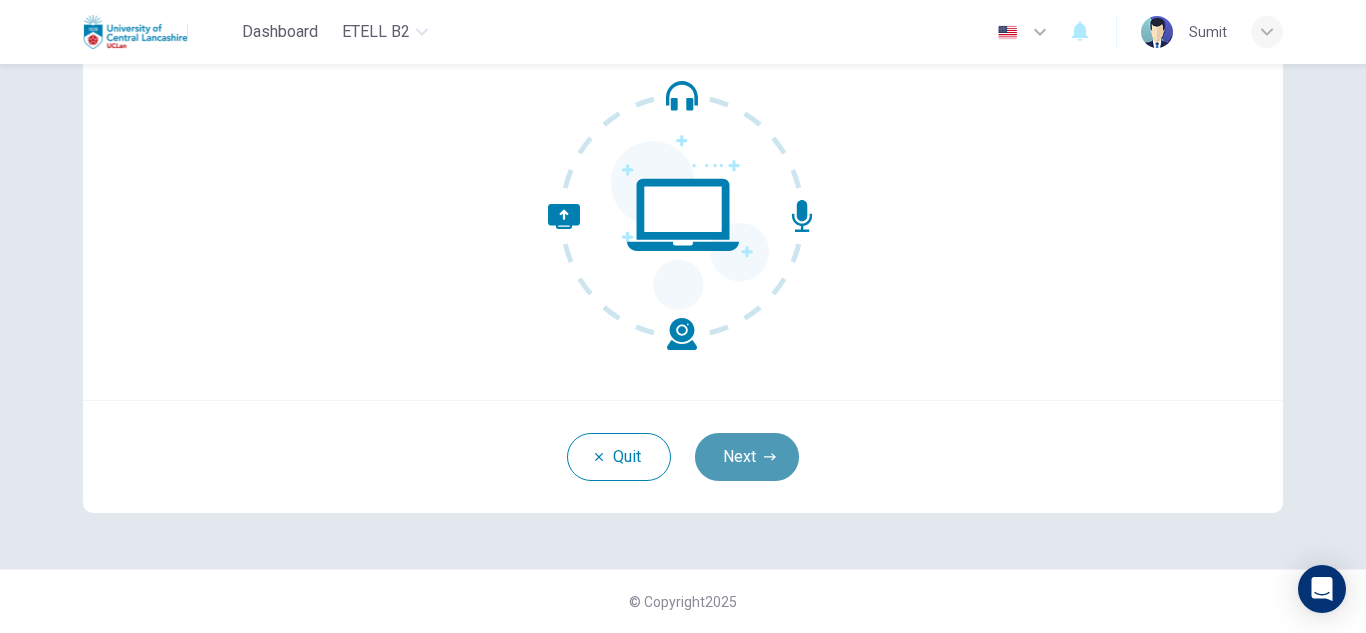 click on "Next" at bounding box center [747, 457] 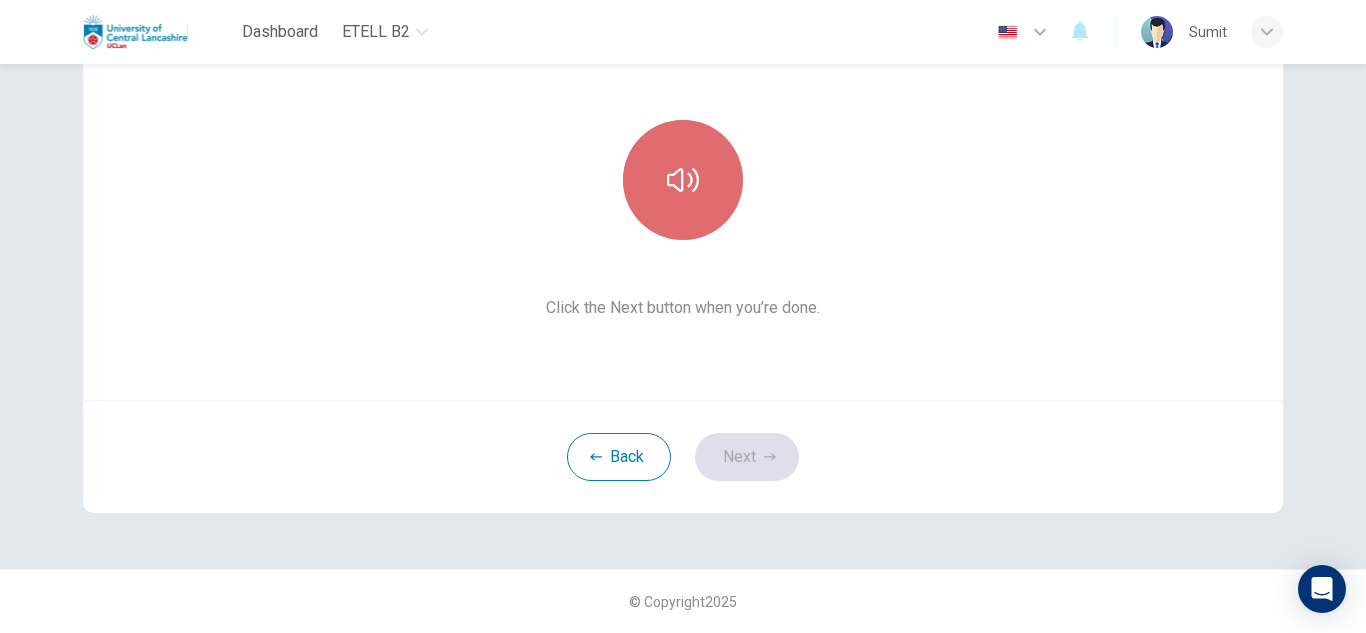 click at bounding box center [683, 180] 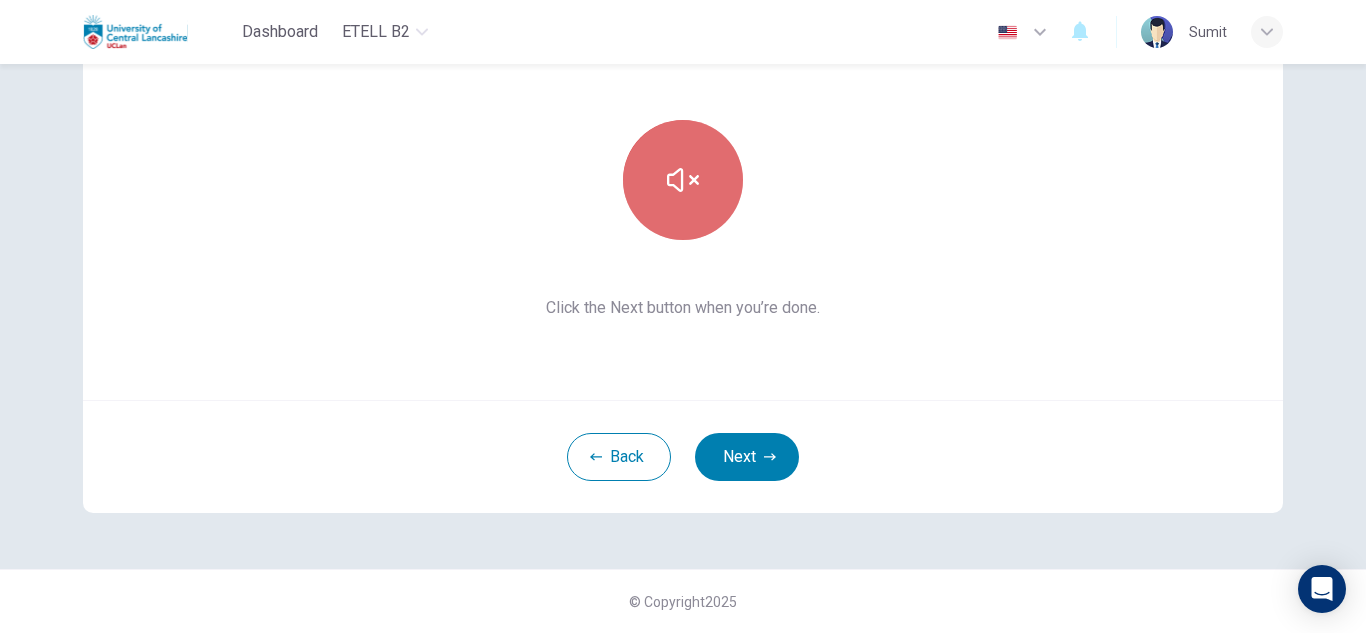 click 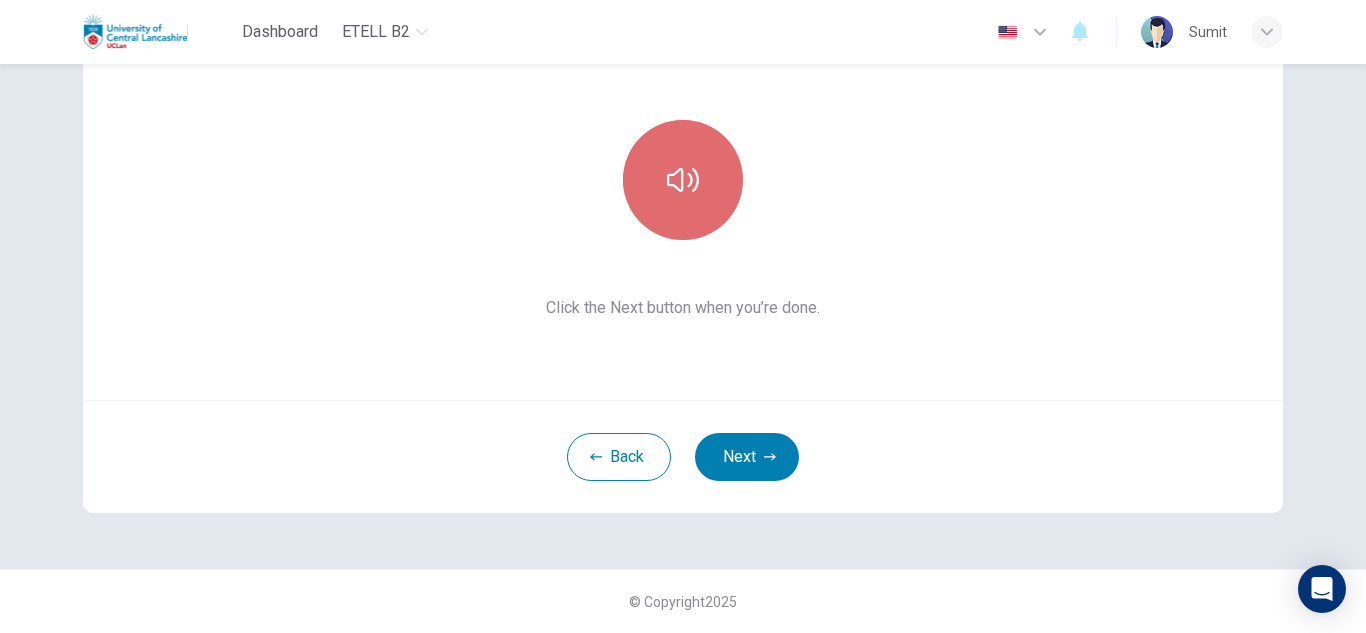click at bounding box center [683, 180] 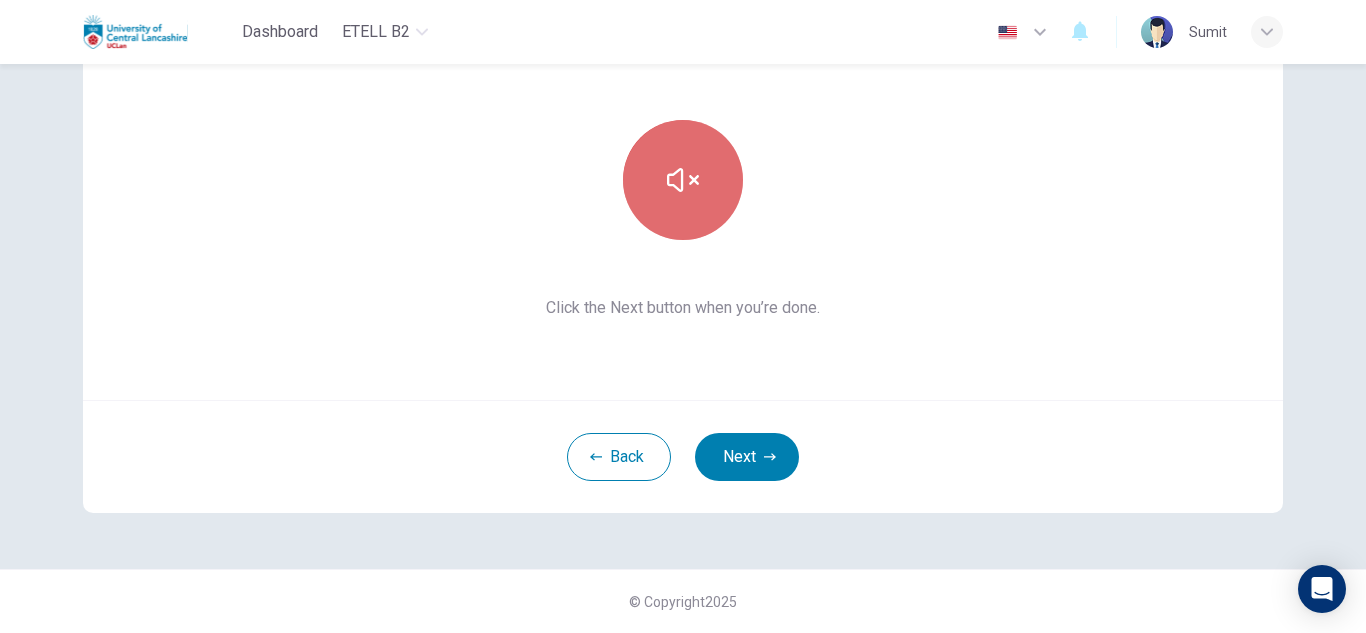 click at bounding box center (683, 180) 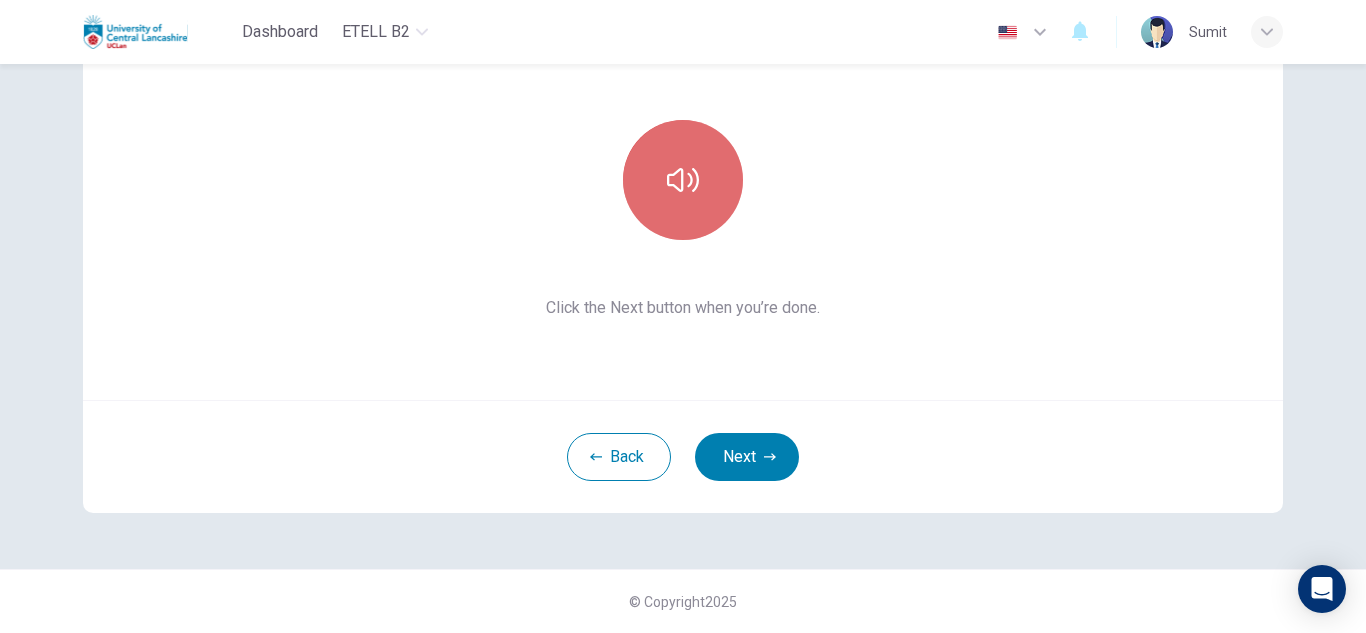 click at bounding box center [683, 180] 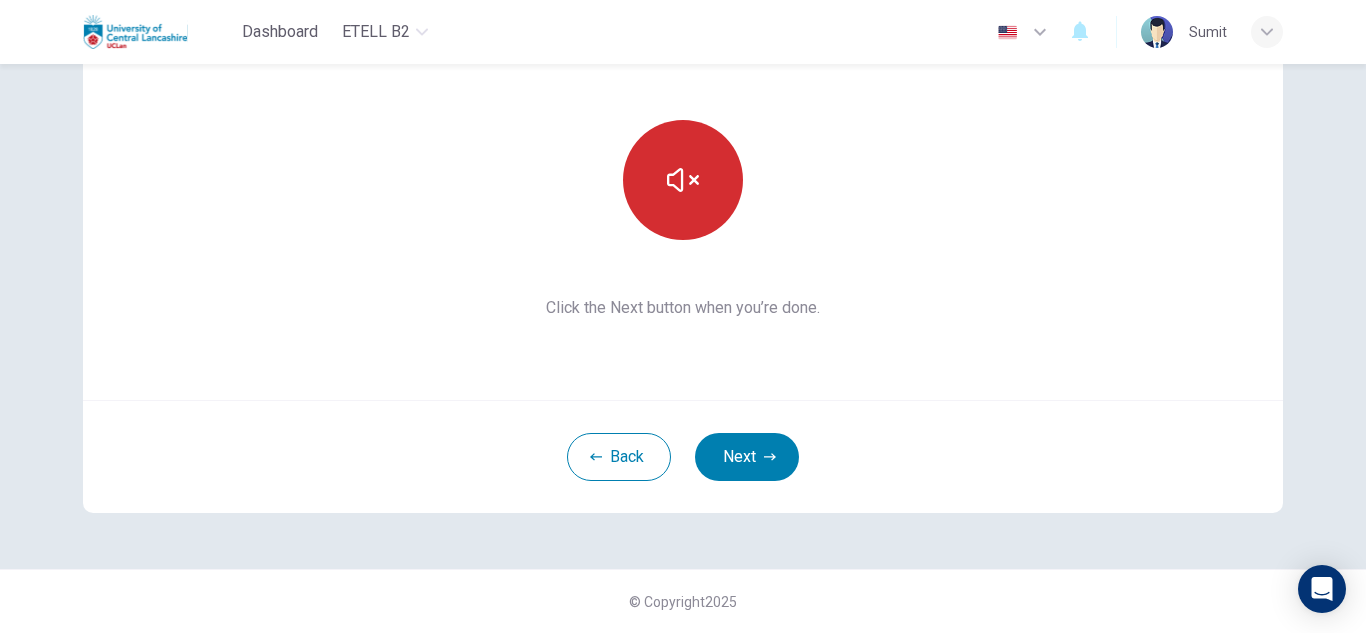 click at bounding box center [683, 180] 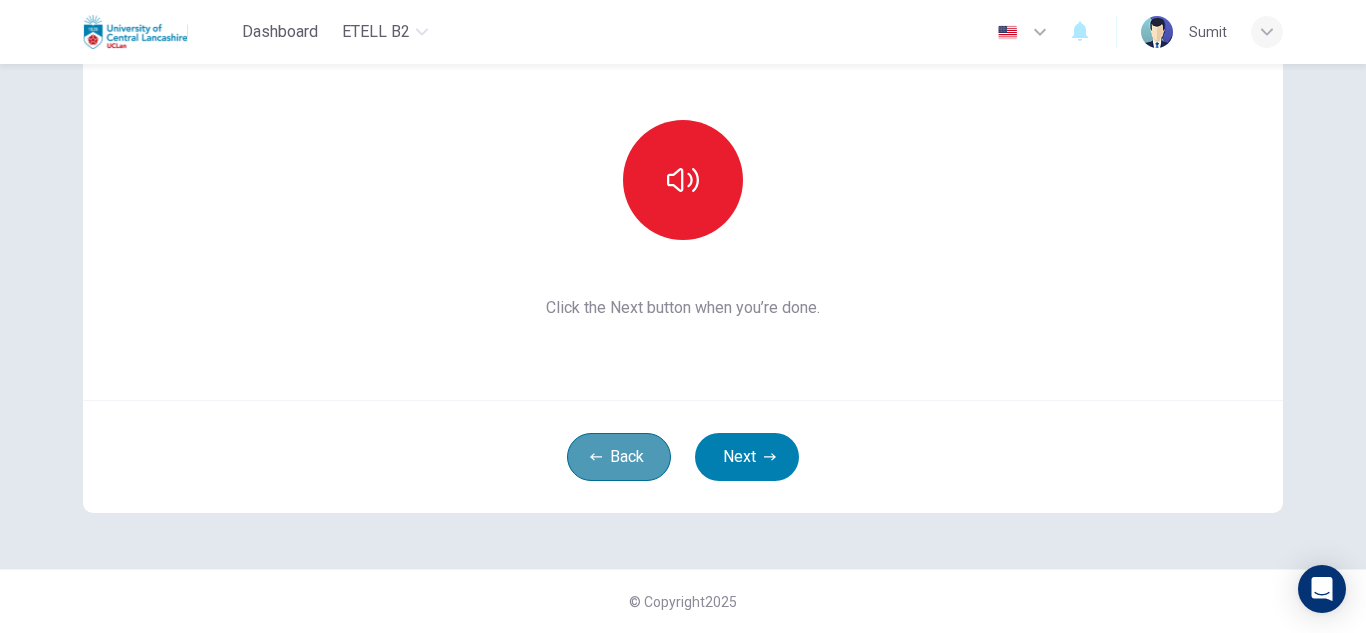 click on "Back" at bounding box center (619, 457) 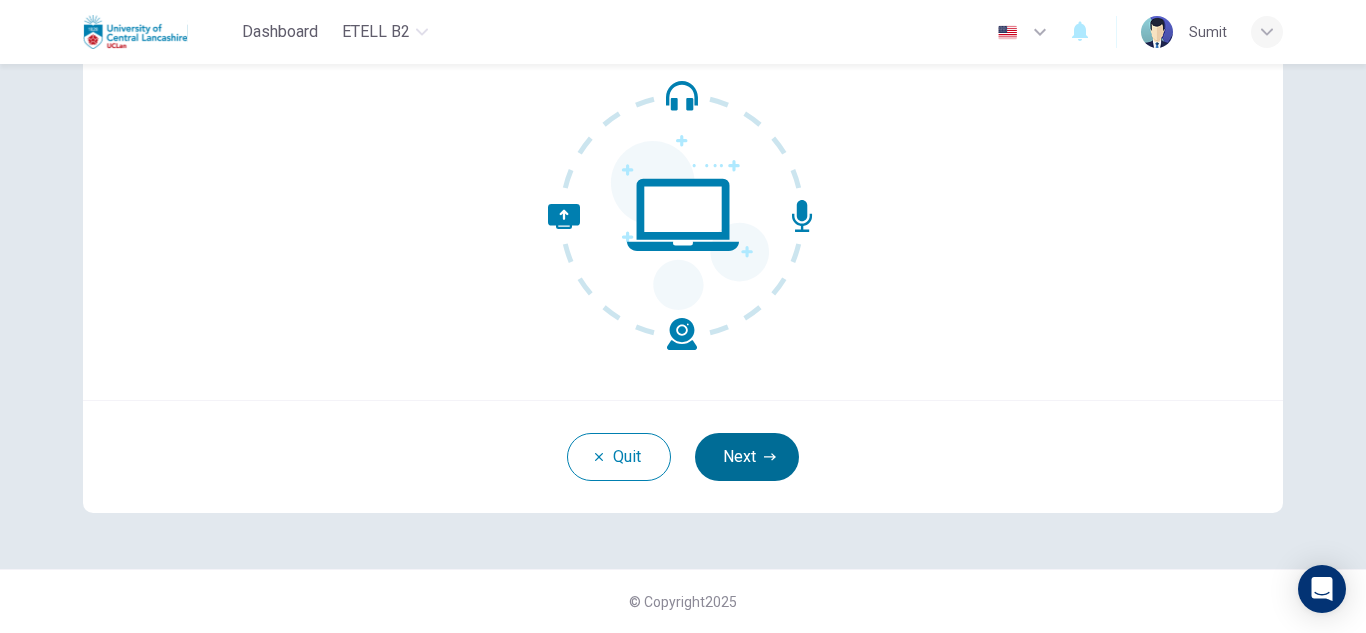 click on "Next" at bounding box center [747, 457] 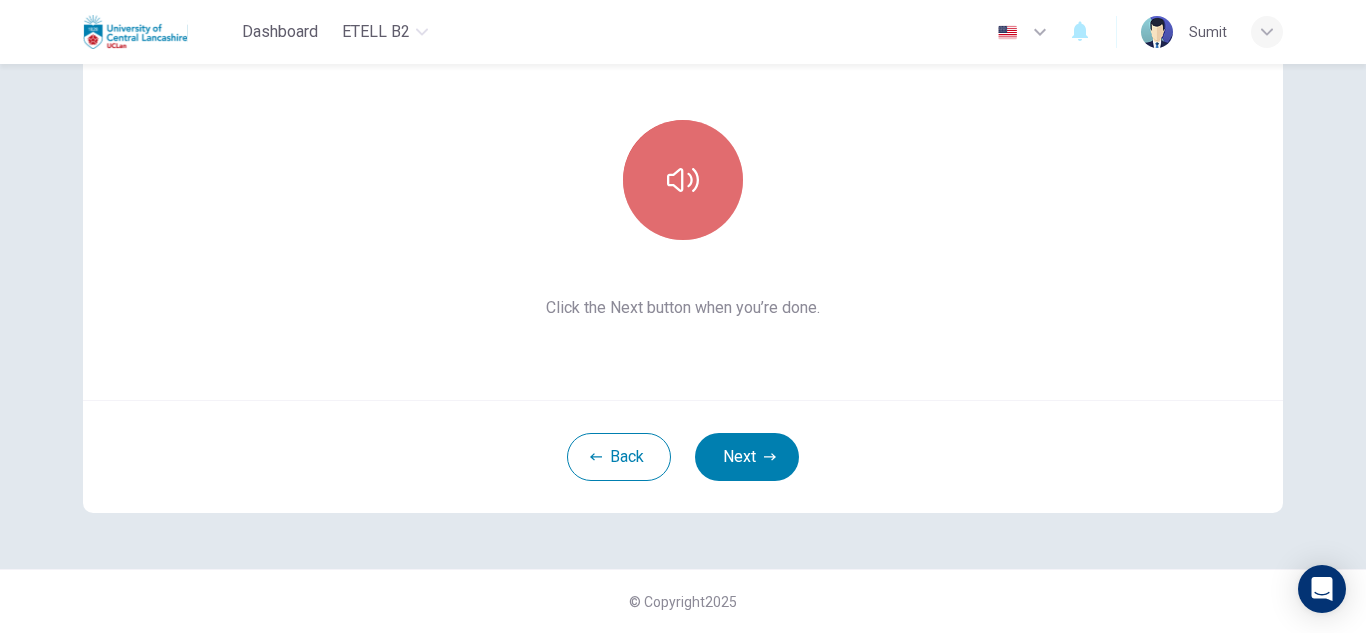 click at bounding box center (683, 180) 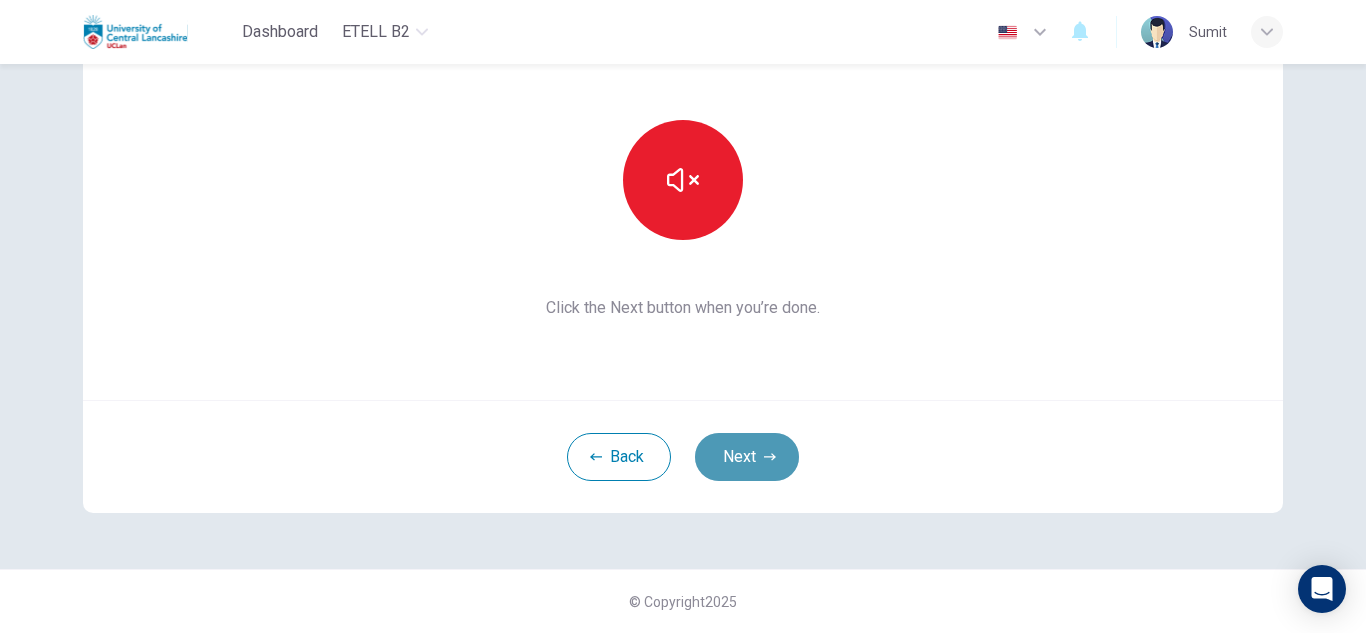 click on "Next" at bounding box center (747, 457) 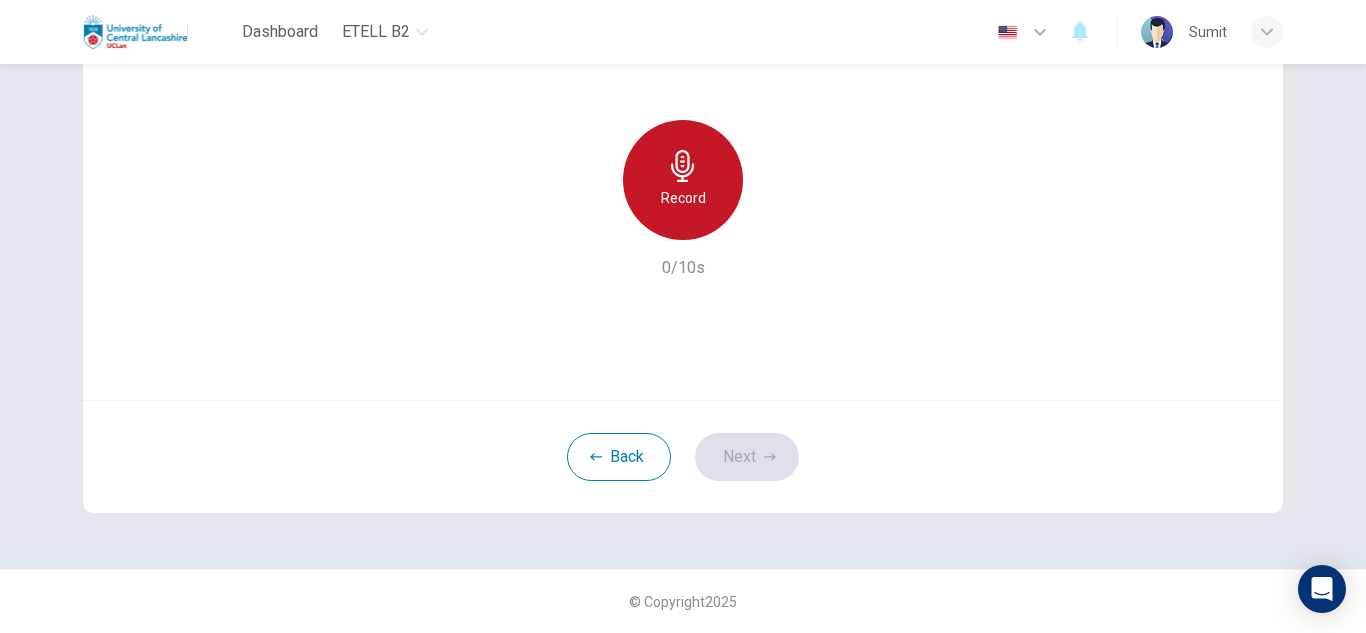 click 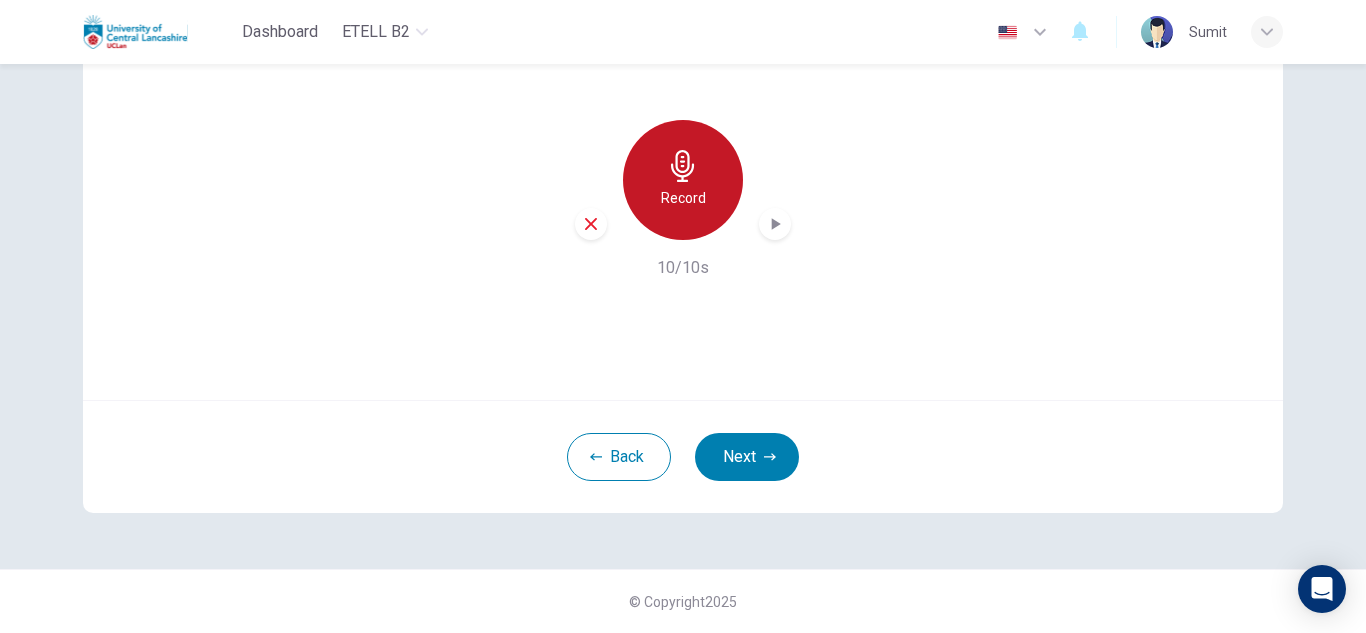 click 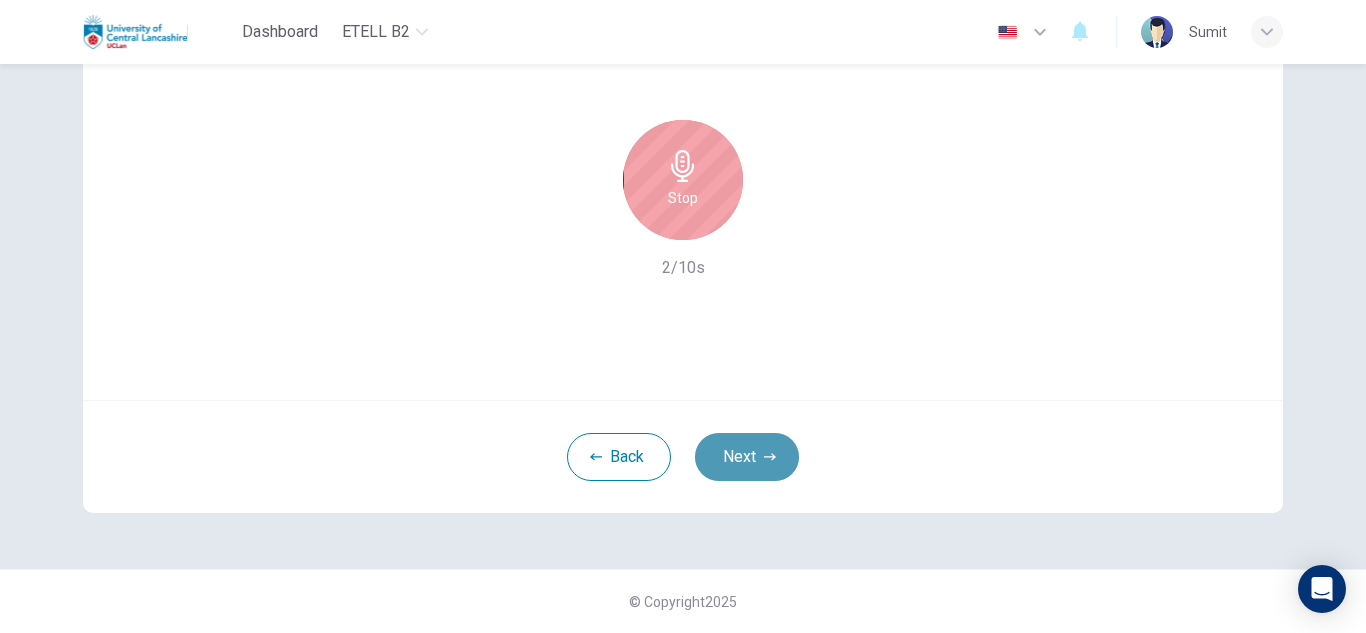 click on "Next" at bounding box center (747, 457) 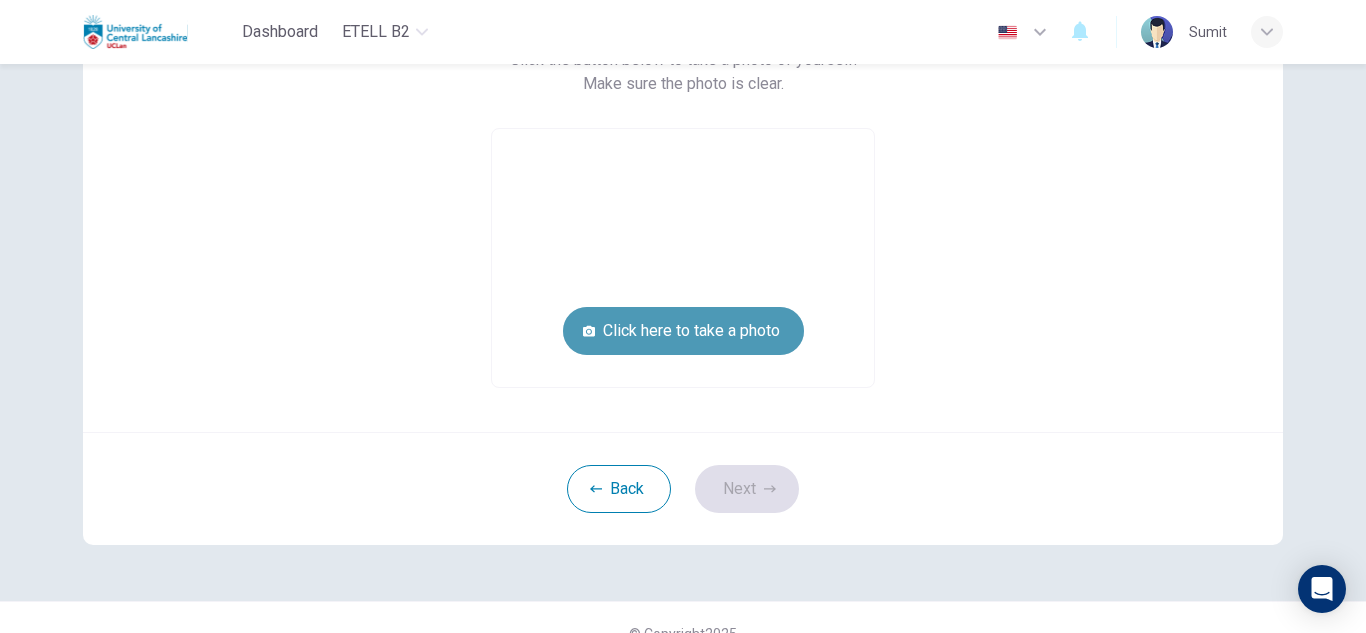 click on "Click here to take a photo" at bounding box center (683, 331) 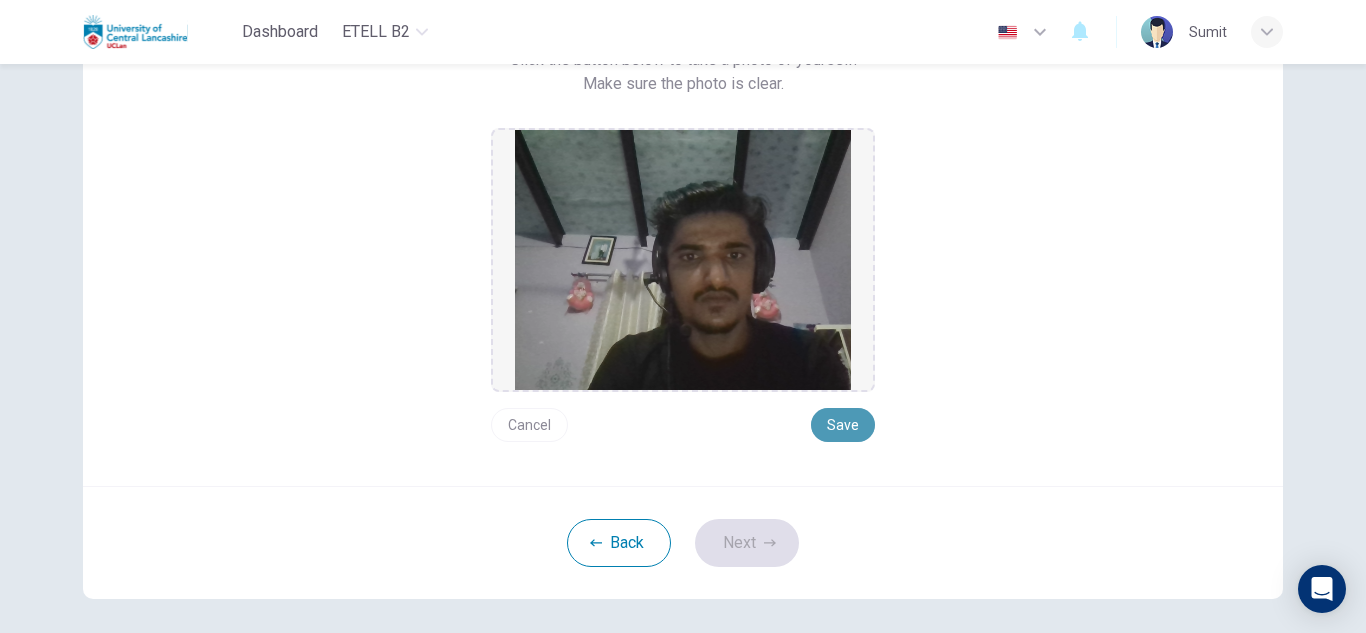 click on "Save" at bounding box center [843, 425] 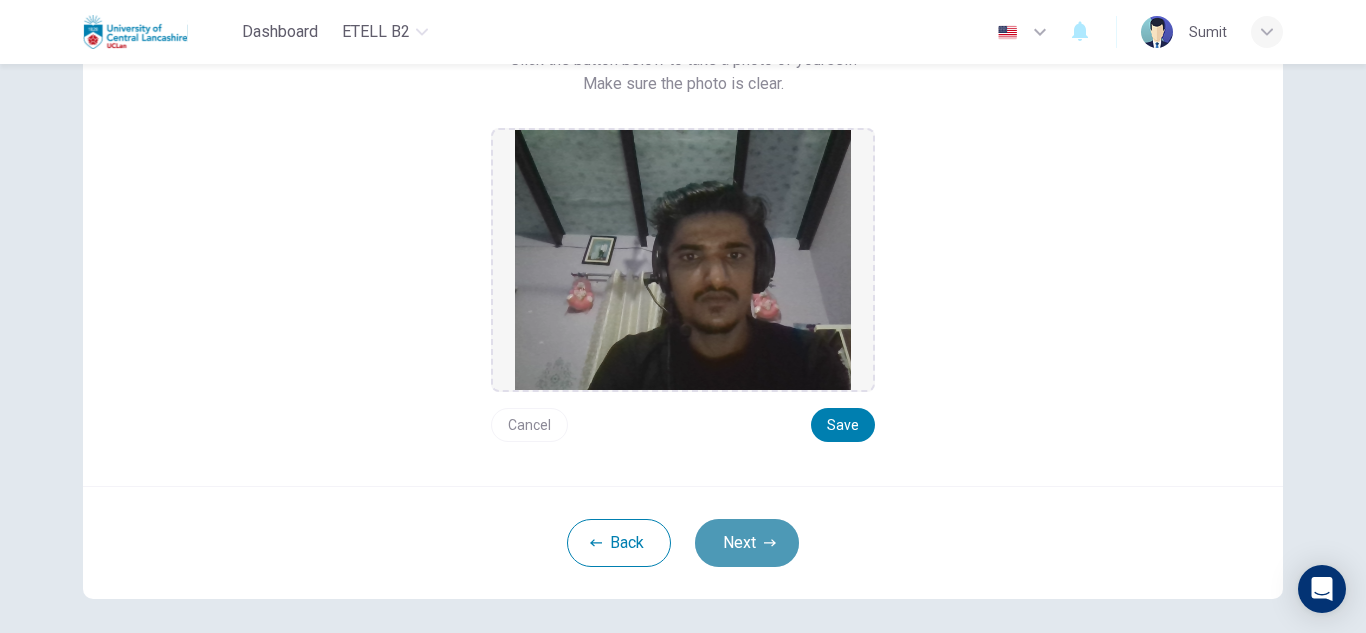 click on "Next" at bounding box center (747, 543) 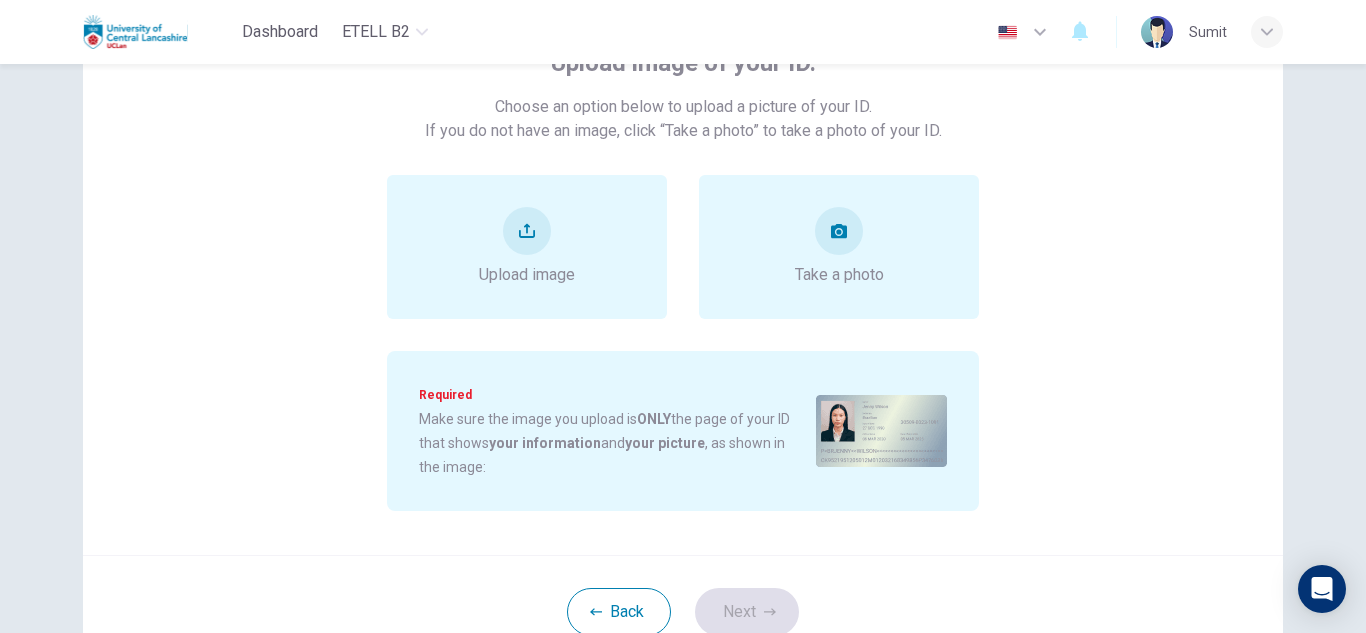 scroll, scrollTop: 152, scrollLeft: 0, axis: vertical 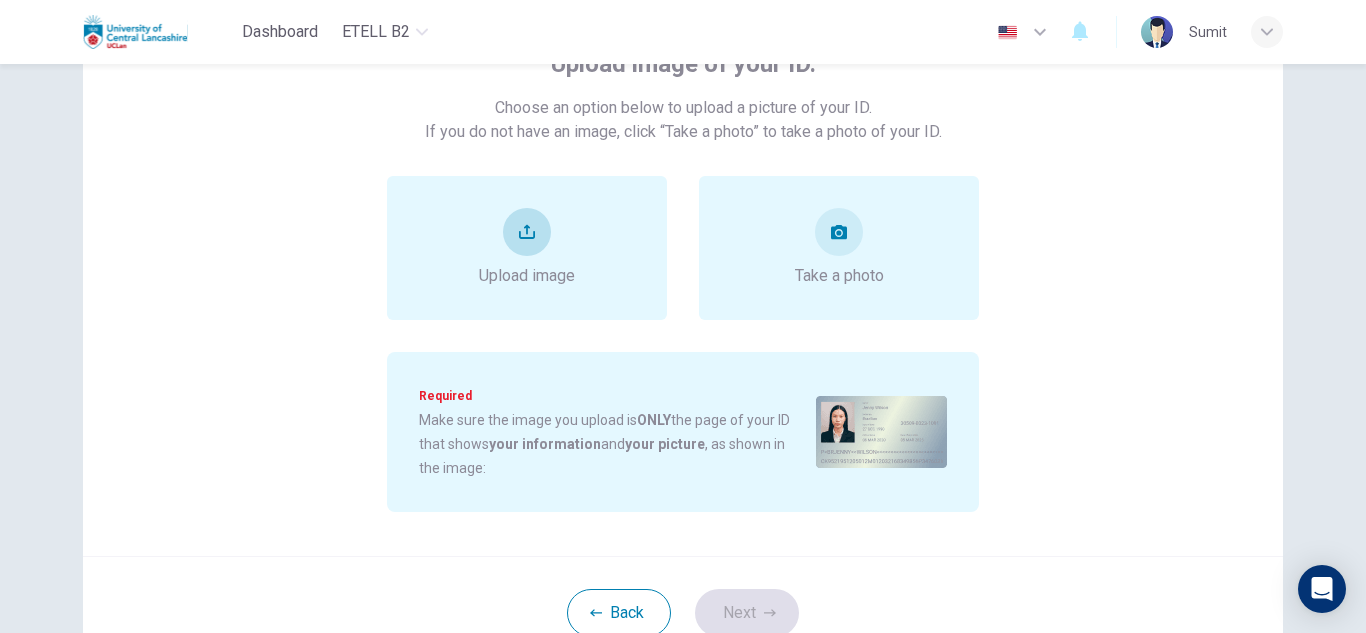 click on "Upload image" at bounding box center [527, 276] 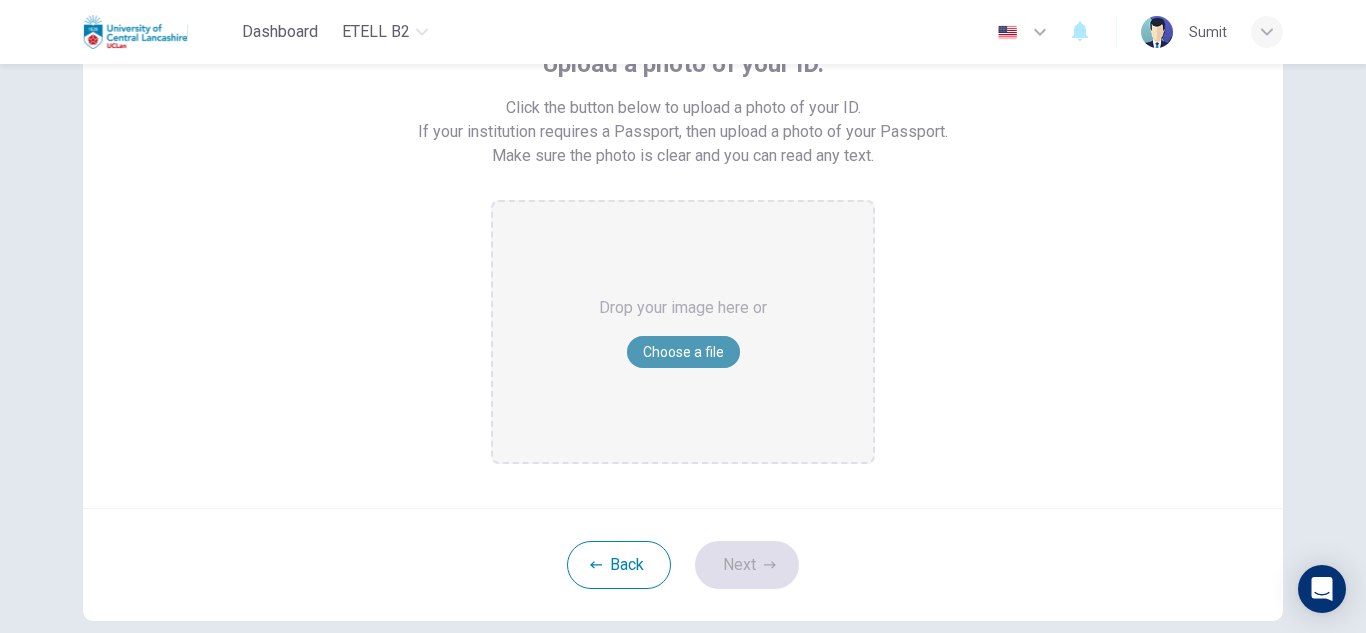 click on "Choose a file" at bounding box center (683, 352) 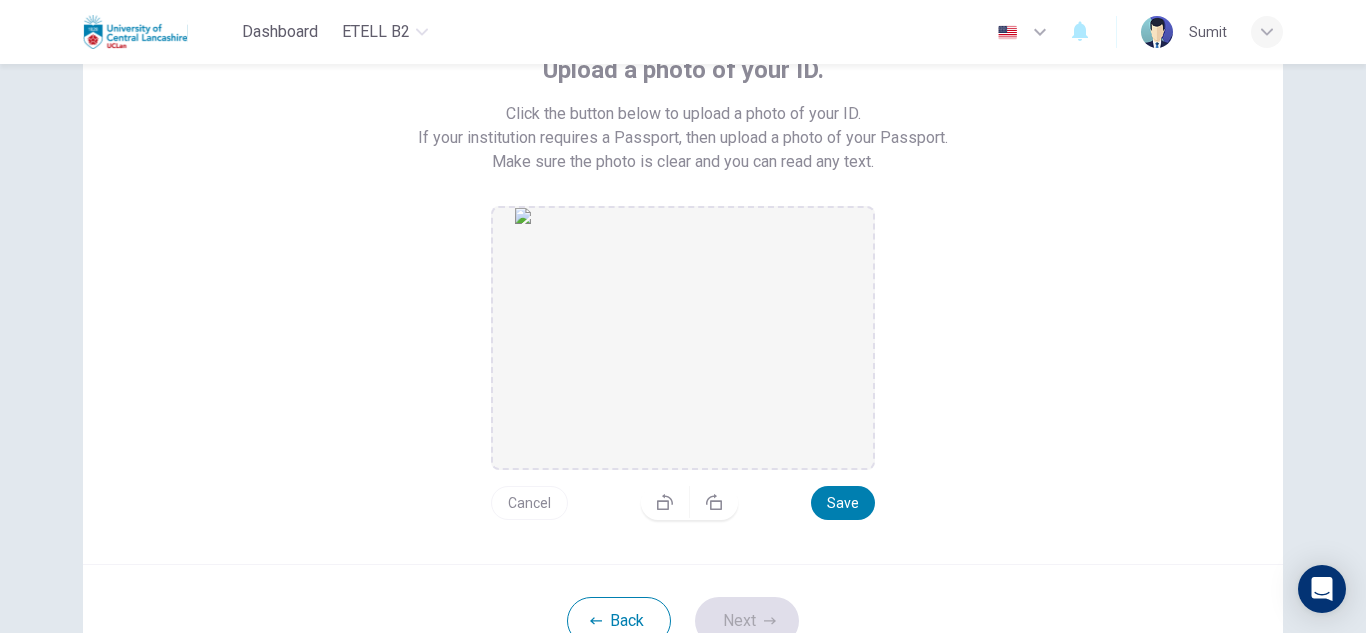 scroll, scrollTop: 149, scrollLeft: 0, axis: vertical 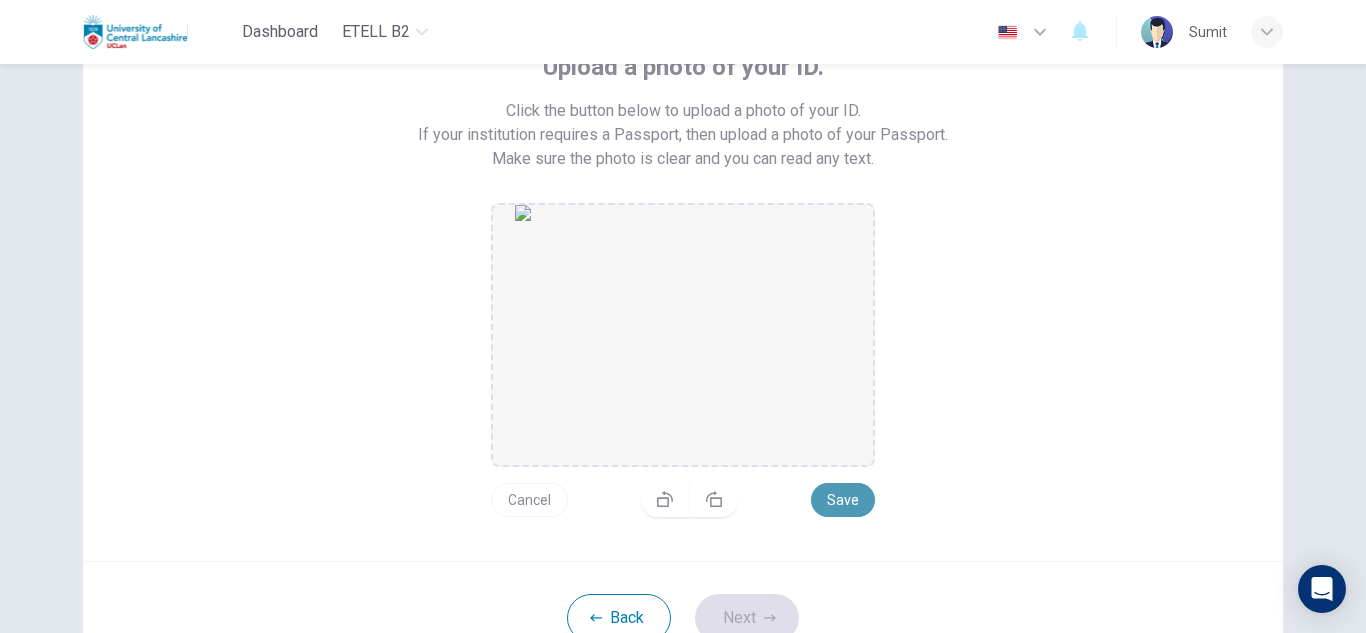 click on "Save" at bounding box center [843, 500] 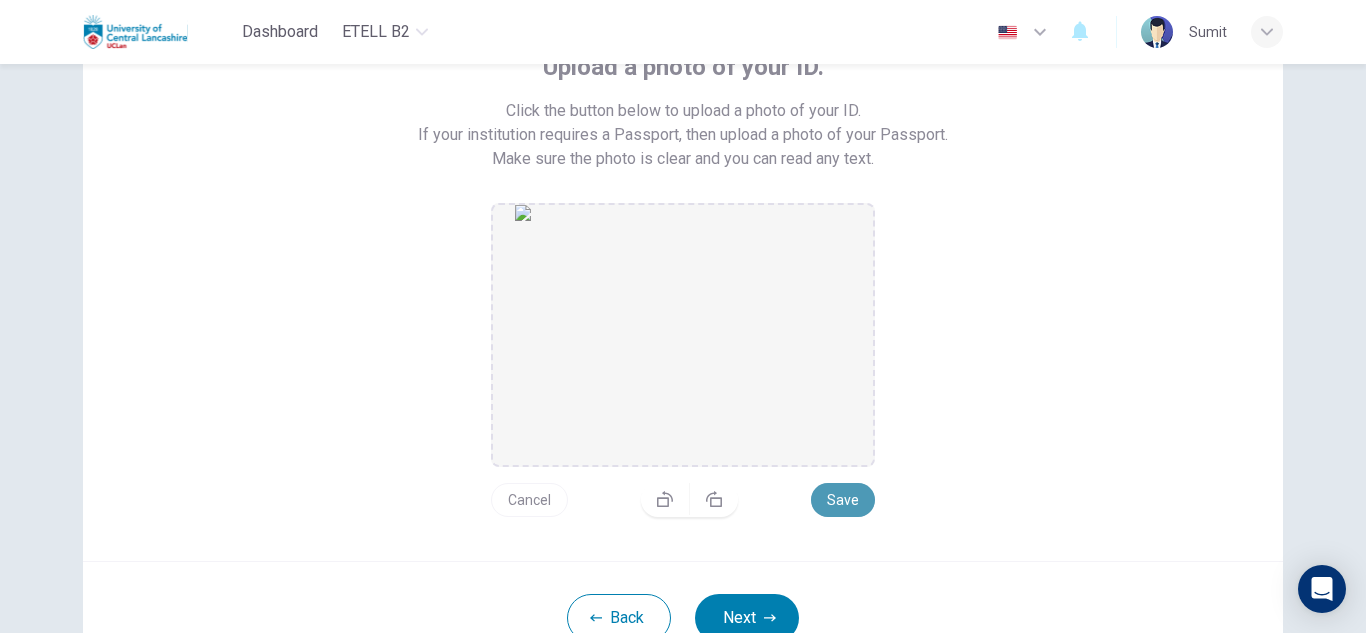 click on "Save" at bounding box center [843, 500] 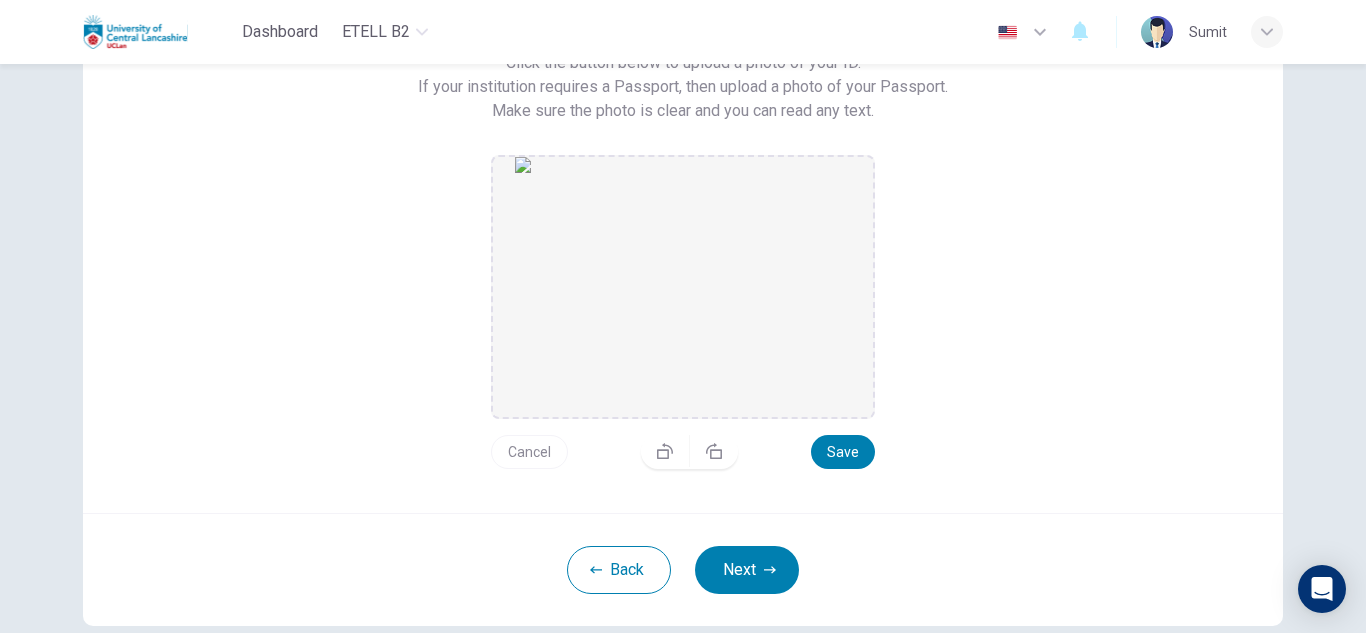 scroll, scrollTop: 194, scrollLeft: 0, axis: vertical 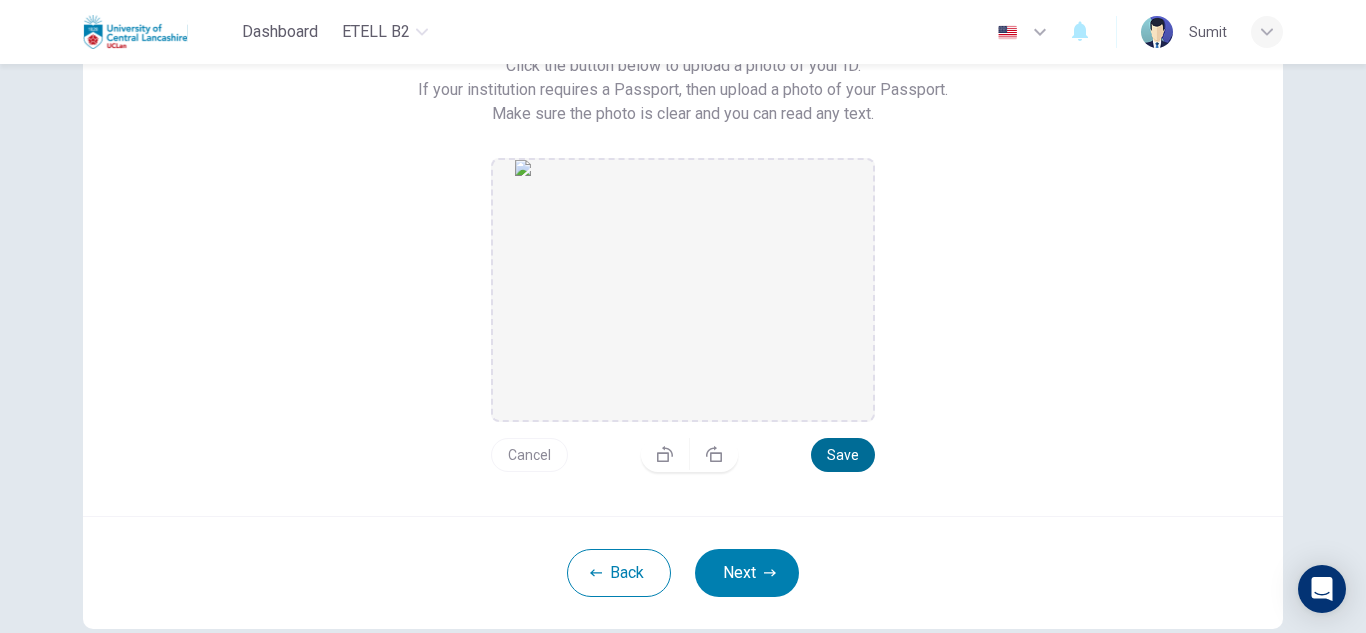 click on "Save" at bounding box center [843, 455] 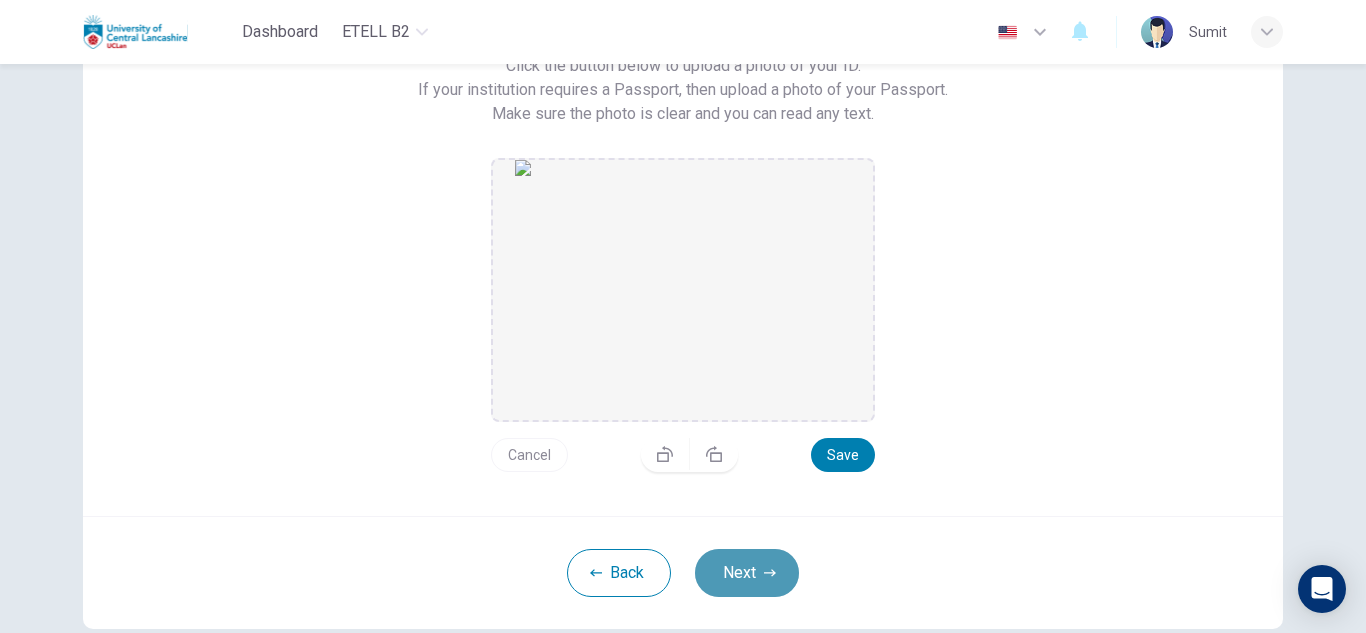click 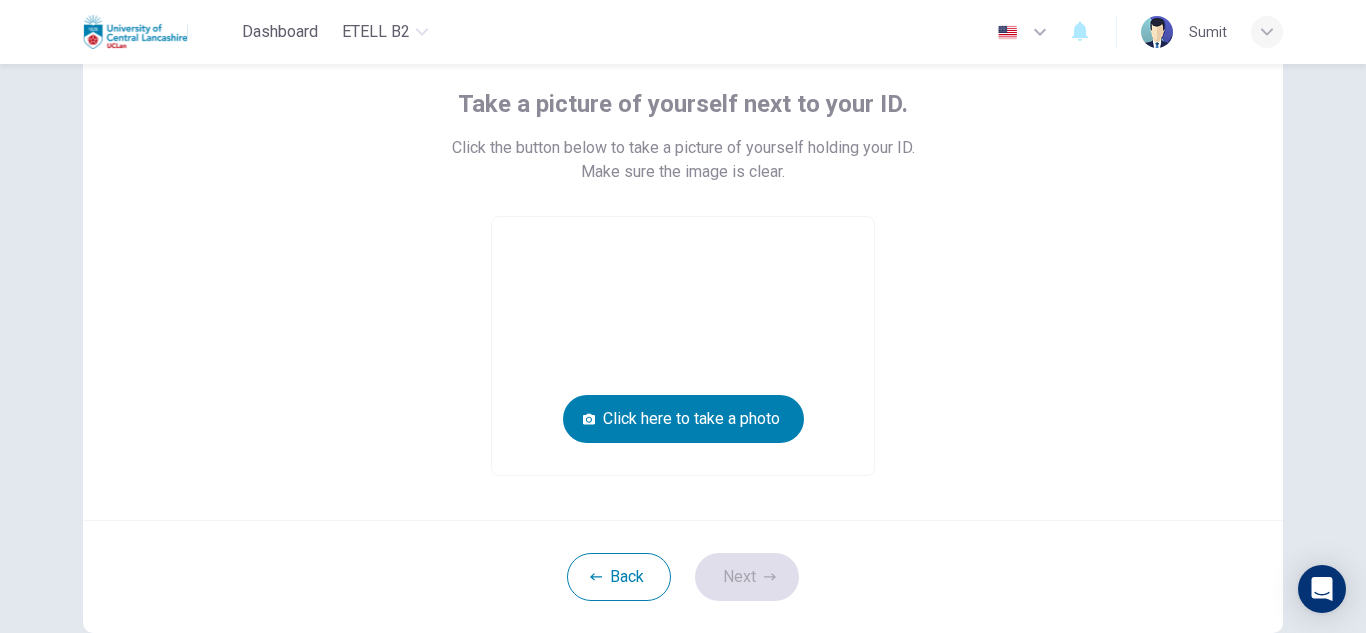 scroll, scrollTop: 112, scrollLeft: 0, axis: vertical 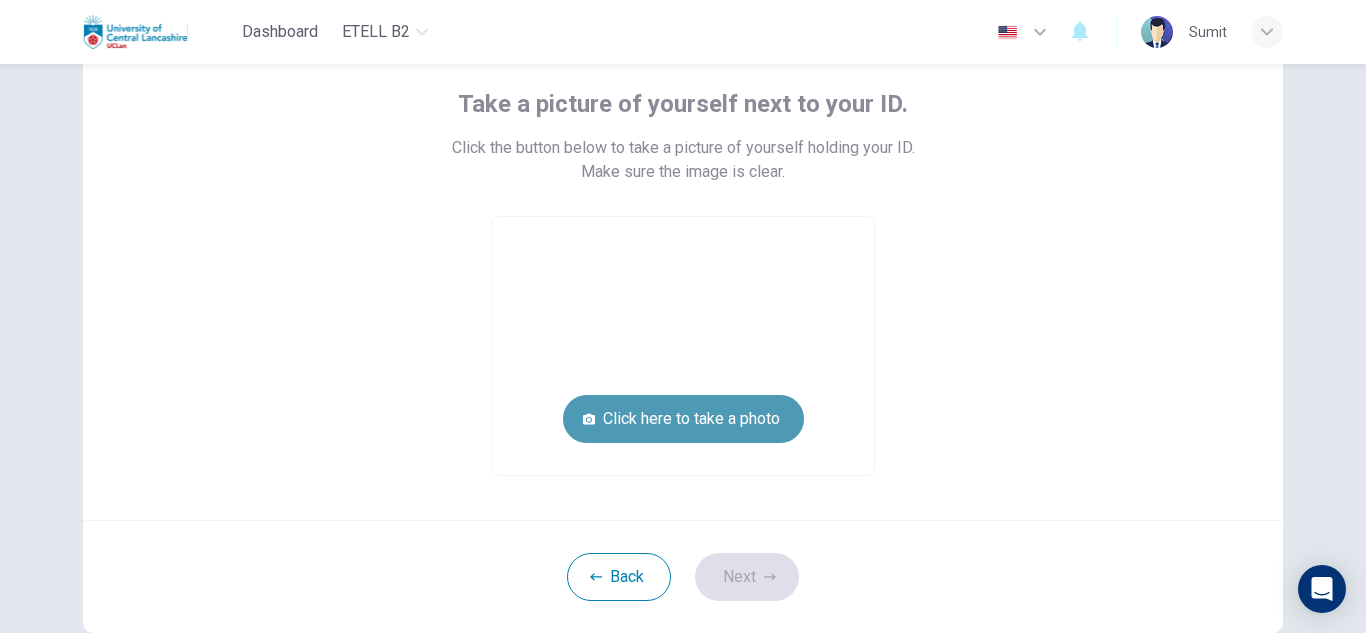 click on "Click here to take a photo" at bounding box center (683, 419) 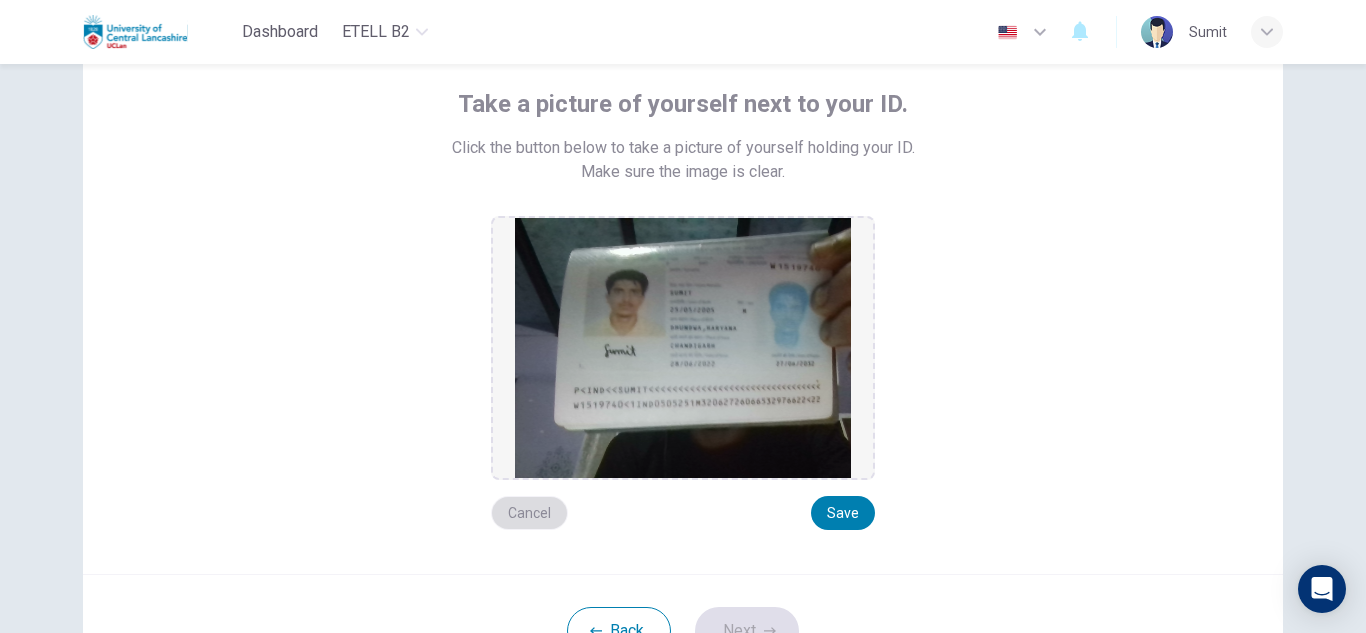 click on "Cancel" at bounding box center [529, 513] 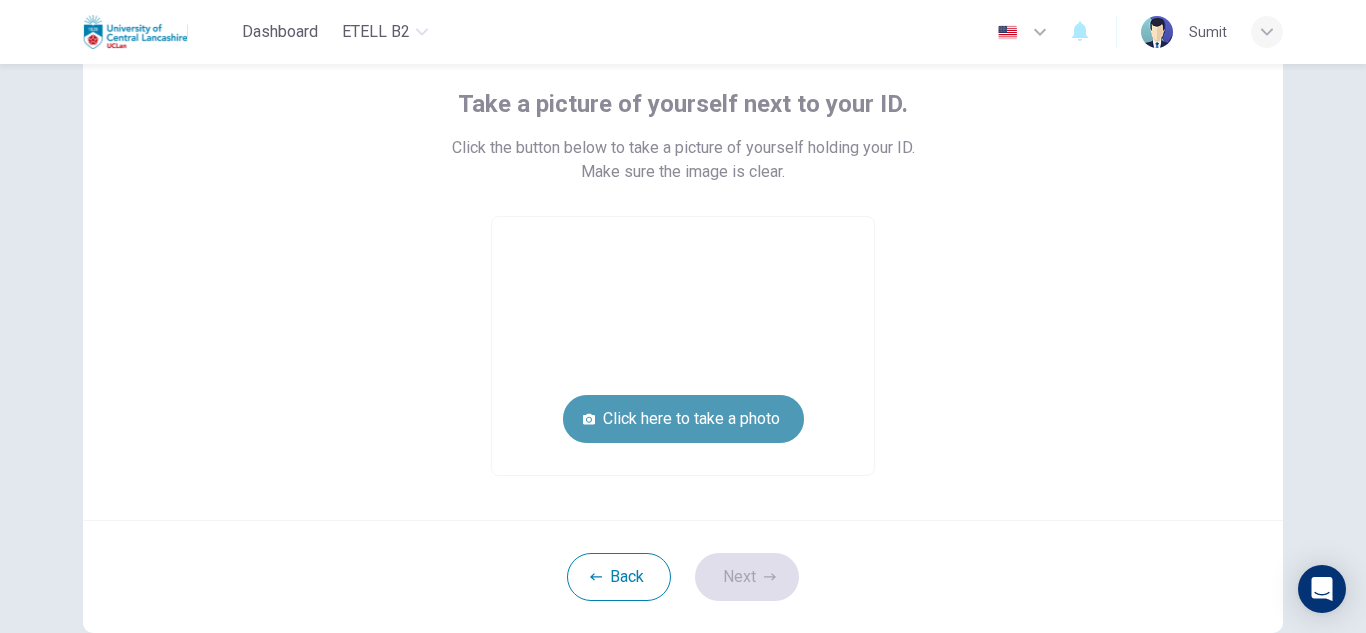 click on "Click here to take a photo" at bounding box center (683, 419) 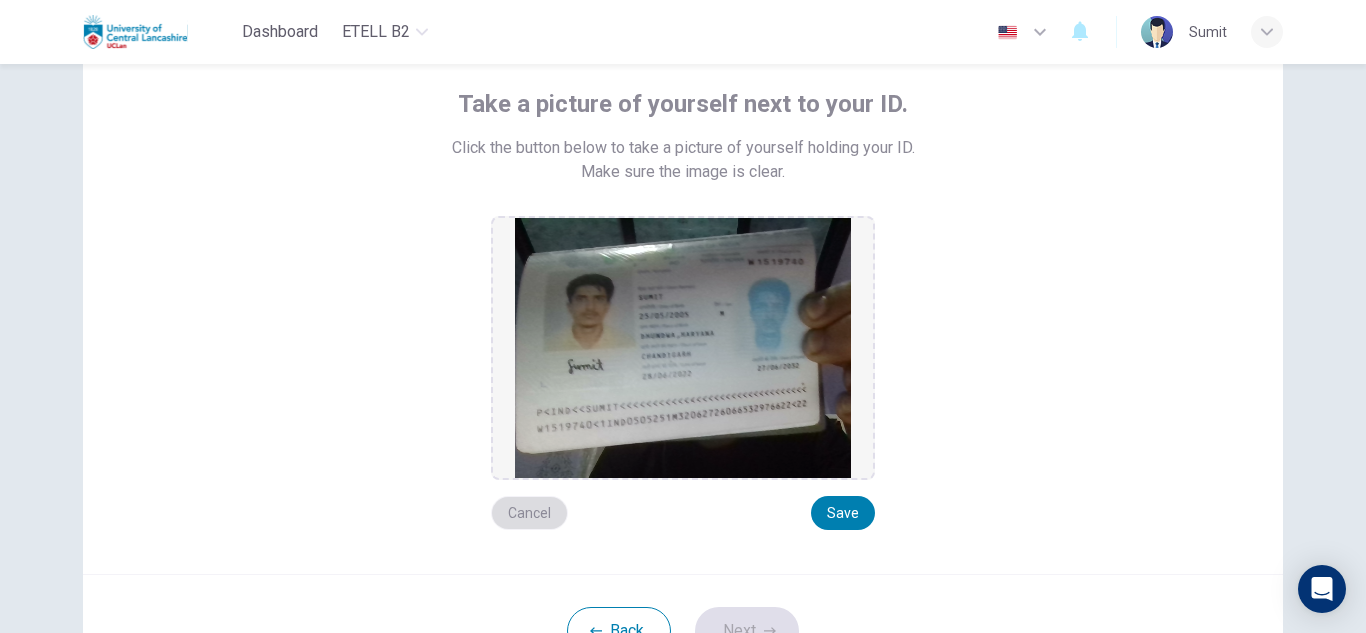 click on "Cancel" at bounding box center (529, 513) 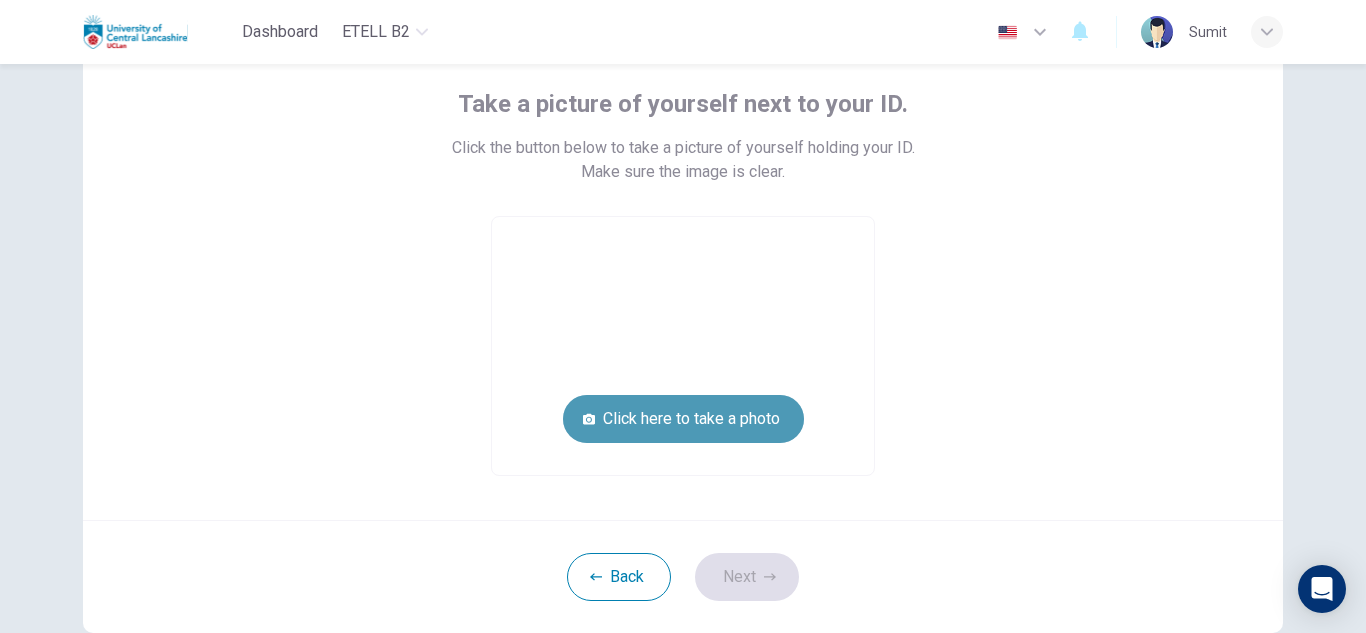 click on "Click here to take a photo" at bounding box center (683, 419) 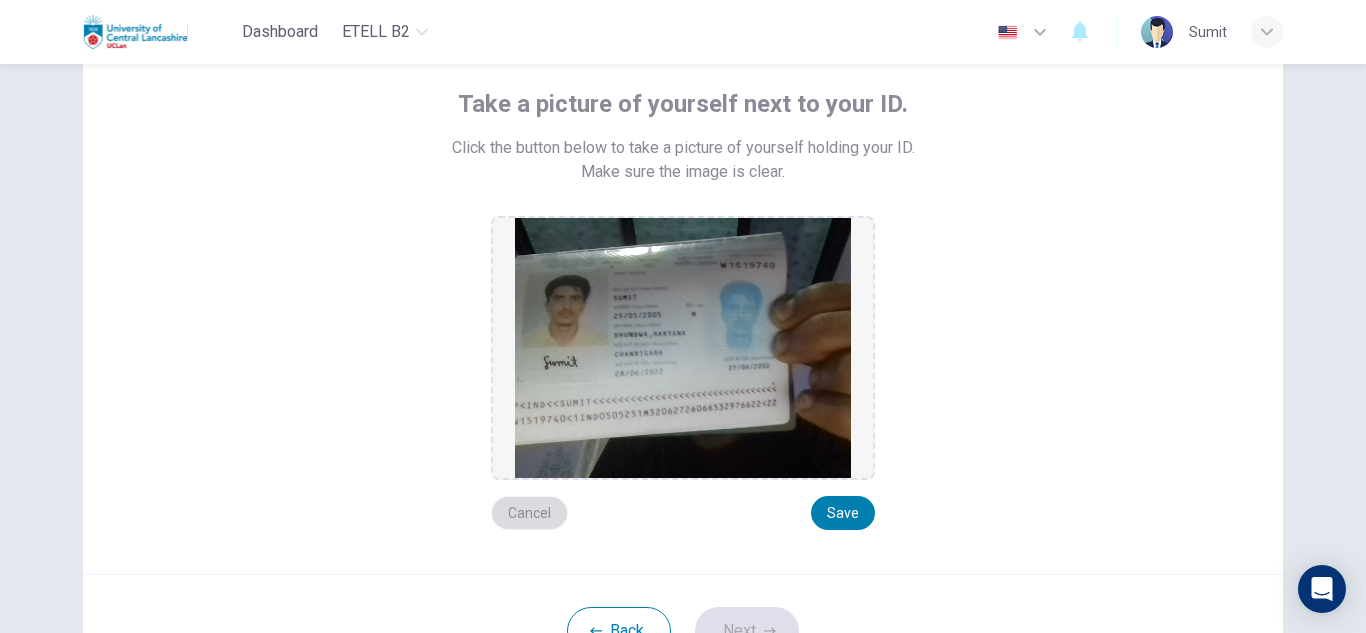click on "Cancel" at bounding box center (529, 513) 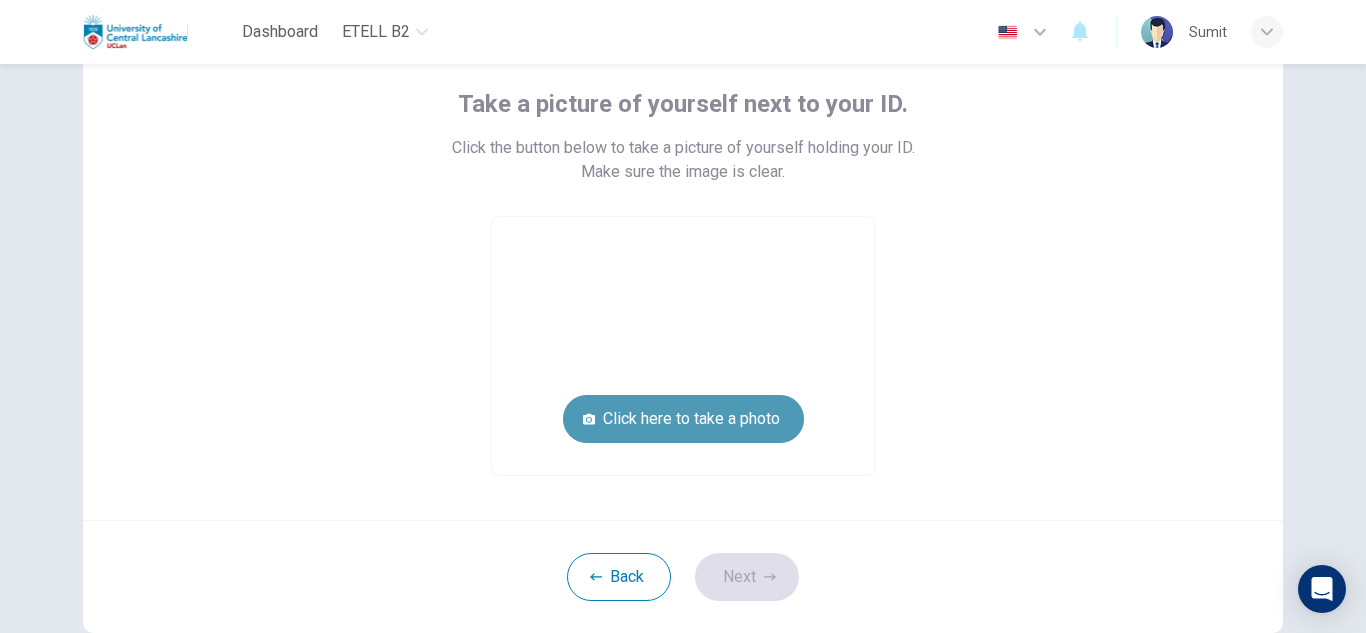 click on "Click here to take a photo" at bounding box center (683, 419) 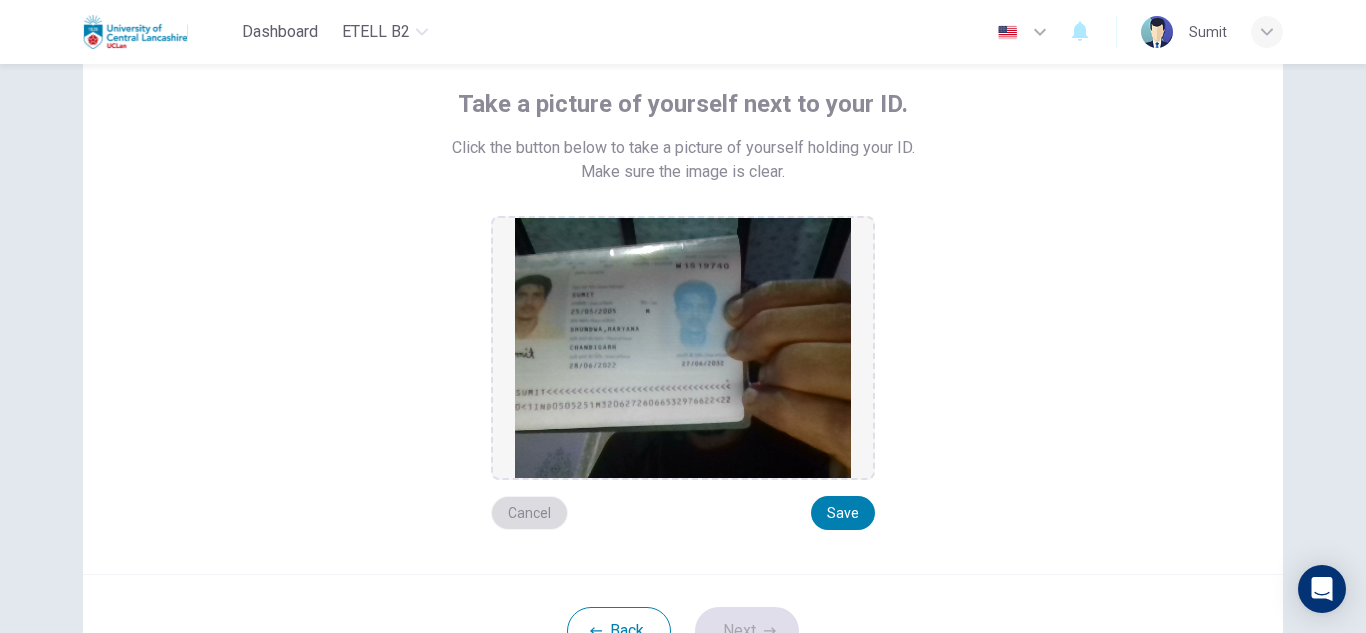 click on "Cancel" at bounding box center (529, 513) 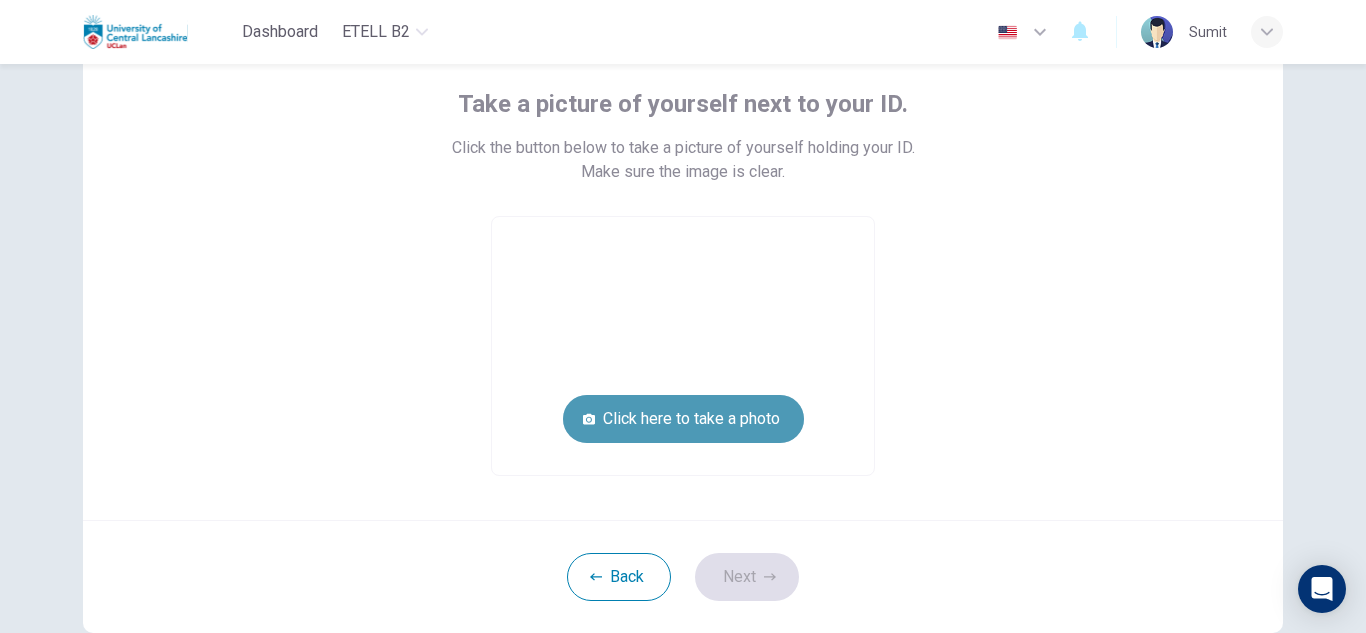 click on "Click here to take a photo" at bounding box center [683, 419] 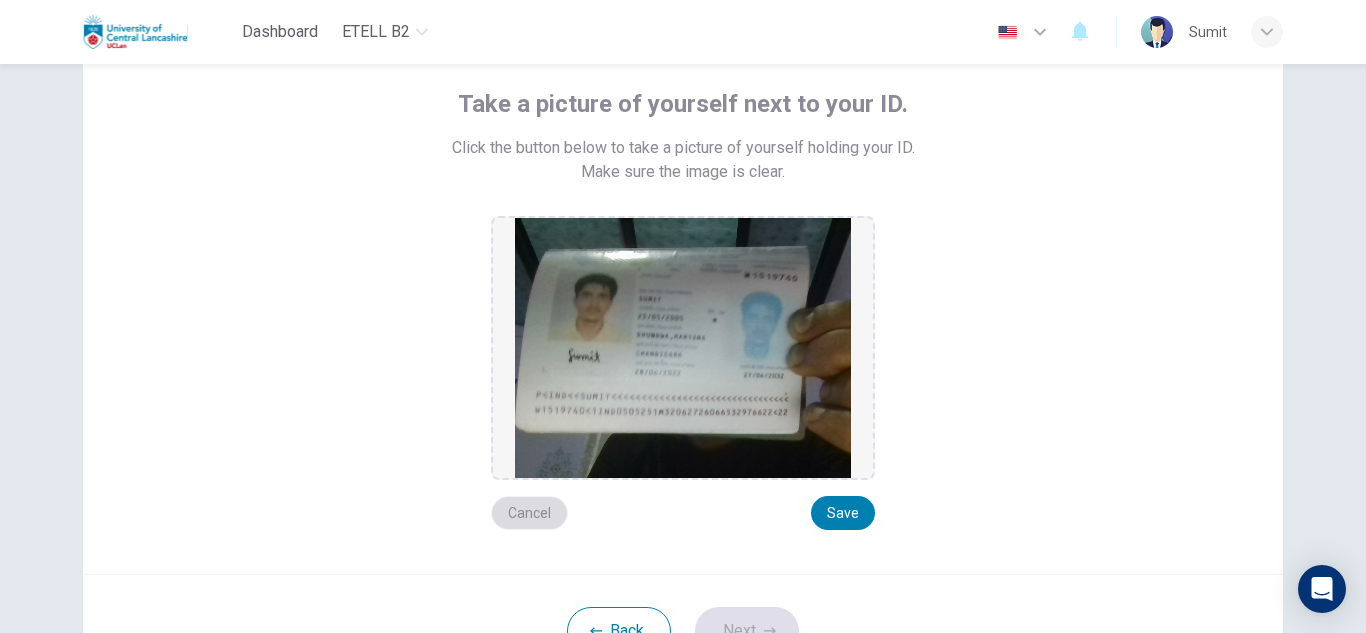 click on "Cancel" at bounding box center (529, 513) 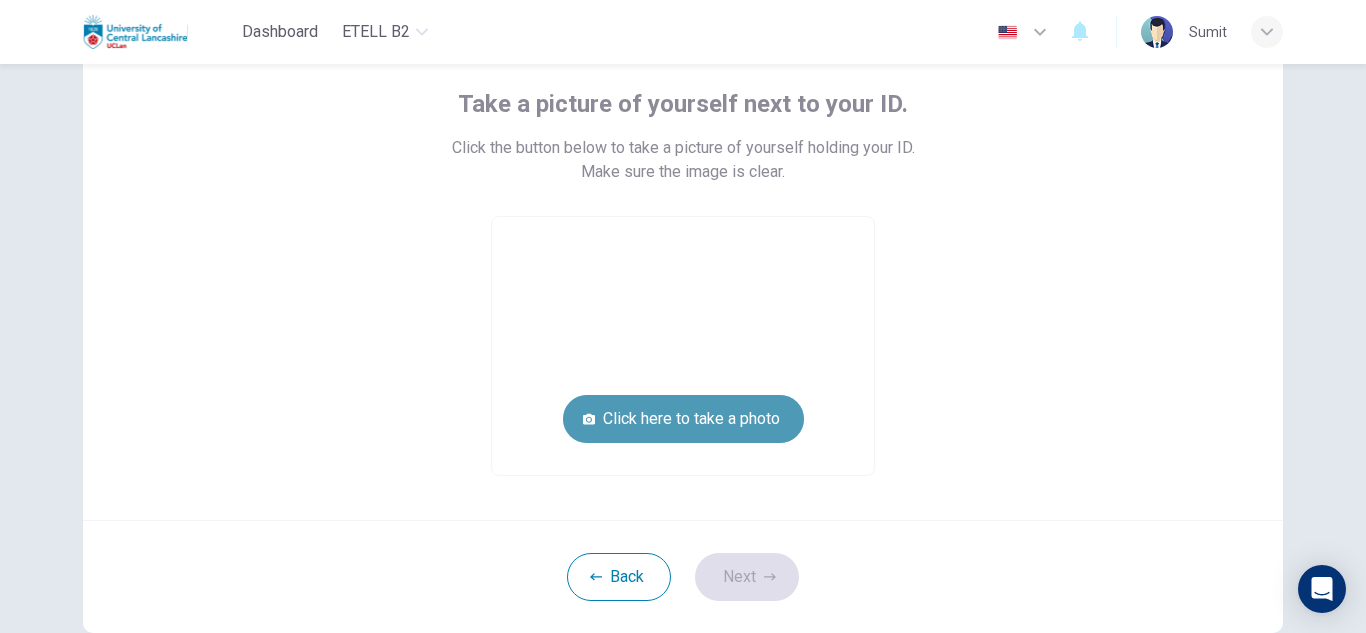 click on "Click here to take a photo" at bounding box center [683, 419] 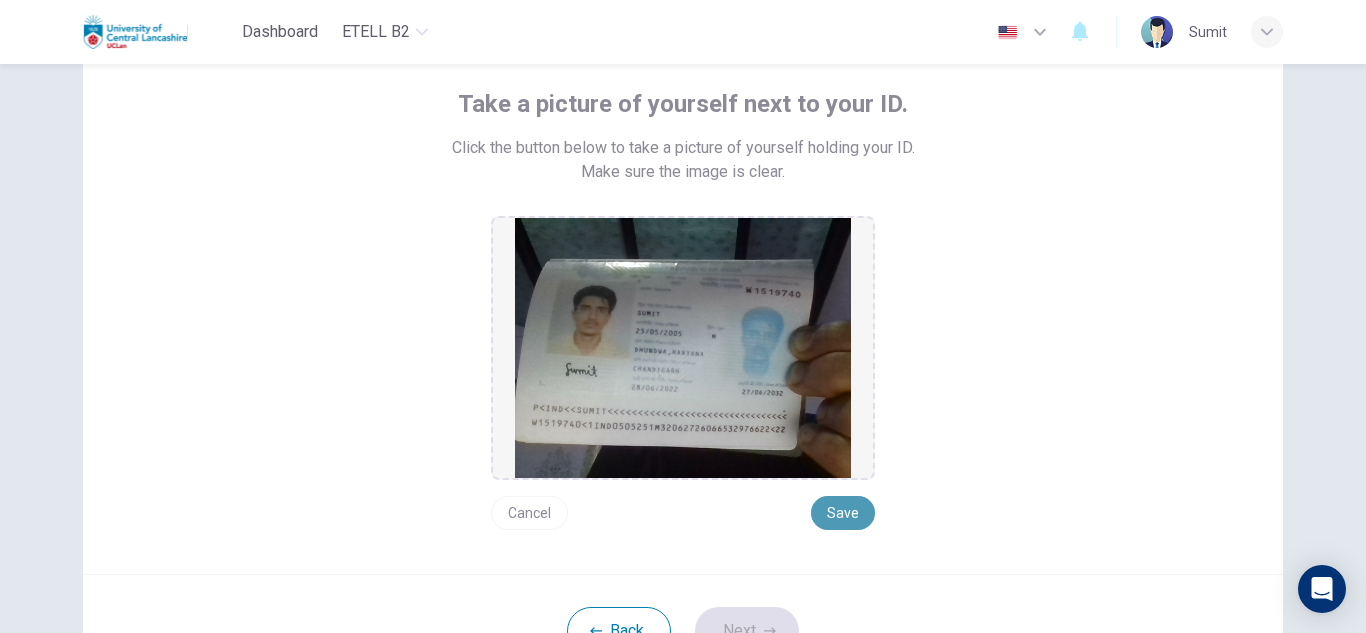 click on "Save" at bounding box center (843, 513) 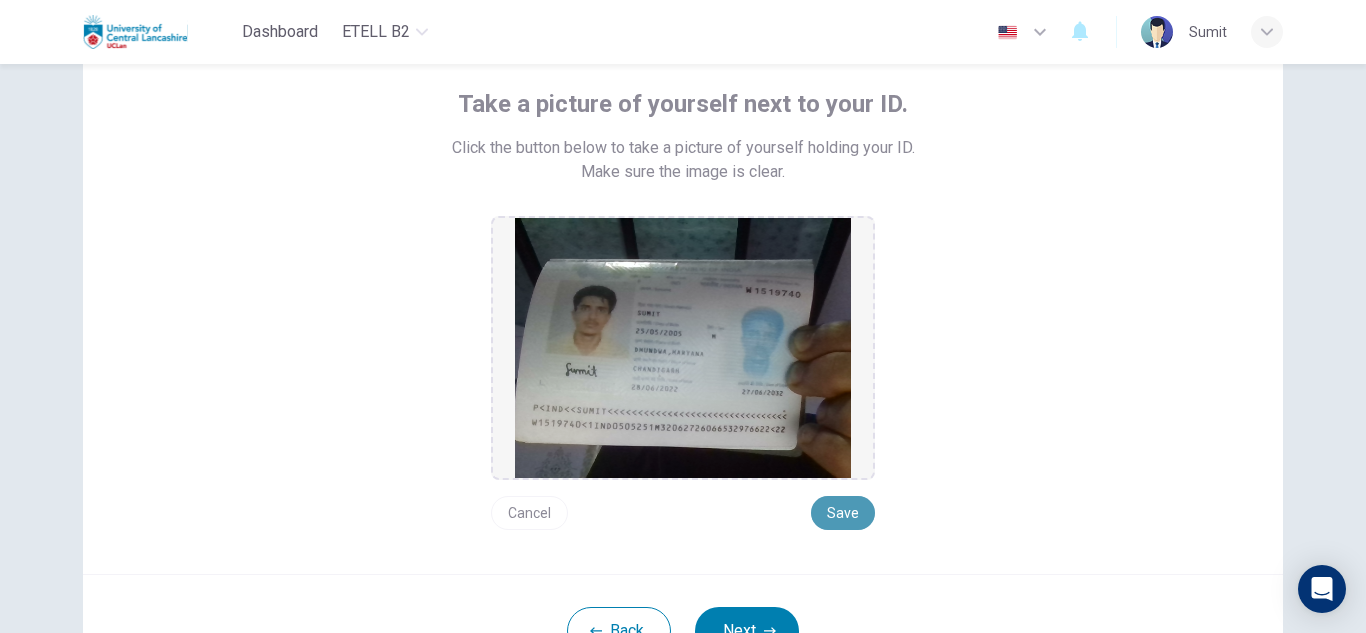 click on "Save" at bounding box center [843, 513] 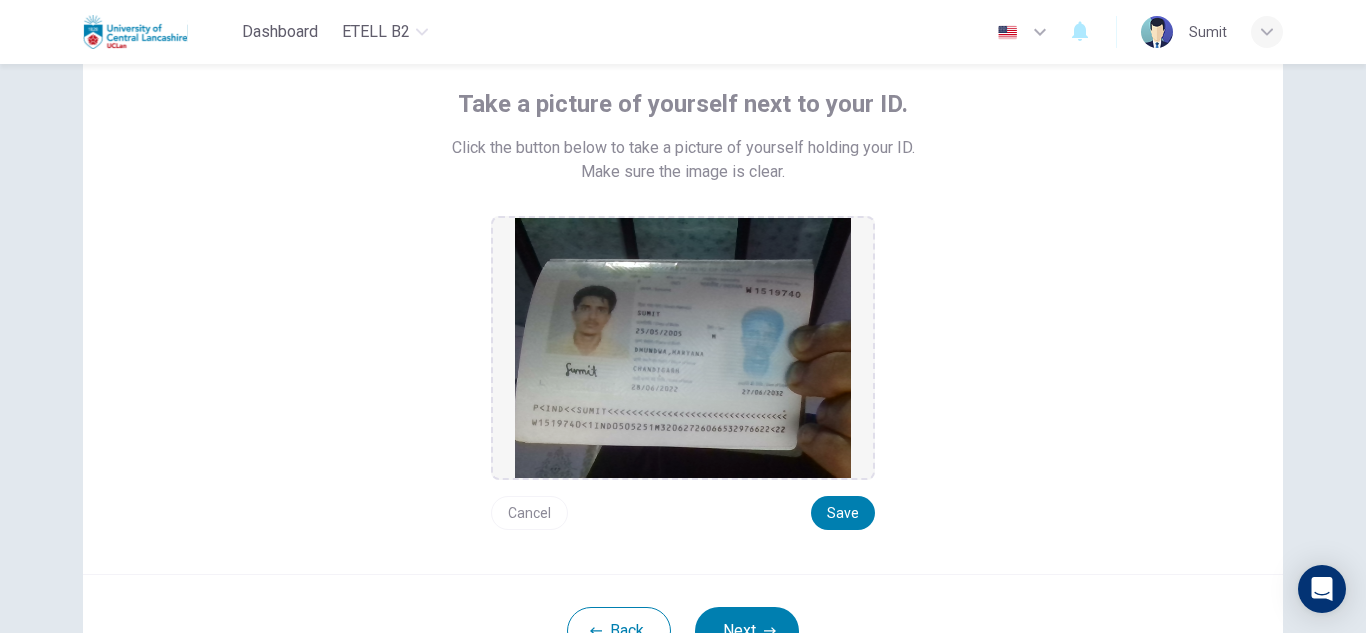 scroll, scrollTop: 256, scrollLeft: 0, axis: vertical 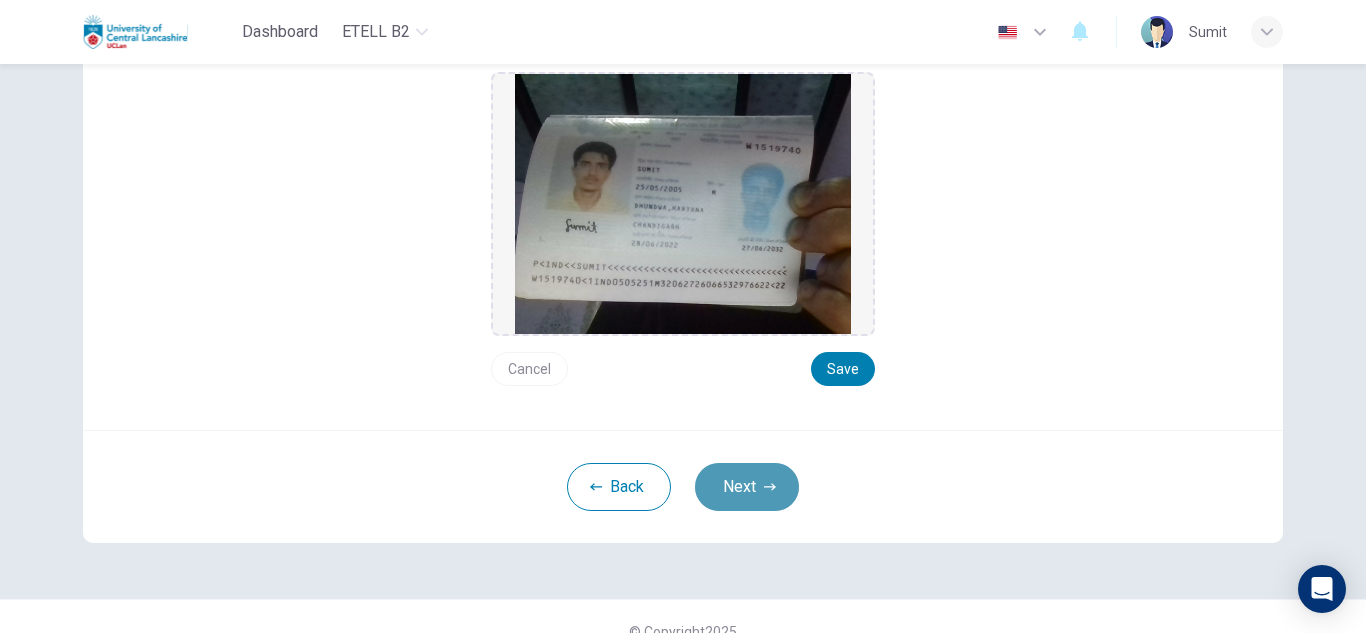 click on "Next" at bounding box center [747, 487] 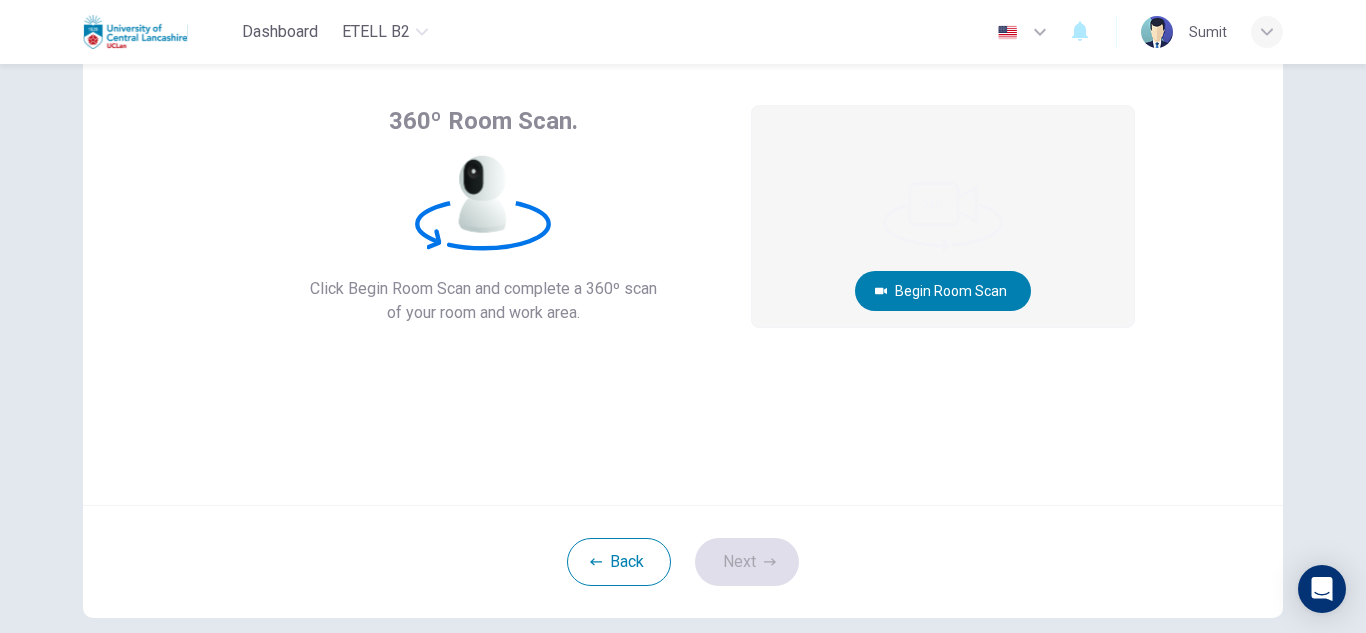 scroll, scrollTop: 94, scrollLeft: 0, axis: vertical 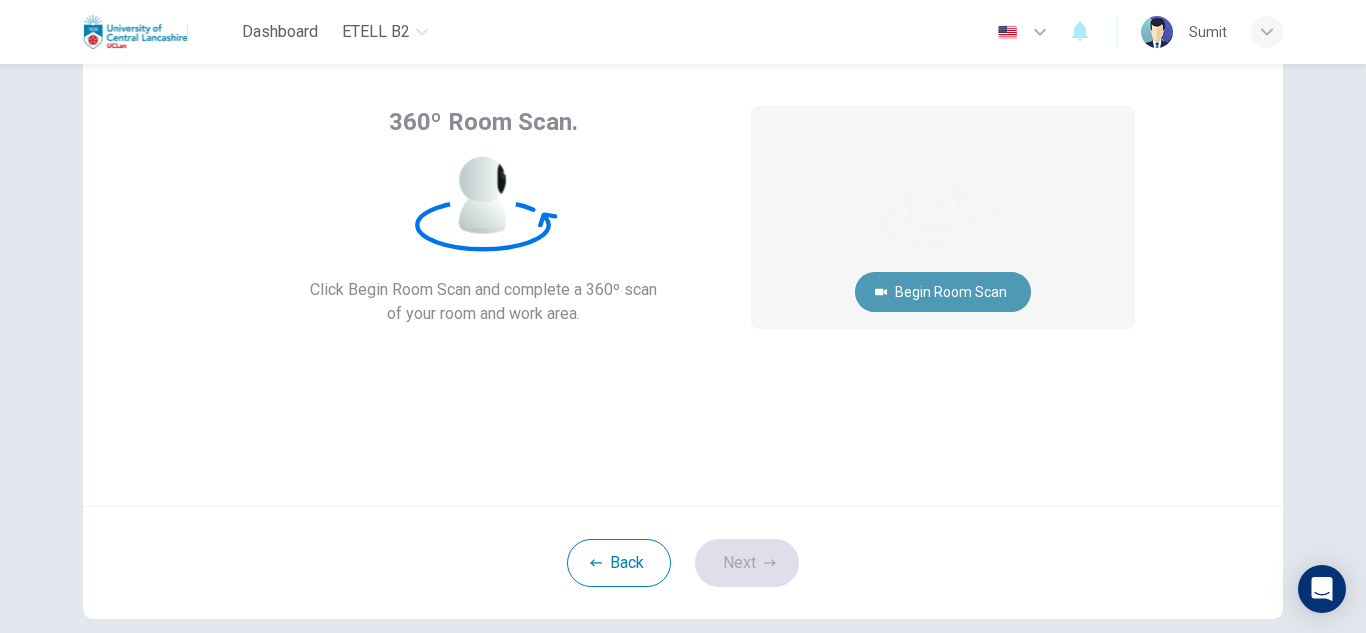 click on "Begin Room Scan" at bounding box center [943, 292] 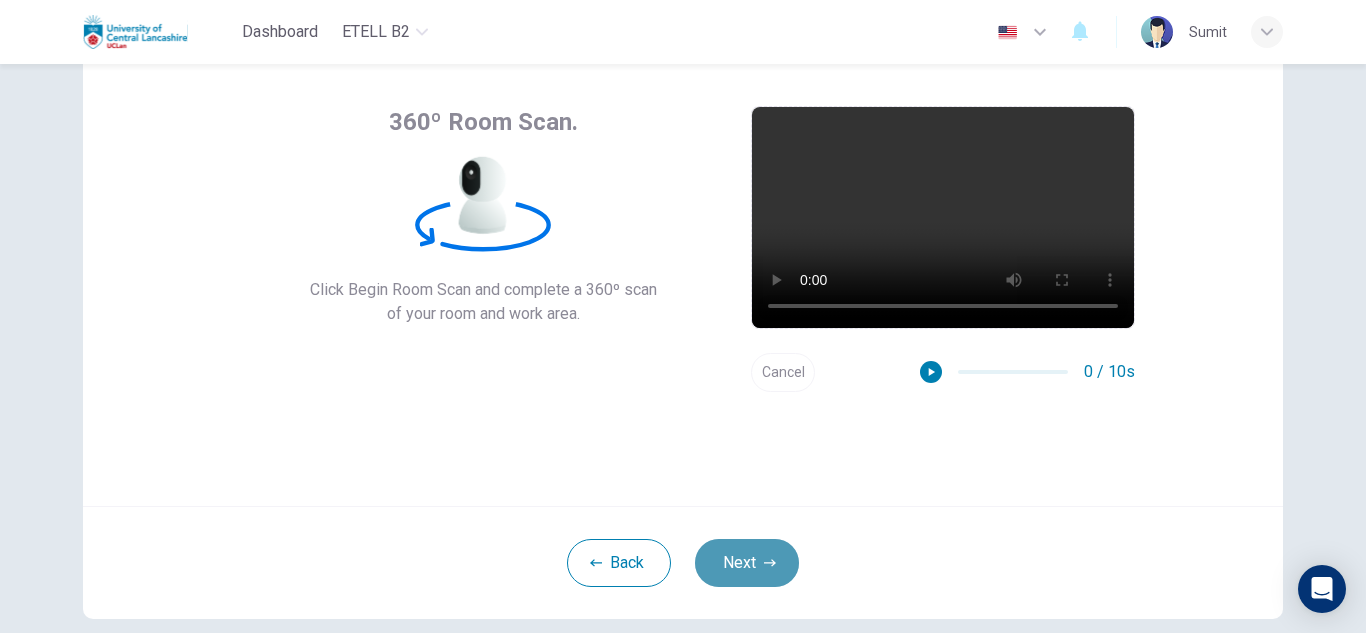 click on "Next" at bounding box center (747, 563) 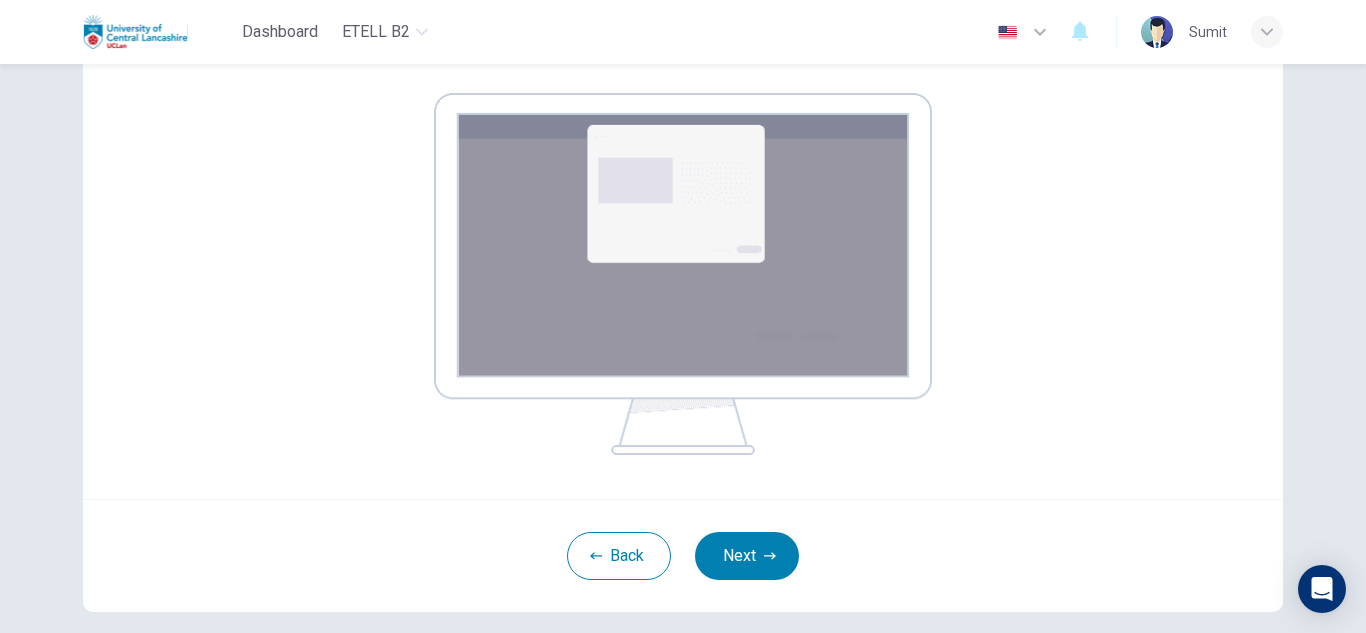 scroll, scrollTop: 308, scrollLeft: 0, axis: vertical 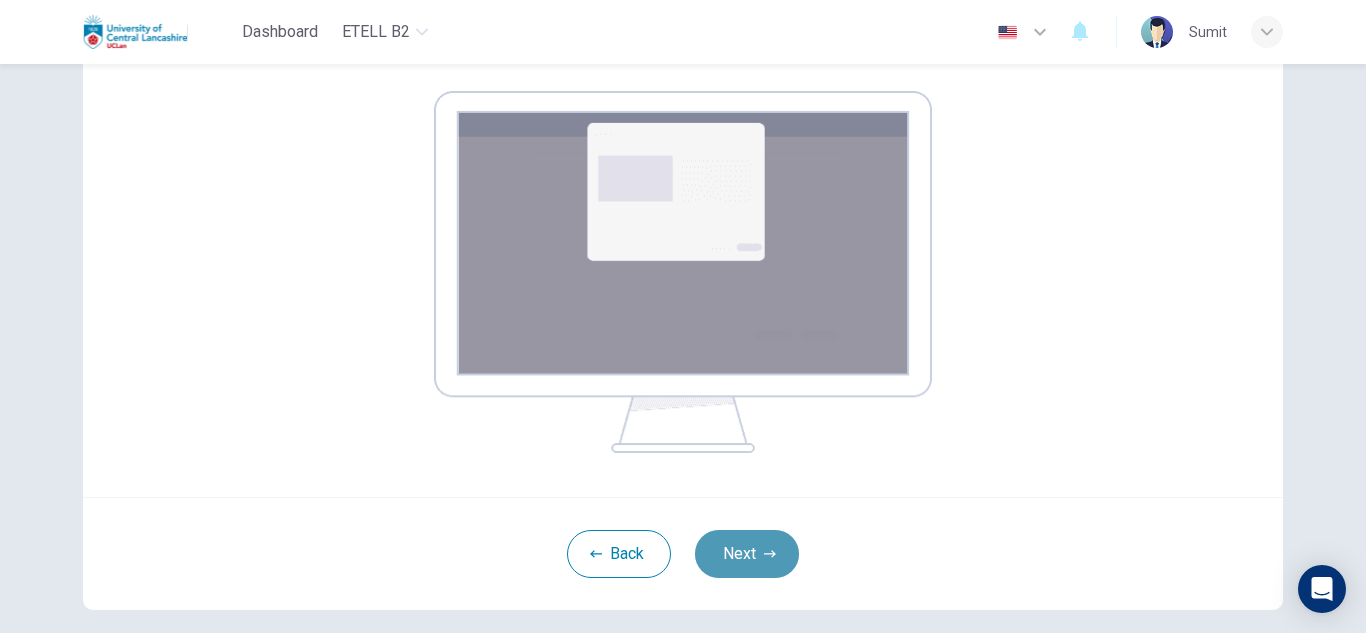 click 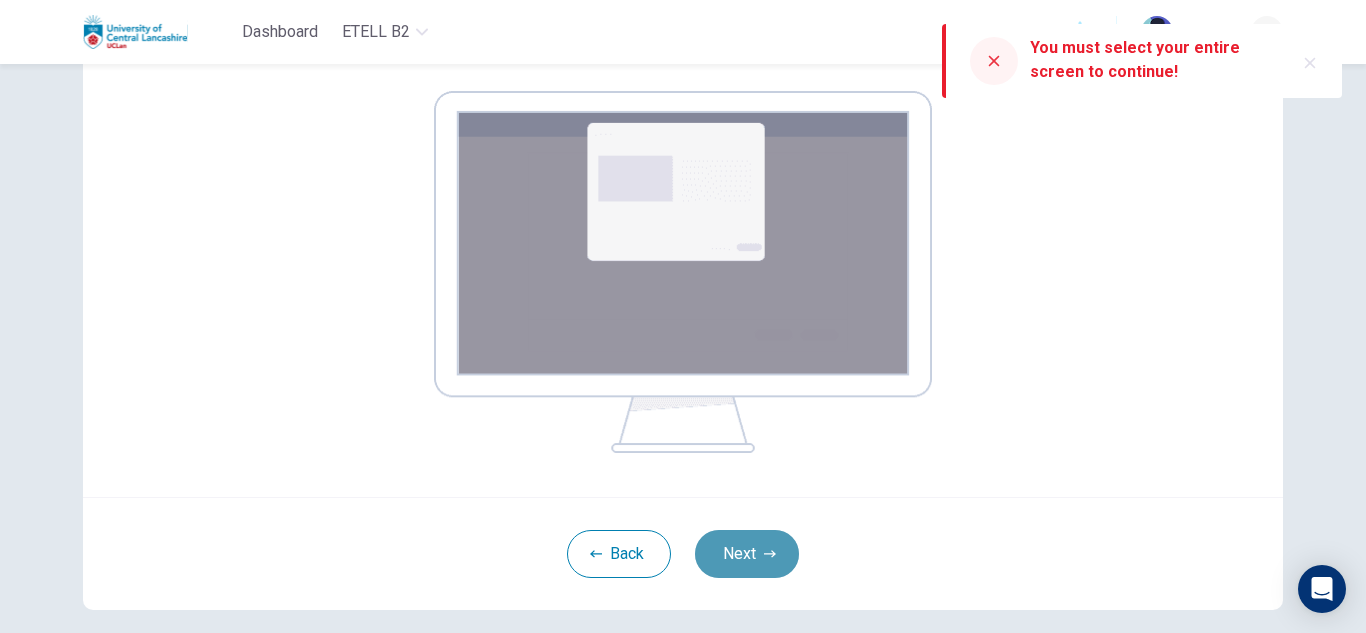 click on "Next" at bounding box center [747, 554] 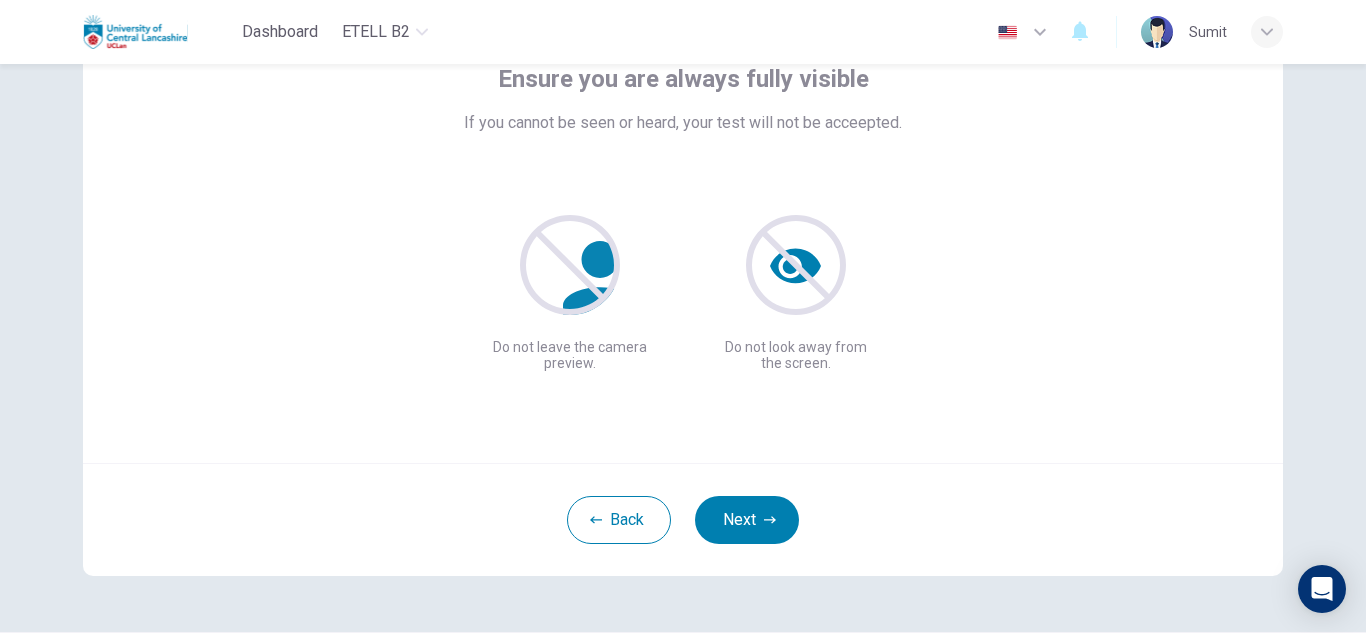 scroll, scrollTop: 138, scrollLeft: 0, axis: vertical 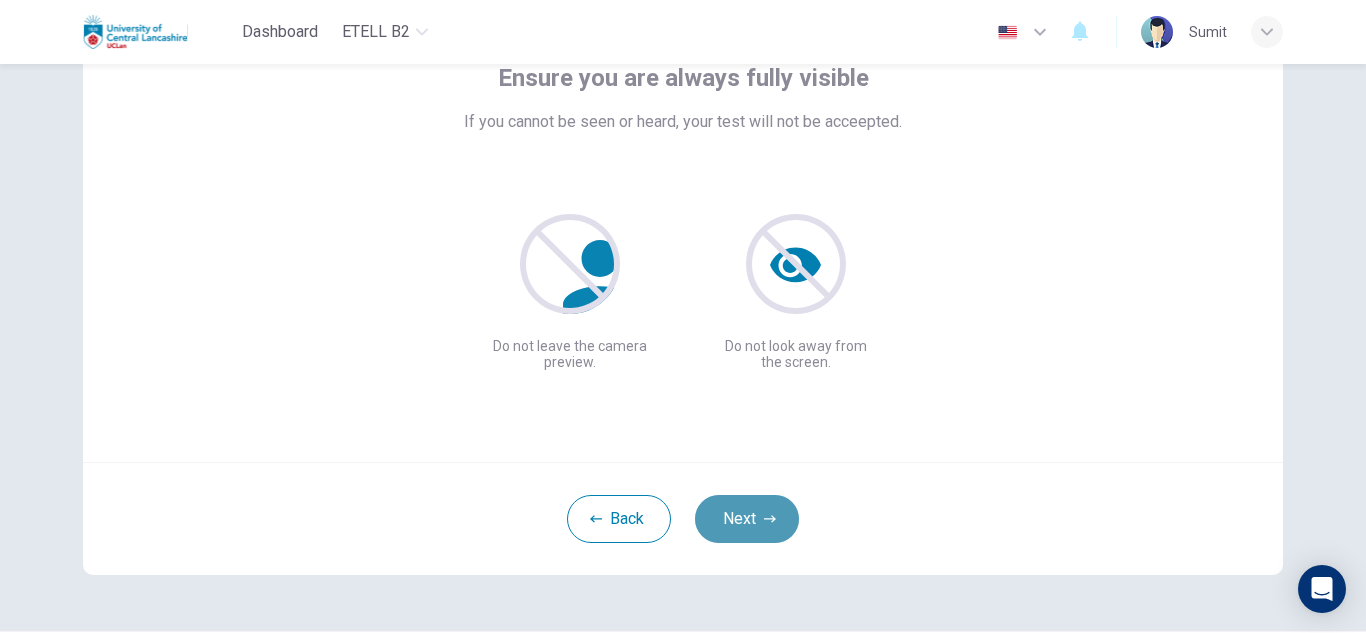 click on "Next" at bounding box center (747, 519) 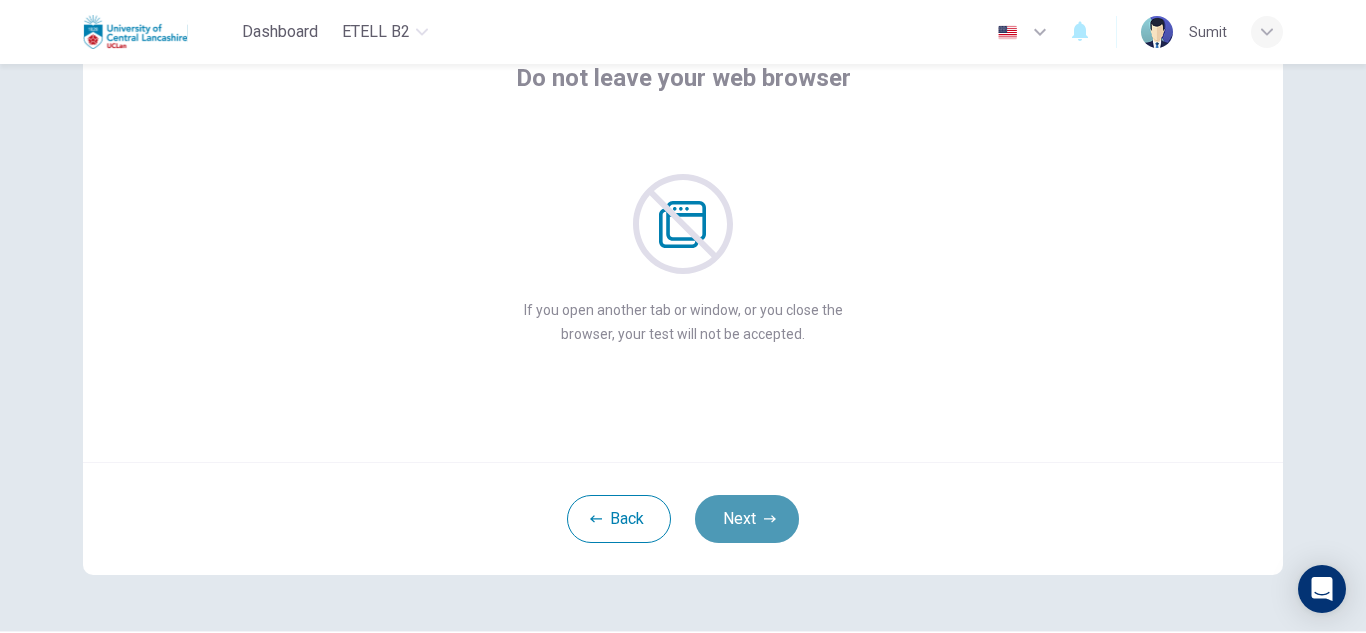 click on "Next" at bounding box center (747, 519) 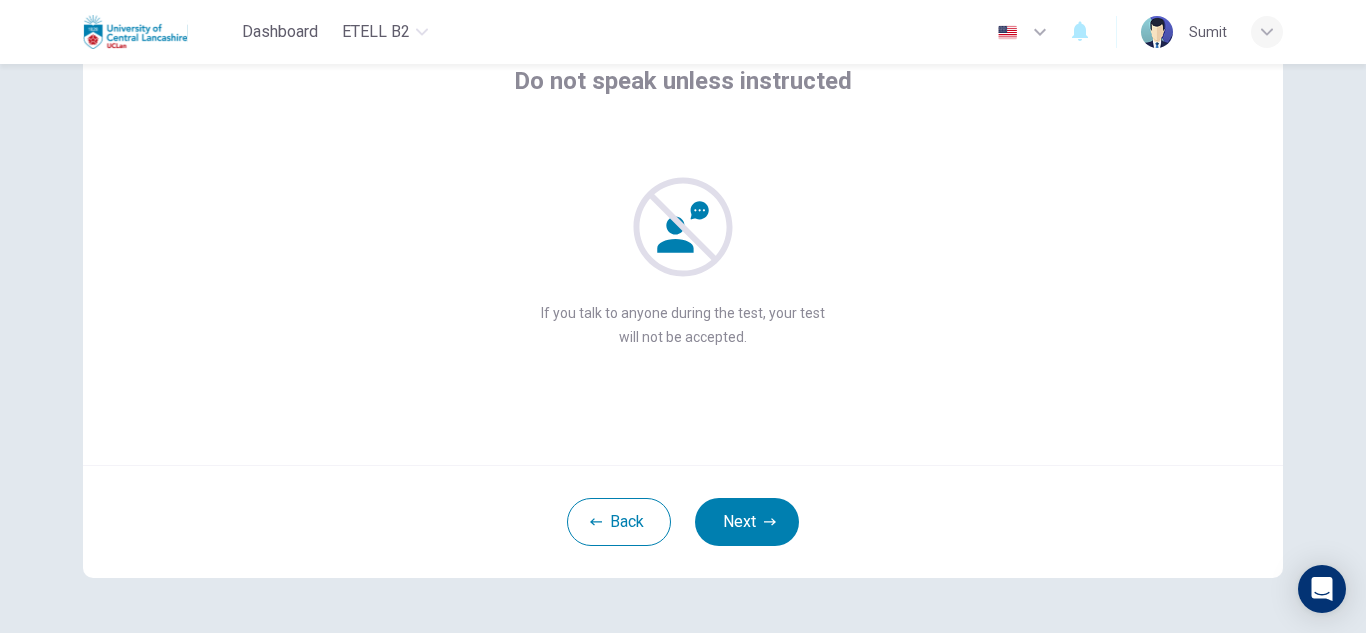 scroll, scrollTop: 136, scrollLeft: 0, axis: vertical 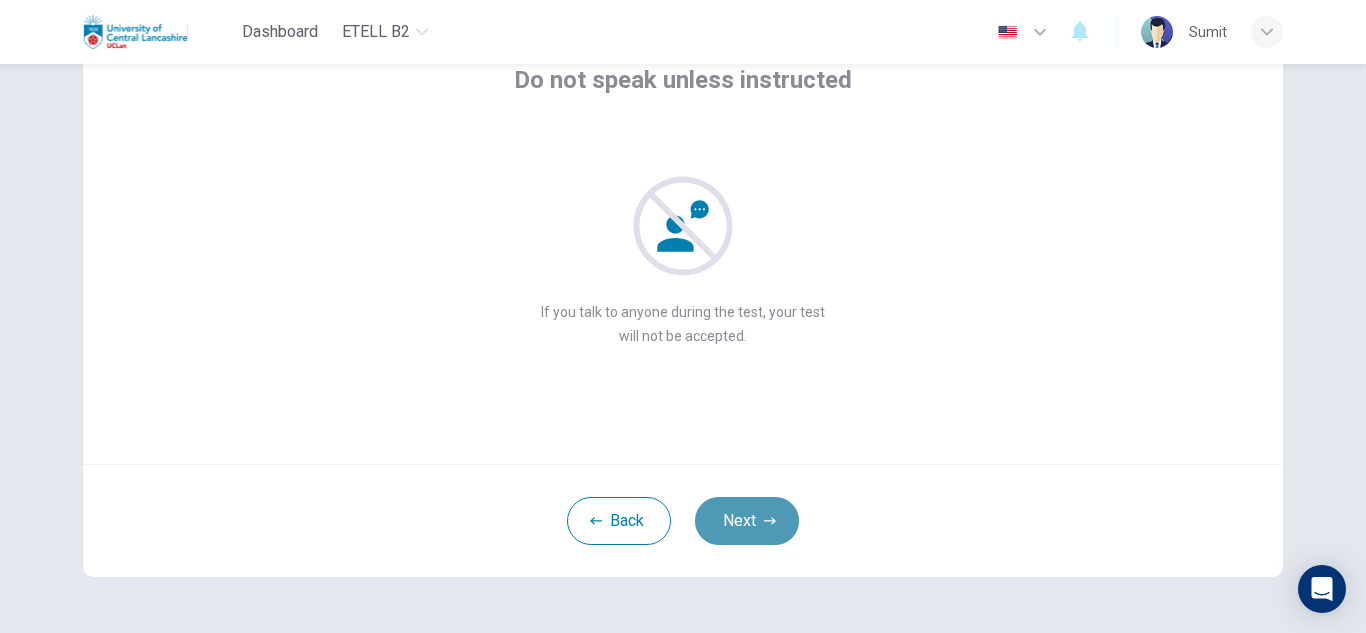 click on "Next" at bounding box center [747, 521] 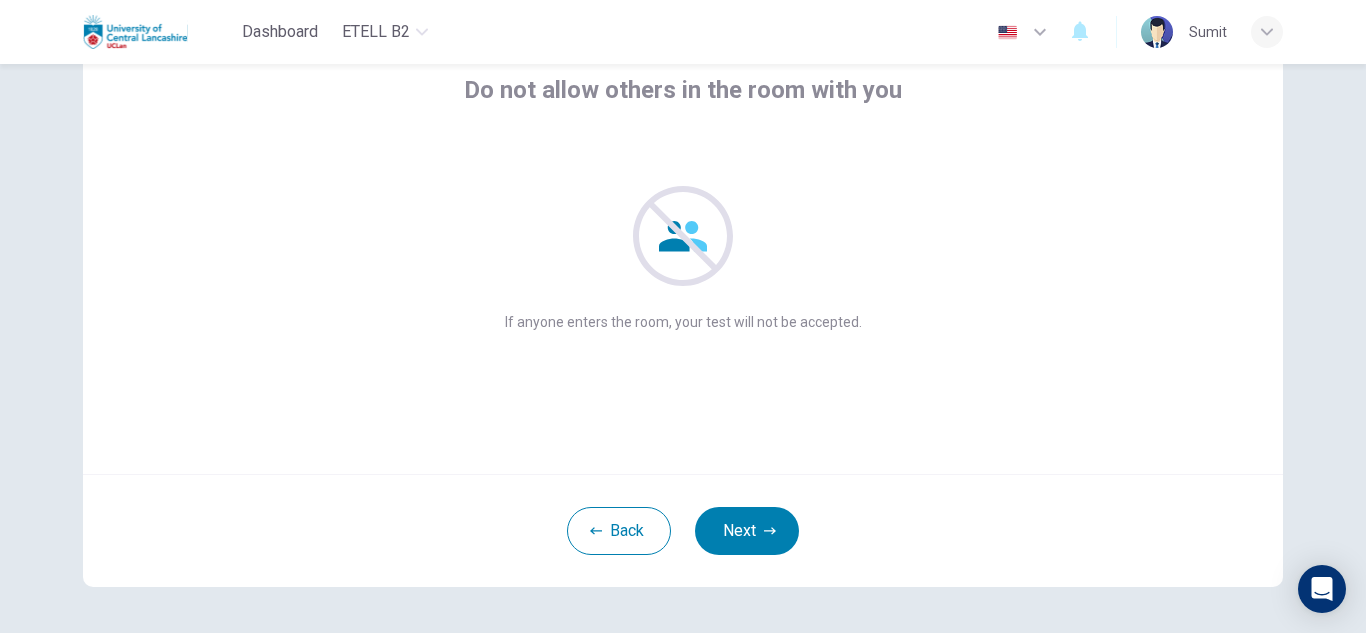 scroll, scrollTop: 128, scrollLeft: 0, axis: vertical 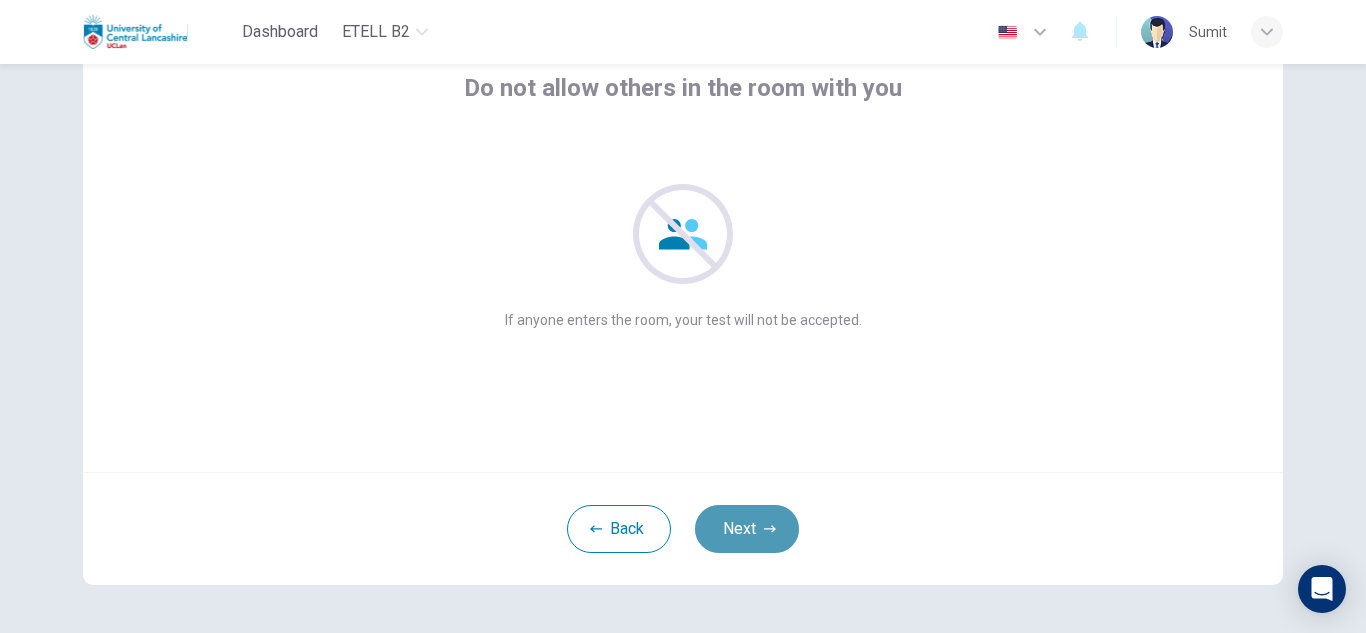 click on "Next" at bounding box center (747, 529) 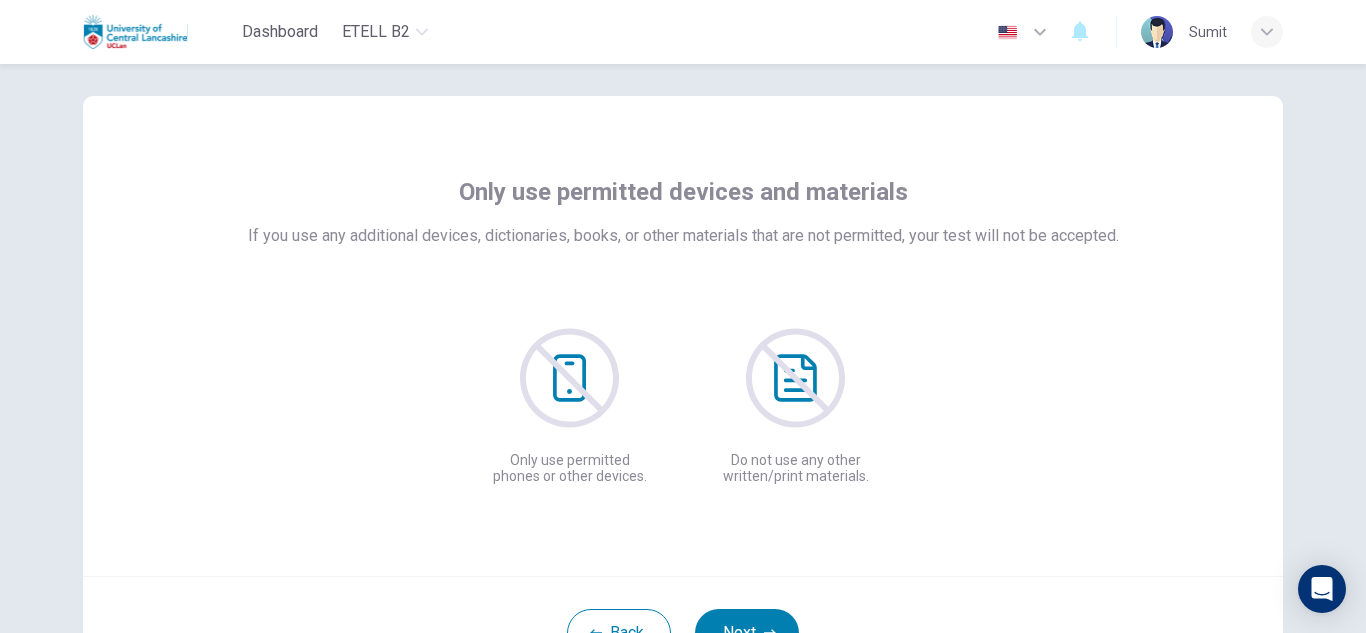 scroll, scrollTop: 200, scrollLeft: 0, axis: vertical 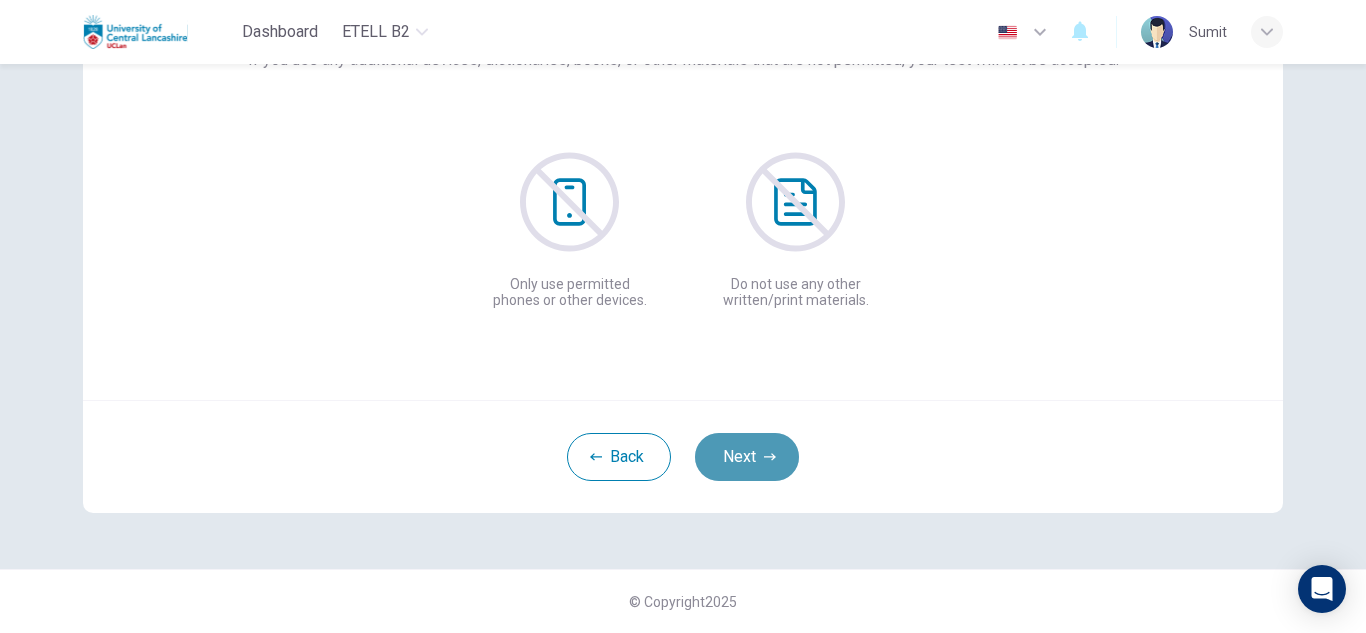 click on "Next" at bounding box center (747, 457) 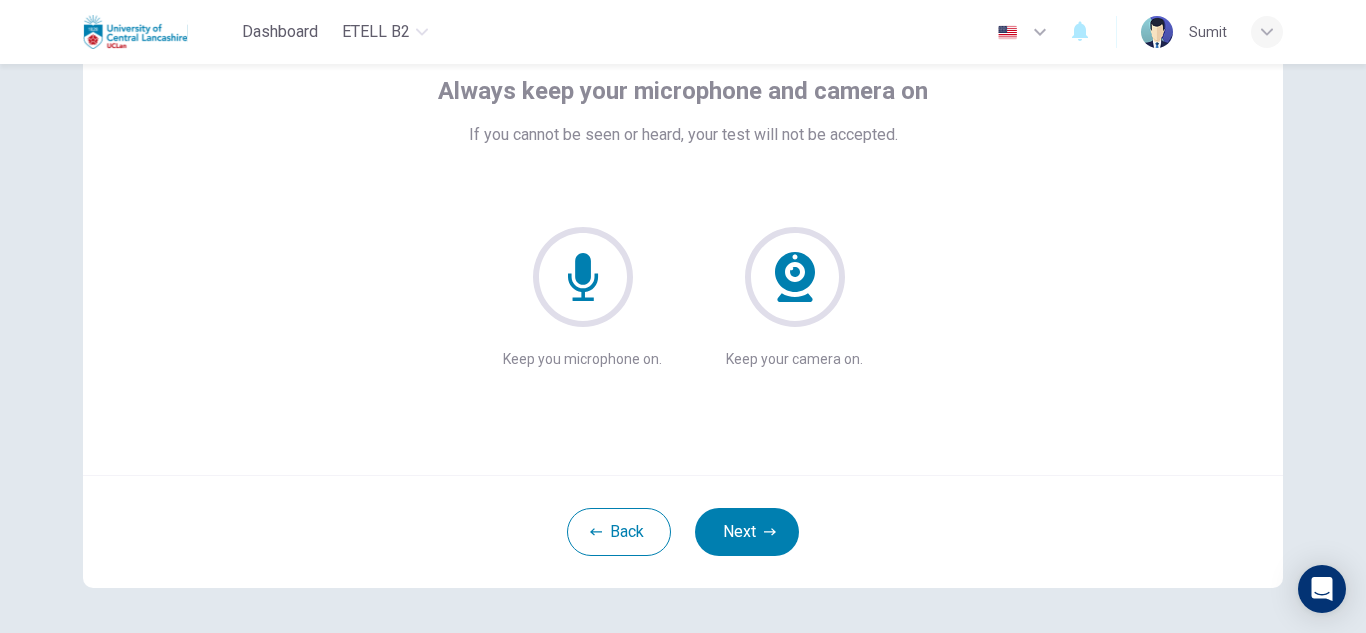 scroll, scrollTop: 124, scrollLeft: 0, axis: vertical 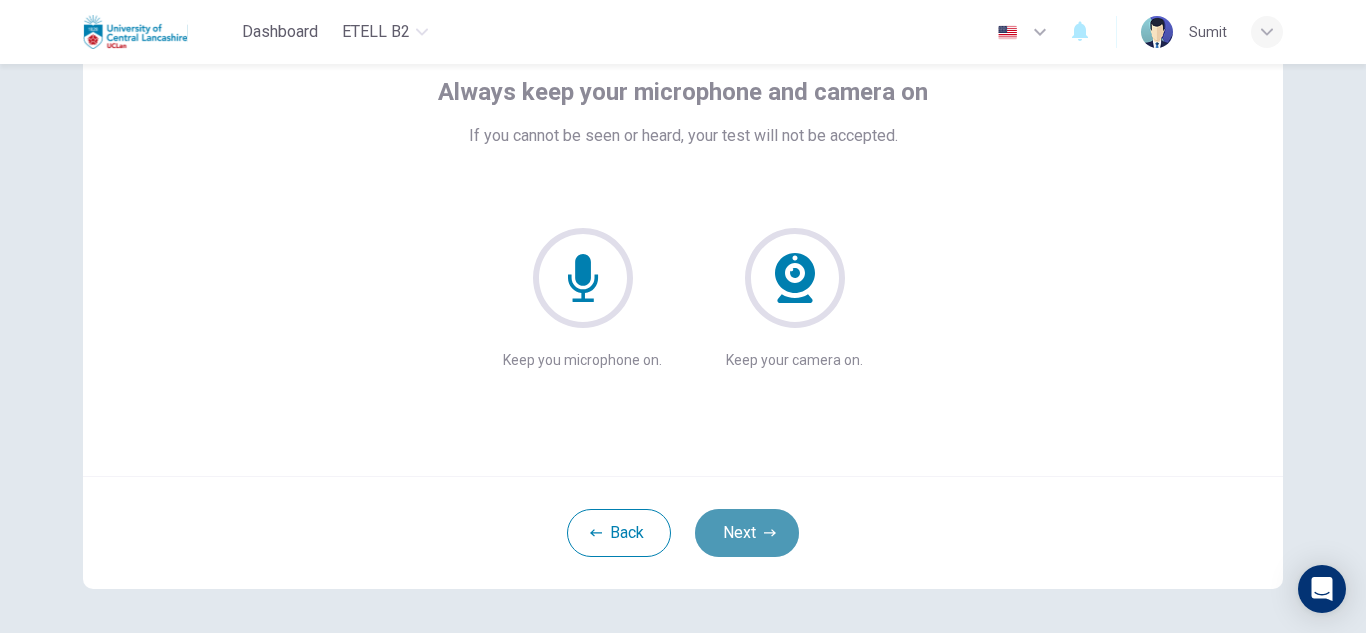click on "Next" at bounding box center [747, 533] 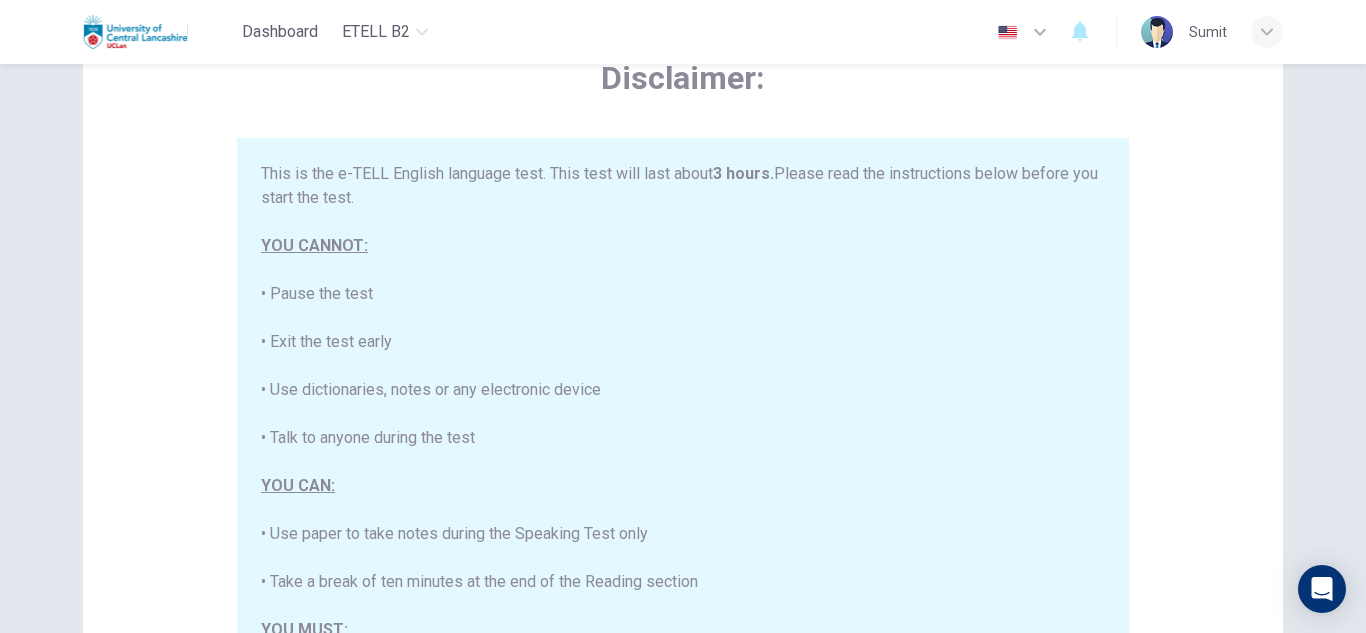 scroll, scrollTop: 117, scrollLeft: 0, axis: vertical 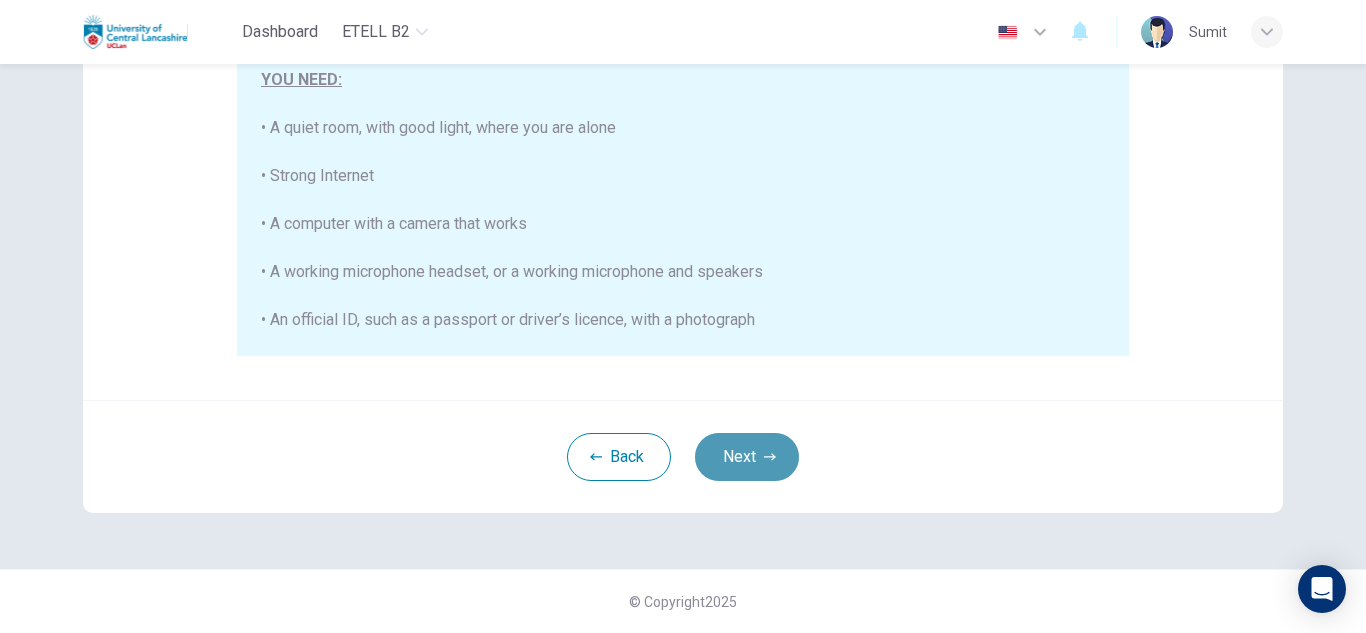 click on "Next" at bounding box center (747, 457) 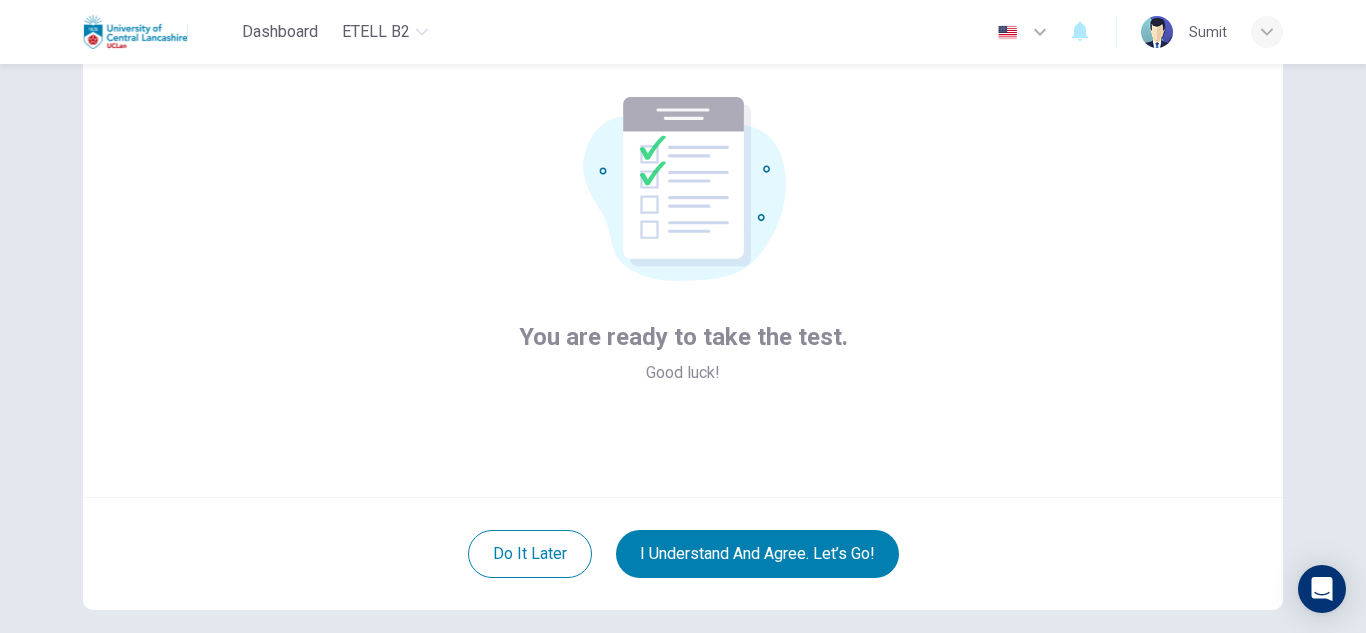 scroll, scrollTop: 200, scrollLeft: 0, axis: vertical 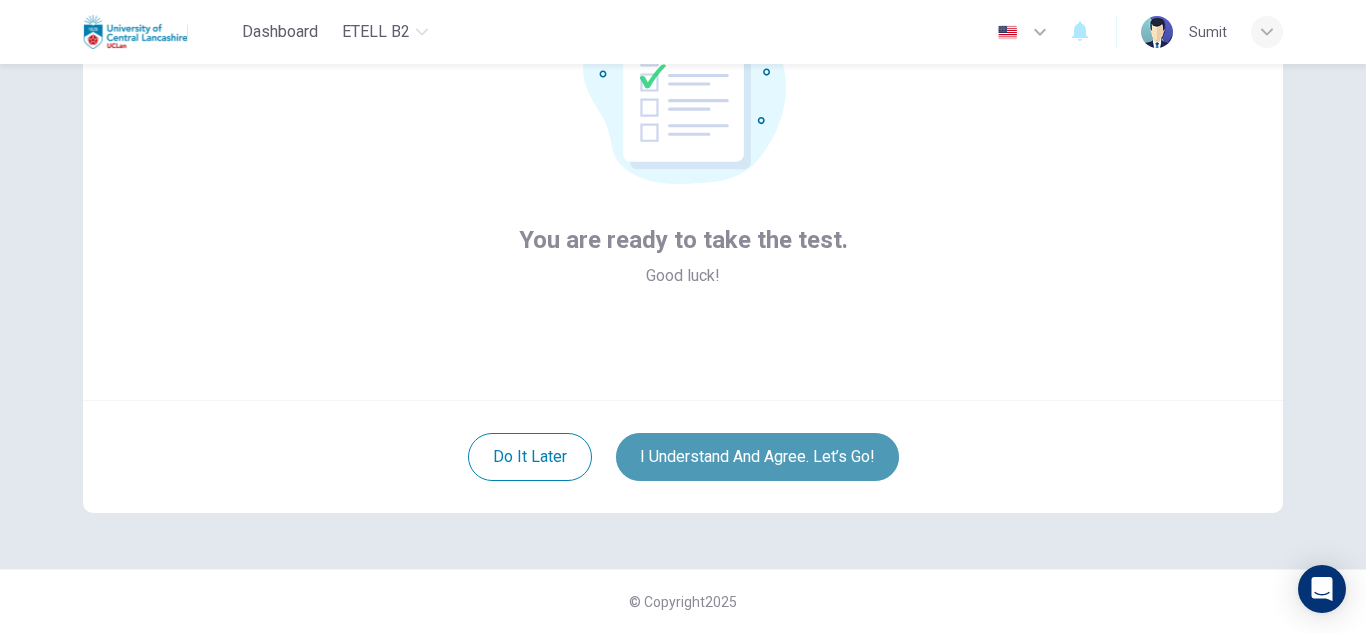 click on "I understand and agree. Let’s go!" at bounding box center [757, 457] 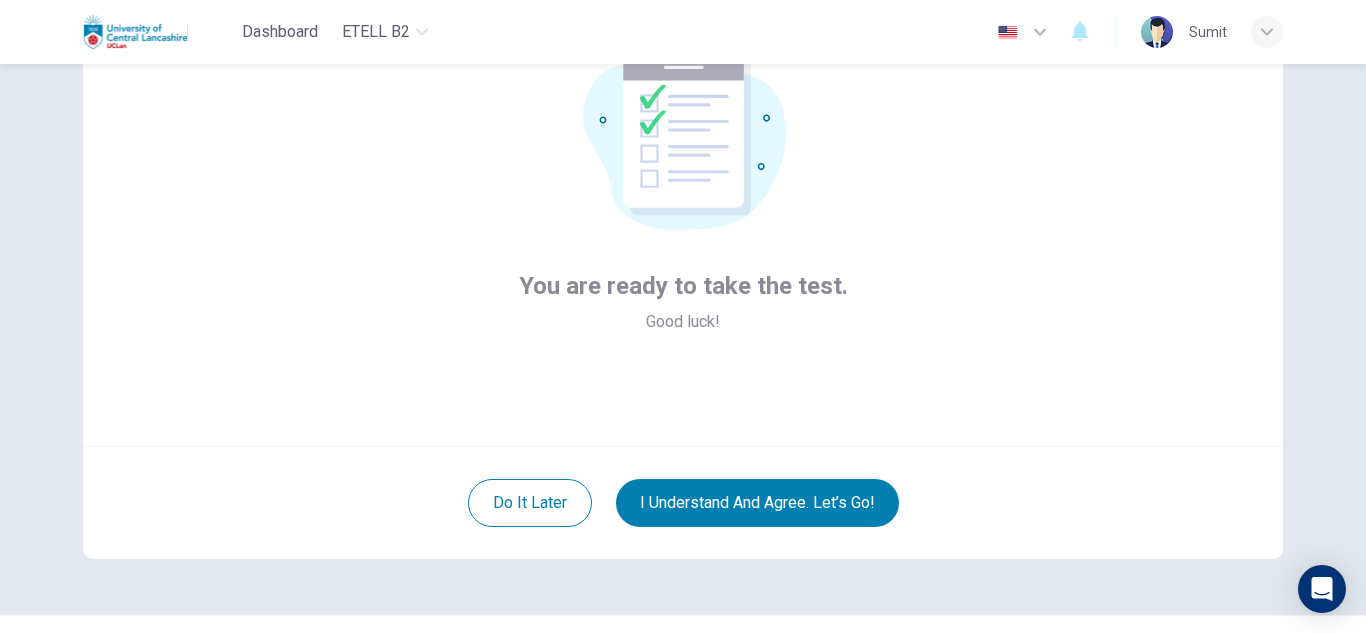 scroll, scrollTop: 129, scrollLeft: 0, axis: vertical 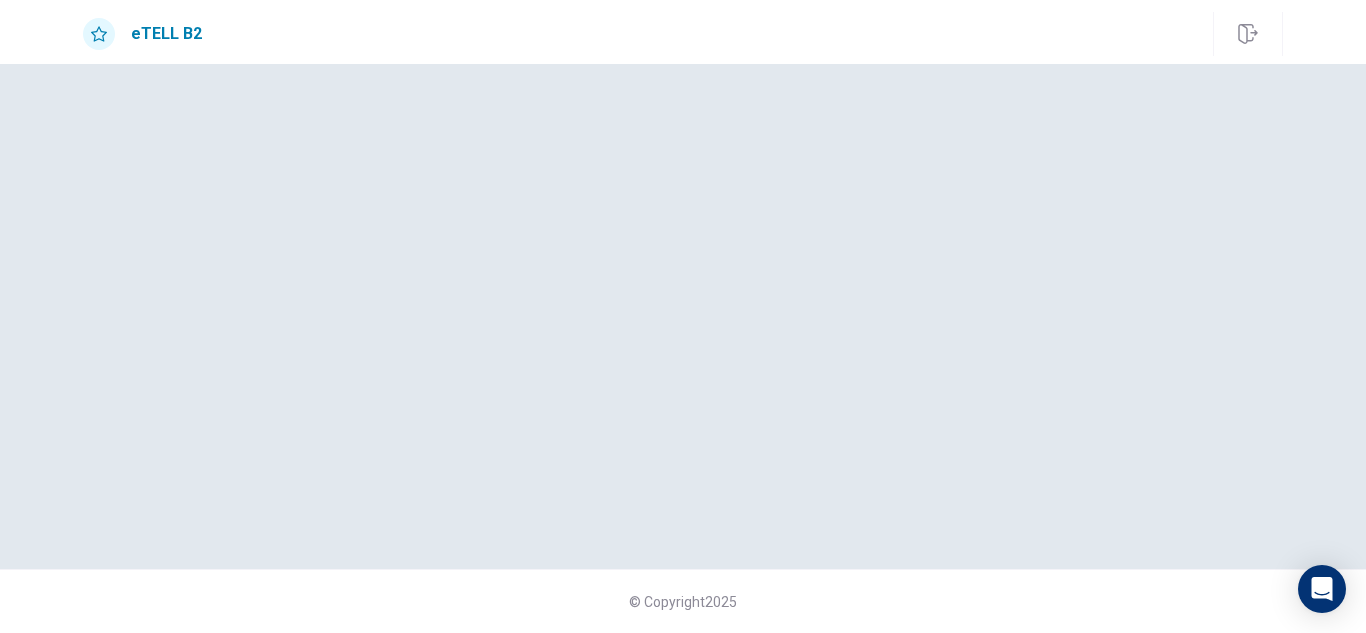 click at bounding box center (683, 316) 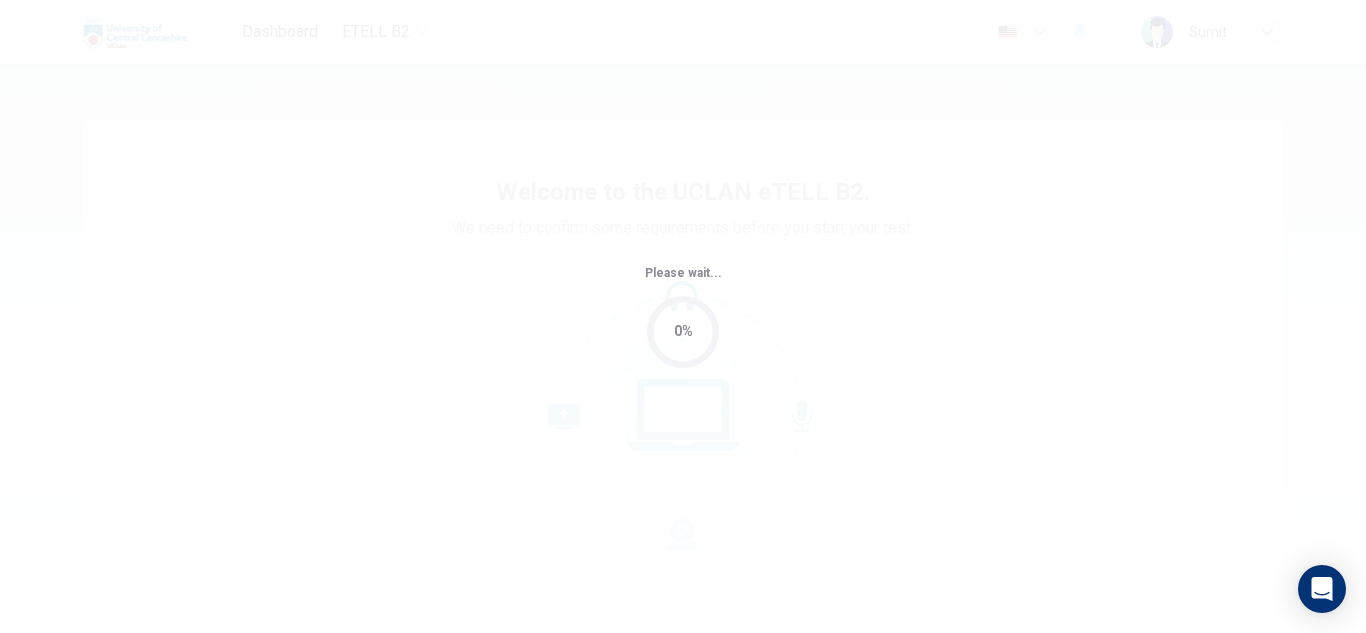 scroll, scrollTop: 0, scrollLeft: 0, axis: both 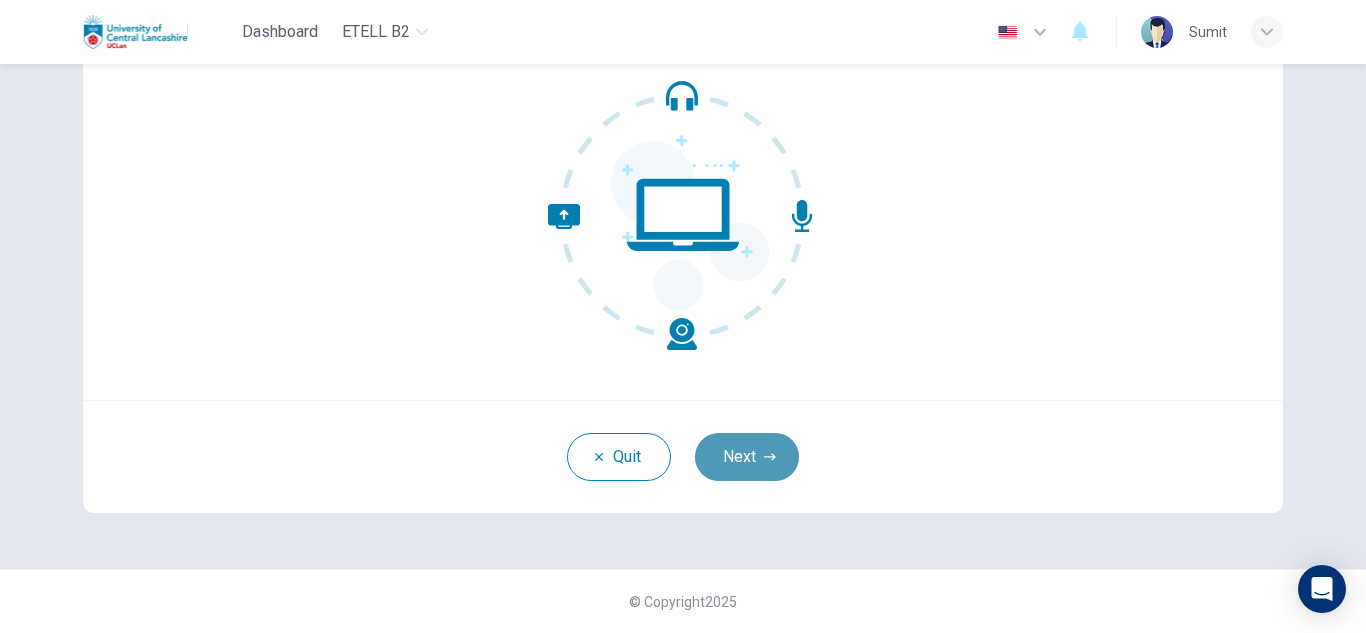 click on "Next" at bounding box center [747, 457] 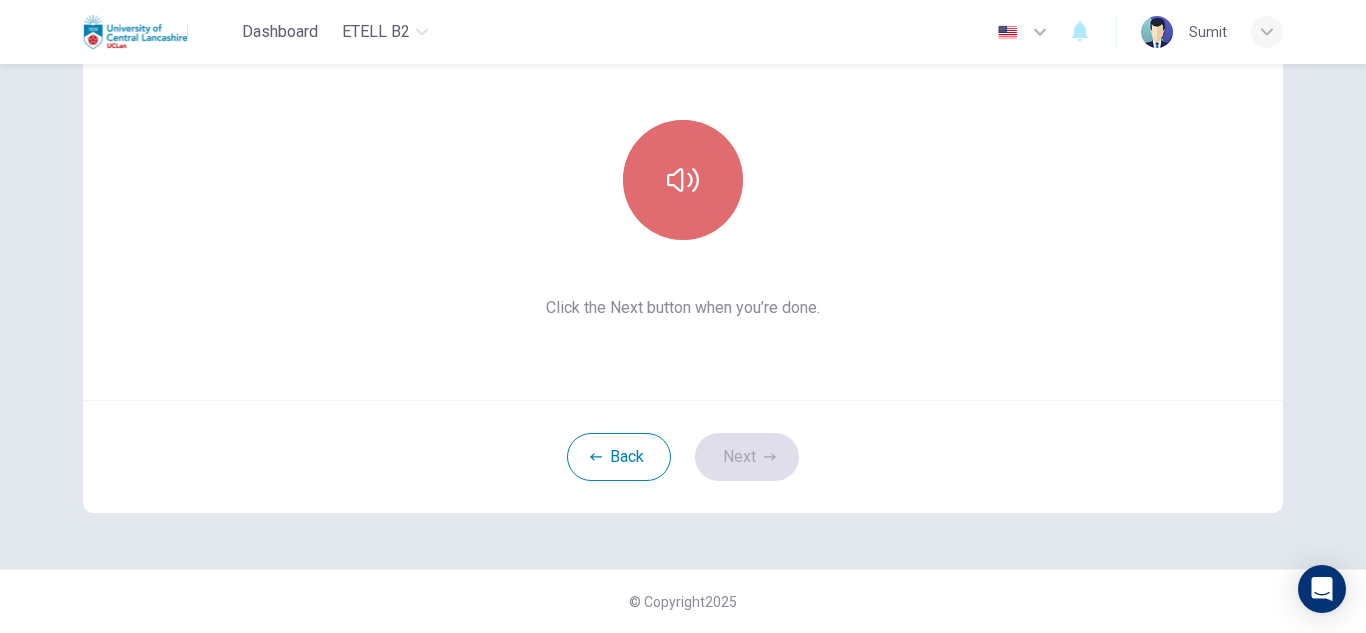 click at bounding box center (683, 180) 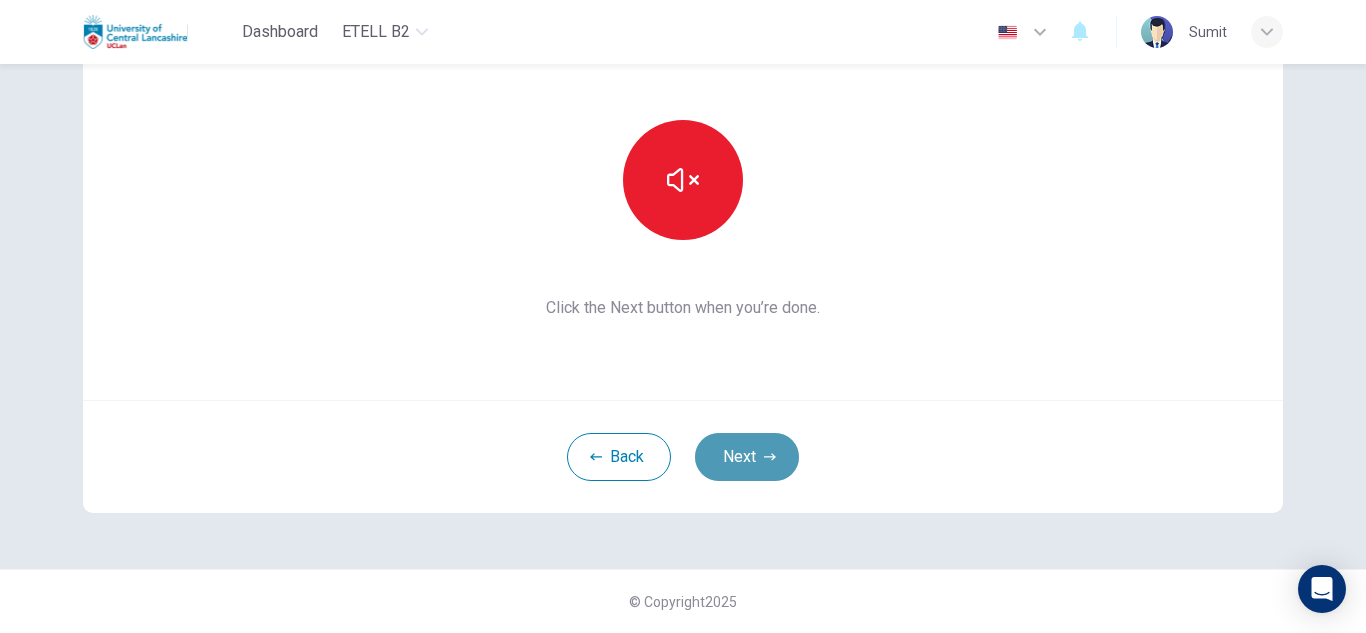 click on "Next" at bounding box center (747, 457) 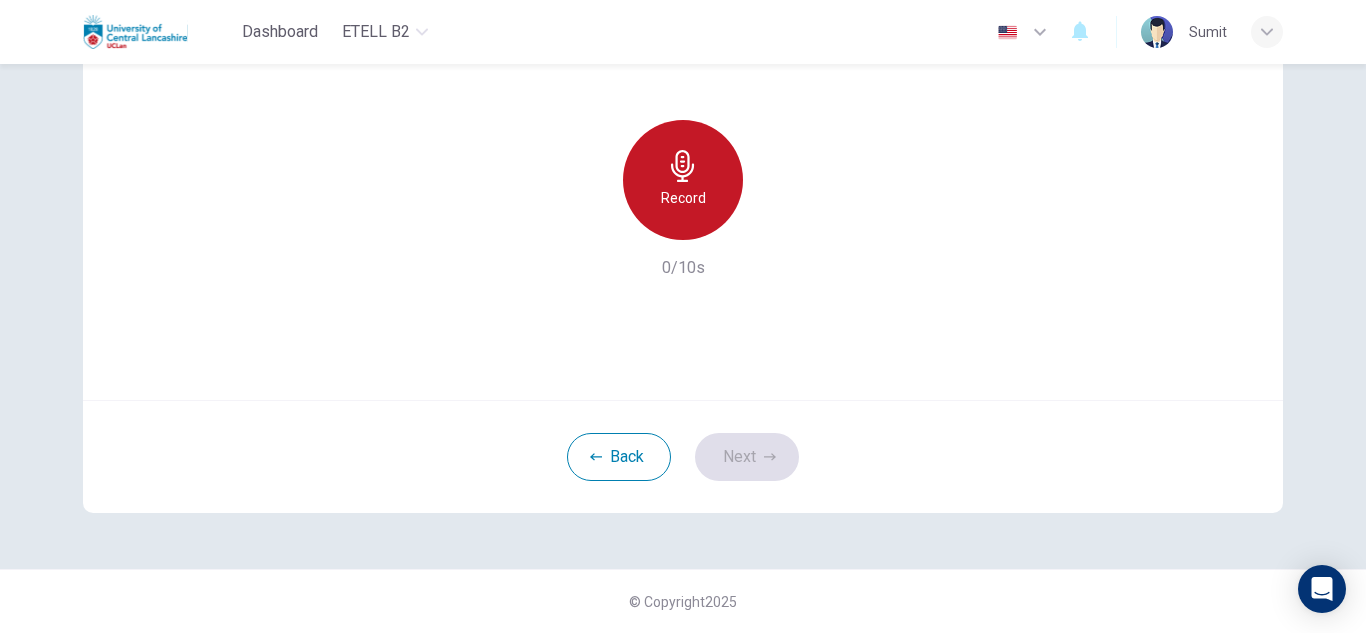 click on "Record" at bounding box center (683, 198) 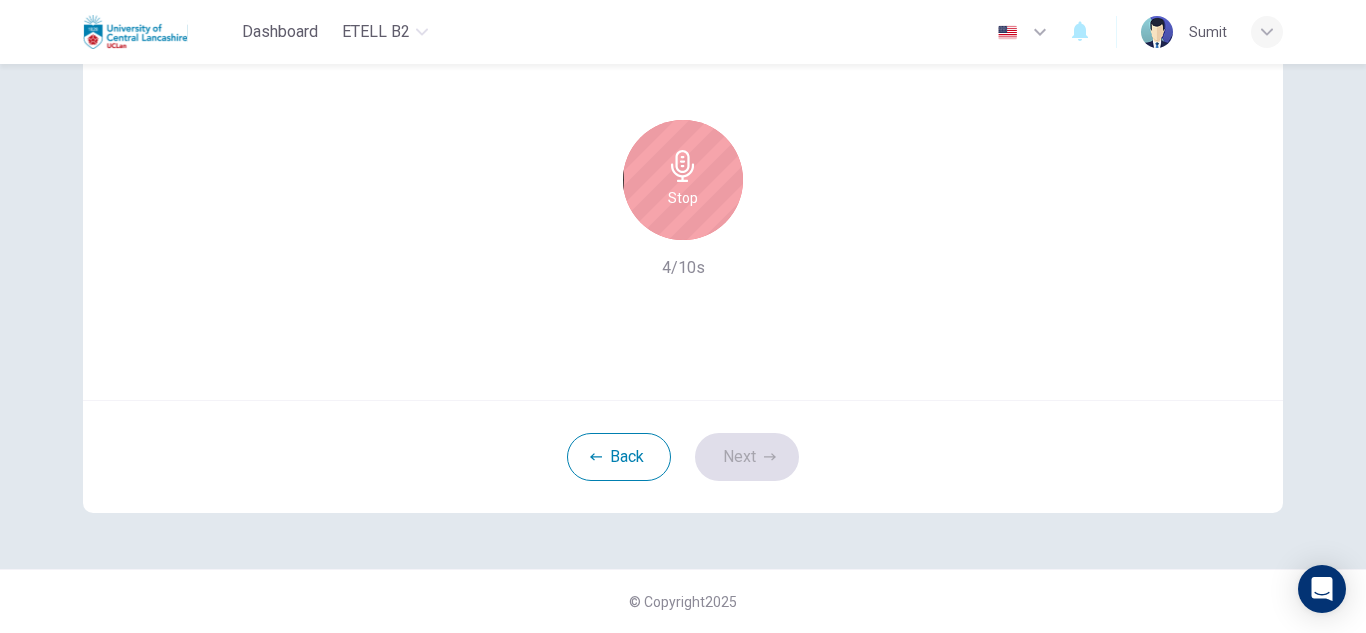 click on "Stop" at bounding box center [683, 180] 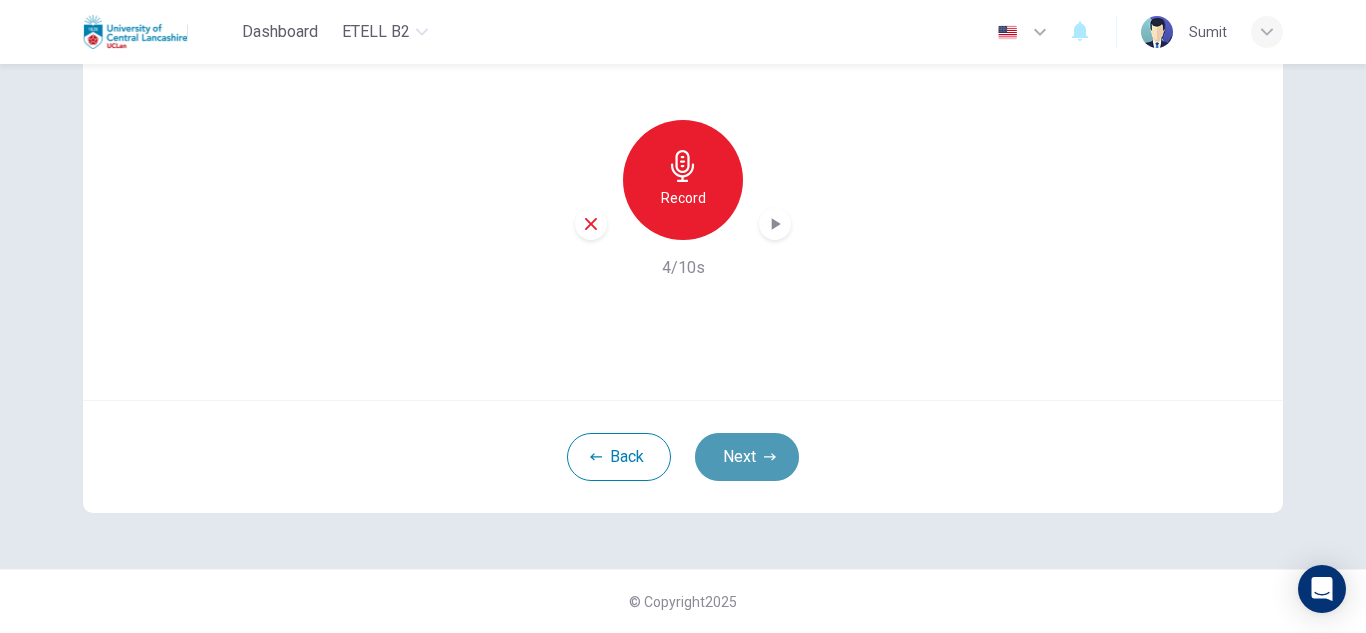 click on "Next" at bounding box center (747, 457) 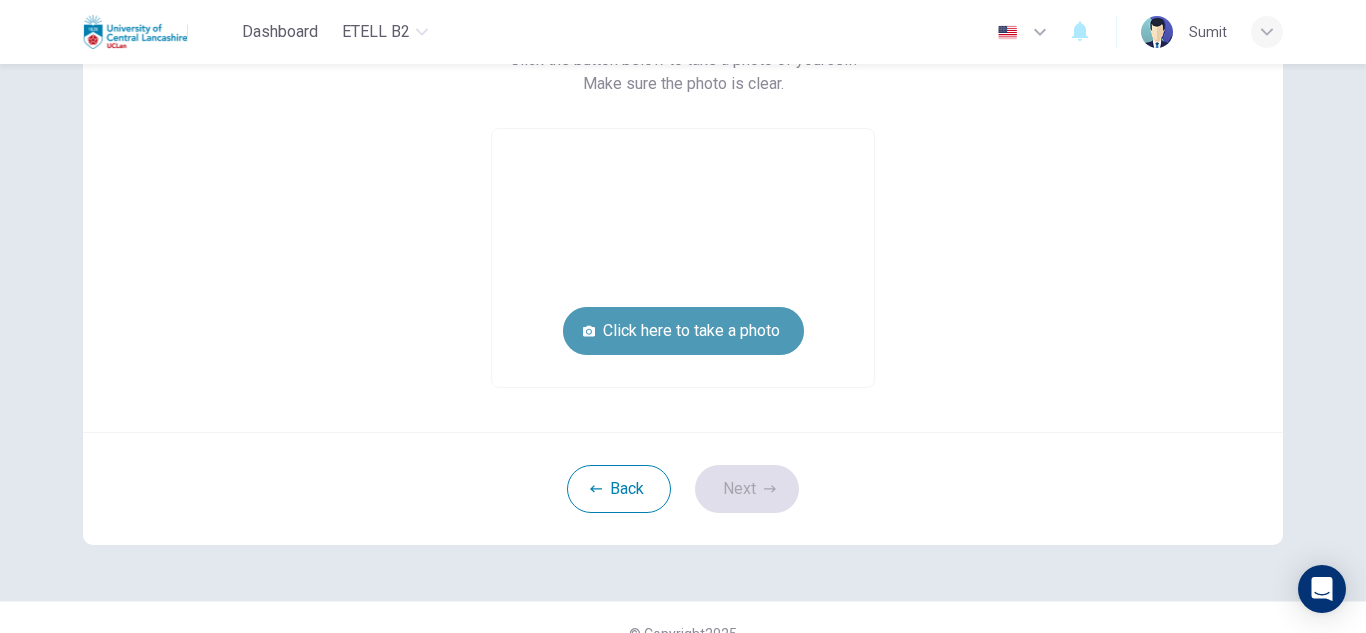 click on "Click here to take a photo" at bounding box center (683, 331) 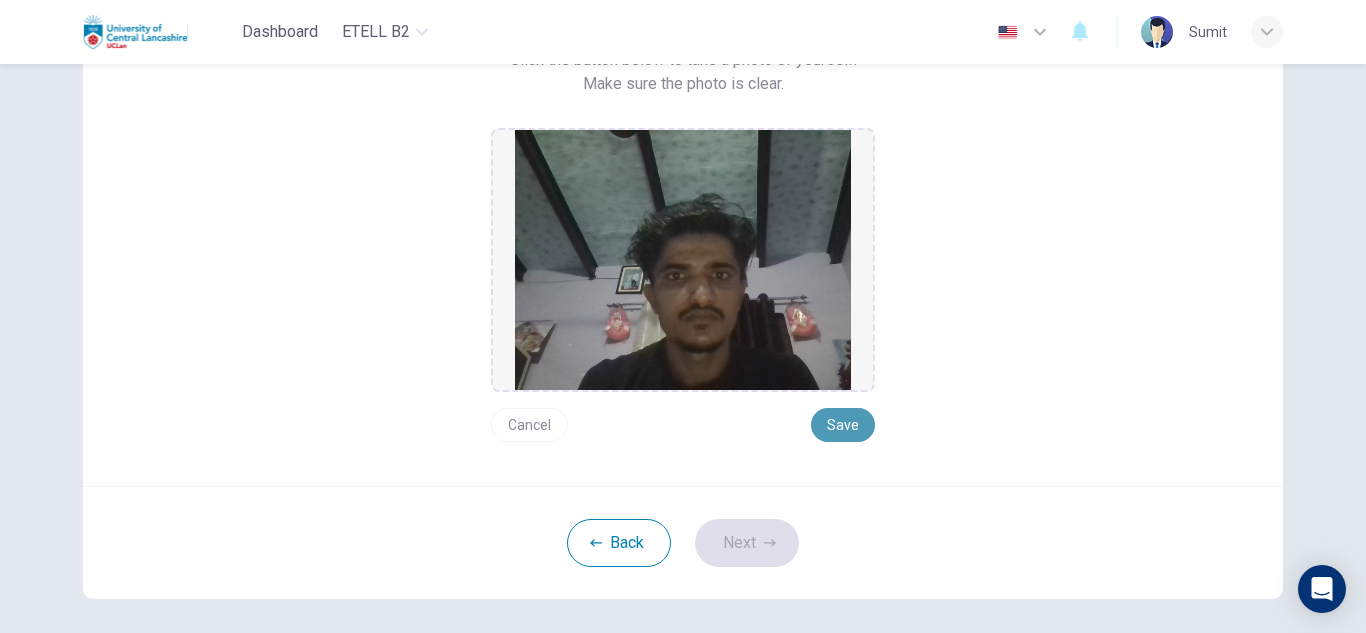 click on "Save" at bounding box center [843, 425] 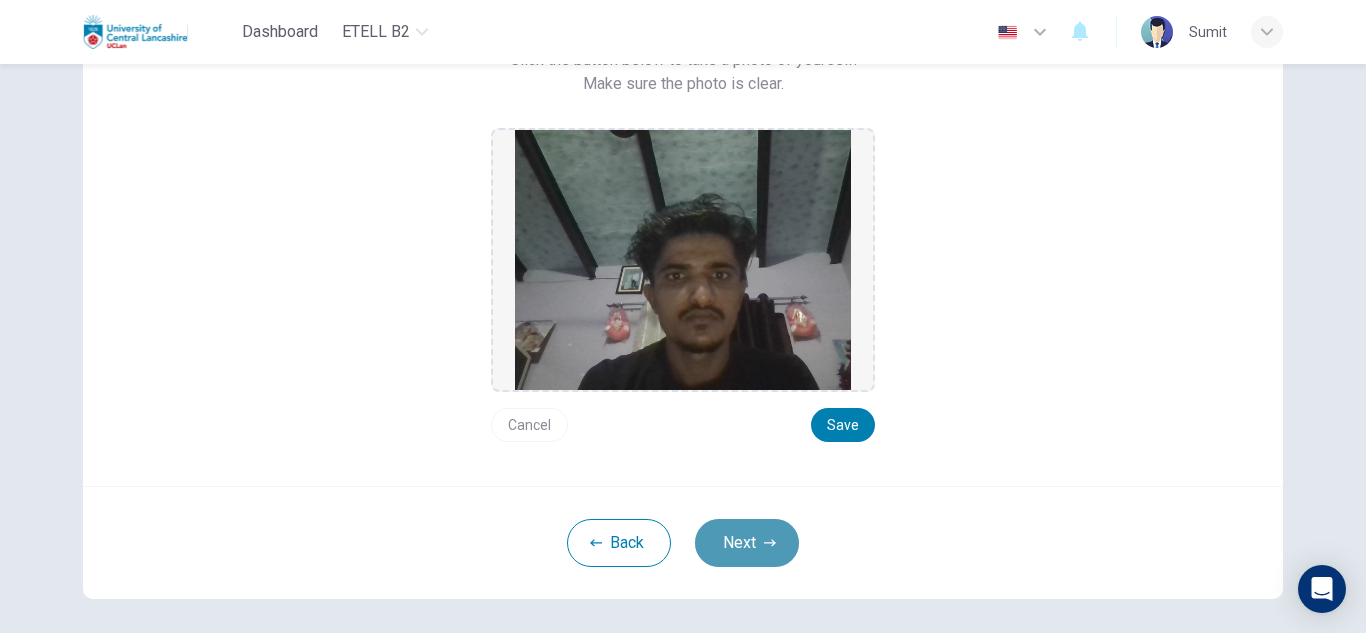 click on "Next" at bounding box center [747, 543] 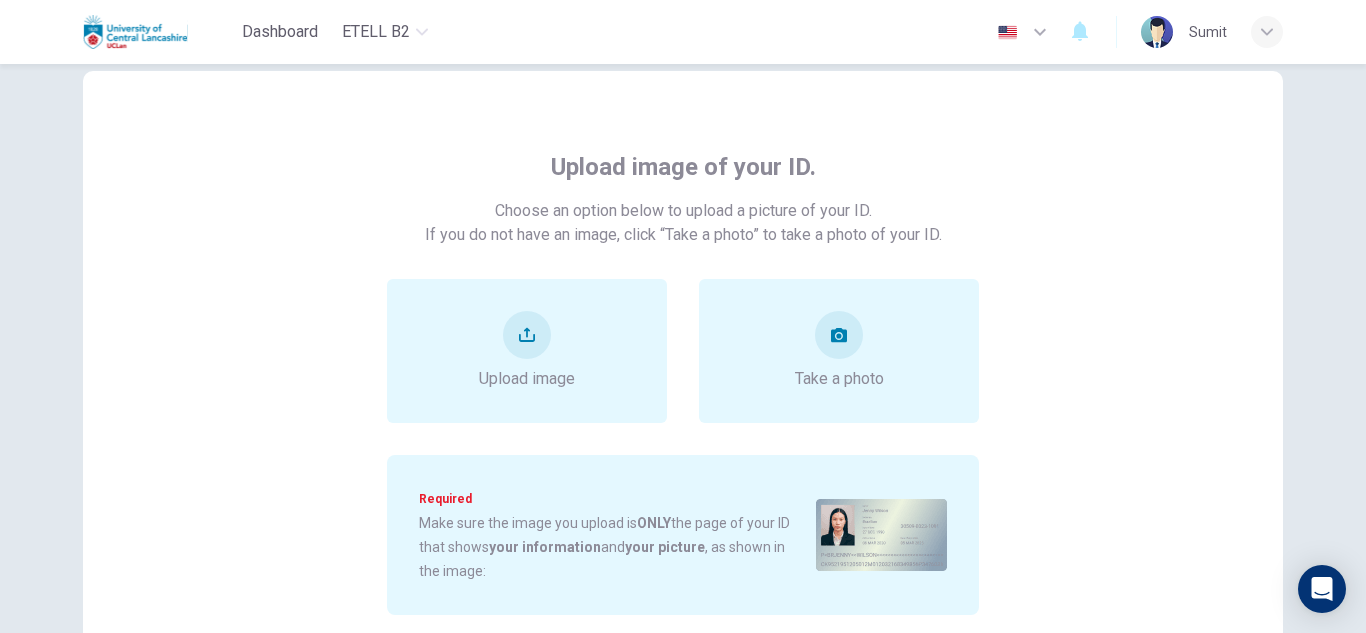 scroll, scrollTop: 32, scrollLeft: 0, axis: vertical 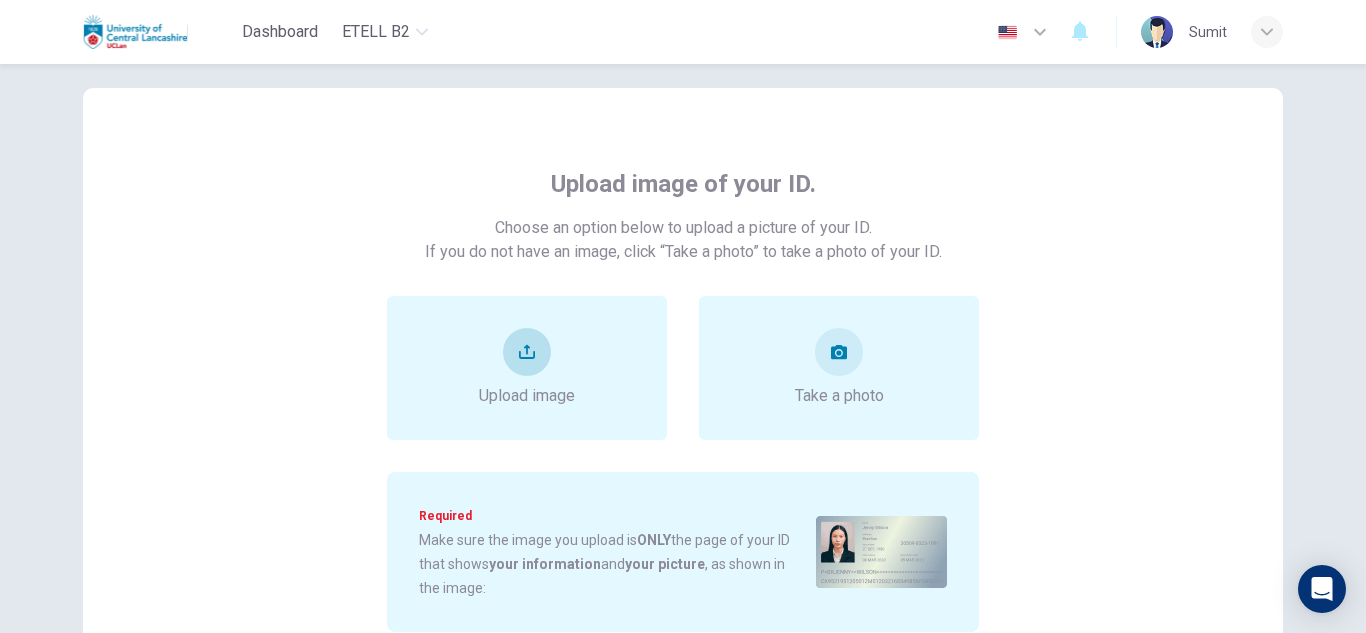 click on "Upload image" at bounding box center [527, 368] 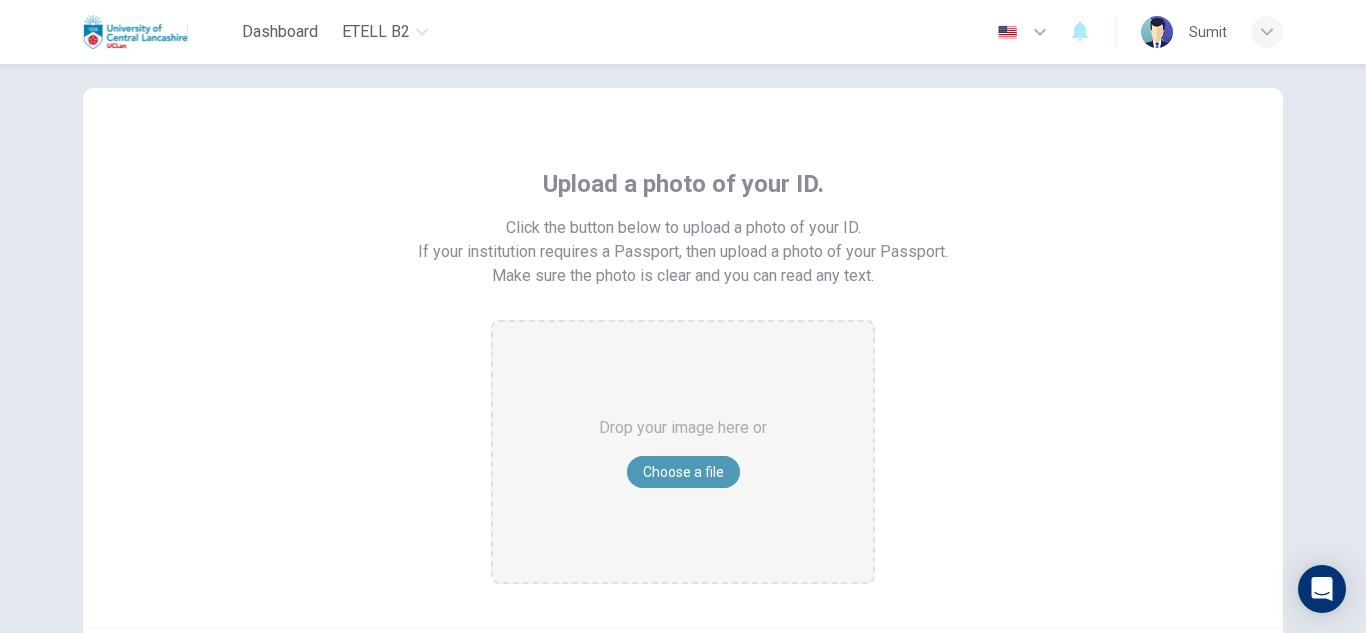 click on "Choose a file" at bounding box center (683, 472) 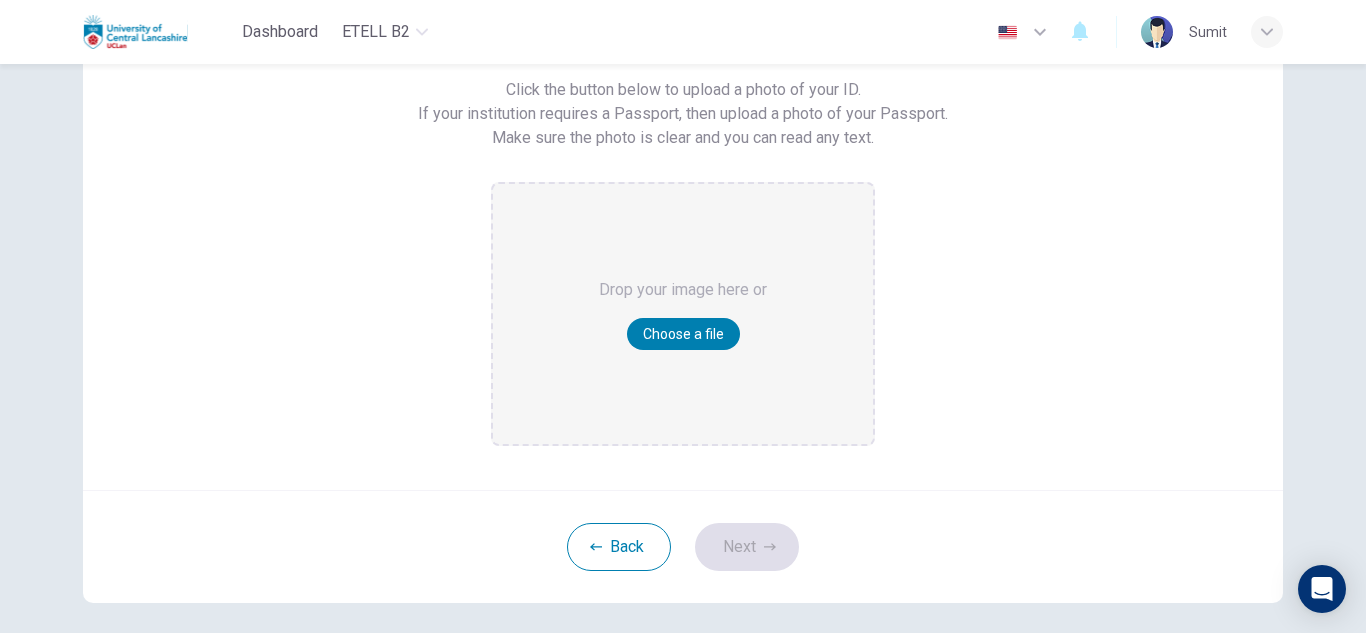 scroll, scrollTop: 171, scrollLeft: 0, axis: vertical 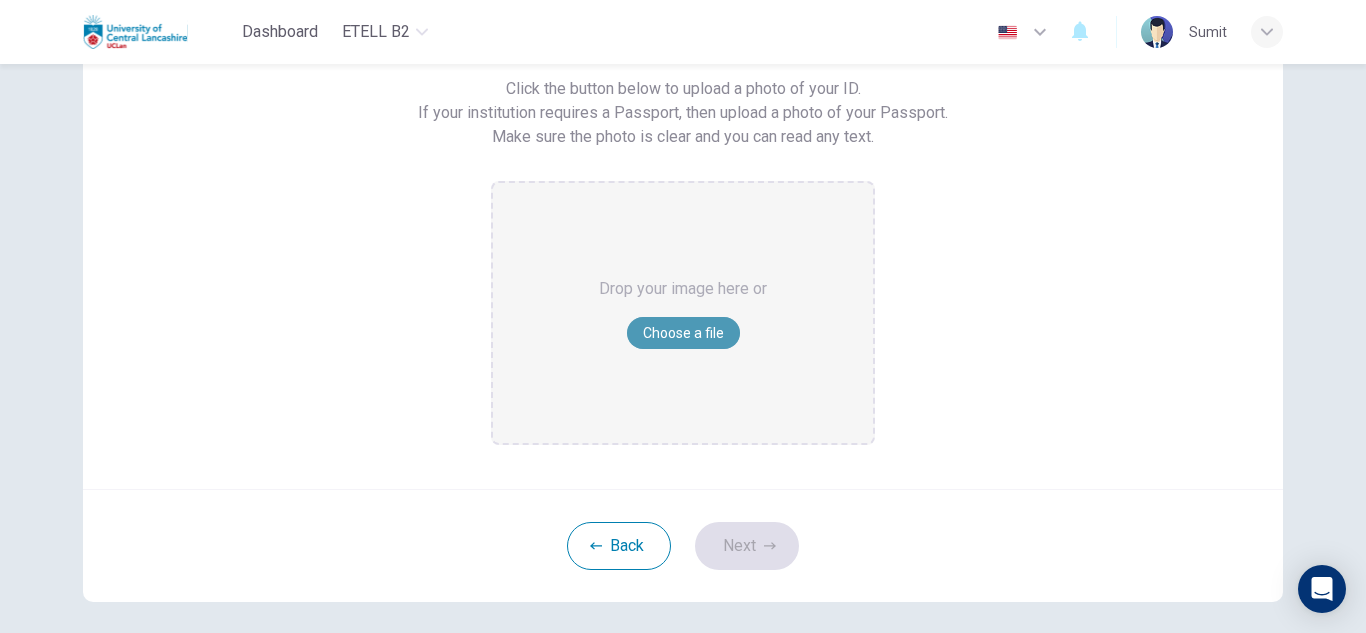 click on "Choose a file" at bounding box center [683, 333] 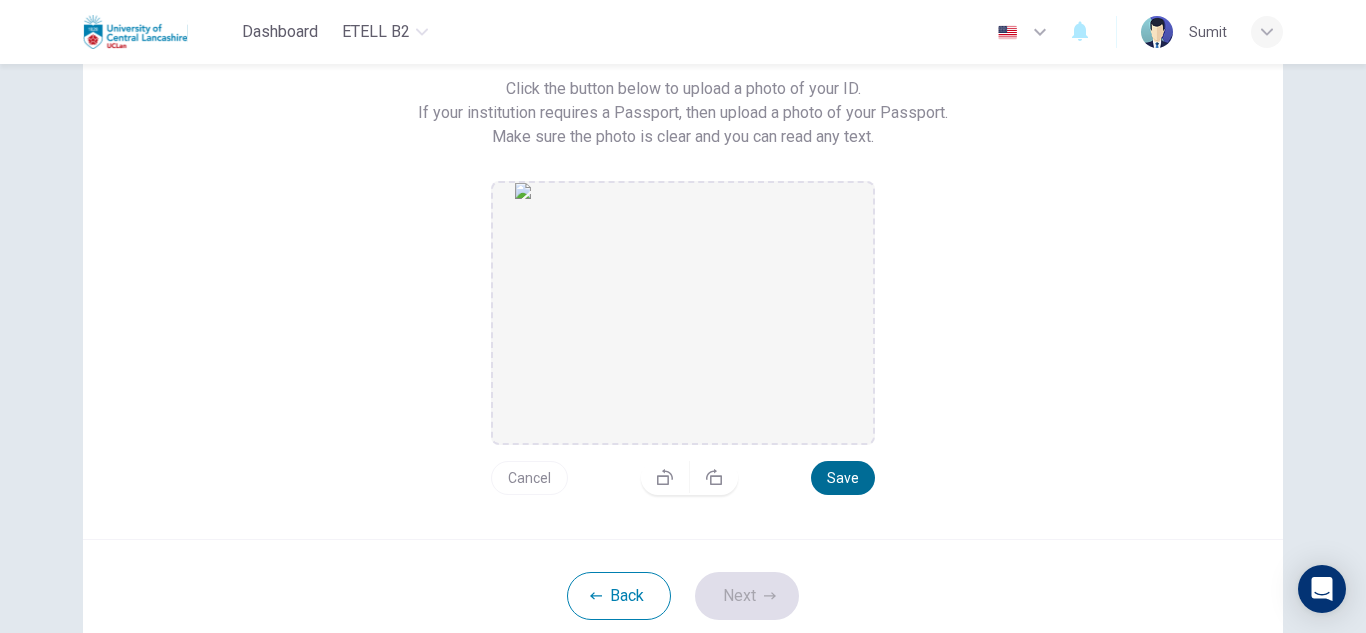 click on "Save" at bounding box center [843, 478] 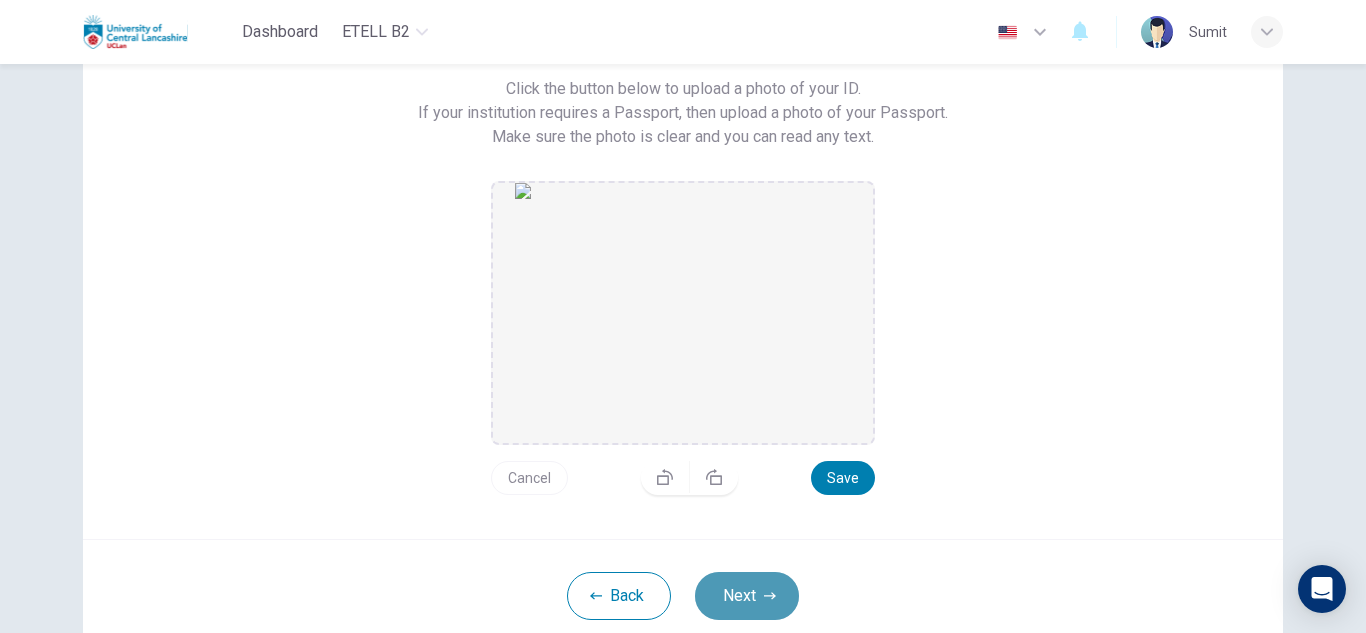 click on "Next" at bounding box center [747, 596] 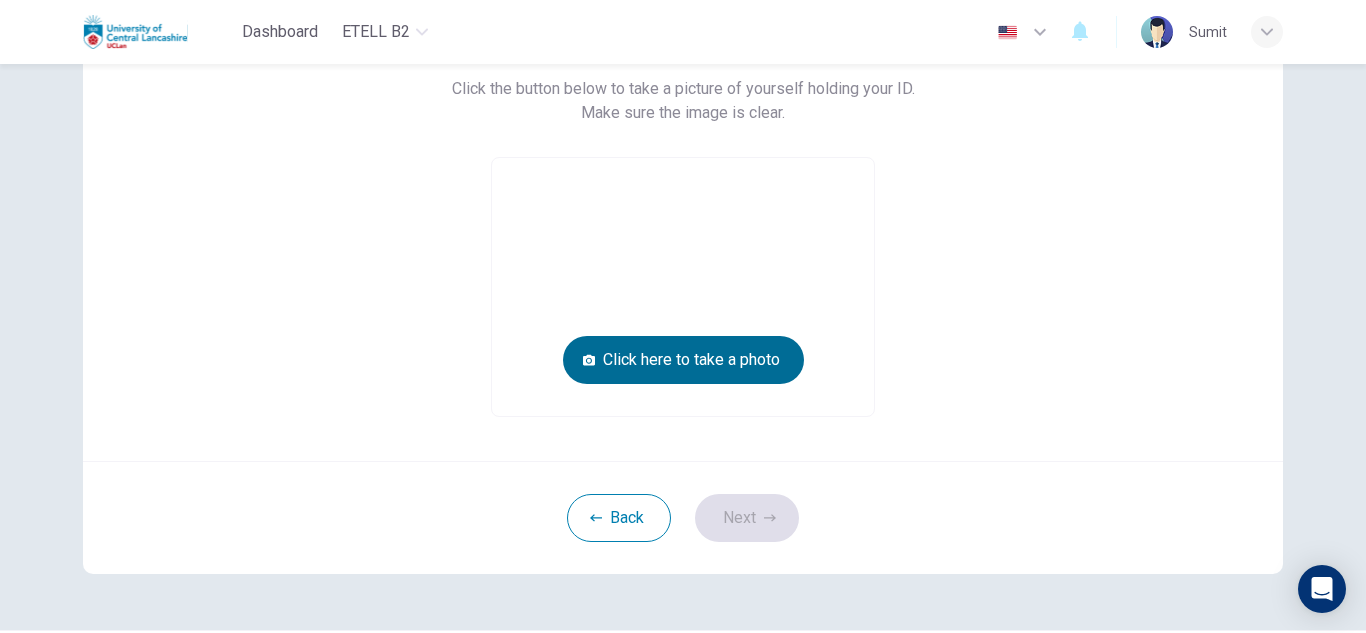 click on "Click here to take a photo" at bounding box center (683, 360) 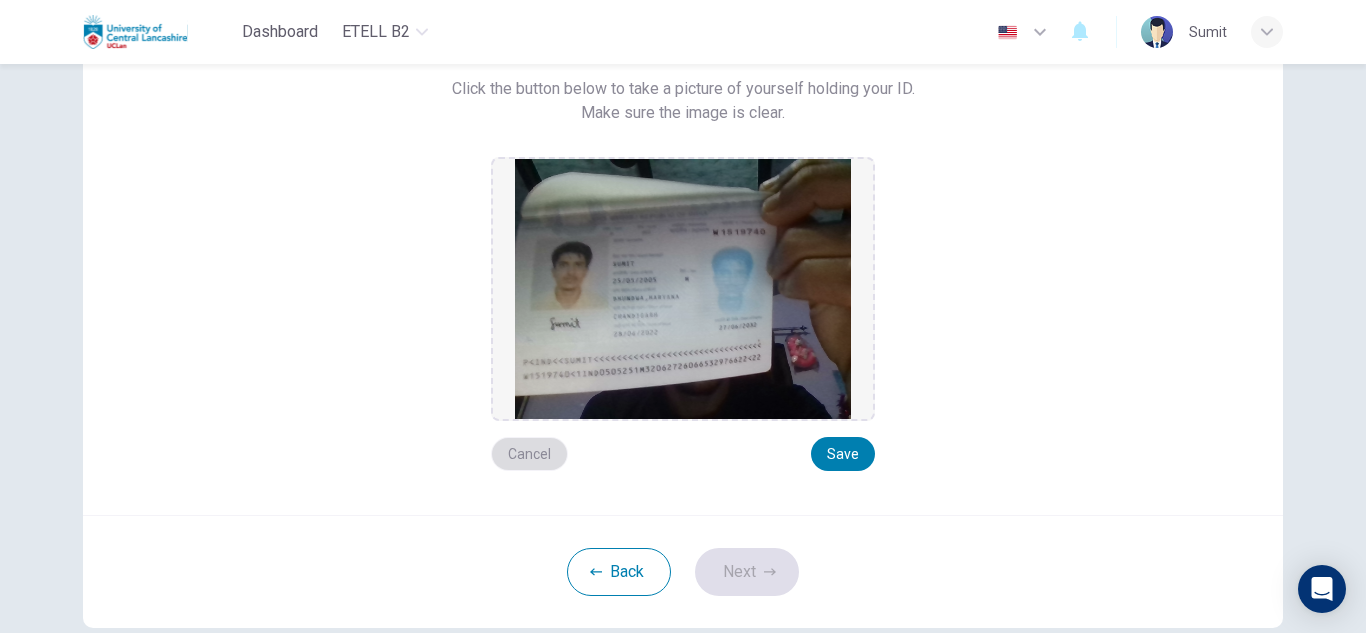 click on "Cancel" at bounding box center [529, 454] 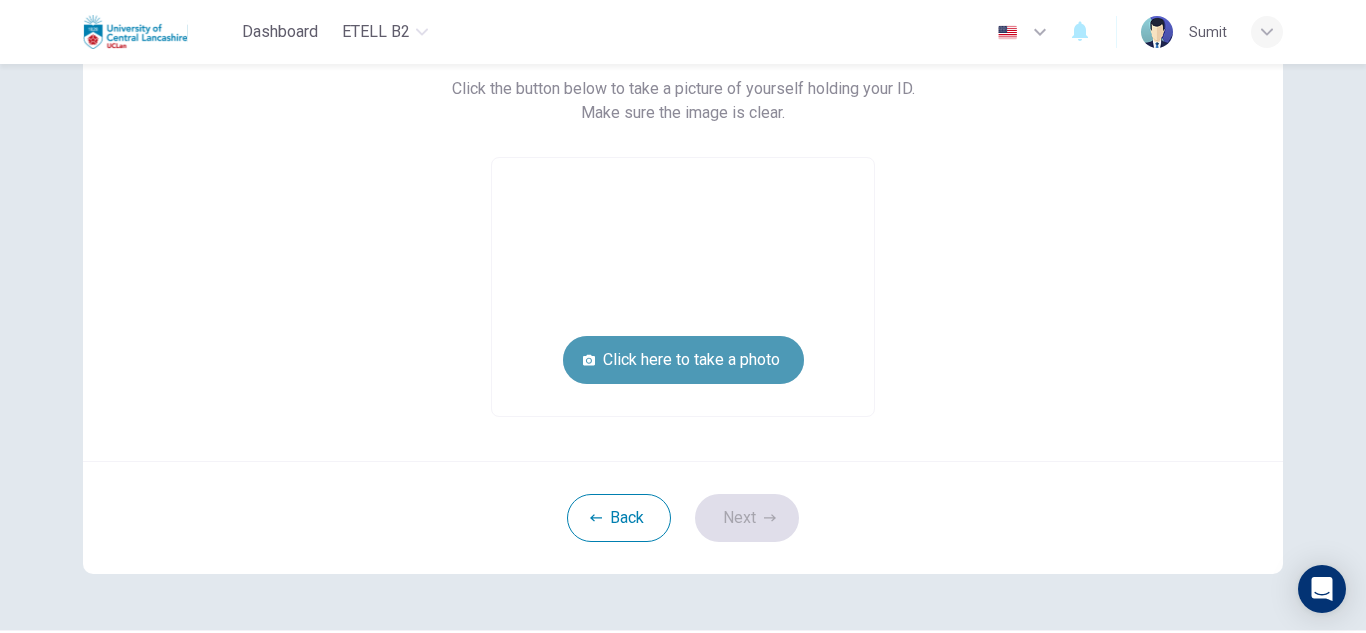 click on "Click here to take a photo" at bounding box center (683, 360) 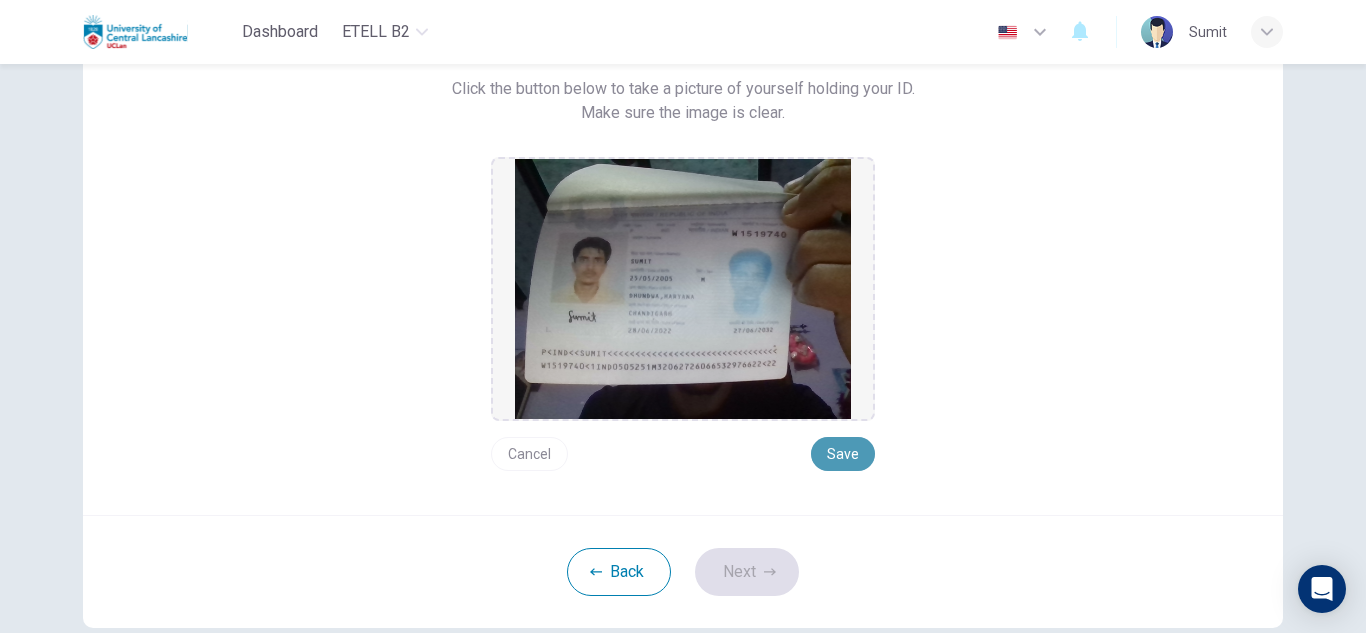 click on "Save" at bounding box center [843, 454] 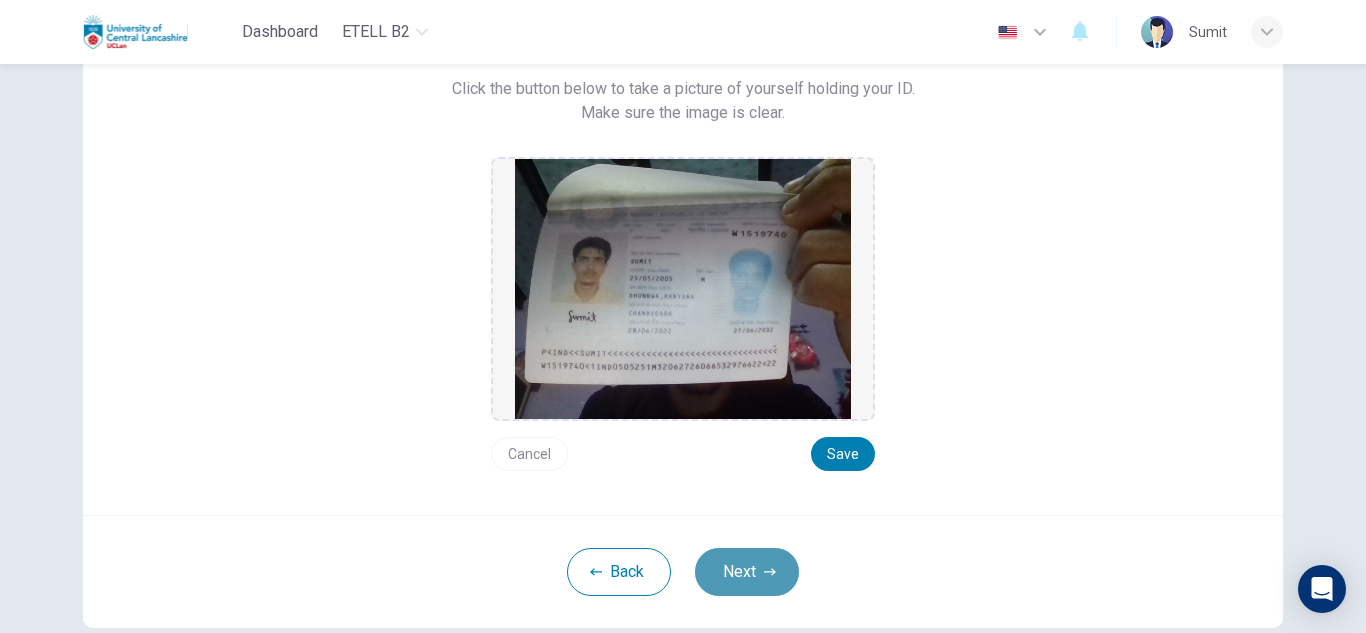click on "Next" at bounding box center [747, 572] 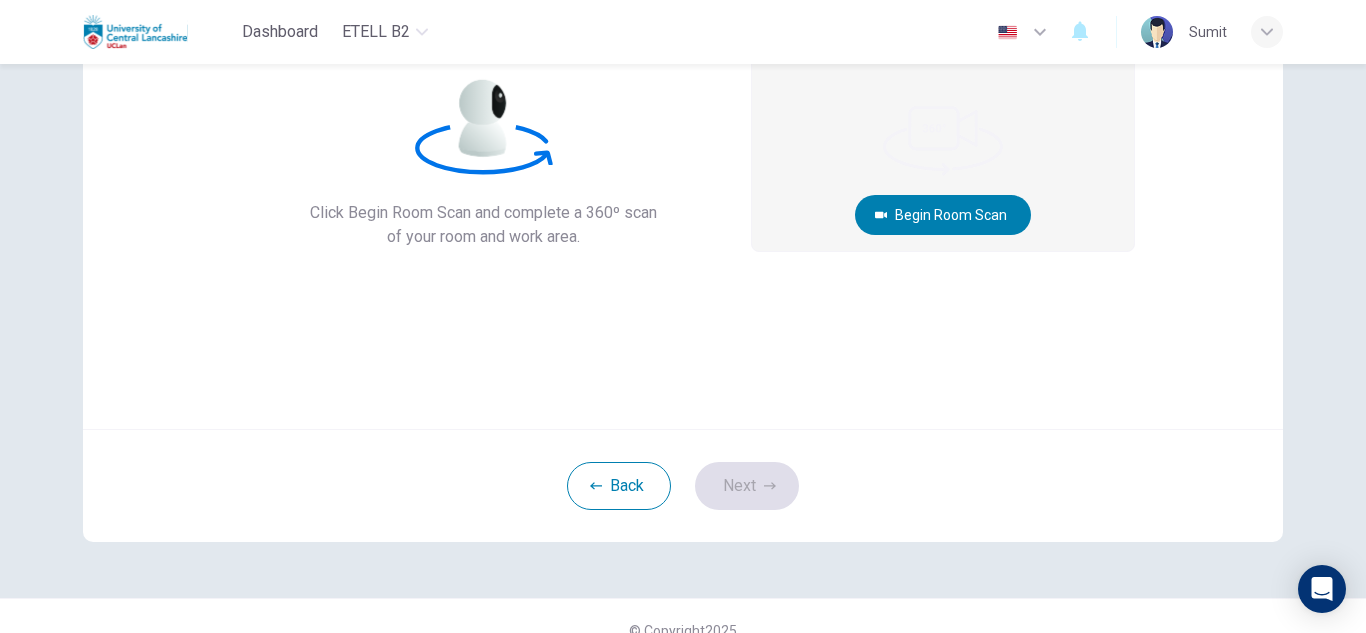 scroll, scrollTop: 0, scrollLeft: 0, axis: both 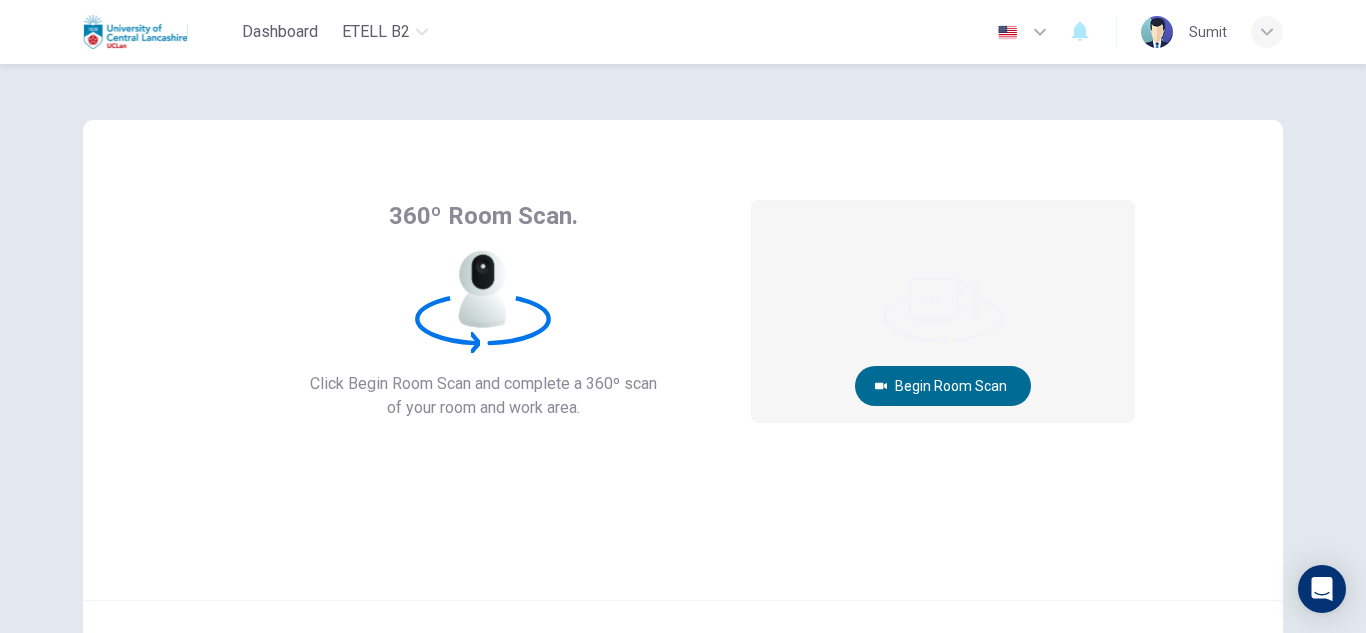 click on "Begin Room Scan" at bounding box center (943, 386) 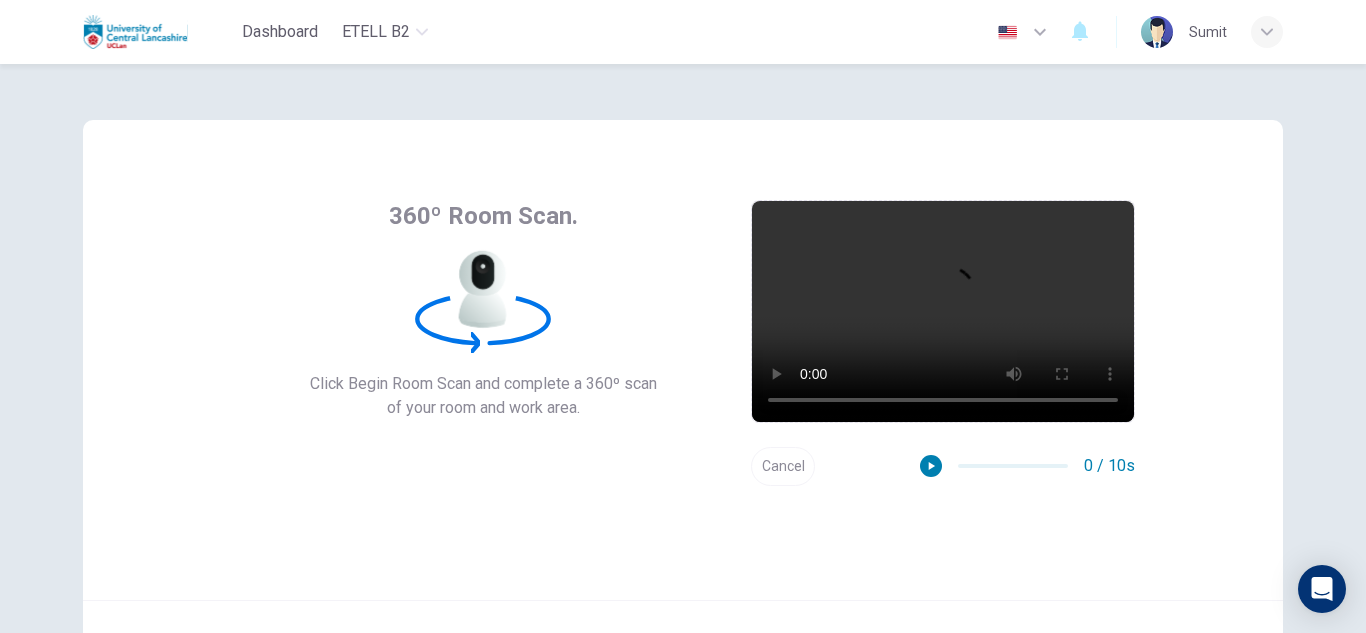 scroll, scrollTop: 200, scrollLeft: 0, axis: vertical 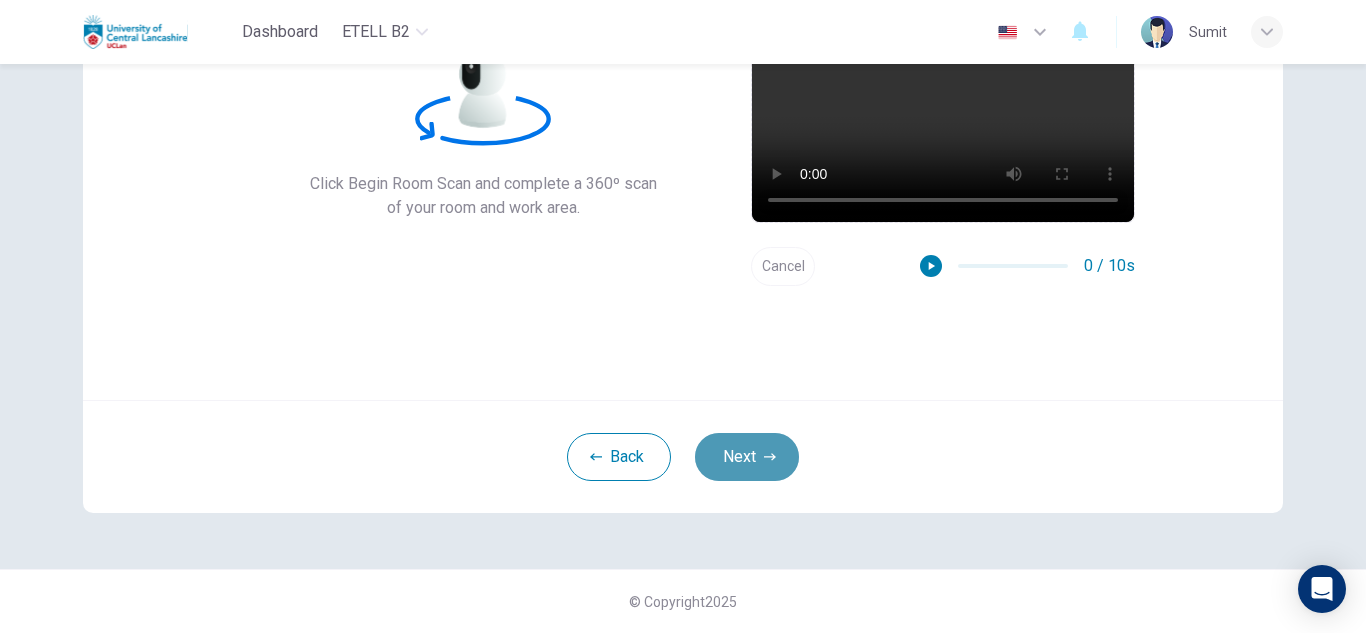 click on "Next" at bounding box center (747, 457) 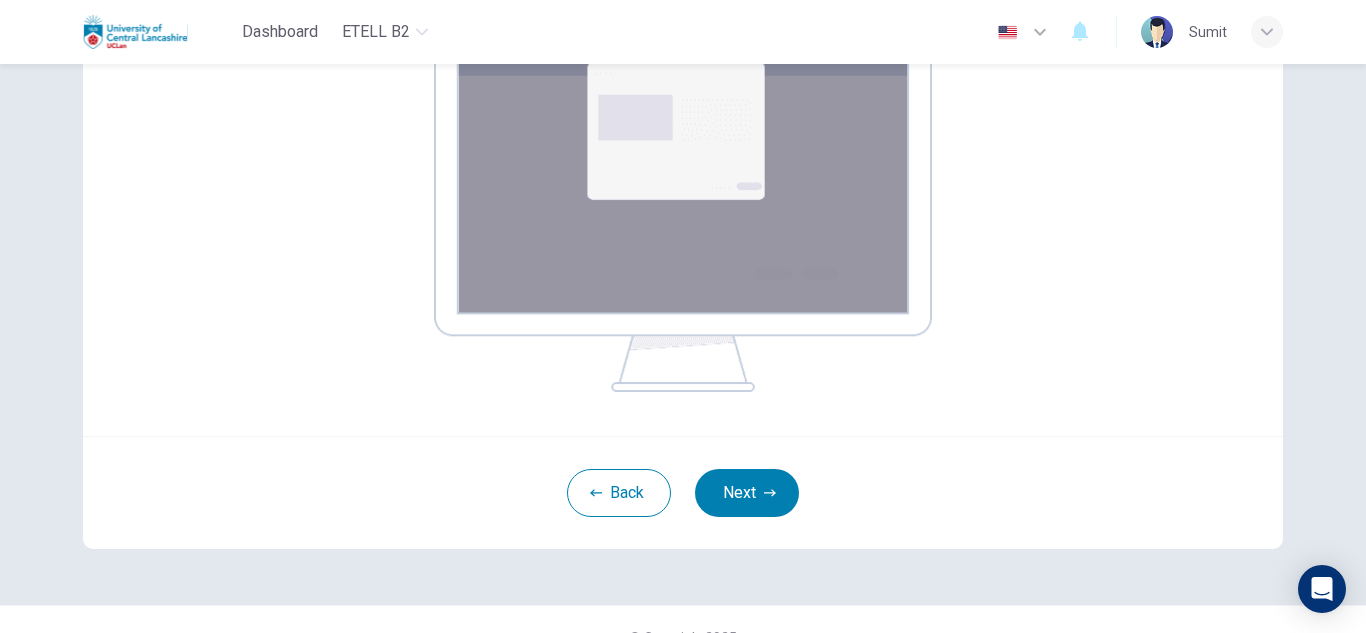 scroll, scrollTop: 374, scrollLeft: 0, axis: vertical 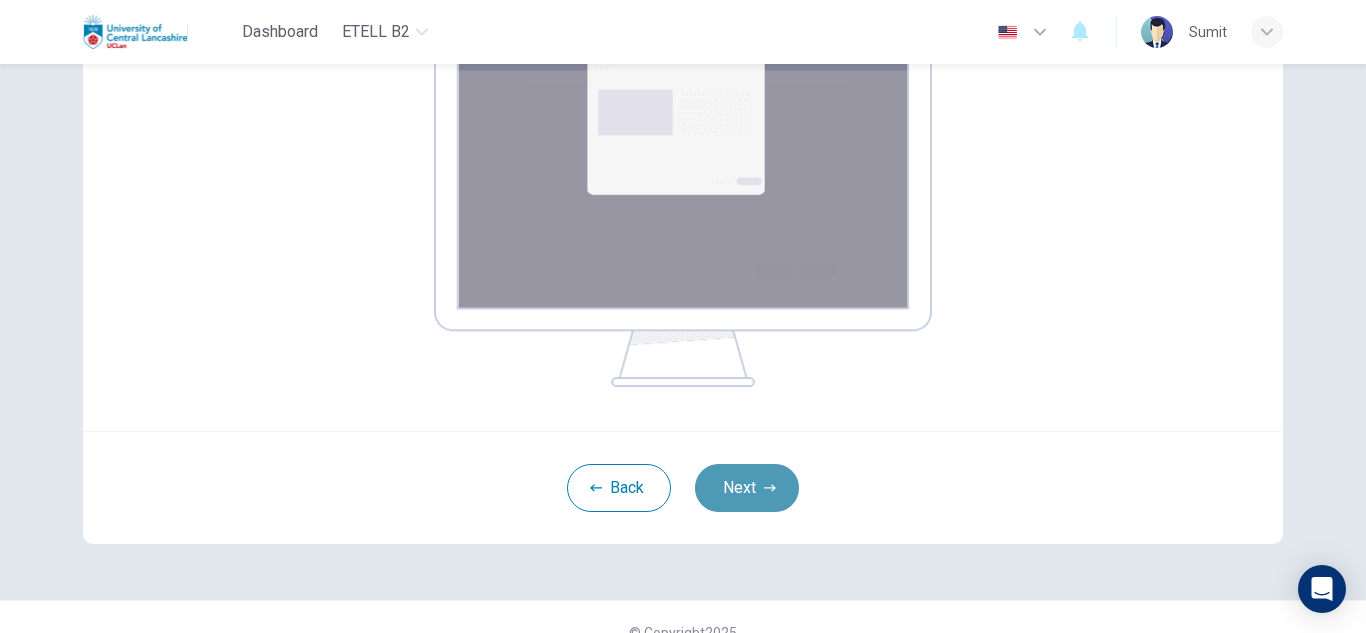 click on "Next" at bounding box center (747, 488) 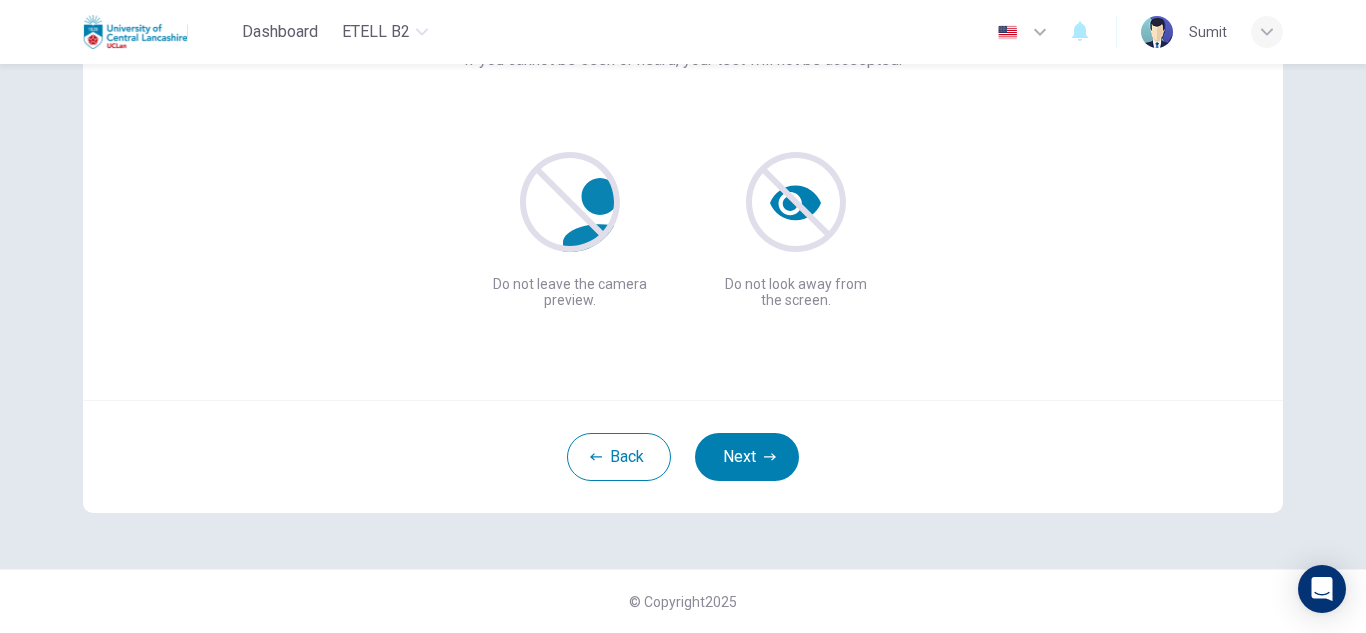 scroll, scrollTop: 200, scrollLeft: 0, axis: vertical 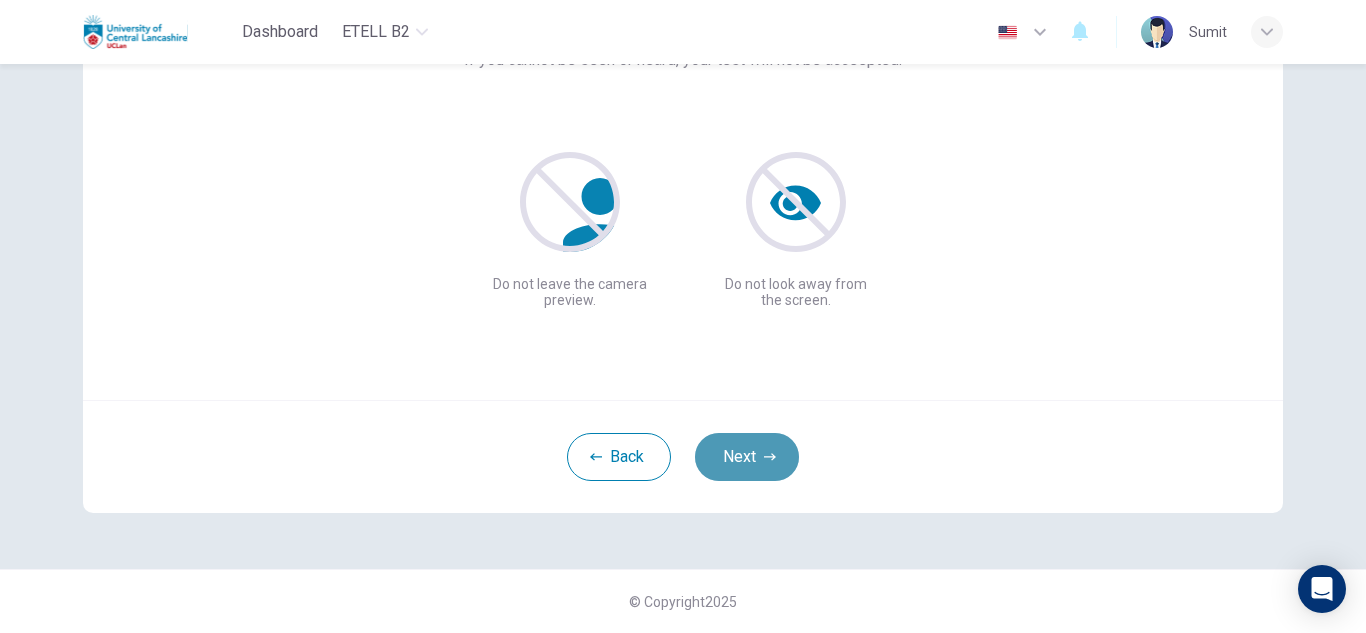 click on "Next" at bounding box center [747, 457] 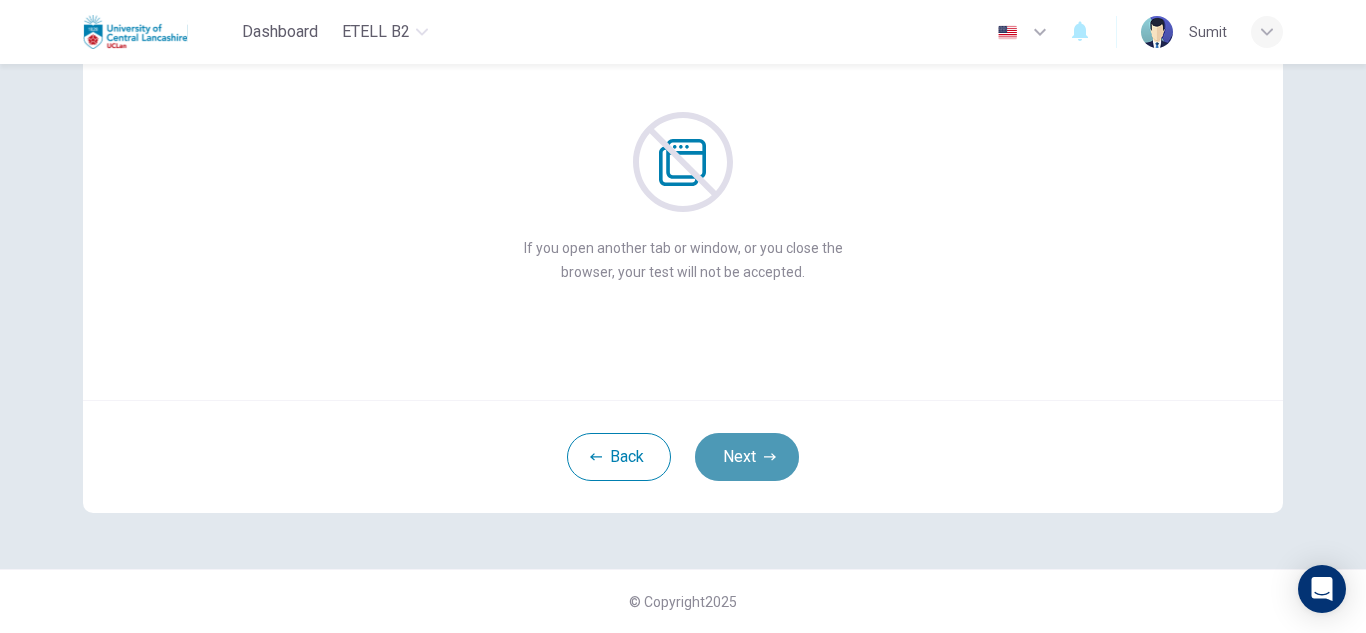 click on "Next" at bounding box center [747, 457] 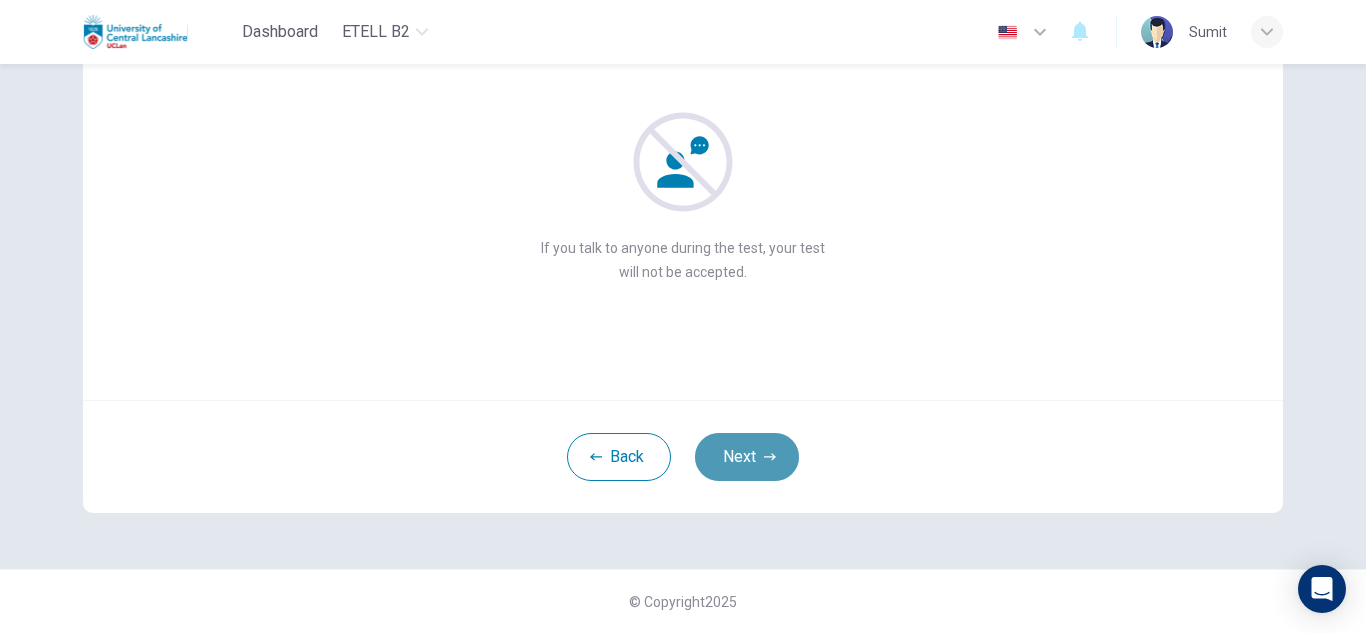click on "Next" at bounding box center [747, 457] 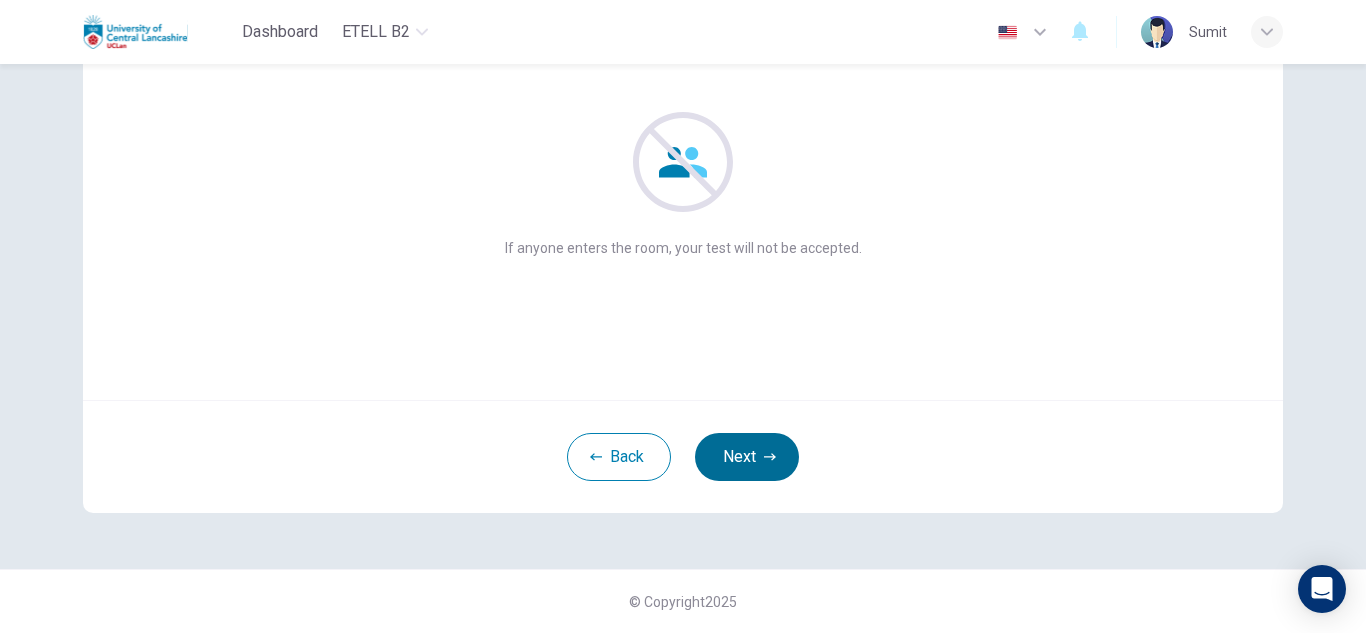 click on "Next" at bounding box center [747, 457] 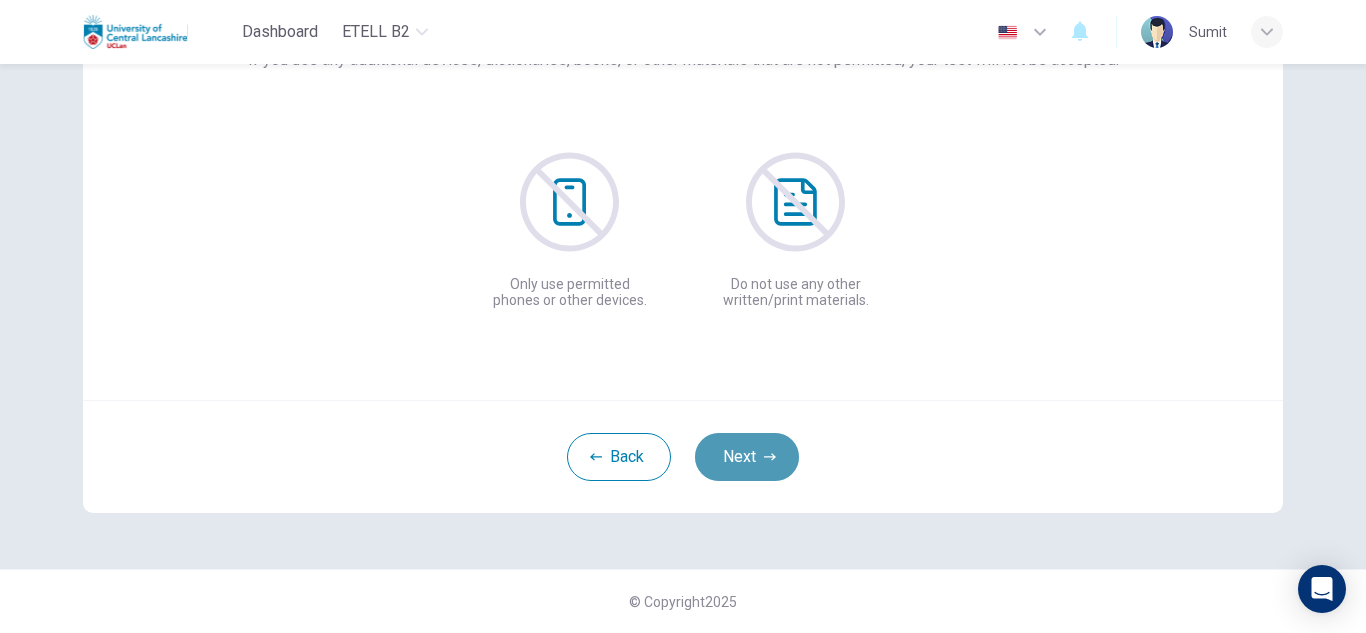click on "Next" at bounding box center [747, 457] 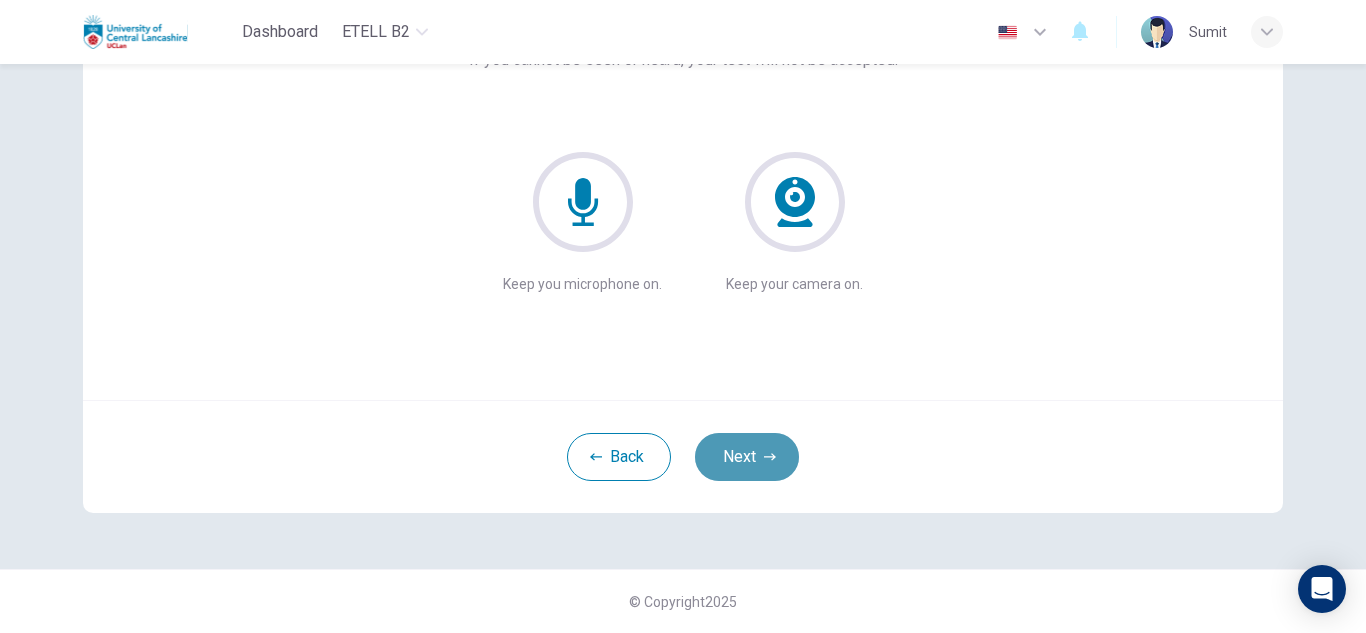 click on "Next" at bounding box center (747, 457) 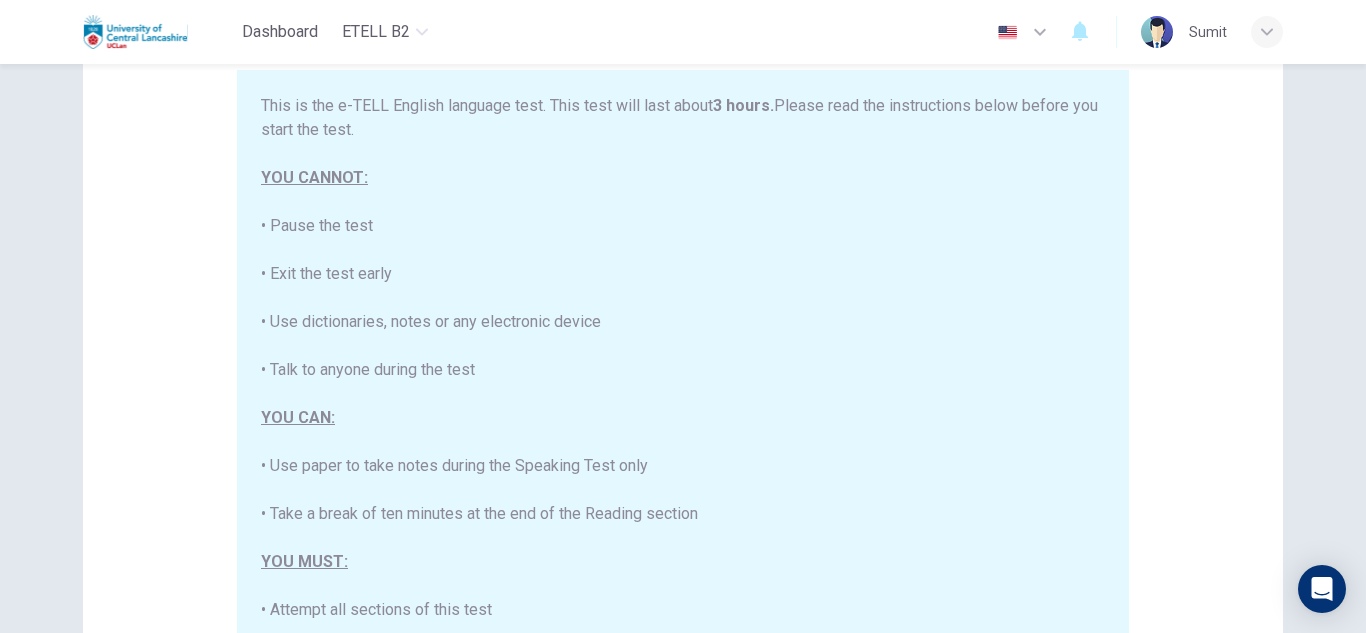 scroll, scrollTop: 194, scrollLeft: 0, axis: vertical 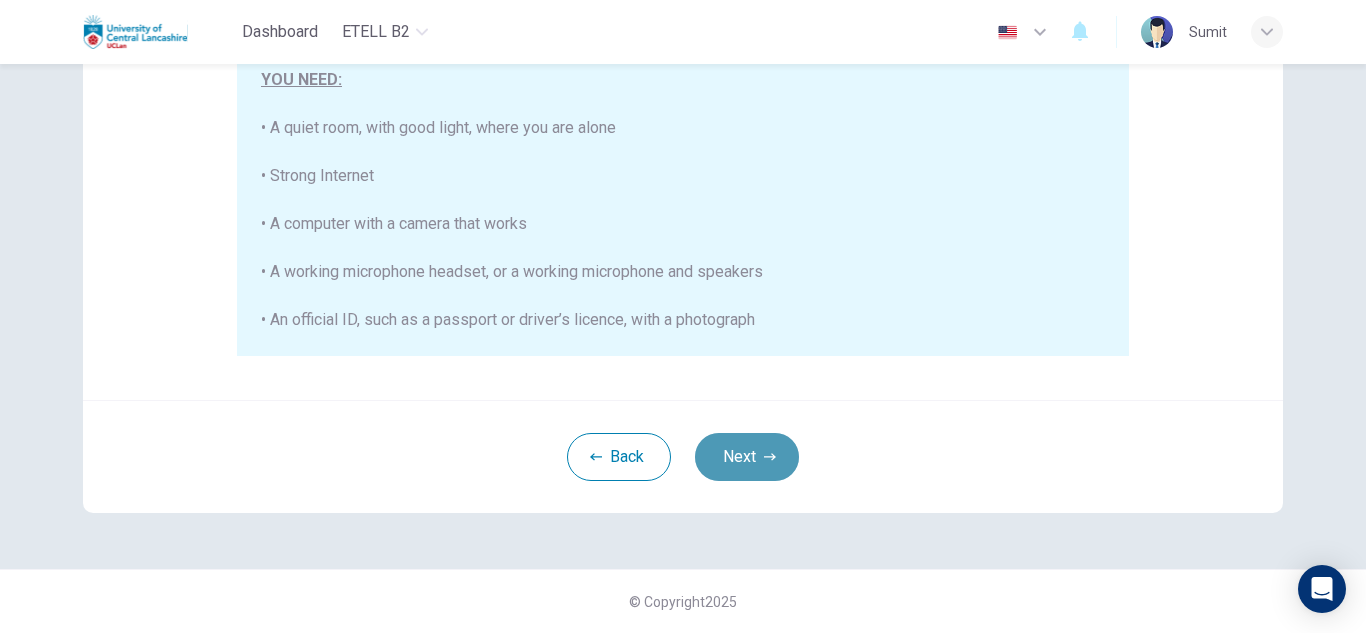 click on "Next" at bounding box center [747, 457] 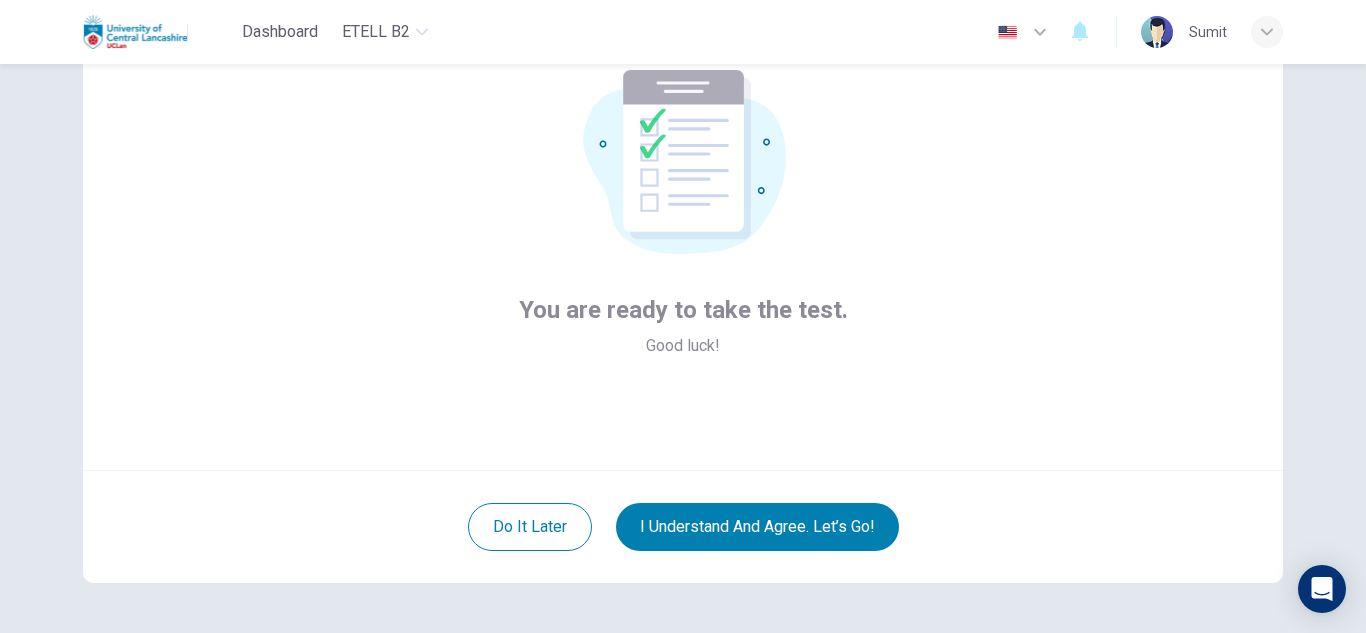 scroll, scrollTop: 127, scrollLeft: 0, axis: vertical 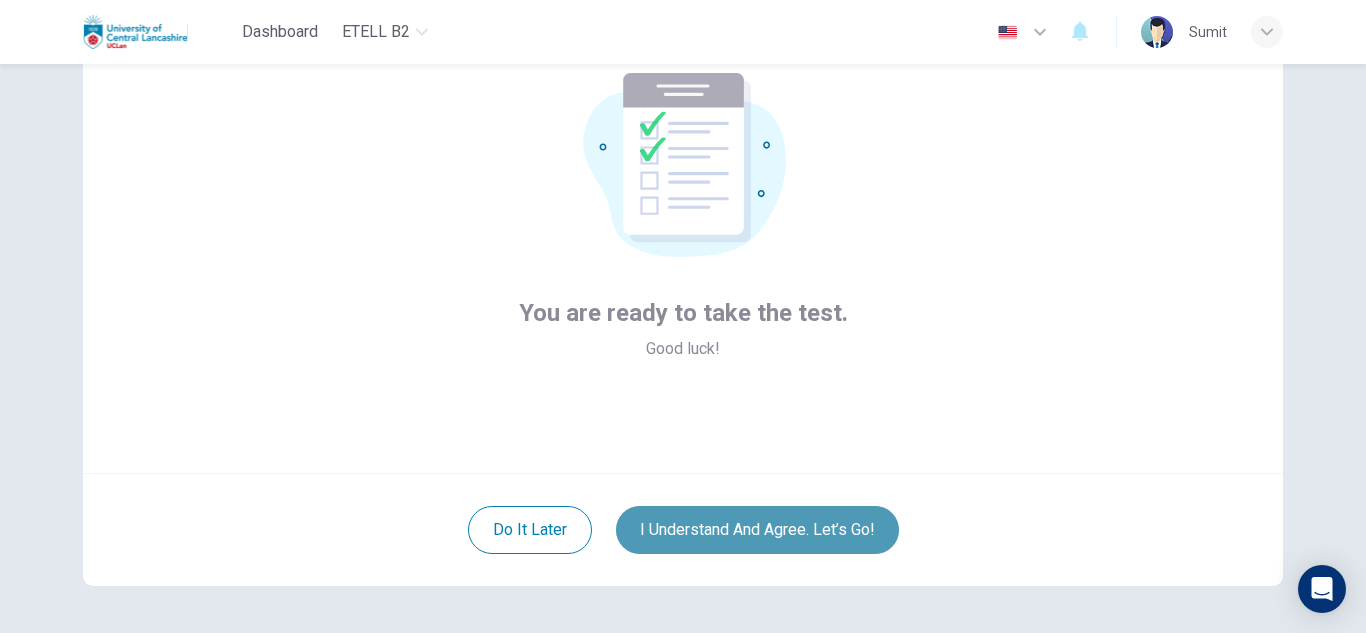 click on "I understand and agree. Let’s go!" at bounding box center (757, 530) 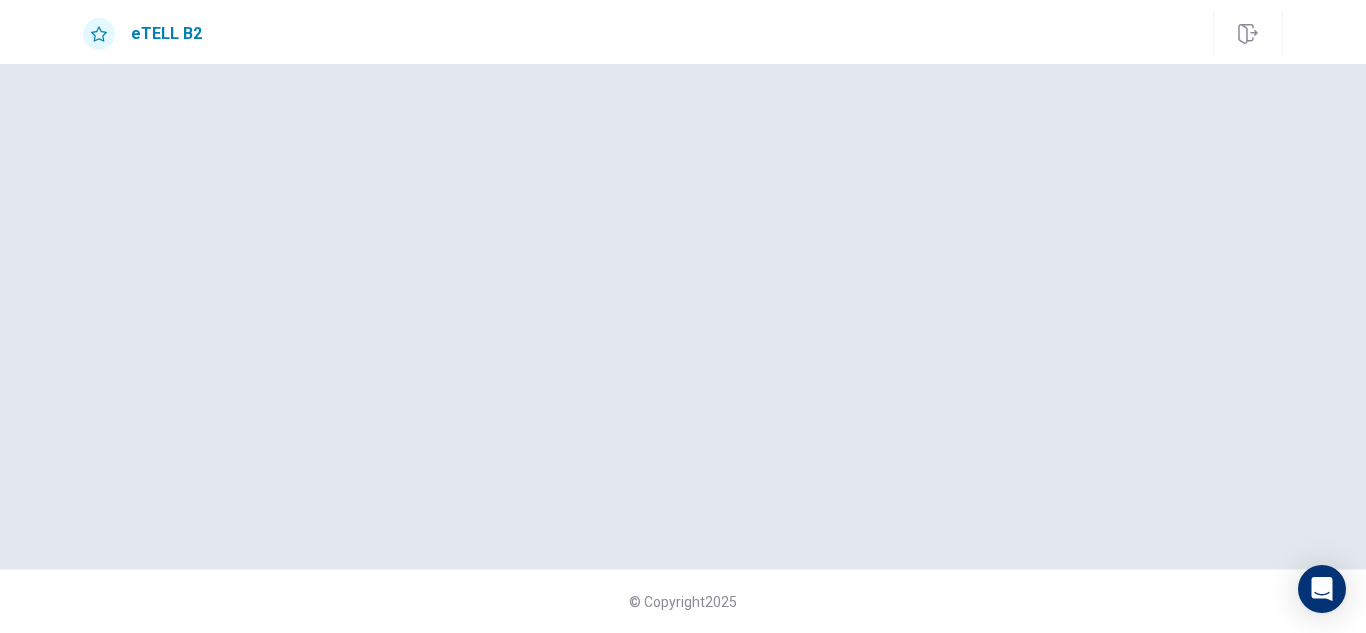 click at bounding box center (683, 316) 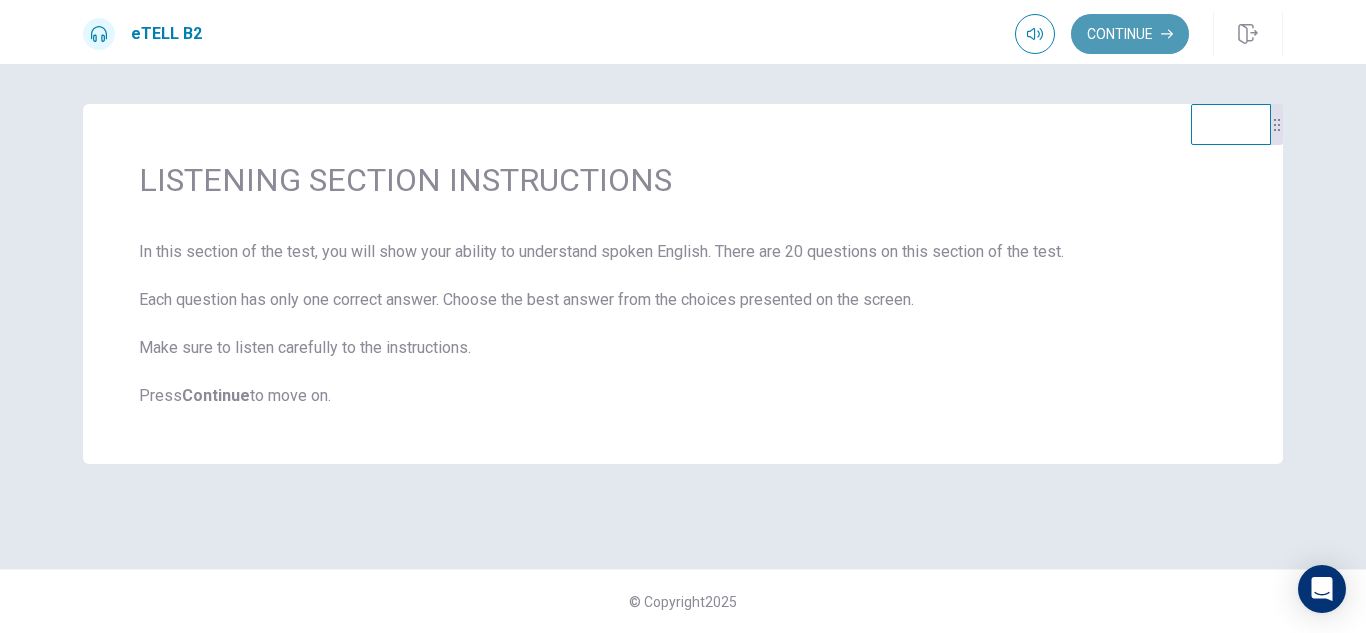 click on "Continue" at bounding box center [1130, 34] 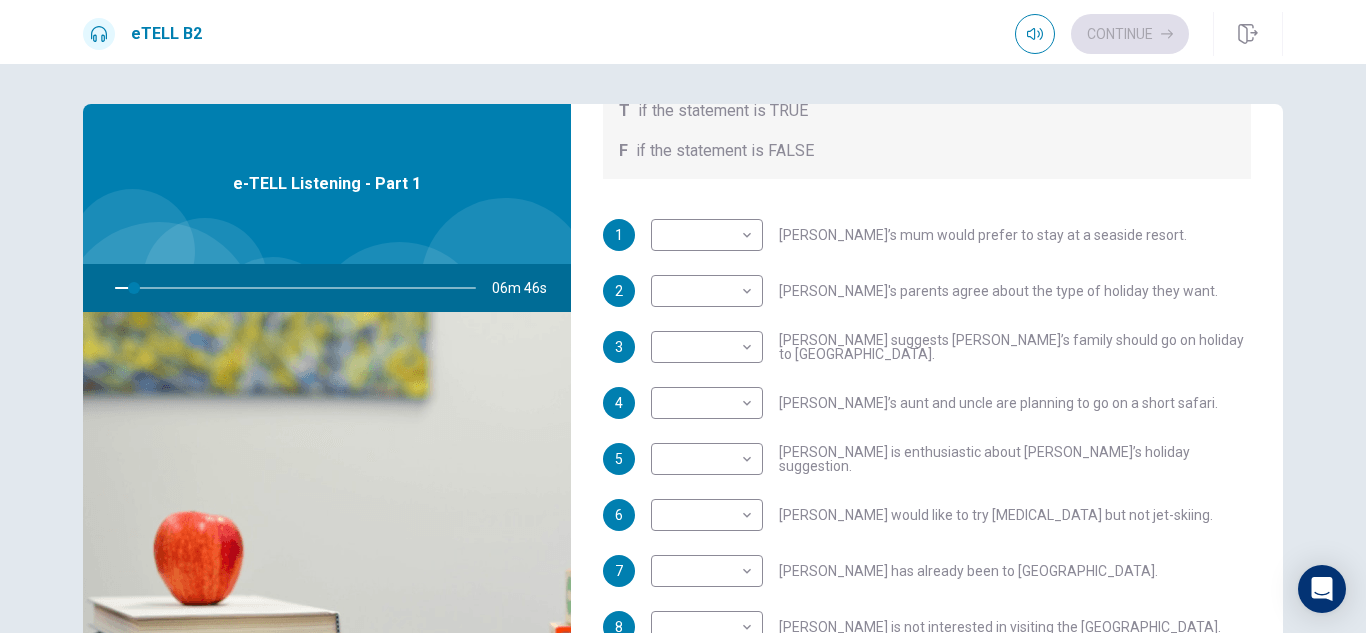 scroll, scrollTop: 353, scrollLeft: 0, axis: vertical 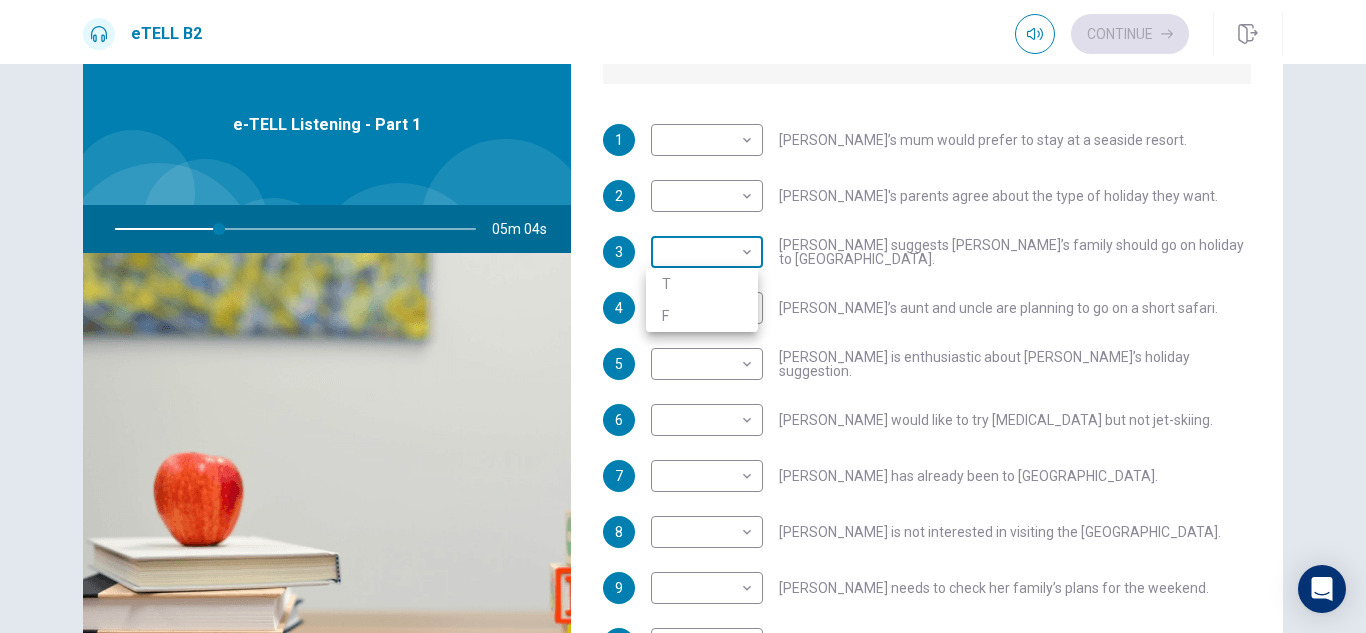 click on "This site uses cookies, as explained in our  Privacy Policy . If you agree to the use of cookies, please click the Accept button and continue to browse our site.   Privacy Policy Accept   eTELL B2 Continue Continue Question 1 For questions 1 – 10, mark each statement True (T) or False (F). You will hear Part One  TWICE.
You have one minute to read the questions for Part One.
Questions 1 - 10 T if the statement is TRUE F if the statement is FALSE 1 ​ ​ [PERSON_NAME]’s mum would prefer to stay at a seaside resort. 2 ​ ​ [PERSON_NAME]'s parents agree about the type of holiday they want.  3 ​ ​ [PERSON_NAME] suggests [PERSON_NAME]’s family should go on holiday to [GEOGRAPHIC_DATA]. 4 ​ ​ [PERSON_NAME]’s aunt and uncle are planning to go on a short safari. 5 ​ ​ [PERSON_NAME] is enthusiastic about [PERSON_NAME]’s holiday suggestion.  6 ​ ​  [PERSON_NAME] would like to try [MEDICAL_DATA] but not jet-skiing.  7 ​ ​ [PERSON_NAME] has already been to [GEOGRAPHIC_DATA]. 8 ​ ​ [PERSON_NAME] is not interested in visiting the [GEOGRAPHIC_DATA]. 9 ​ ​ 10 ​ ​ 05m 04s © Copyright" at bounding box center (683, 316) 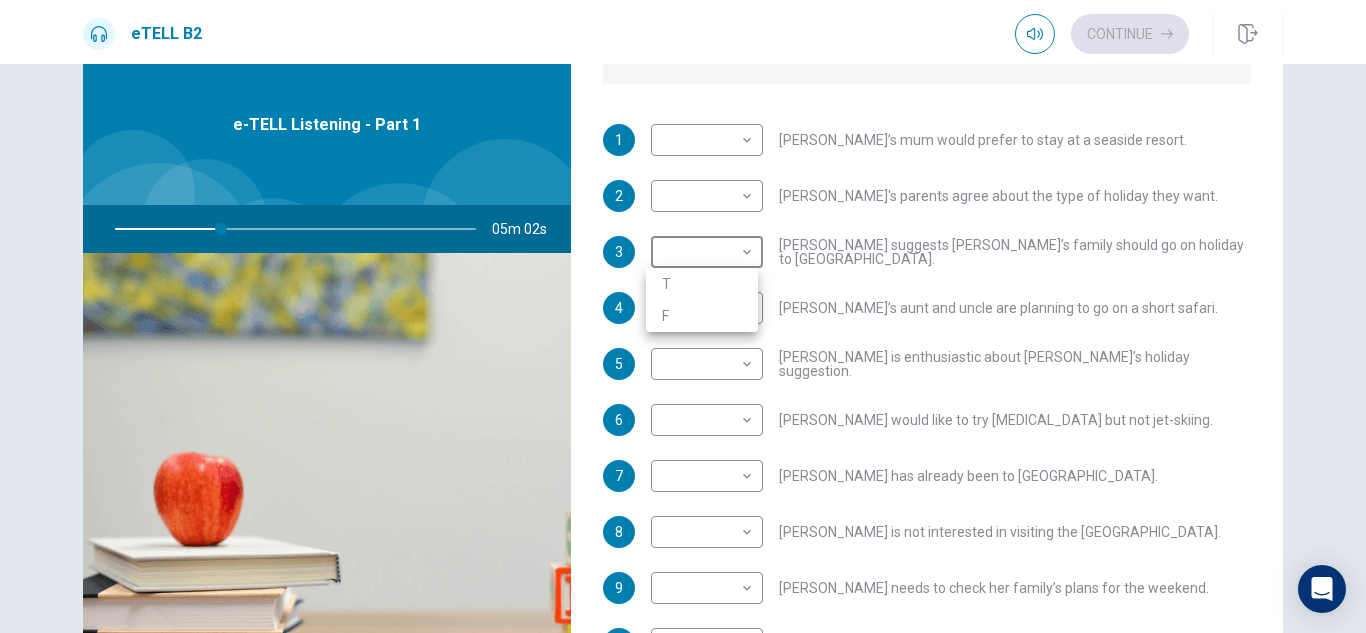 type on "**" 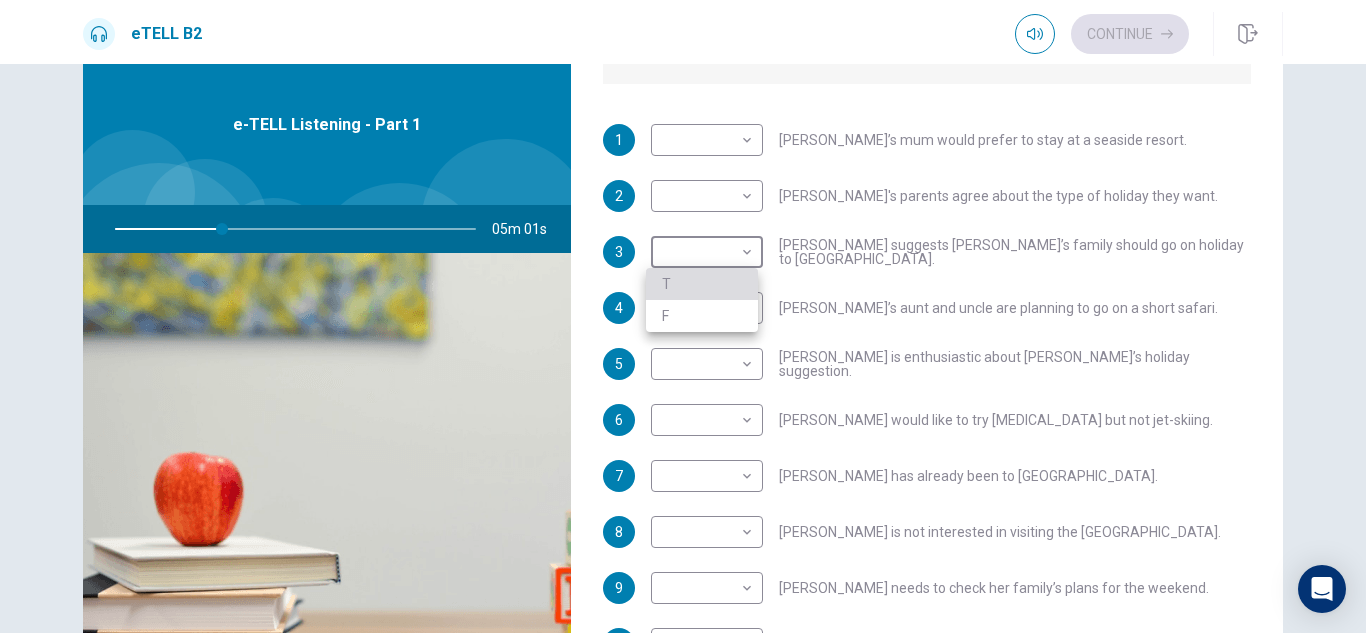 click on "T" at bounding box center (702, 284) 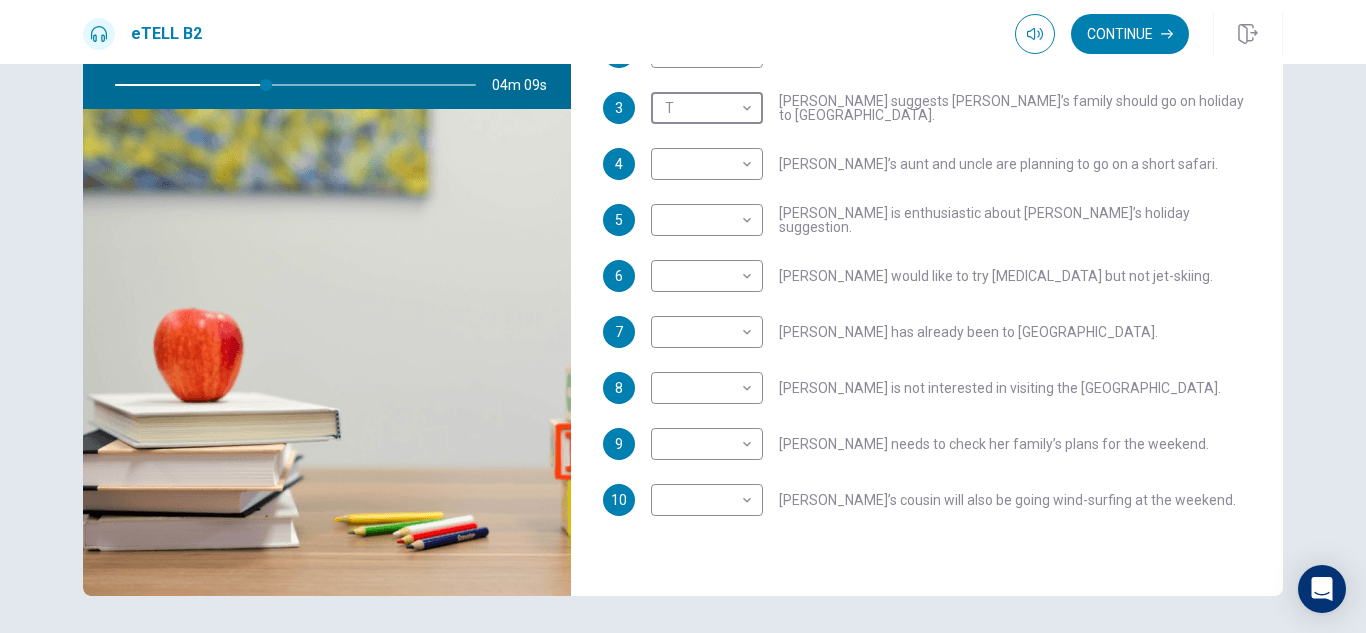 scroll, scrollTop: 204, scrollLeft: 0, axis: vertical 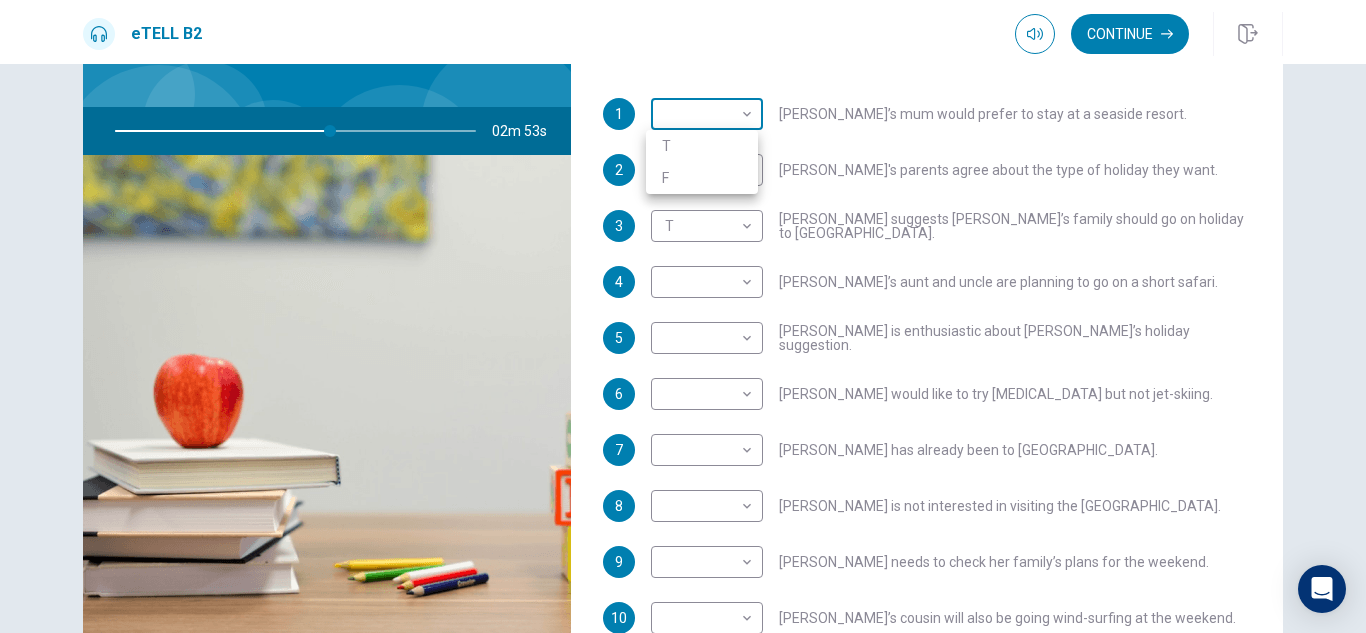 click on "This site uses cookies, as explained in our  Privacy Policy . If you agree to the use of cookies, please click the Accept button and continue to browse our site.   Privacy Policy Accept   eTELL B2 Continue Continue Question 1 For questions 1 – 10, mark each statement True (T) or False (F). You will hear Part One  TWICE.
You have one minute to read the questions for Part One.
Questions 1 - 10 T if the statement is TRUE F if the statement is FALSE 1 ​ ​ [PERSON_NAME]’s mum would prefer to stay at a seaside resort. 2 ​ ​ [PERSON_NAME]'s parents agree about the type of holiday they want.  3 T * ​ [PERSON_NAME] suggests [PERSON_NAME]’s family should go on holiday to [GEOGRAPHIC_DATA]. 4 ​ ​ [PERSON_NAME]’s aunt and uncle are planning to go on a short safari. 5 ​ ​ [PERSON_NAME] is enthusiastic about [PERSON_NAME]’s holiday suggestion.  6 ​ ​  [PERSON_NAME] would like to try [MEDICAL_DATA] but not jet-skiing.  7 ​ ​ [PERSON_NAME] has already been to [GEOGRAPHIC_DATA]. 8 ​ ​ [PERSON_NAME] is not interested in visiting the [GEOGRAPHIC_DATA]. 9 ​ ​ 10 ​ ​ 02m 53s © Copyright" at bounding box center [683, 316] 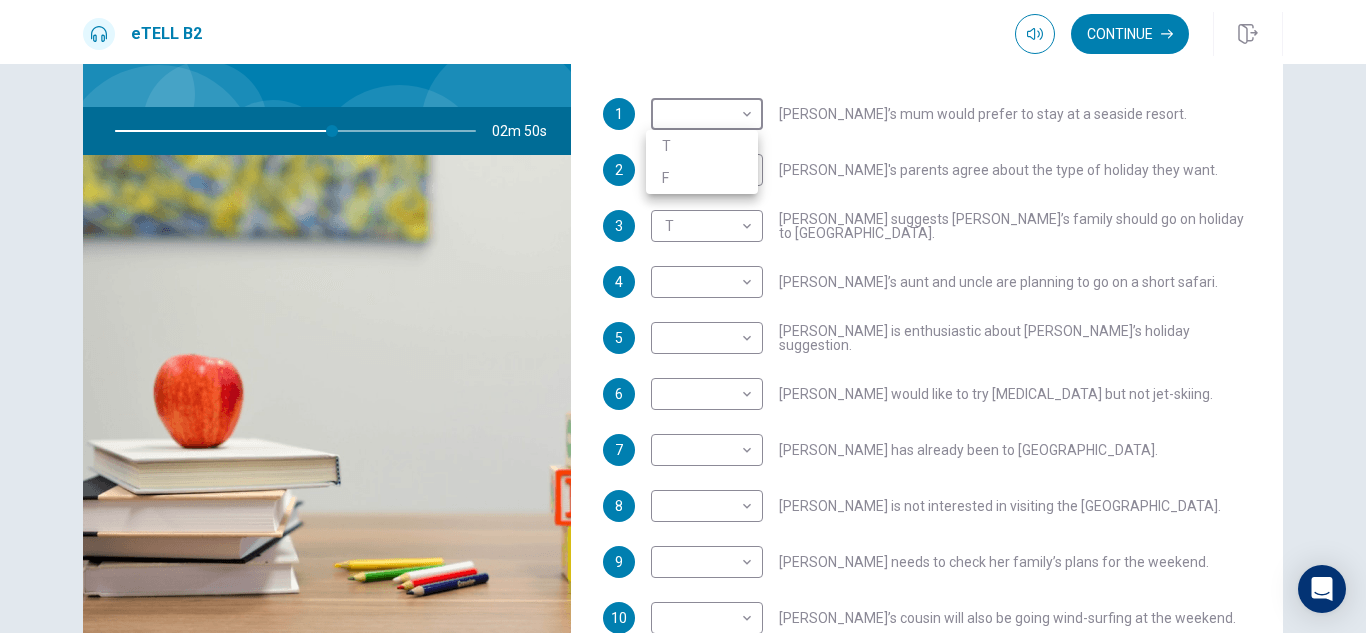 type on "**" 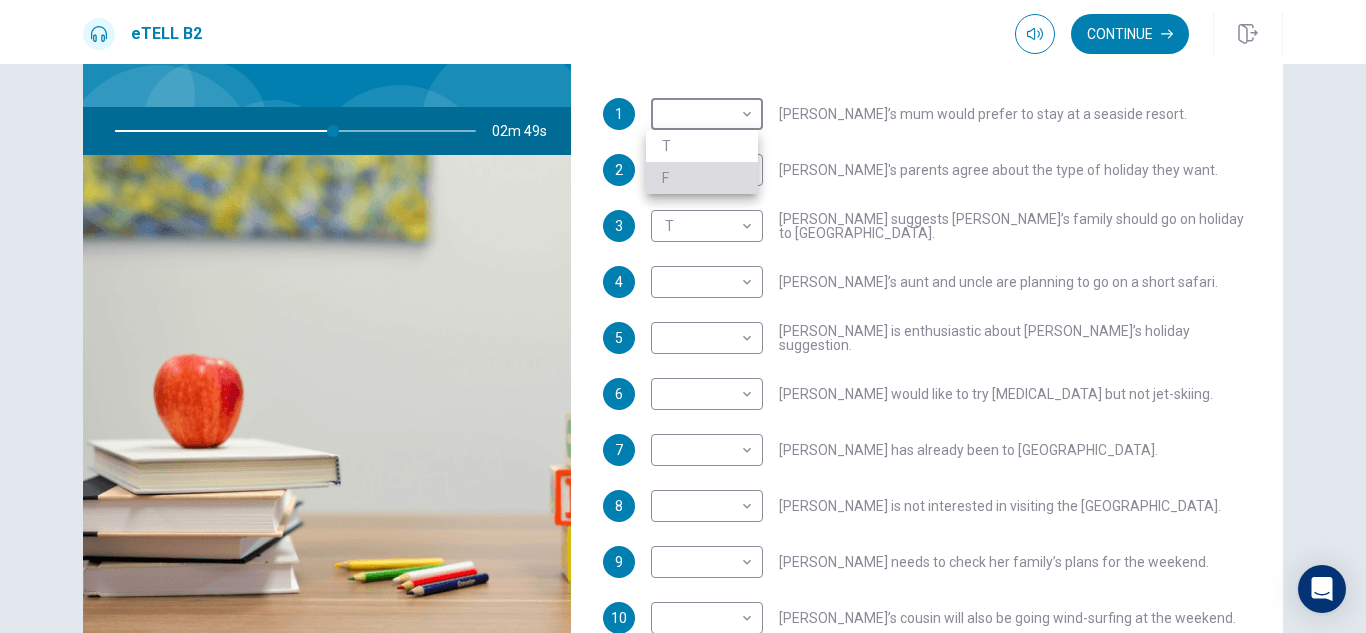 click on "F" at bounding box center (702, 178) 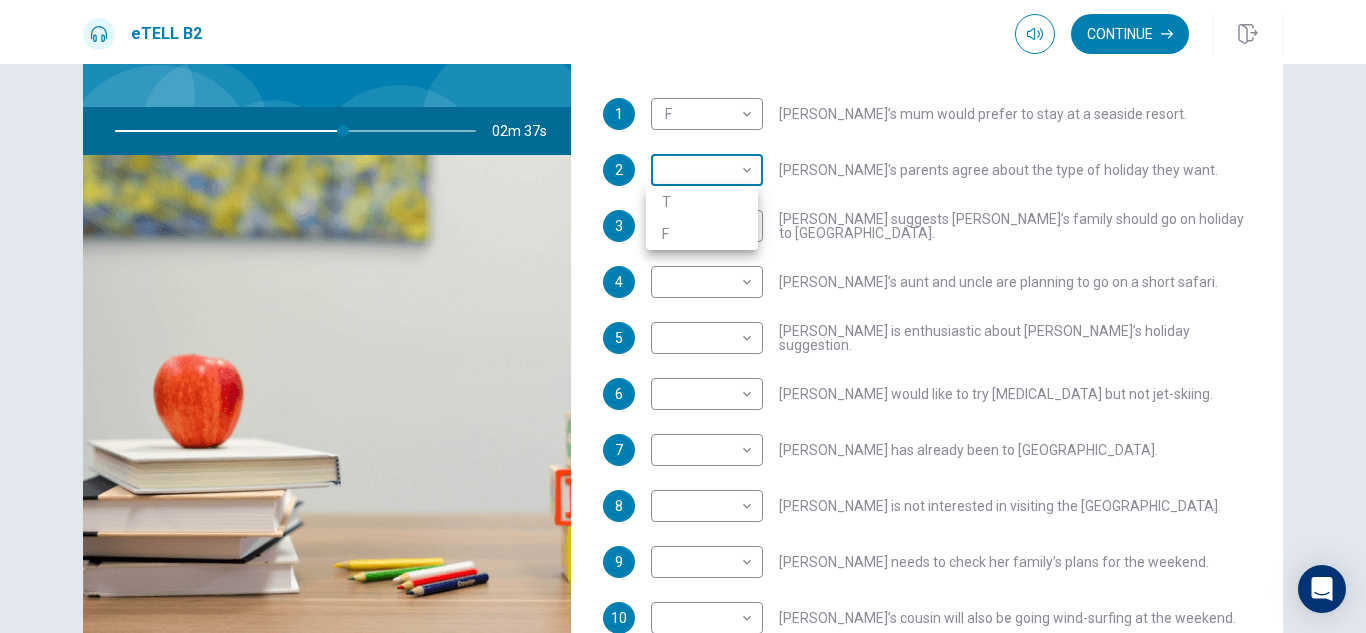 click on "This site uses cookies, as explained in our  Privacy Policy . If you agree to the use of cookies, please click the Accept button and continue to browse our site.   Privacy Policy Accept   eTELL B2 Continue Continue Question 1 For questions 1 – 10, mark each statement True (T) or False (F). You will hear Part One  TWICE.
You have one minute to read the questions for Part One.
Questions 1 - 10 T if the statement is TRUE F if the statement is FALSE 1 F * ​ [PERSON_NAME]’s mum would prefer to stay at a seaside resort. 2 ​ ​ [PERSON_NAME]'s parents agree about the type of holiday they want.  3 T * ​ [PERSON_NAME] suggests [PERSON_NAME]’s family should go on holiday to [GEOGRAPHIC_DATA]. 4 ​ ​ [PERSON_NAME]’s aunt and uncle are planning to go on a short safari. 5 ​ ​ [PERSON_NAME] is enthusiastic about [PERSON_NAME]’s holiday suggestion.  6 ​ ​  [PERSON_NAME] would like to try [MEDICAL_DATA] but not jet-skiing.  7 ​ ​ [PERSON_NAME] has already been to [GEOGRAPHIC_DATA]. 8 ​ ​ [PERSON_NAME] is not interested in visiting the [GEOGRAPHIC_DATA]. 9 ​ ​ 10 ​ ​ 02m 37s © Copyright" at bounding box center [683, 316] 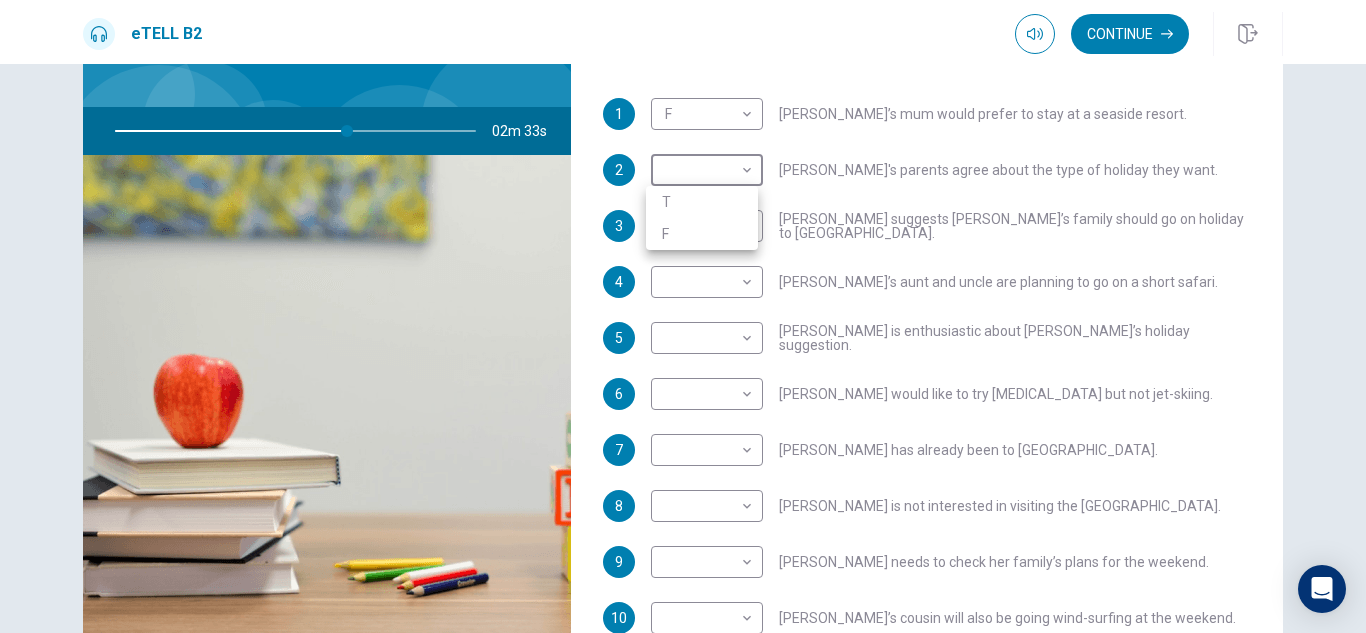 type on "**" 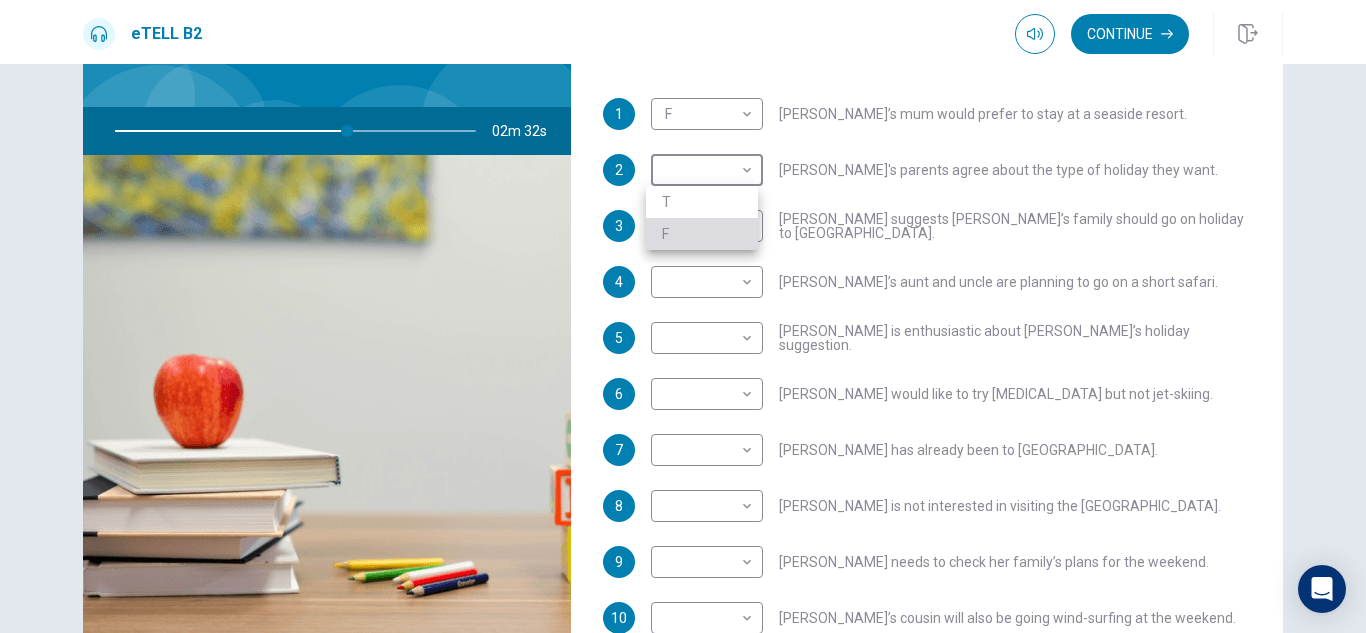 click on "F" at bounding box center (702, 234) 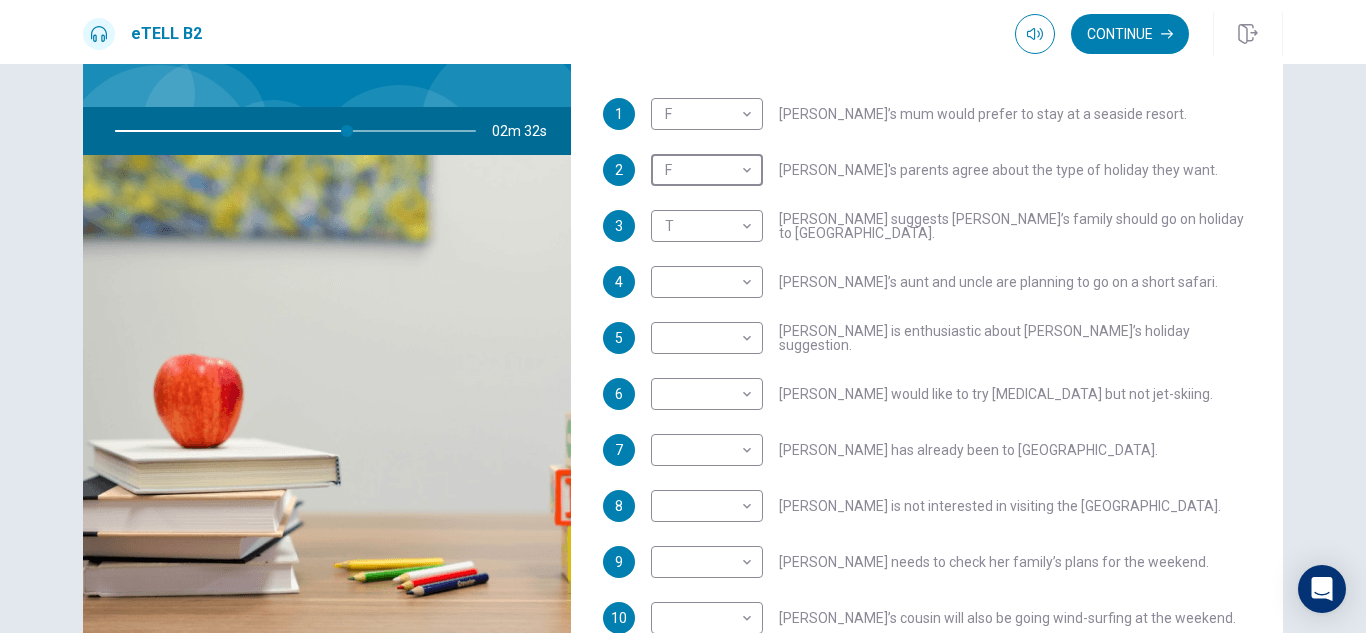 type on "*" 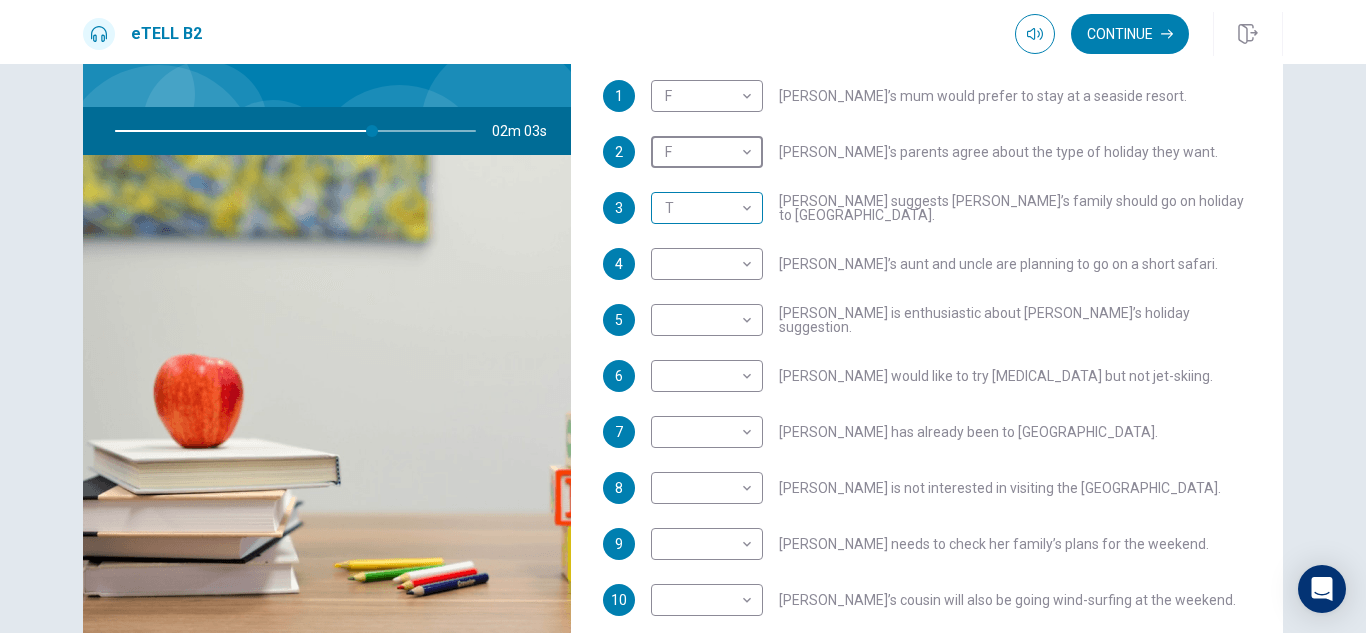 scroll, scrollTop: 305, scrollLeft: 0, axis: vertical 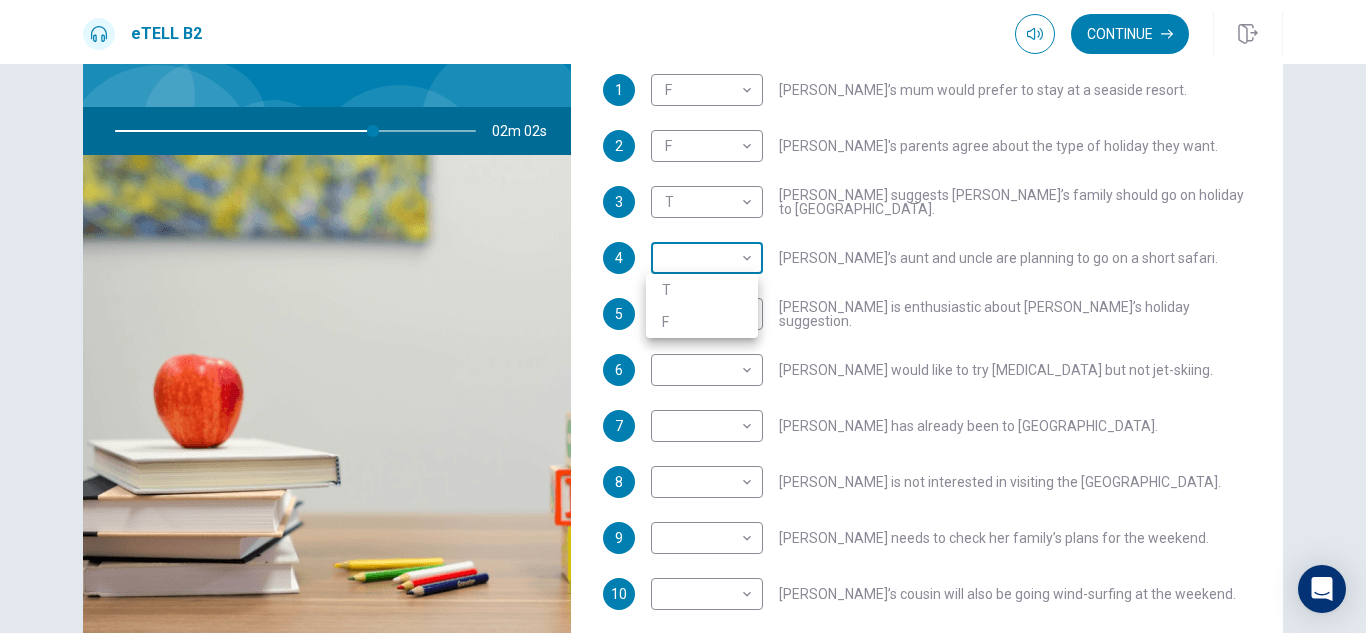 click on "This site uses cookies, as explained in our  Privacy Policy . If you agree to the use of cookies, please click the Accept button and continue to browse our site.   Privacy Policy Accept   eTELL B2 Continue Continue Question 1 For questions 1 – 10, mark each statement True (T) or False (F). You will hear Part One  TWICE.
You have one minute to read the questions for Part One.
Questions 1 - 10 T if the statement is TRUE F if the statement is FALSE 1 F * ​ [PERSON_NAME]’s mum would prefer to stay at a seaside resort. 2 F * ​ [PERSON_NAME]'s parents agree about the type of holiday they want.  3 T * ​ [PERSON_NAME] suggests [PERSON_NAME]’s family should go on holiday to [GEOGRAPHIC_DATA]. 4 ​ ​ [PERSON_NAME]’s aunt and uncle are planning to go on a short safari. 5 ​ ​ [PERSON_NAME] is enthusiastic about [PERSON_NAME]’s holiday suggestion.  6 ​ ​  [PERSON_NAME] would like to try [MEDICAL_DATA] but not jet-skiing.  7 ​ ​ [PERSON_NAME] has already been to [GEOGRAPHIC_DATA]. 8 ​ ​ [PERSON_NAME] is not interested in visiting the [GEOGRAPHIC_DATA]. 9 ​ ​ 10 ​ ​ 02m 02s © Copyright" at bounding box center [683, 316] 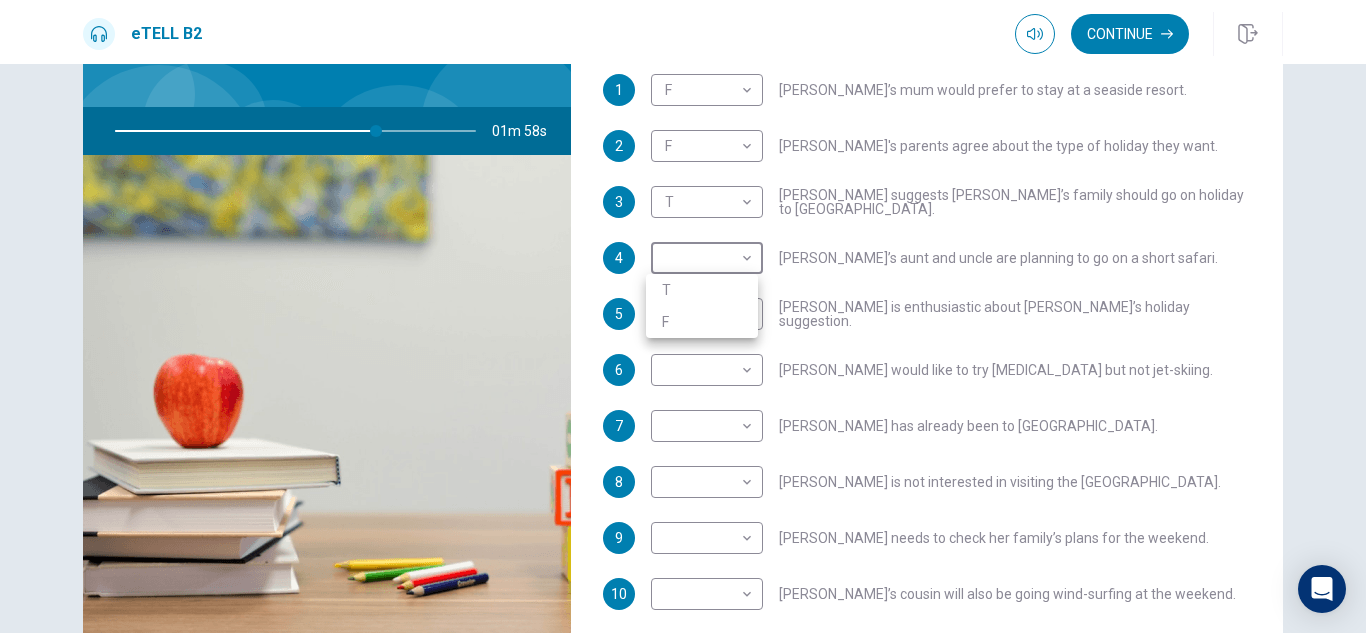 type on "**" 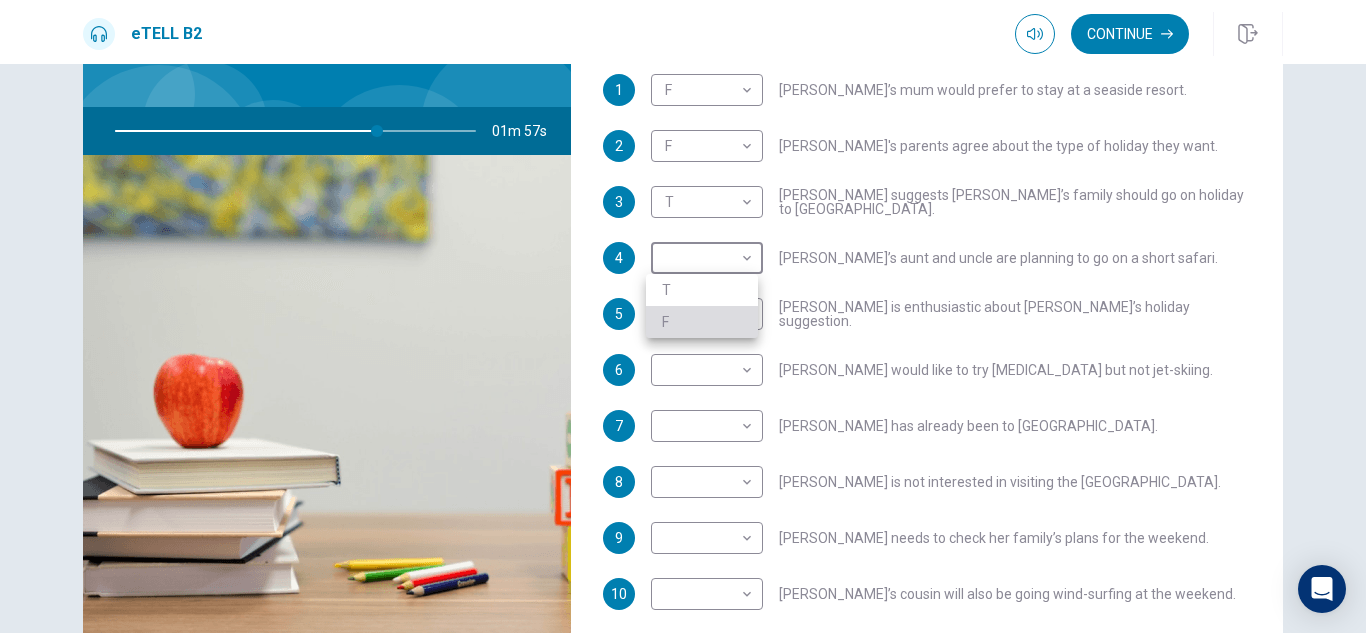 click on "F" at bounding box center [702, 322] 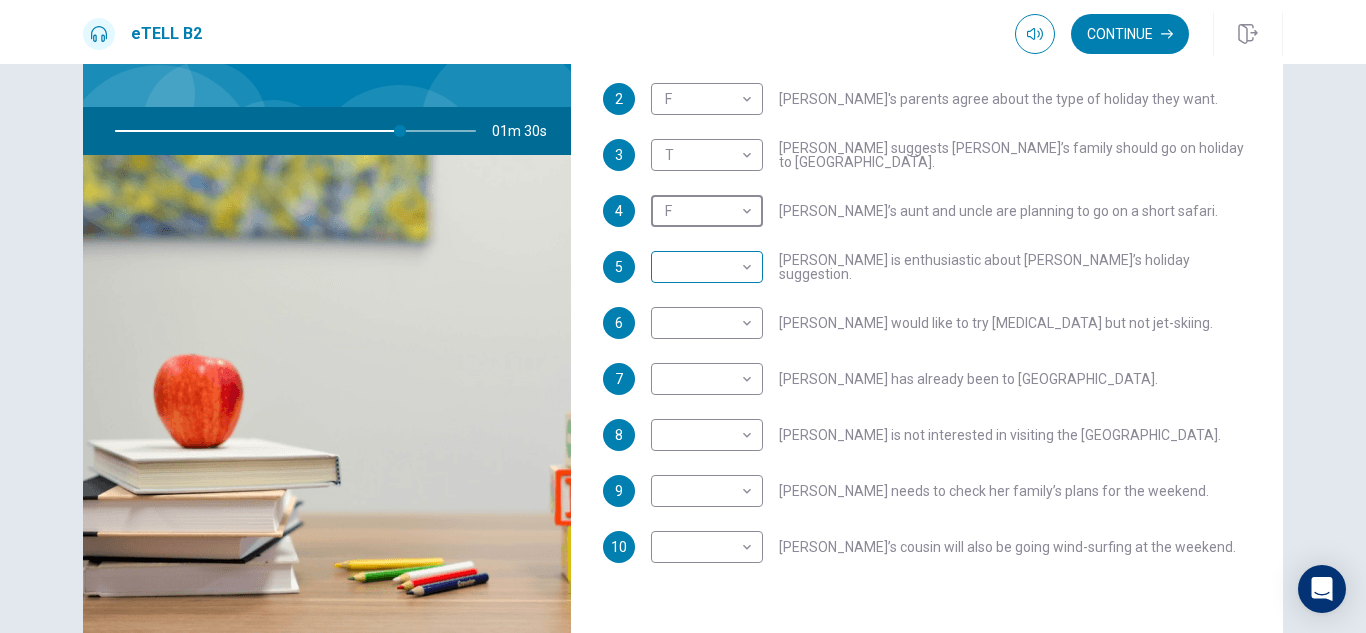 scroll, scrollTop: 353, scrollLeft: 0, axis: vertical 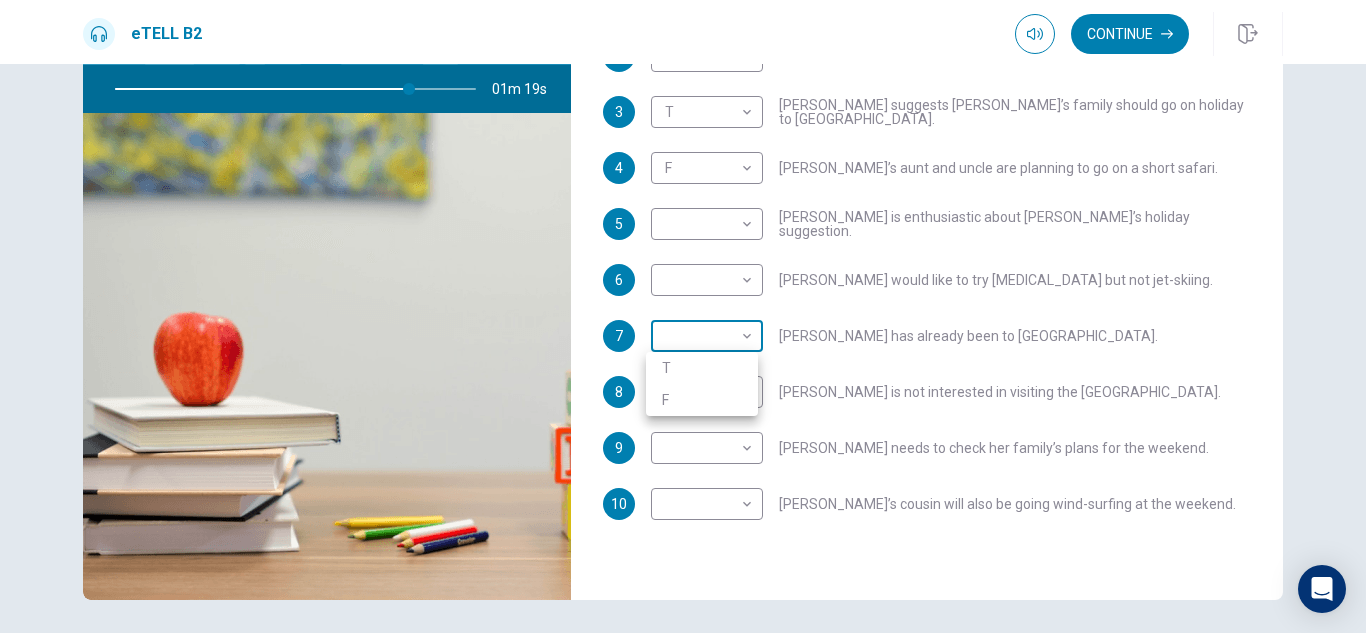 click on "This site uses cookies, as explained in our  Privacy Policy . If you agree to the use of cookies, please click the Accept button and continue to browse our site.   Privacy Policy Accept   eTELL B2 Continue Continue Question 1 For questions 1 – 10, mark each statement True (T) or False (F). You will hear Part One  TWICE.
You have one minute to read the questions for Part One.
Questions 1 - 10 T if the statement is TRUE F if the statement is FALSE 1 F * ​ [PERSON_NAME]’s mum would prefer to stay at a seaside resort. 2 F * ​ [PERSON_NAME]'s parents agree about the type of holiday they want.  3 T * ​ [PERSON_NAME] suggests [PERSON_NAME]’s family should go on holiday to [GEOGRAPHIC_DATA]. 4 F * ​ [PERSON_NAME]’s aunt and uncle are planning to go on a short safari. 5 ​ ​ [PERSON_NAME] is enthusiastic about [PERSON_NAME]’s holiday suggestion.  6 ​ ​  [PERSON_NAME] would like to try [MEDICAL_DATA] but not jet-skiing.  7 ​ ​ [PERSON_NAME] has already been to [GEOGRAPHIC_DATA]. 8 ​ ​ [PERSON_NAME] is not interested in visiting the [GEOGRAPHIC_DATA]. 9 ​ ​ 10 ​ ​ 01m 19s © Copyright" at bounding box center (683, 316) 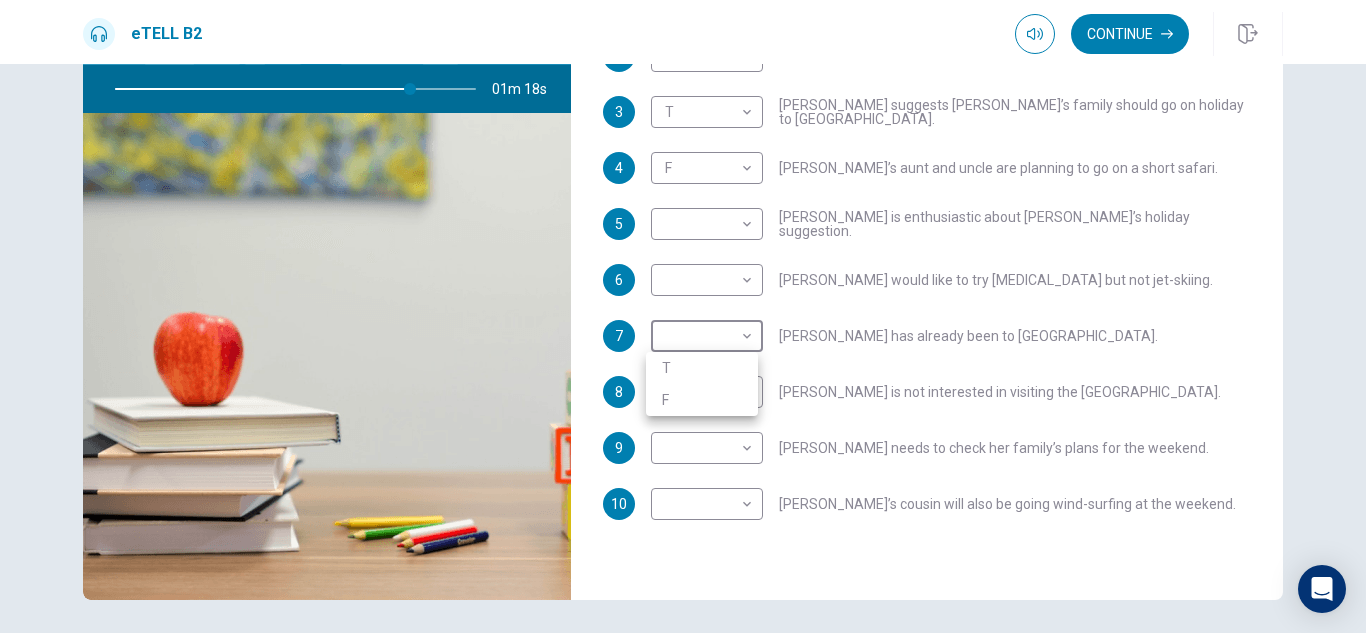 type on "**" 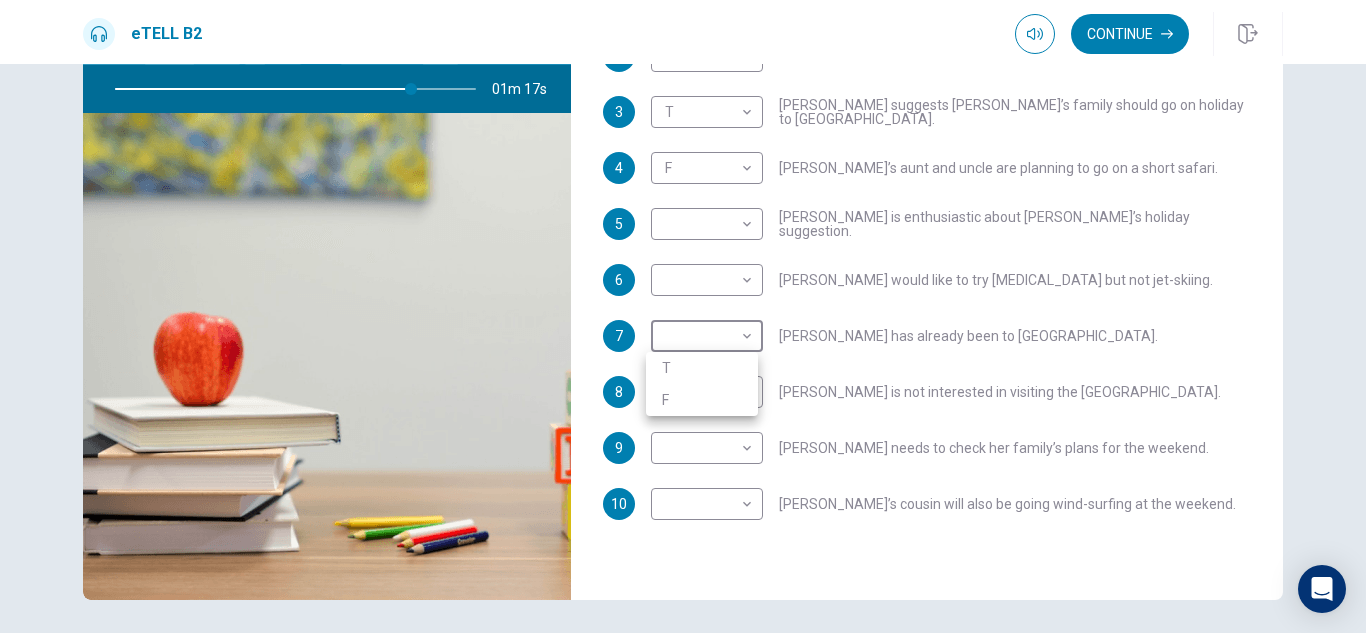 click on "T" at bounding box center (702, 368) 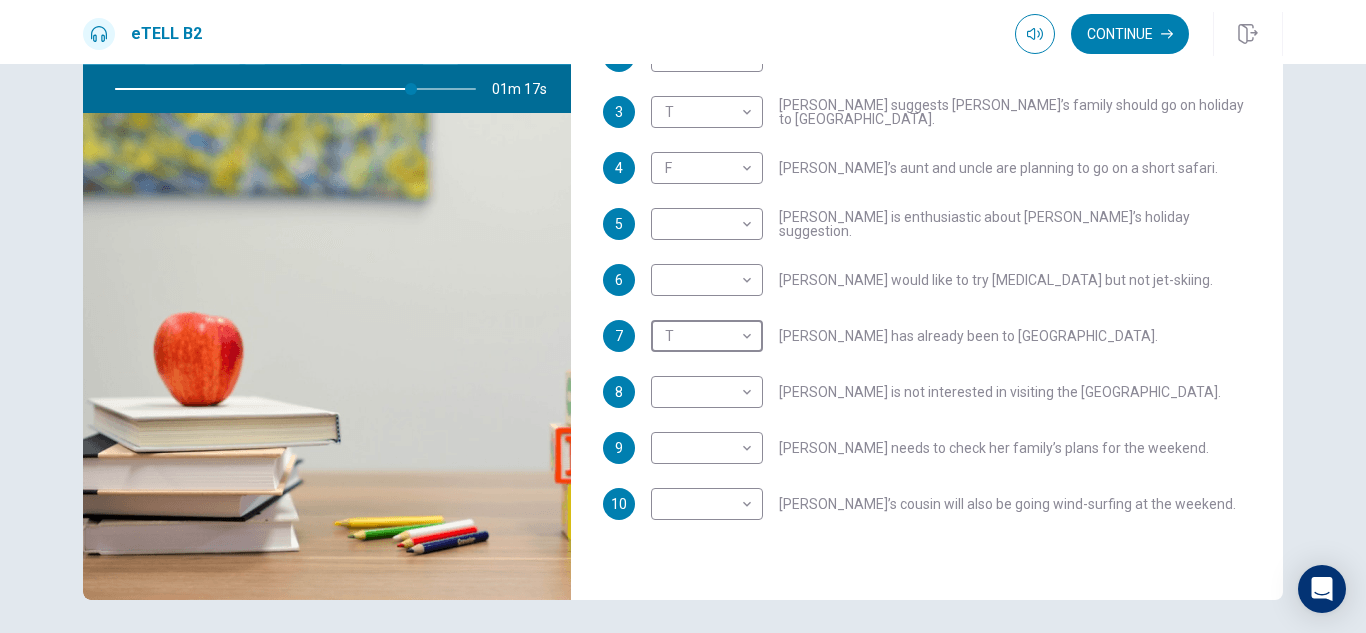 type on "*" 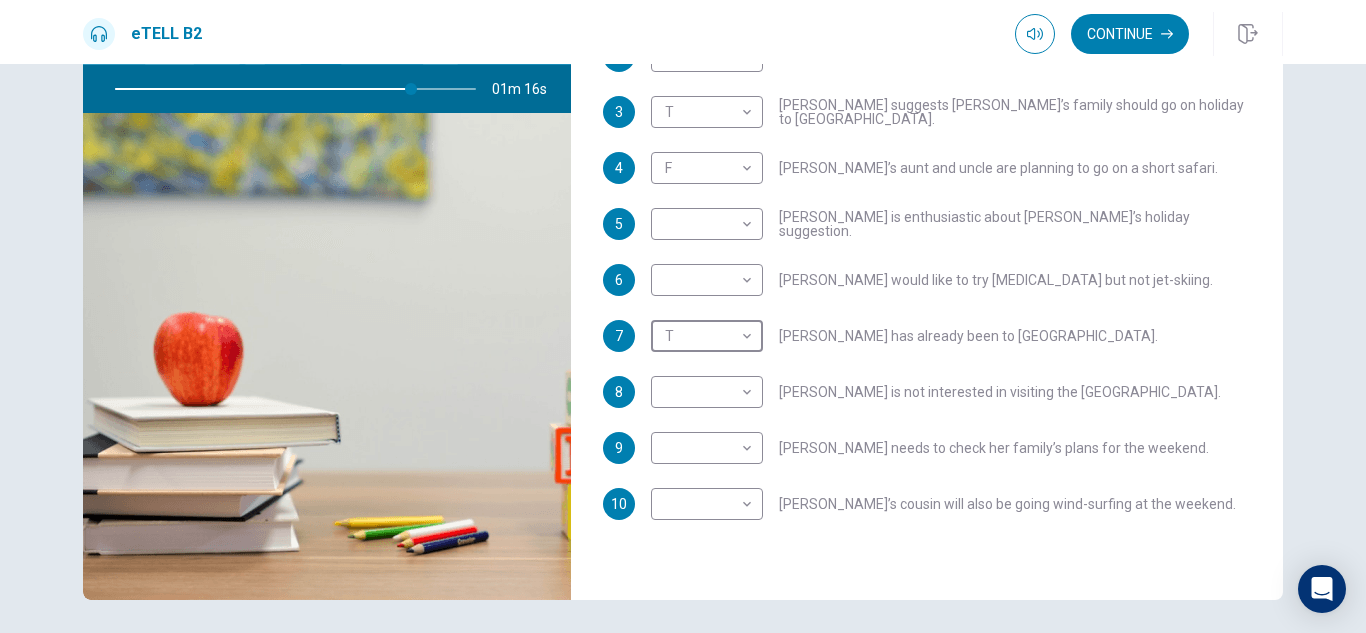 scroll, scrollTop: 231, scrollLeft: 0, axis: vertical 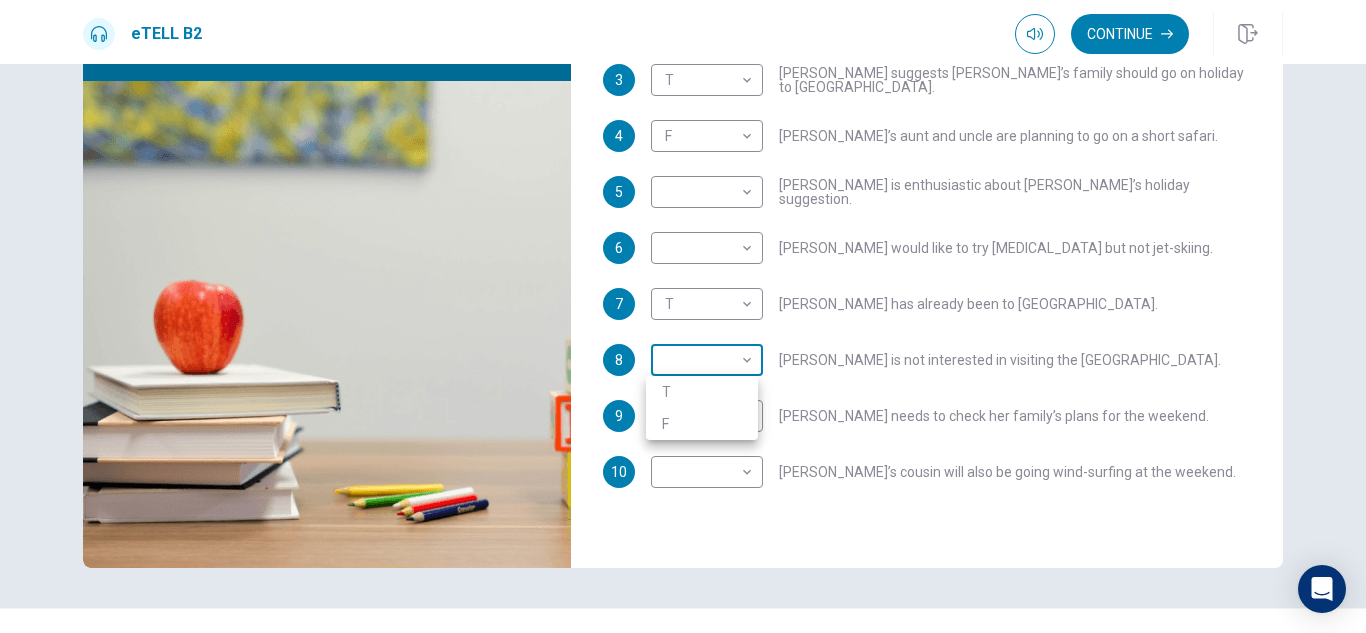 click on "This site uses cookies, as explained in our  Privacy Policy . If you agree to the use of cookies, please click the Accept button and continue to browse our site.   Privacy Policy Accept   eTELL B2 Continue Continue Question 1 For questions 1 – 10, mark each statement True (T) or False (F). You will hear Part One  TWICE.
You have one minute to read the questions for Part One.
Questions 1 - 10 T if the statement is TRUE F if the statement is FALSE 1 F * ​ [PERSON_NAME]’s mum would prefer to stay at a seaside resort. 2 F * ​ [PERSON_NAME]'s parents agree about the type of holiday they want.  3 T * ​ [PERSON_NAME] suggests [PERSON_NAME]’s family should go on holiday to [GEOGRAPHIC_DATA]. 4 F * ​ [PERSON_NAME]’s aunt and uncle are planning to go on a short safari. 5 ​ ​ [PERSON_NAME] is enthusiastic about [PERSON_NAME]’s holiday suggestion.  6 ​ ​  [PERSON_NAME] would like to try [MEDICAL_DATA] but not jet-skiing.  7 T * ​ [PERSON_NAME] has already been to [GEOGRAPHIC_DATA]. 8 ​ ​ [PERSON_NAME] is not interested in visiting the [GEOGRAPHIC_DATA]. 9 ​ ​ 10 ​ ​ 01m 01s © Copyright" at bounding box center [683, 316] 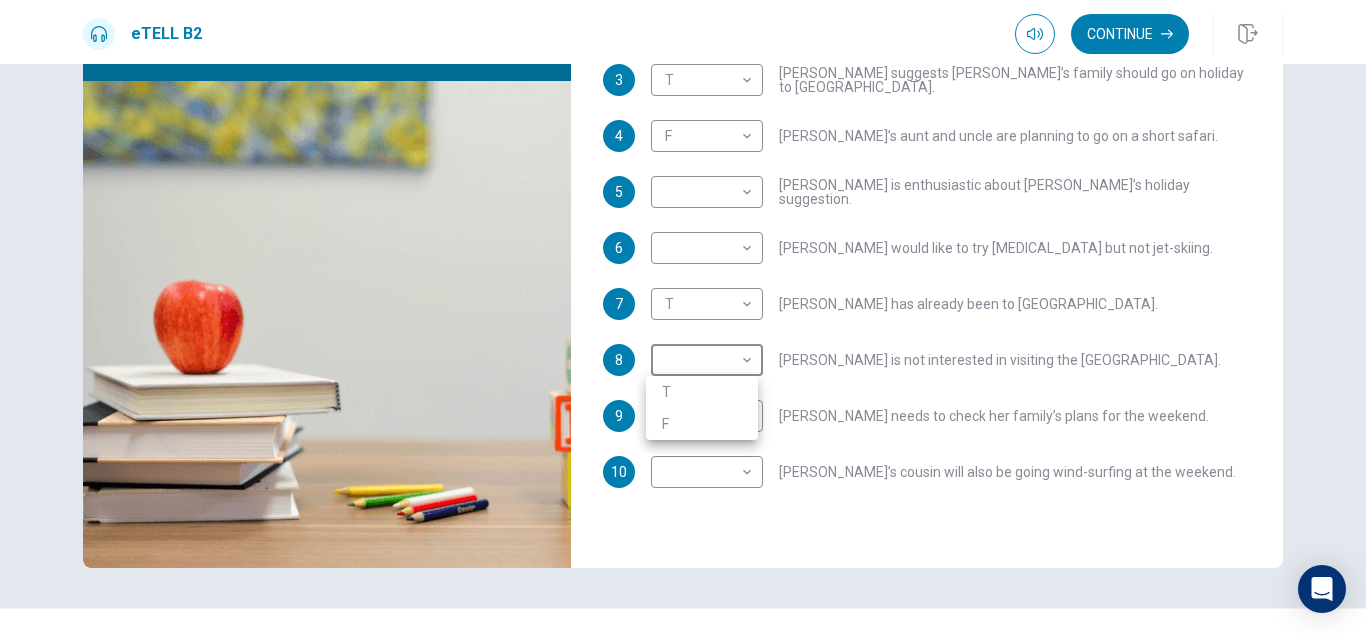click at bounding box center [683, 316] 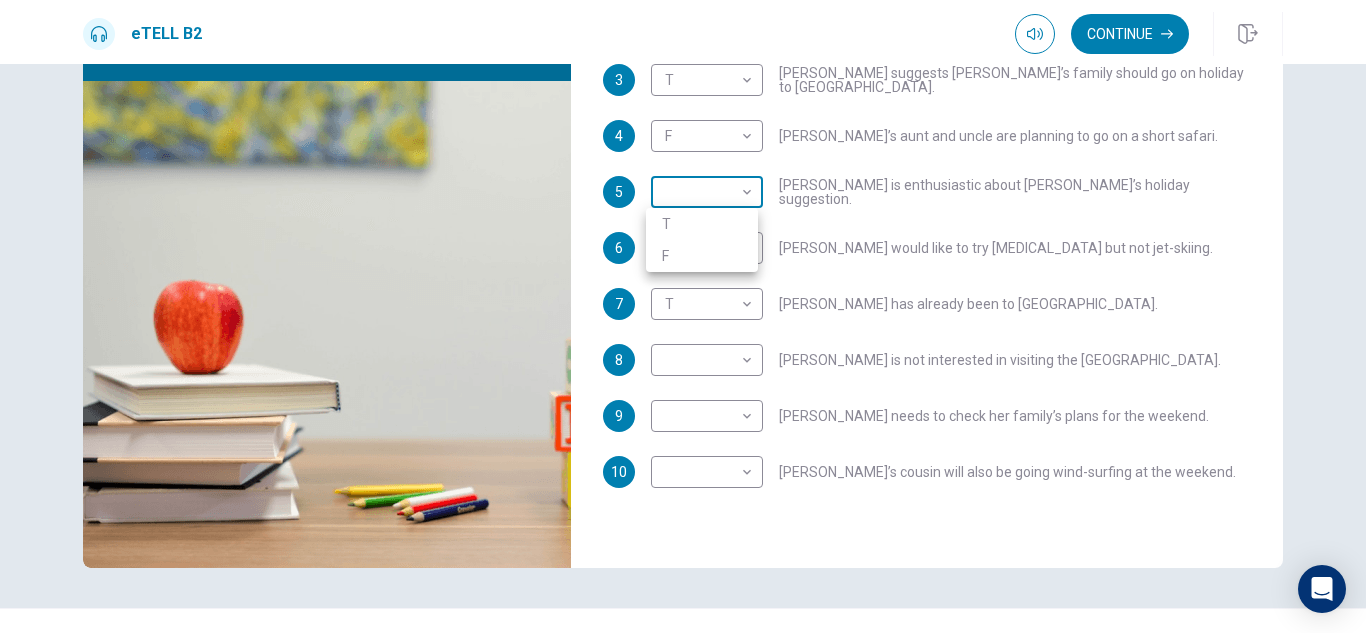 click on "This site uses cookies, as explained in our  Privacy Policy . If you agree to the use of cookies, please click the Accept button and continue to browse our site.   Privacy Policy Accept   eTELL B2 Continue Continue Question 1 For questions 1 – 10, mark each statement True (T) or False (F). You will hear Part One  TWICE.
You have one minute to read the questions for Part One.
Questions 1 - 10 T if the statement is TRUE F if the statement is FALSE 1 F * ​ [PERSON_NAME]’s mum would prefer to stay at a seaside resort. 2 F * ​ [PERSON_NAME]'s parents agree about the type of holiday they want.  3 T * ​ [PERSON_NAME] suggests [PERSON_NAME]’s family should go on holiday to [GEOGRAPHIC_DATA]. 4 F * ​ [PERSON_NAME]’s aunt and uncle are planning to go on a short safari. 5 ​ ​ [PERSON_NAME] is enthusiastic about [PERSON_NAME]’s holiday suggestion.  6 ​ ​  [PERSON_NAME] would like to try [MEDICAL_DATA] but not jet-skiing.  7 T * ​ [PERSON_NAME] has already been to [GEOGRAPHIC_DATA]. 8 ​ ​ [PERSON_NAME] is not interested in visiting the [GEOGRAPHIC_DATA]. 9 ​ ​ 10 ​ ​ 00m 55s © Copyright" at bounding box center [683, 316] 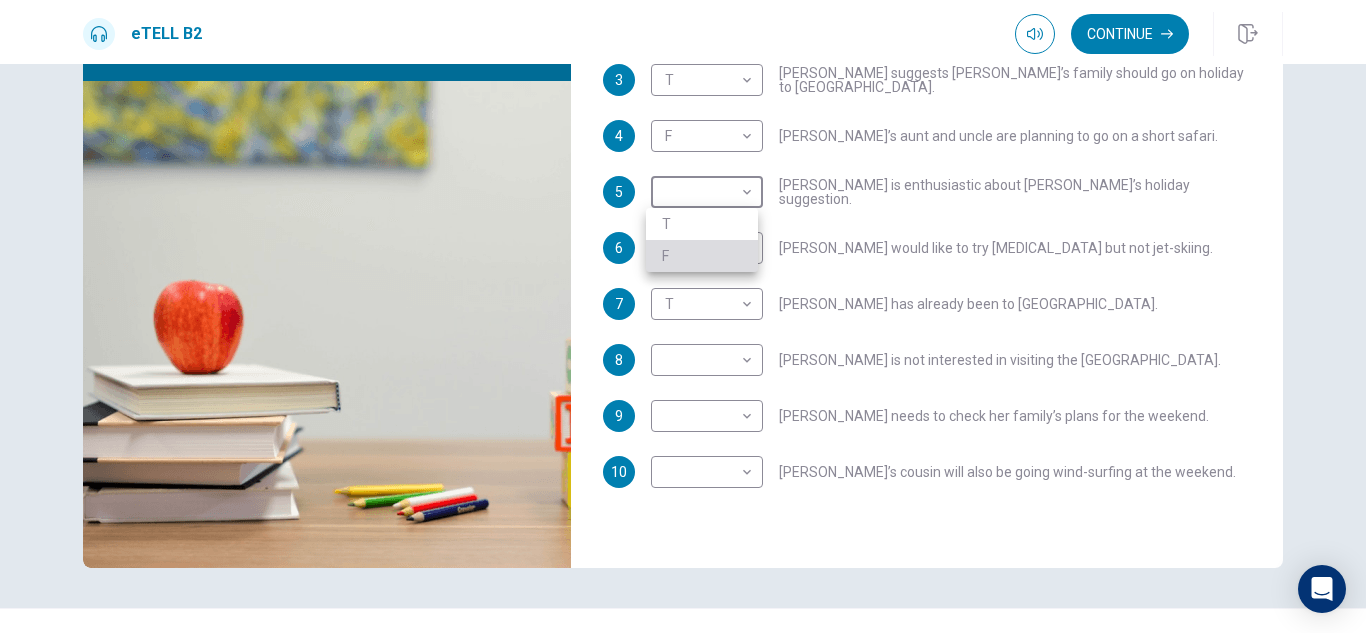 type on "**" 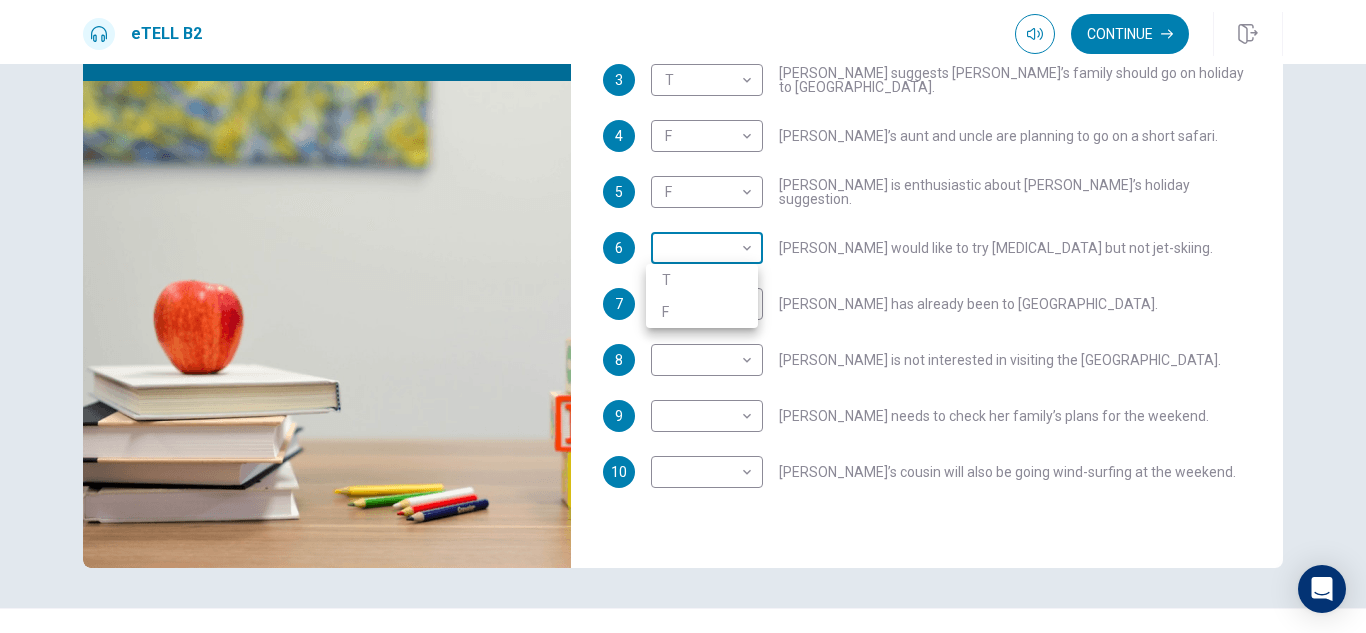 click on "This site uses cookies, as explained in our  Privacy Policy . If you agree to the use of cookies, please click the Accept button and continue to browse our site.   Privacy Policy Accept   eTELL B2 Continue Continue Question 1 For questions 1 – 10, mark each statement True (T) or False (F). You will hear Part One  TWICE.
You have one minute to read the questions for Part One.
Questions 1 - 10 T if the statement is TRUE F if the statement is FALSE 1 F * ​ [PERSON_NAME]’s mum would prefer to stay at a seaside resort. 2 F * ​ [PERSON_NAME]'s parents agree about the type of holiday they want.  3 T * ​ [PERSON_NAME] suggests [PERSON_NAME]’s family should go on holiday to [GEOGRAPHIC_DATA]. 4 F * ​ [PERSON_NAME]’s aunt and uncle are planning to go on a short safari. 5 F * ​ [PERSON_NAME] is enthusiastic about [PERSON_NAME]’s holiday suggestion.  6 ​ ​  [PERSON_NAME] would like to try [MEDICAL_DATA] but not jet-skiing.  7 T * ​ [PERSON_NAME] has already been to [GEOGRAPHIC_DATA]. 8 ​ ​ [PERSON_NAME] is not interested in visiting the [GEOGRAPHIC_DATA]. 9 ​ ​ 10 ​ ​ 00m 36s © Copyright" at bounding box center (683, 316) 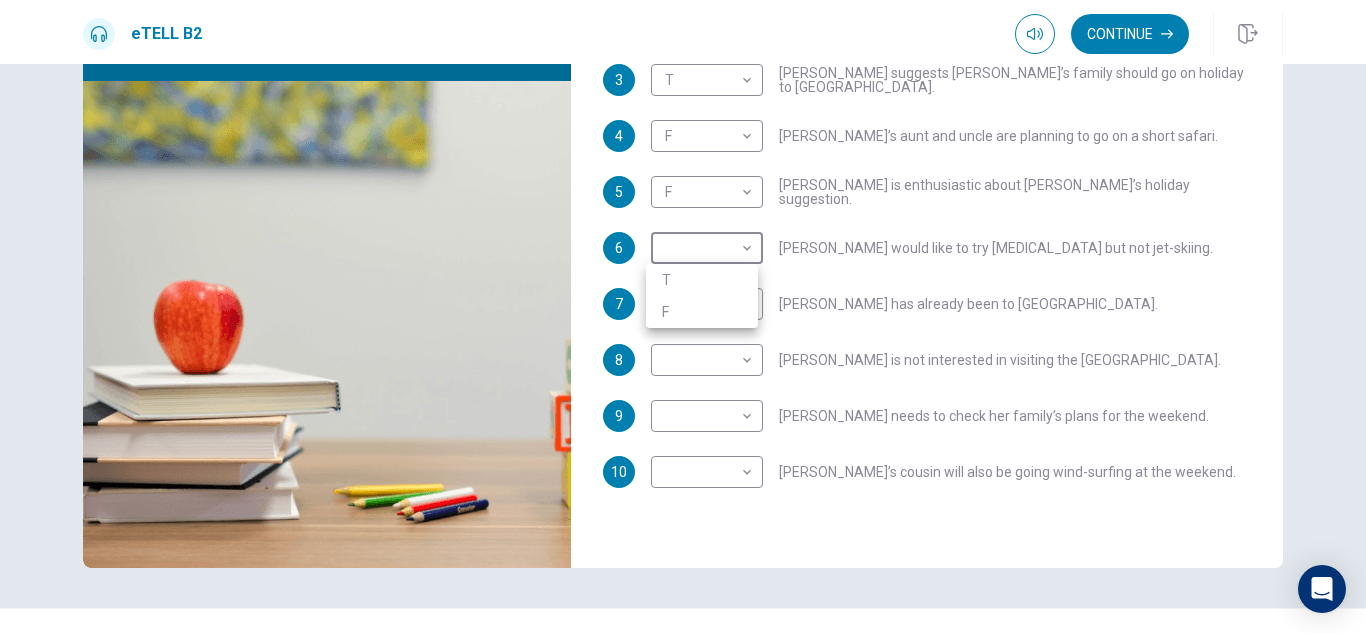 type on "**" 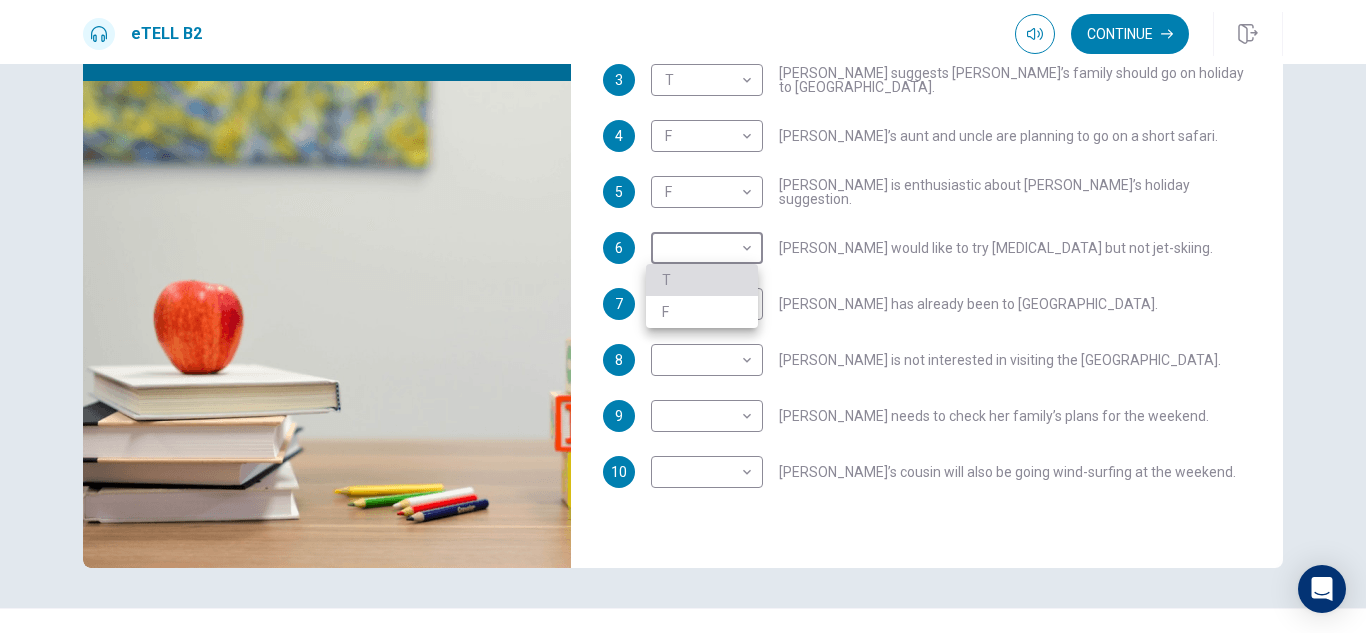 click on "T" at bounding box center (702, 280) 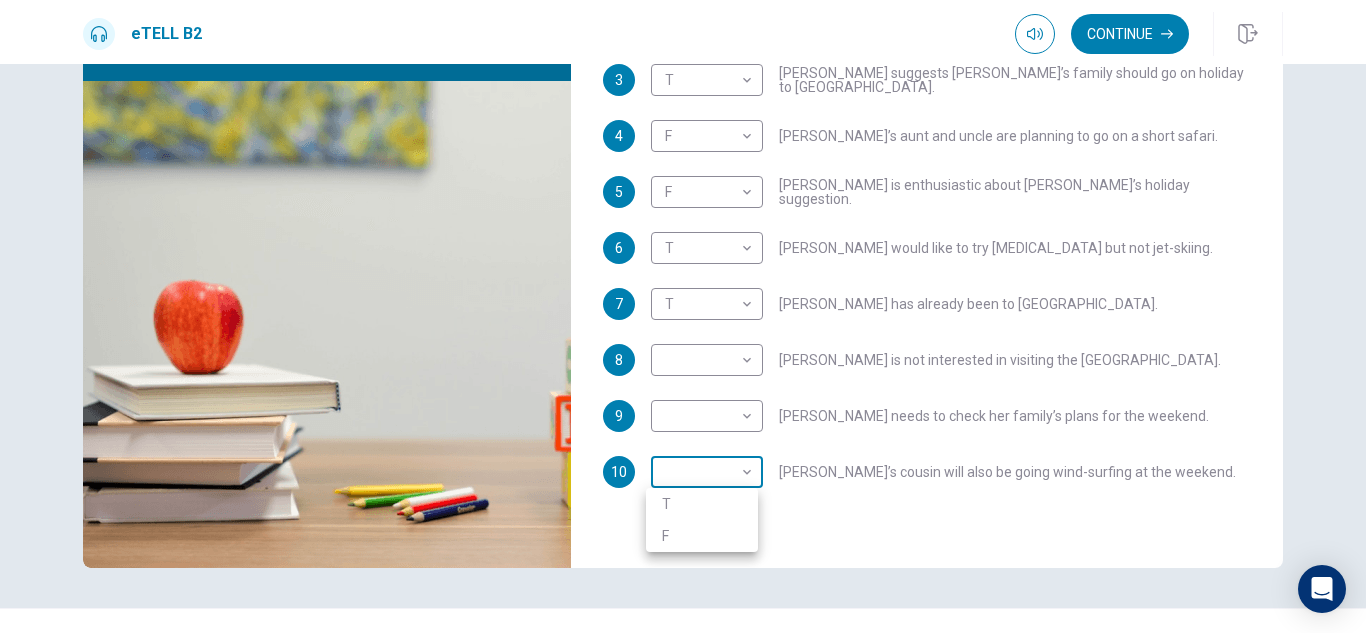 click on "This site uses cookies, as explained in our  Privacy Policy . If you agree to the use of cookies, please click the Accept button and continue to browse our site.   Privacy Policy Accept   eTELL B2 Continue Continue Question 1 For questions 1 – 10, mark each statement True (T) or False (F). You will hear Part One  TWICE.
You have one minute to read the questions for Part One.
Questions 1 - 10 T if the statement is TRUE F if the statement is FALSE 1 F * ​ [PERSON_NAME]’s mum would prefer to stay at a seaside resort. 2 F * ​ [PERSON_NAME]'s parents agree about the type of holiday they want.  3 T * ​ [PERSON_NAME] suggests [PERSON_NAME]’s family should go on holiday to [GEOGRAPHIC_DATA]. 4 F * ​ [PERSON_NAME]’s aunt and uncle are planning to go on a short safari. 5 F * ​ [PERSON_NAME] is enthusiastic about [PERSON_NAME]’s holiday suggestion.  6 T * ​  [PERSON_NAME] would like to try [MEDICAL_DATA] but not jet-skiing.  7 T * ​ [PERSON_NAME] has already been to [GEOGRAPHIC_DATA]. 8 ​ ​ [PERSON_NAME] is not interested in visiting the [GEOGRAPHIC_DATA]. 9 ​ ​ 10 ​ ​ 00m 27s © Copyright" at bounding box center (683, 316) 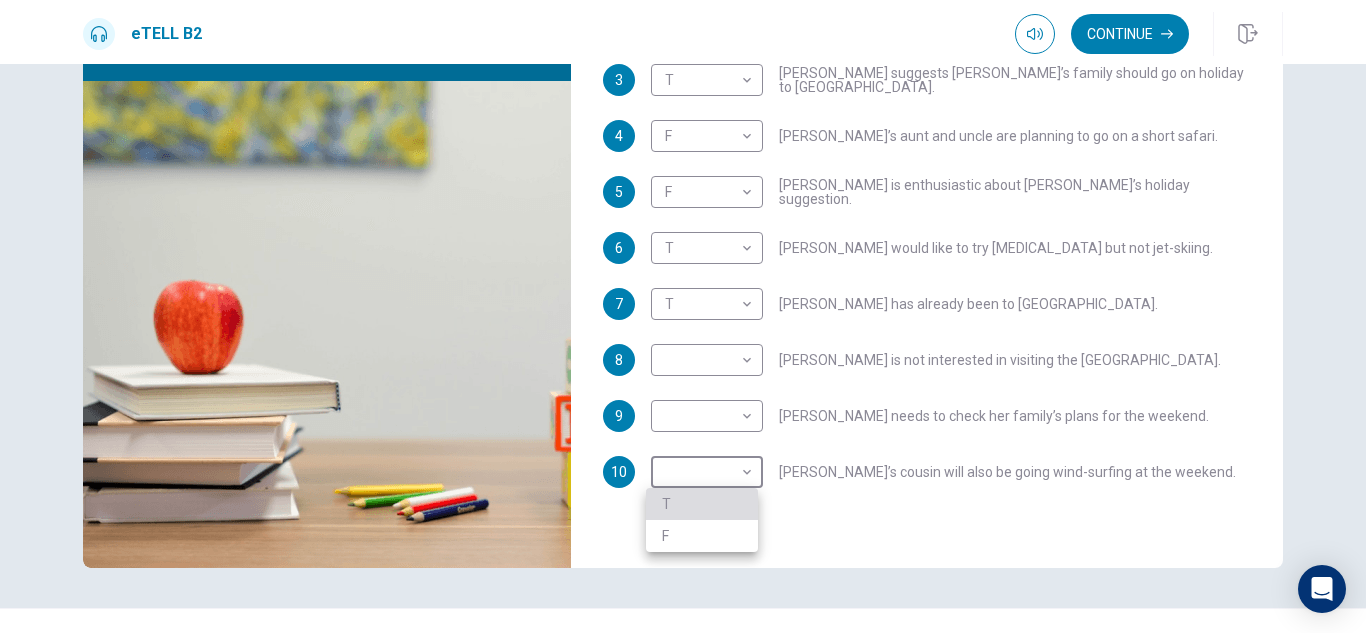 type on "**" 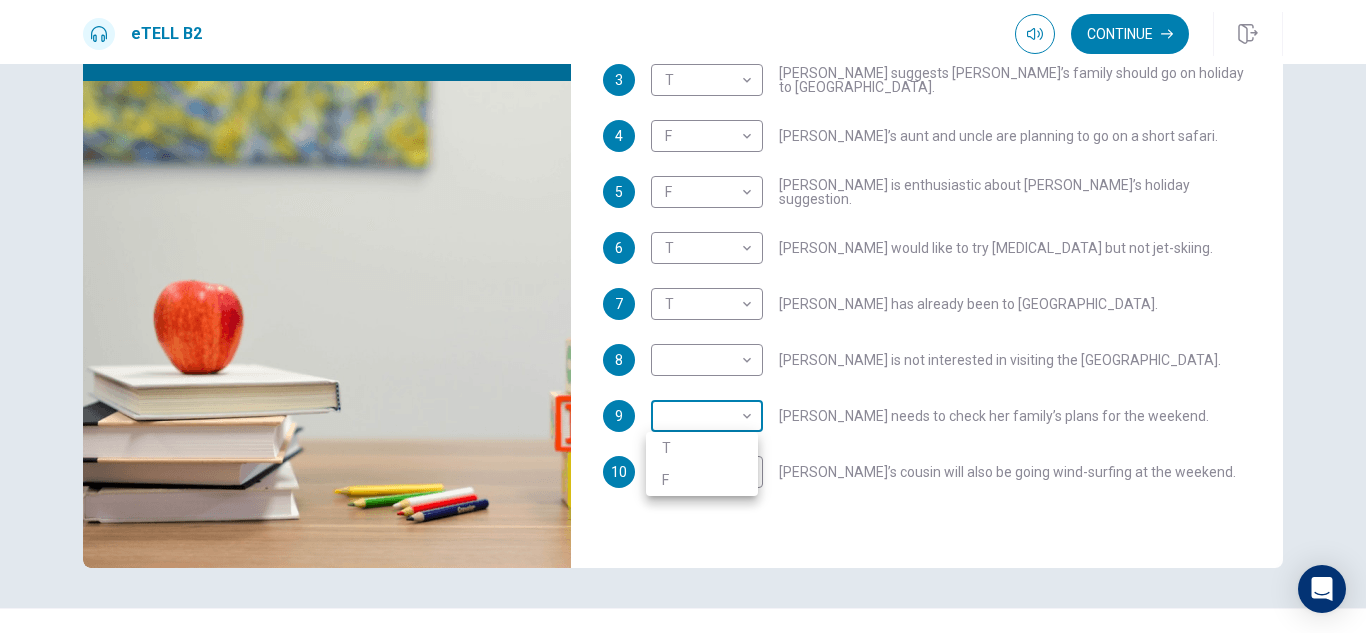 click on "This site uses cookies, as explained in our  Privacy Policy . If you agree to the use of cookies, please click the Accept button and continue to browse our site.   Privacy Policy Accept   eTELL B2 Continue Continue Question 1 For questions 1 – 10, mark each statement True (T) or False (F). You will hear Part One  TWICE.
You have one minute to read the questions for Part One.
Questions 1 - 10 T if the statement is TRUE F if the statement is FALSE 1 F * ​ [PERSON_NAME]’s mum would prefer to stay at a seaside resort. 2 F * ​ [PERSON_NAME]'s parents agree about the type of holiday they want.  3 T * ​ [PERSON_NAME] suggests [PERSON_NAME]’s family should go on holiday to [GEOGRAPHIC_DATA]. 4 F * ​ [PERSON_NAME]’s aunt and uncle are planning to go on a short safari. 5 F * ​ [PERSON_NAME] is enthusiastic about [PERSON_NAME]’s holiday suggestion.  6 T * ​  [PERSON_NAME] would like to try [MEDICAL_DATA] but not jet-skiing.  7 T * ​ [PERSON_NAME] has already been to [GEOGRAPHIC_DATA]. 8 ​ ​ [PERSON_NAME] is not interested in visiting the [GEOGRAPHIC_DATA]. 9 ​ ​ 10 T * ​ 00m 21s © Copyright" at bounding box center [683, 316] 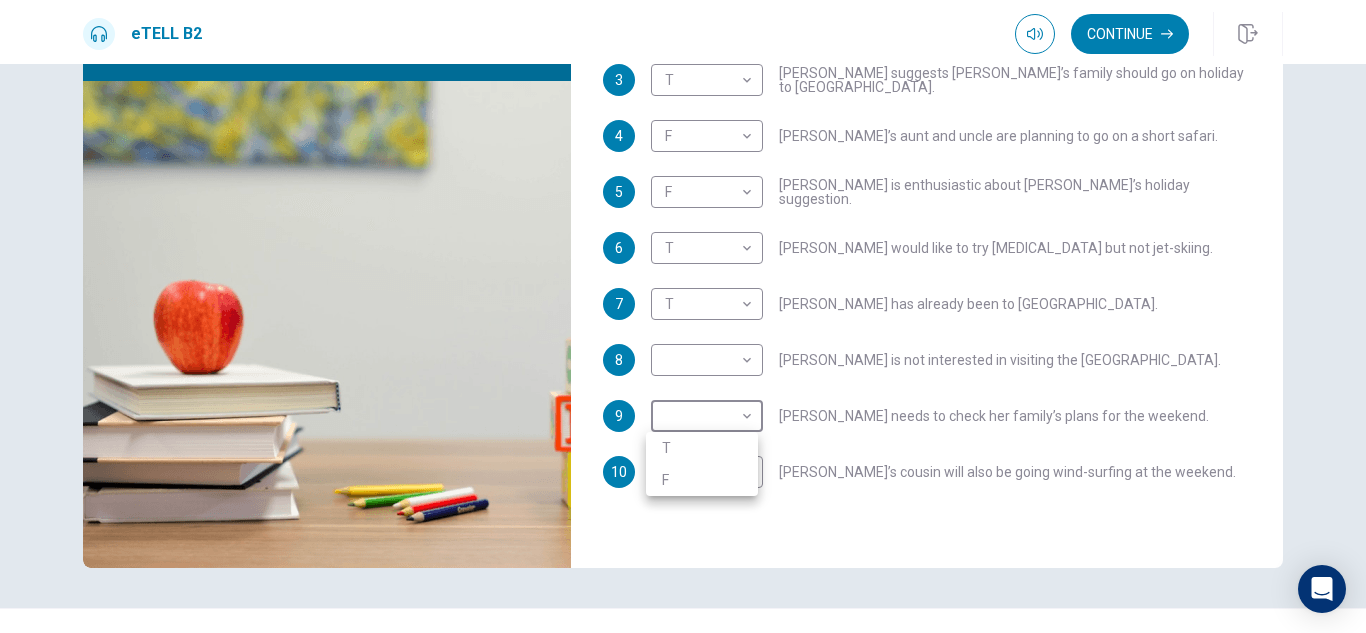 type on "**" 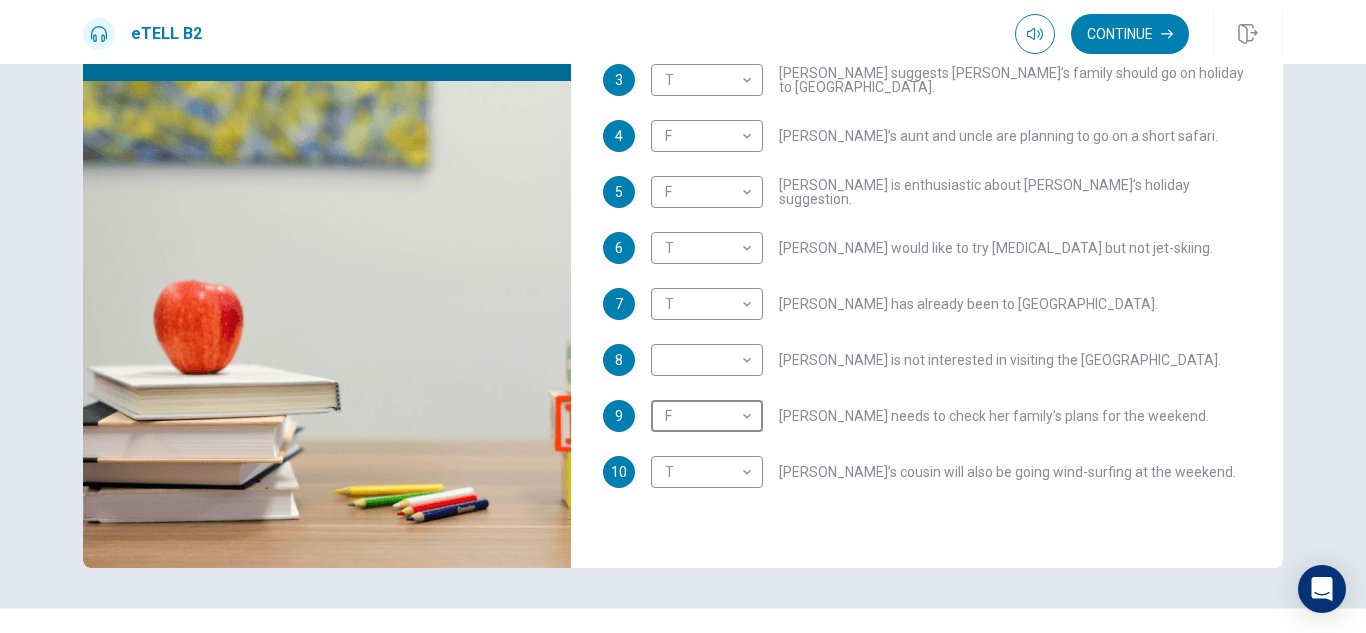 type on "*" 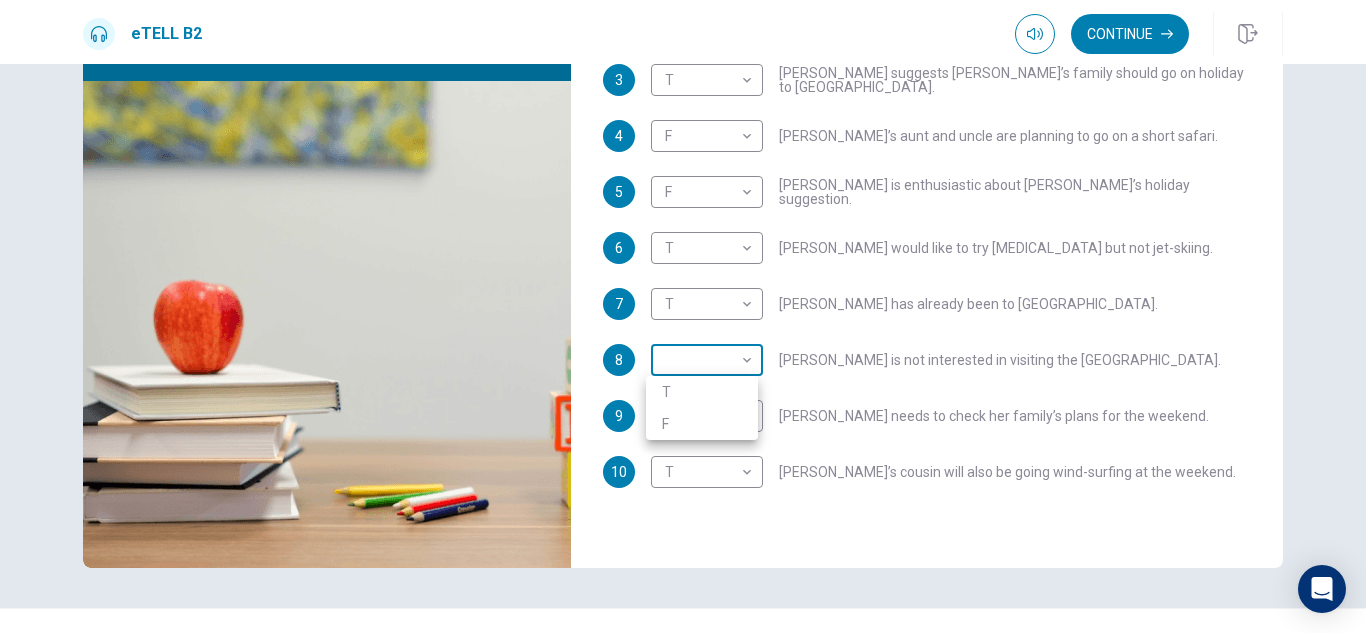 click on "This site uses cookies, as explained in our  Privacy Policy . If you agree to the use of cookies, please click the Accept button and continue to browse our site.   Privacy Policy Accept   eTELL B2 Continue Continue Question 1 For questions 1 – 10, mark each statement True (T) or False (F). You will hear Part One  TWICE.
You have one minute to read the questions for Part One.
Questions 1 - 10 T if the statement is TRUE F if the statement is FALSE 1 F * ​ [PERSON_NAME]’s mum would prefer to stay at a seaside resort. 2 F * ​ [PERSON_NAME]'s parents agree about the type of holiday they want.  3 T * ​ [PERSON_NAME] suggests [PERSON_NAME]’s family should go on holiday to [GEOGRAPHIC_DATA]. 4 F * ​ [PERSON_NAME]’s aunt and uncle are planning to go on a short safari. 5 F * ​ [PERSON_NAME] is enthusiastic about [PERSON_NAME]’s holiday suggestion.  6 T * ​  [PERSON_NAME] would like to try [MEDICAL_DATA] but not jet-skiing.  7 T * ​ [PERSON_NAME] has already been to [GEOGRAPHIC_DATA]. 8 ​ ​ [PERSON_NAME] is not interested in visiting the [GEOGRAPHIC_DATA]. 9 F * ​ 10 T * ​ 00m 16s © Copyright" at bounding box center (683, 316) 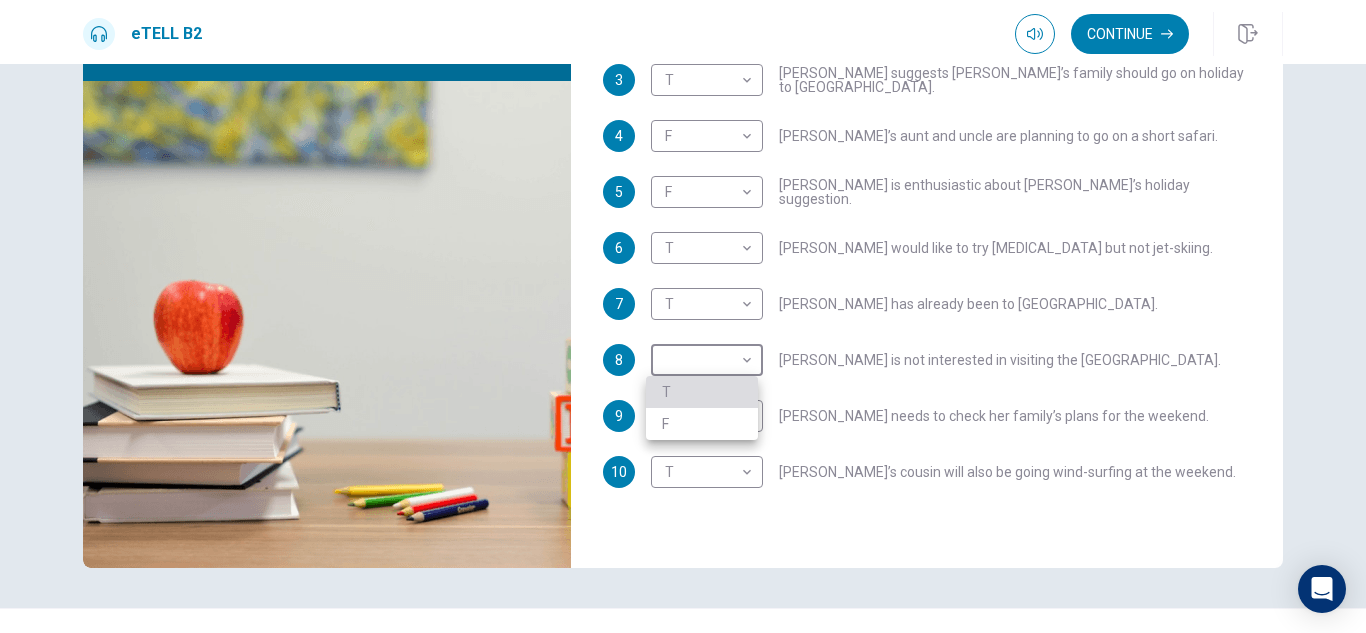 type on "**" 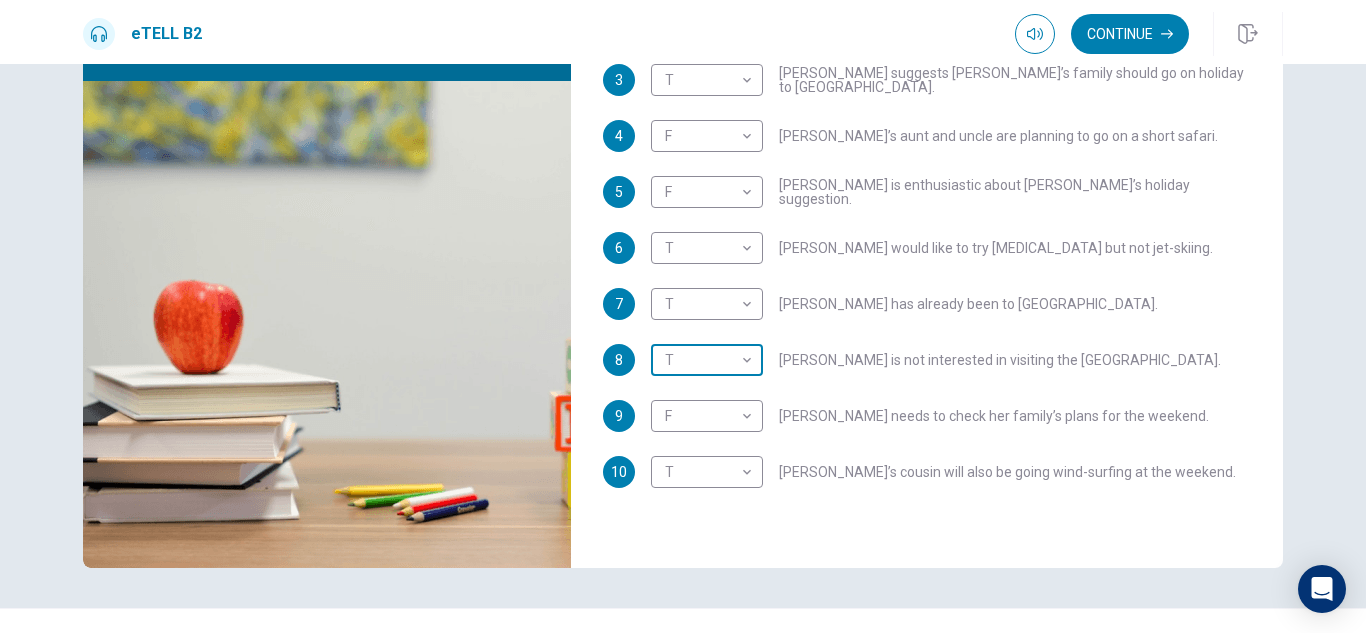 click on "This site uses cookies, as explained in our  Privacy Policy . If you agree to the use of cookies, please click the Accept button and continue to browse our site.   Privacy Policy Accept   eTELL B2 Continue Continue Question 1 For questions 1 – 10, mark each statement True (T) or False (F). You will hear Part One  TWICE.
You have one minute to read the questions for Part One.
Questions 1 - 10 T if the statement is TRUE F if the statement is FALSE 1 F * ​ [PERSON_NAME]’s mum would prefer to stay at a seaside resort. 2 F * ​ [PERSON_NAME]'s parents agree about the type of holiday they want.  3 T * ​ [PERSON_NAME] suggests [PERSON_NAME]’s family should go on holiday to [GEOGRAPHIC_DATA]. 4 F * ​ [PERSON_NAME]’s aunt and uncle are planning to go on a short safari. 5 F * ​ [PERSON_NAME] is enthusiastic about [PERSON_NAME]’s holiday suggestion.  6 T * ​  [PERSON_NAME] would like to try [MEDICAL_DATA] but not jet-skiing.  7 T * ​ [PERSON_NAME] has already been to [GEOGRAPHIC_DATA]. 8 T * ​ [PERSON_NAME] is not interested in visiting the [GEOGRAPHIC_DATA]. 9 F * ​ 10 T * ​ 00m 13s © Copyright" at bounding box center (683, 316) 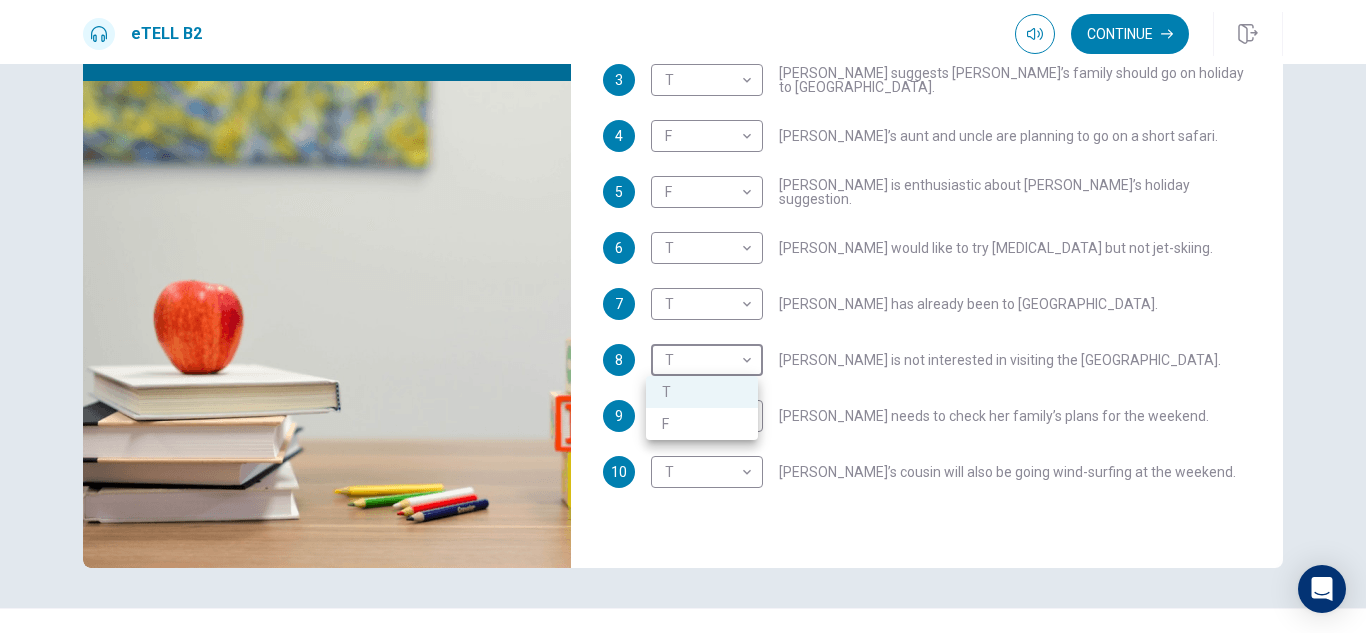type on "**" 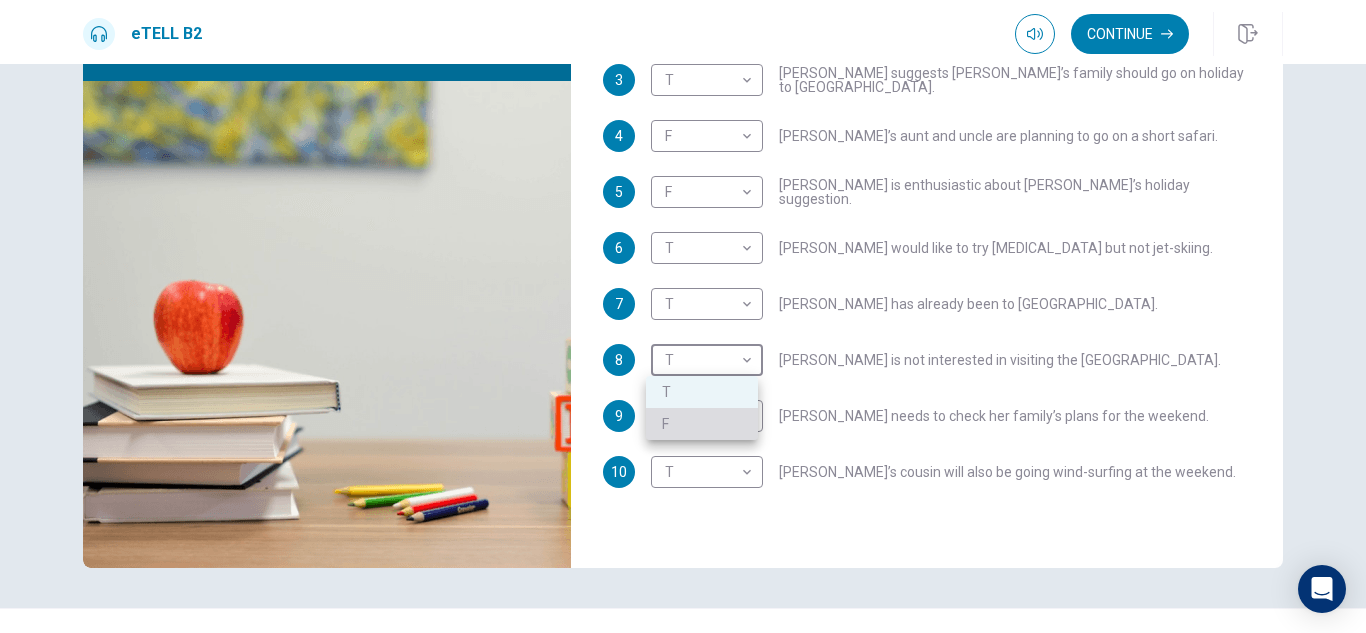 click on "F" at bounding box center [702, 424] 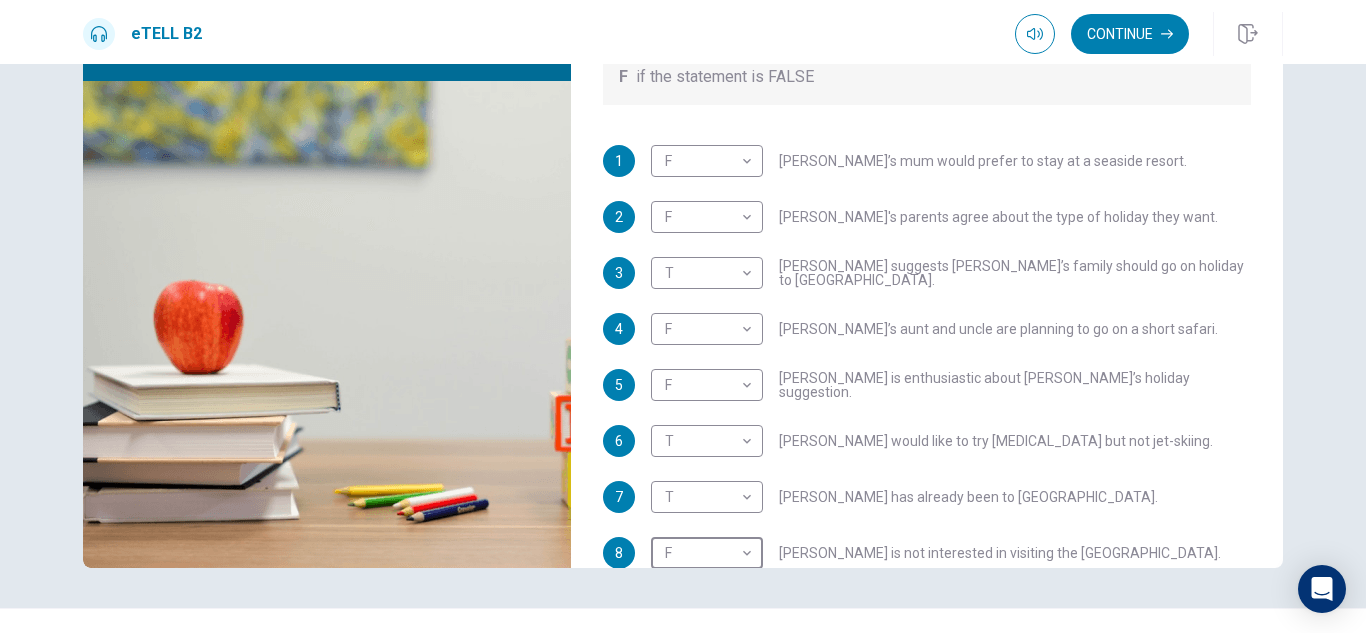 scroll, scrollTop: 353, scrollLeft: 0, axis: vertical 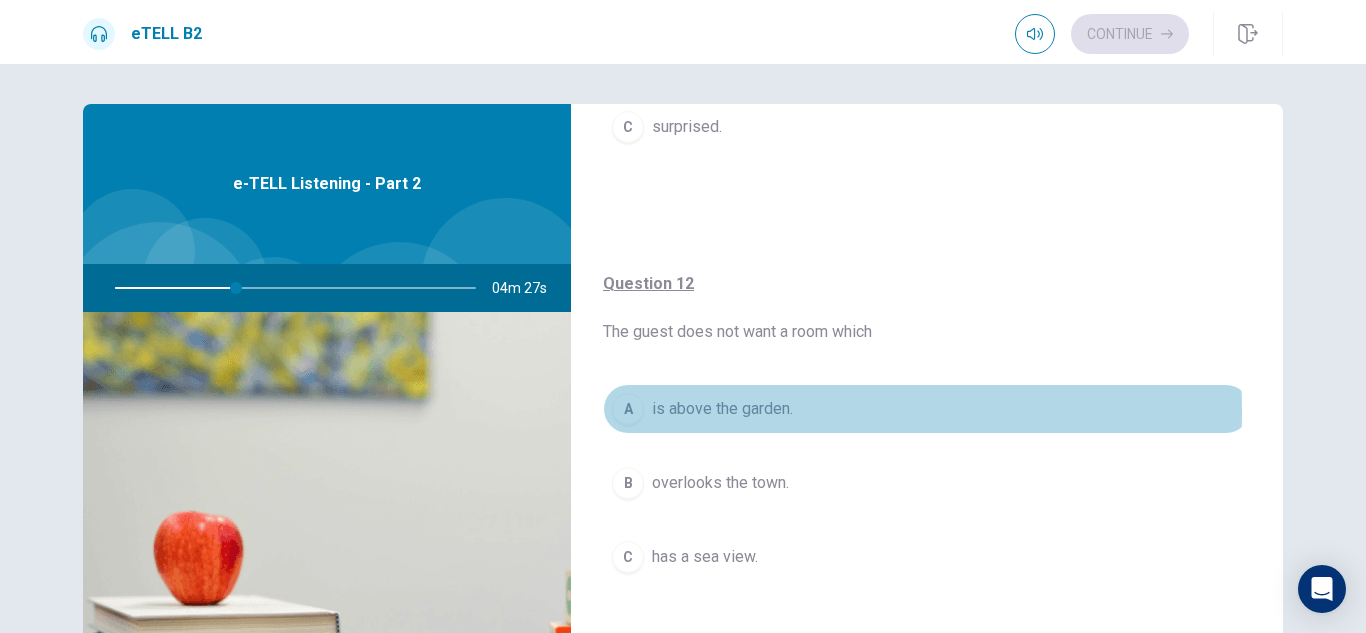 click on "is above the garden." at bounding box center [722, 409] 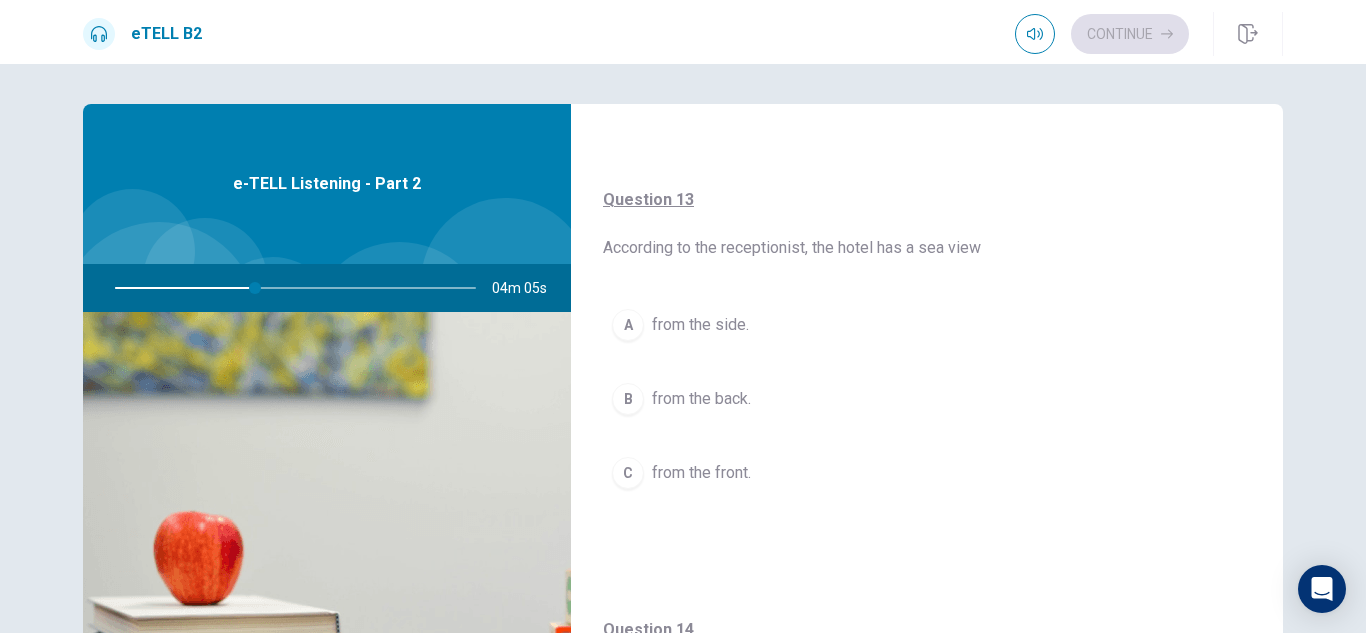 scroll, scrollTop: 887, scrollLeft: 0, axis: vertical 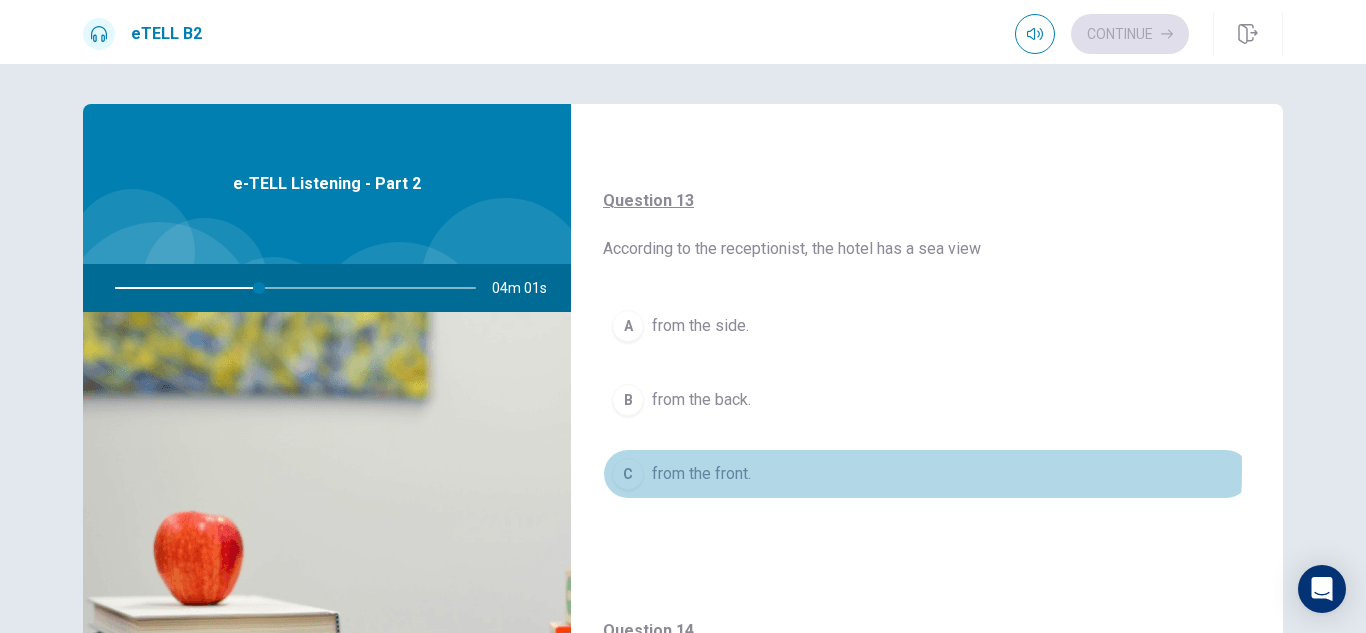 click on "from the front." at bounding box center (701, 474) 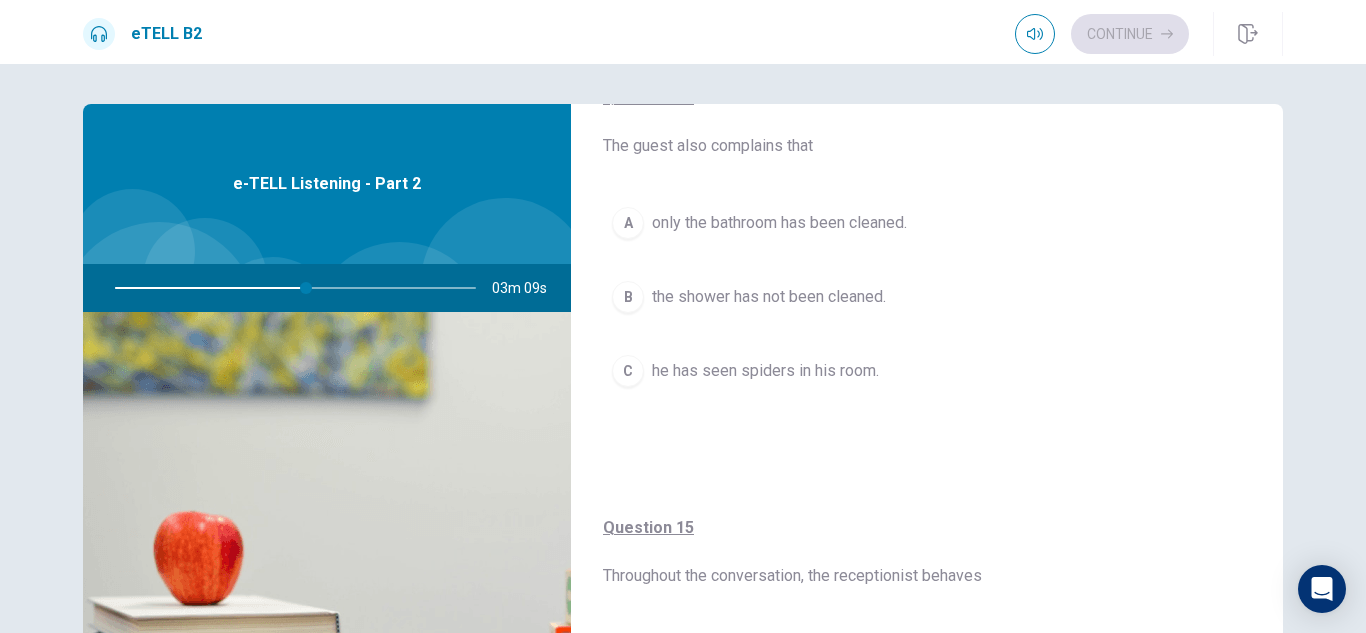 scroll, scrollTop: 1420, scrollLeft: 0, axis: vertical 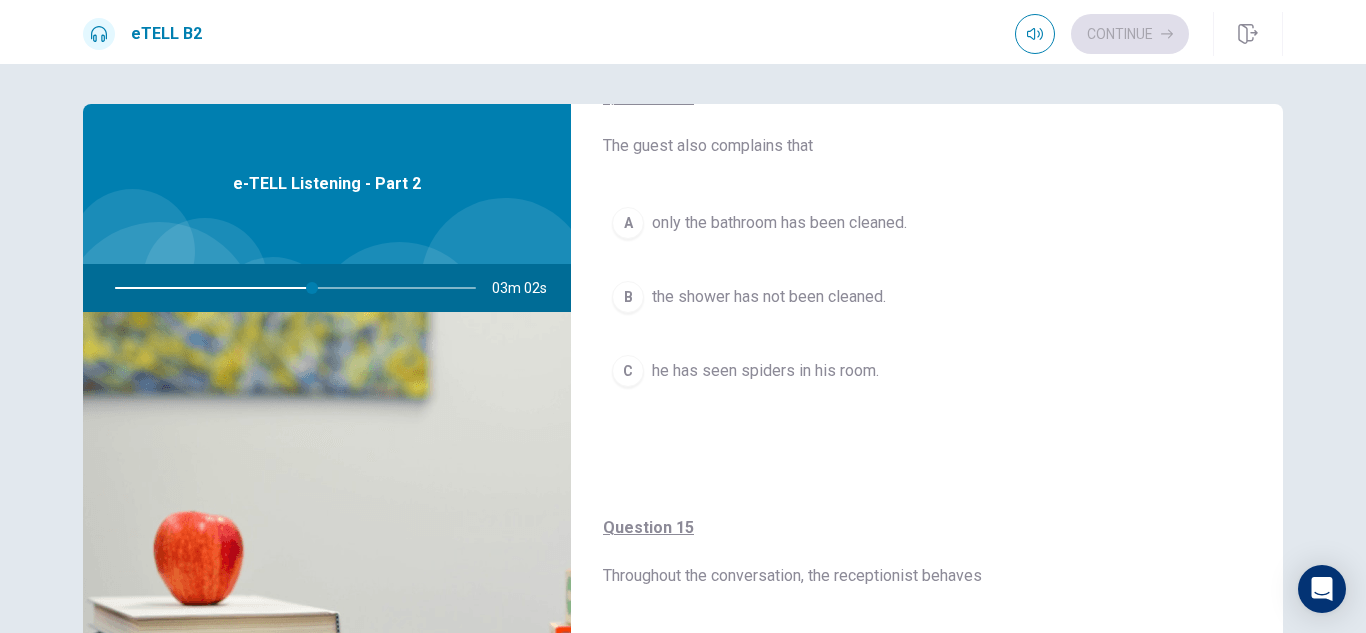 click on "the shower has not been cleaned." at bounding box center [769, 297] 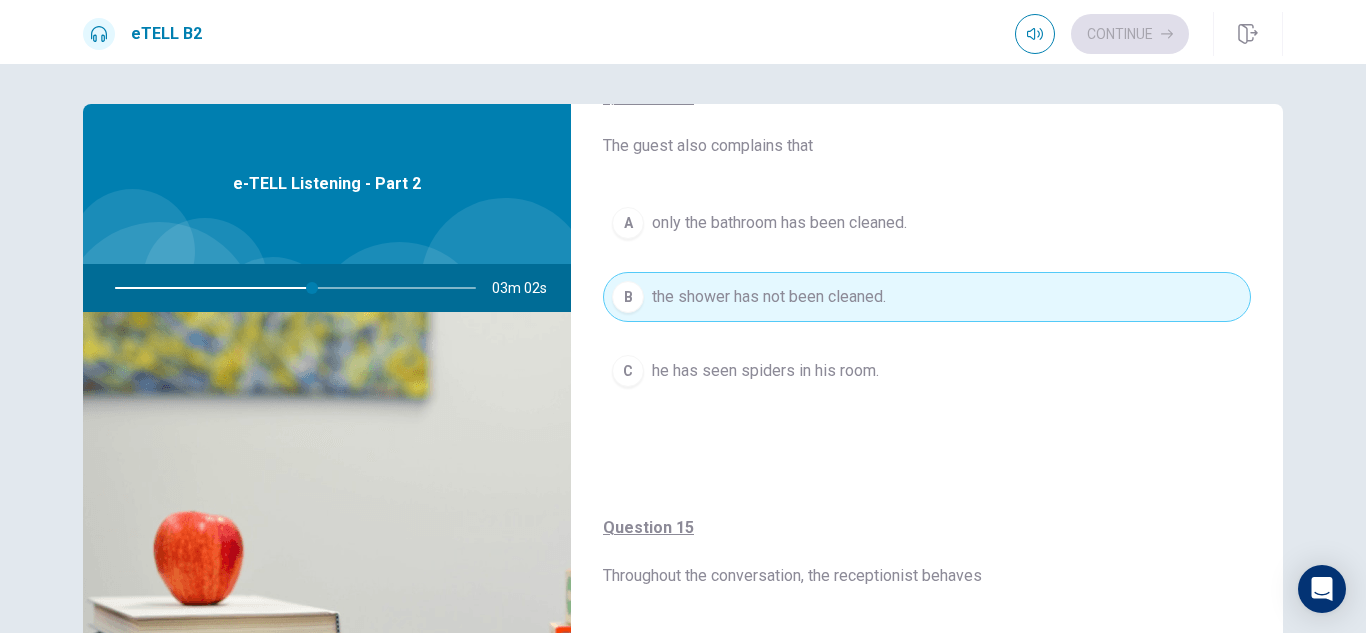 scroll, scrollTop: 1527, scrollLeft: 0, axis: vertical 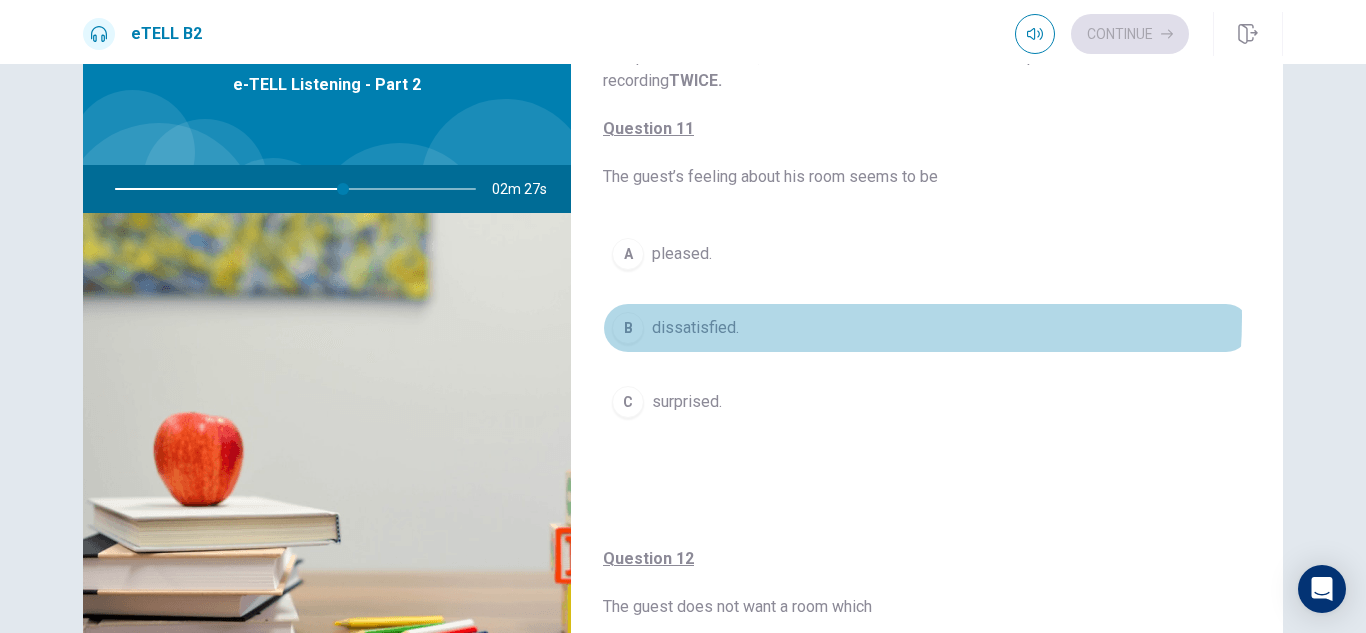 click on "B dissatisfied." at bounding box center (927, 328) 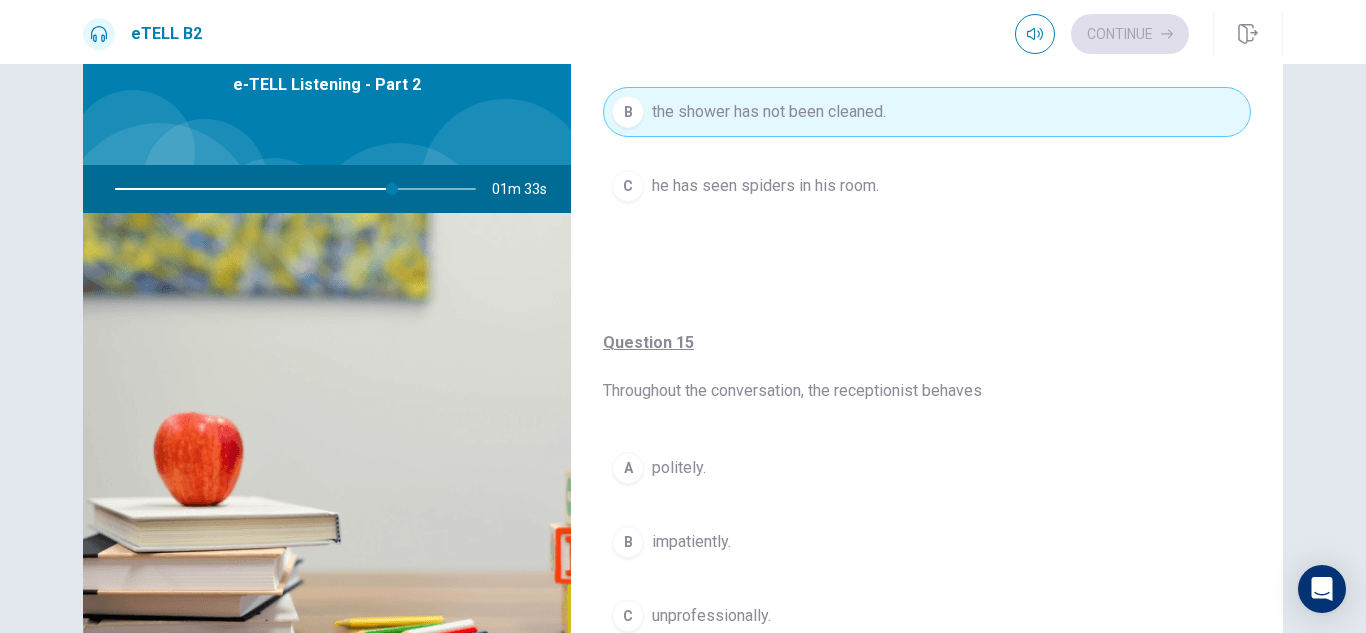 scroll, scrollTop: 1527, scrollLeft: 0, axis: vertical 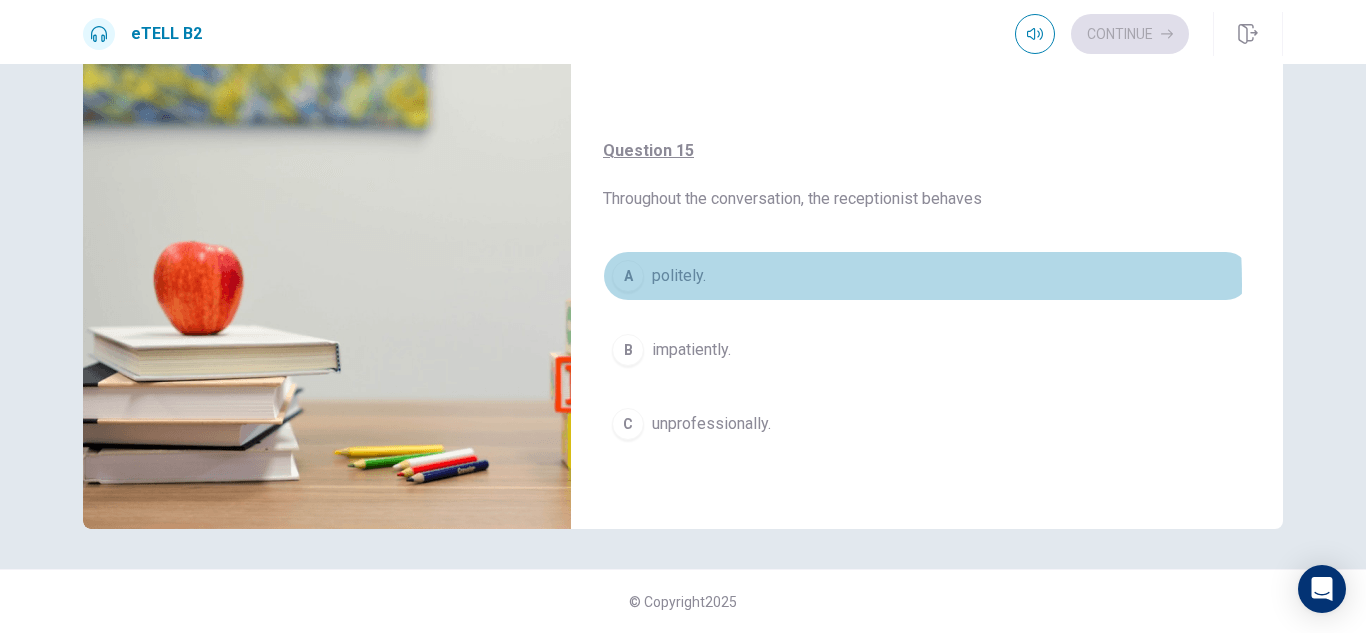 click on "politely." at bounding box center (679, 276) 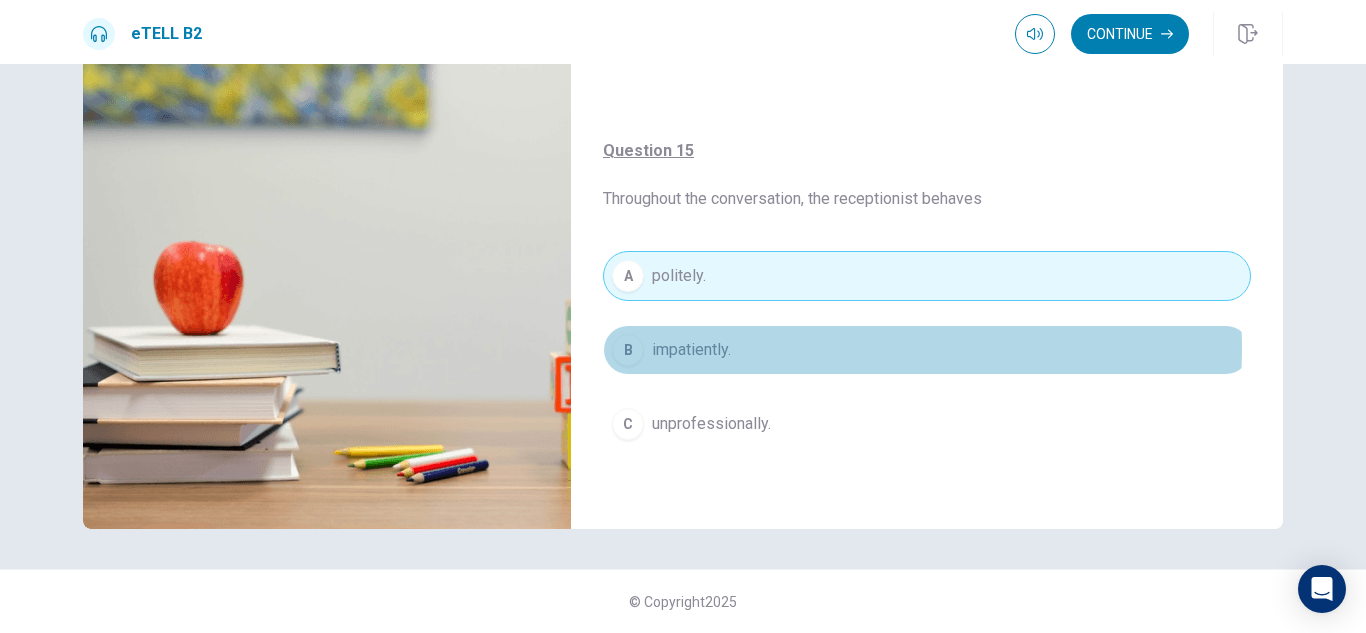 click on "B impatiently." at bounding box center [927, 350] 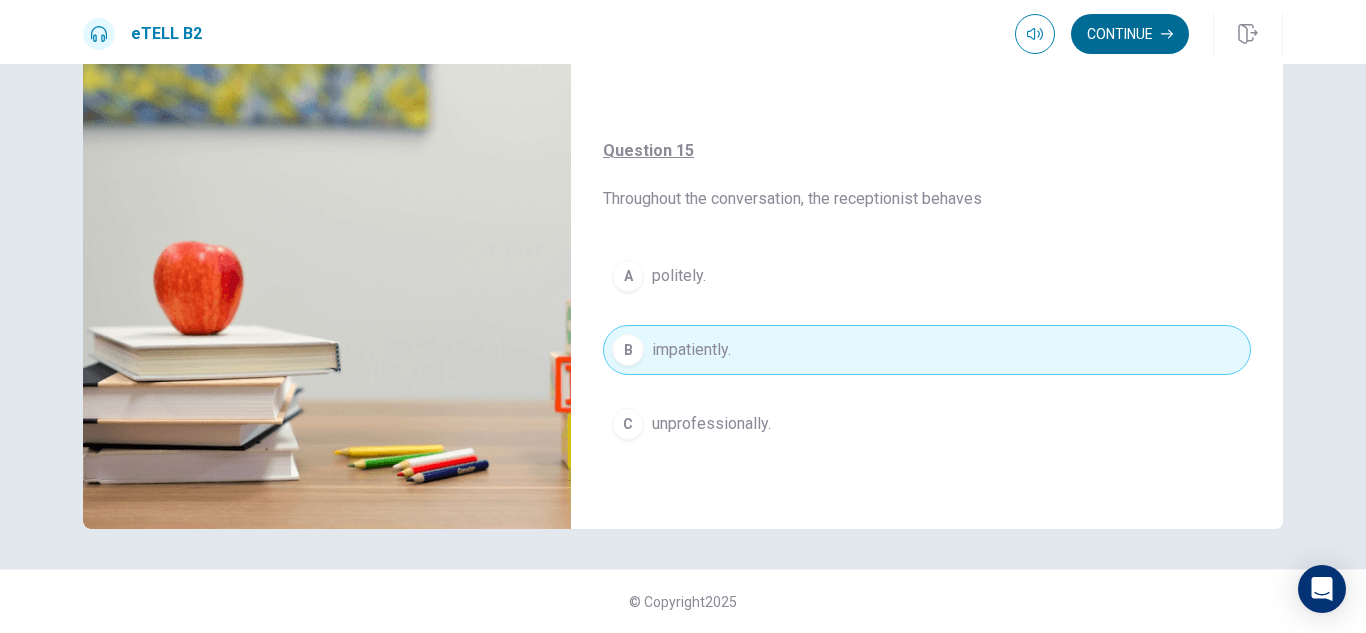 click on "Continue" at bounding box center [1130, 34] 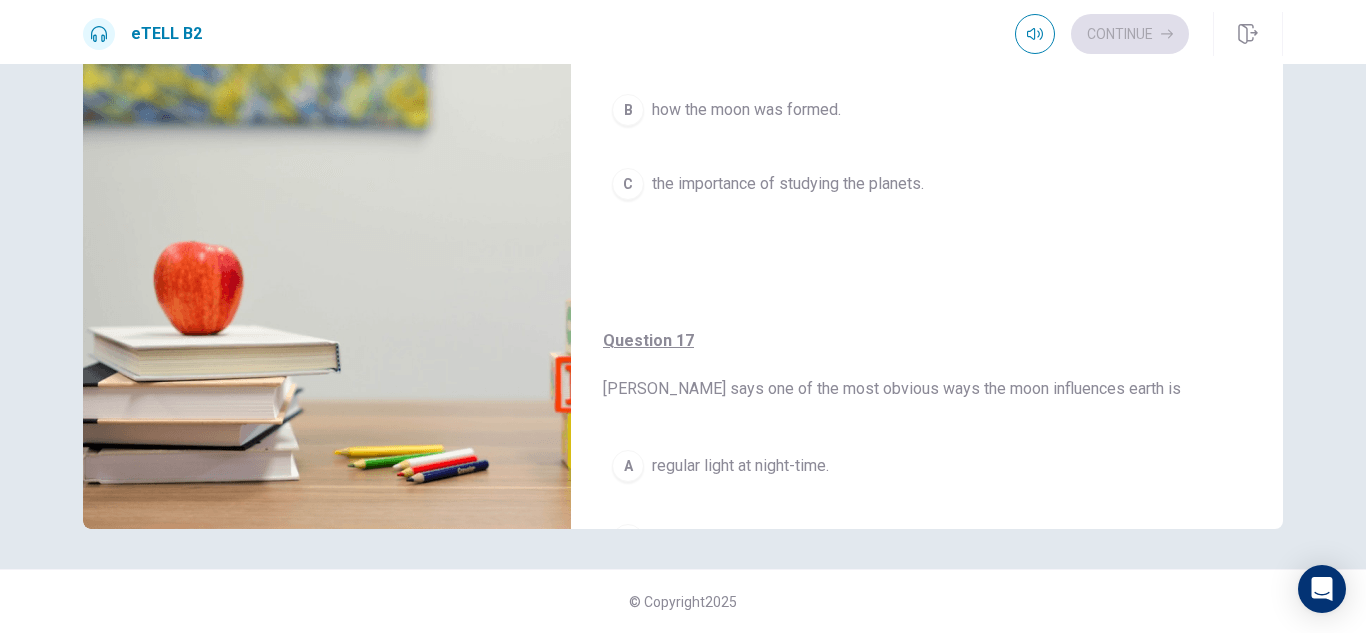 scroll, scrollTop: 0, scrollLeft: 0, axis: both 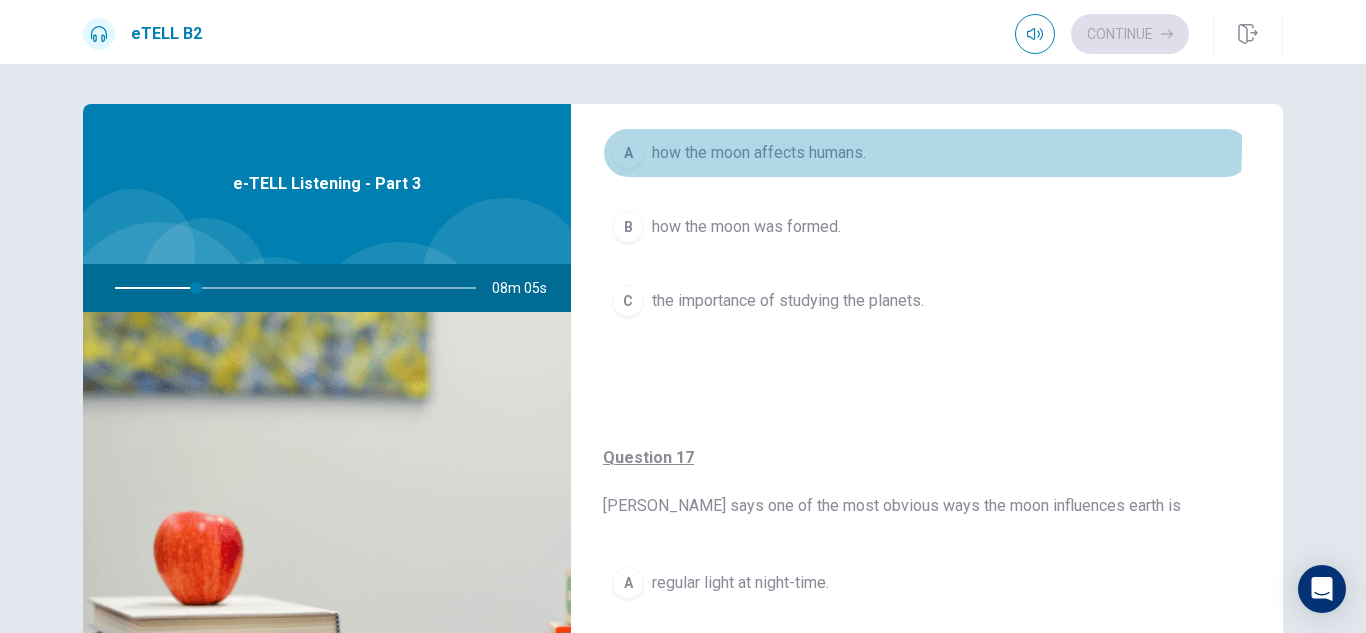click on "how the moon affects humans." at bounding box center (759, 153) 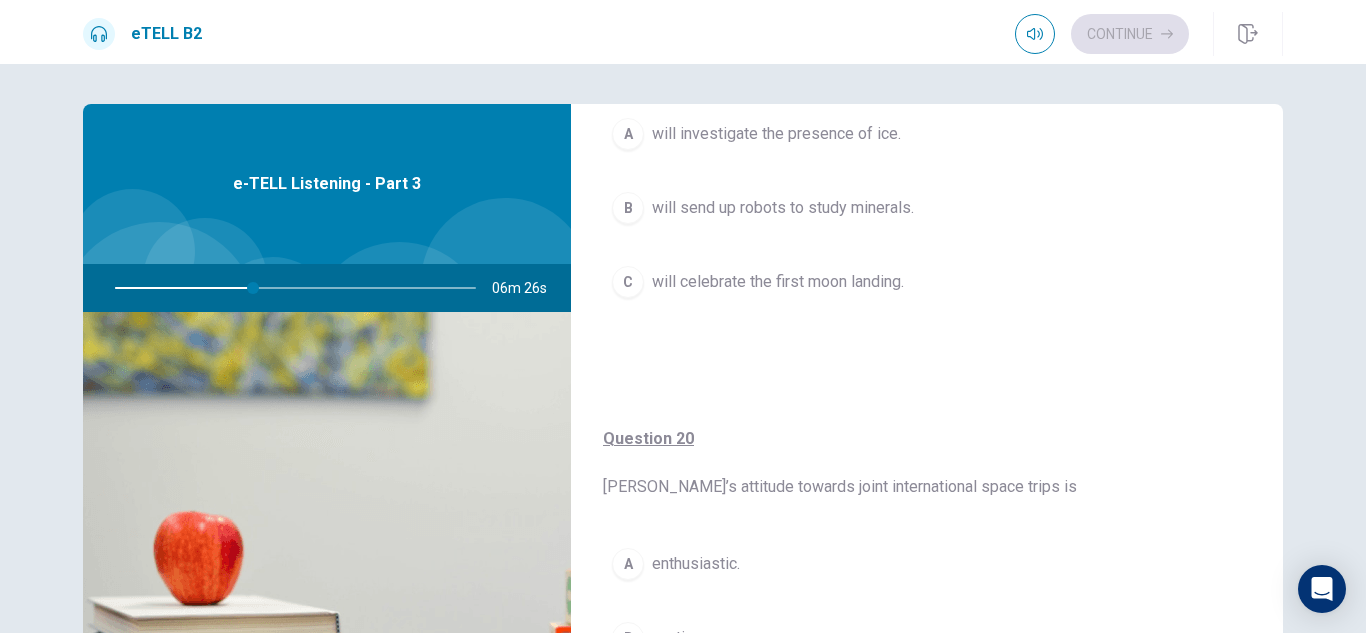 scroll, scrollTop: 1575, scrollLeft: 0, axis: vertical 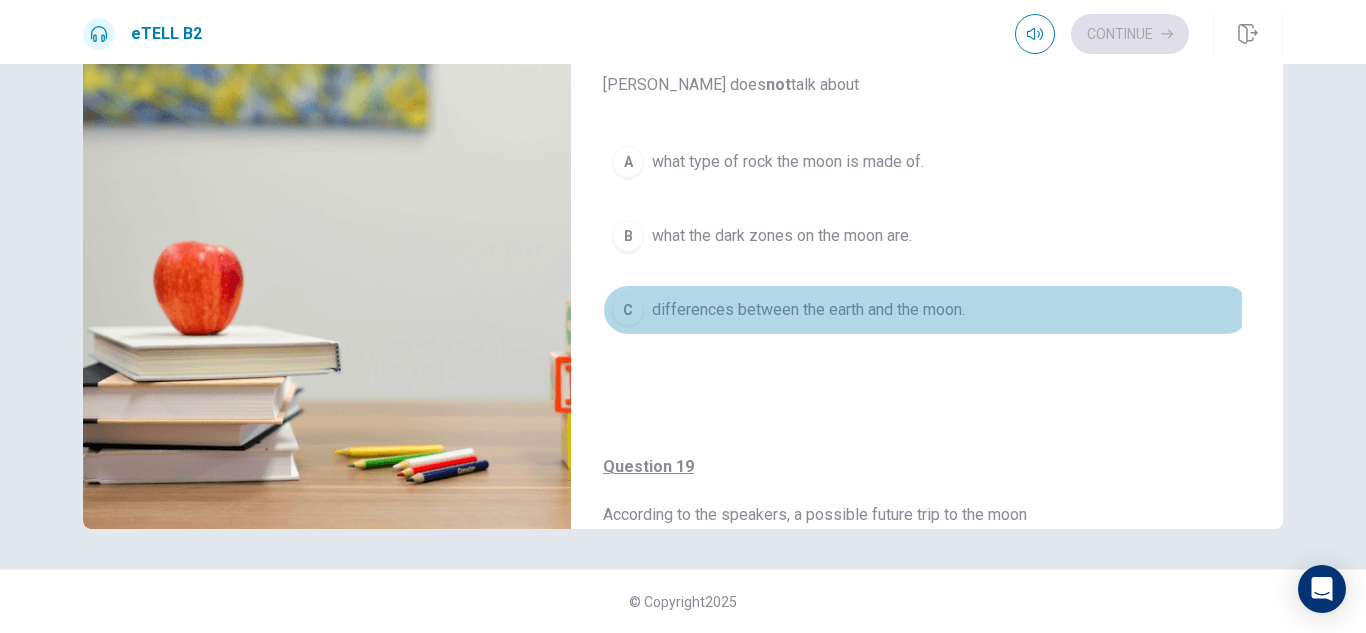 click on "C" at bounding box center (628, 310) 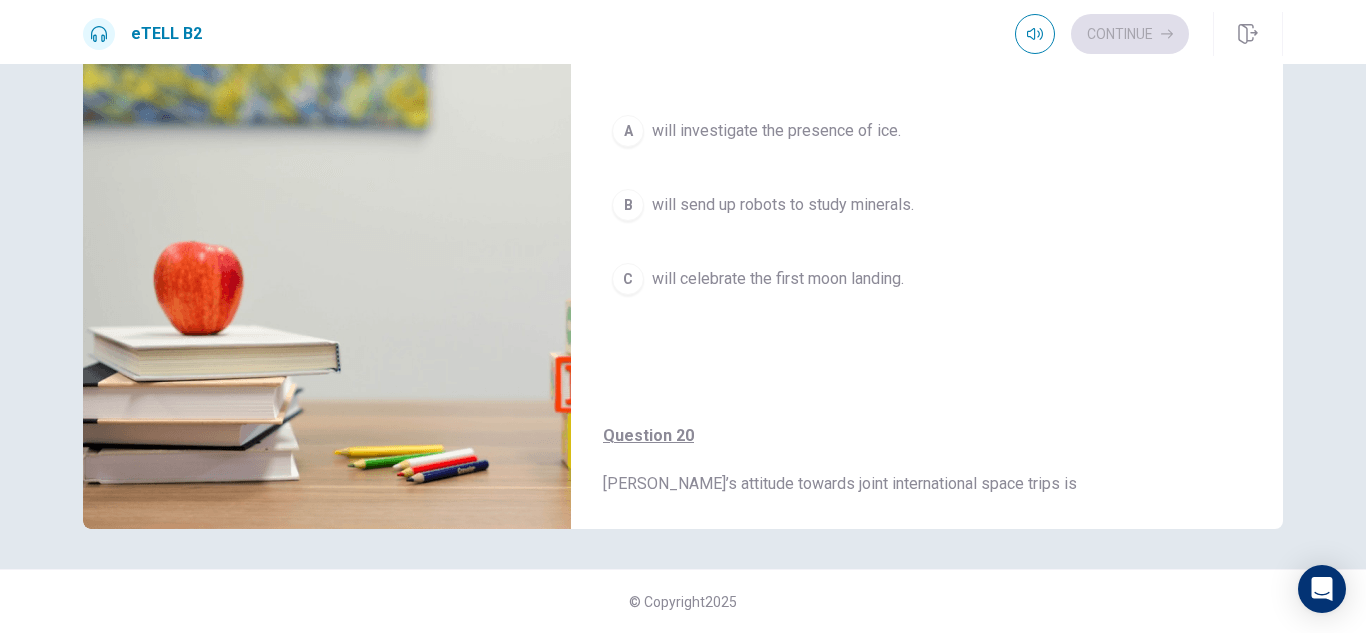 scroll, scrollTop: 1288, scrollLeft: 0, axis: vertical 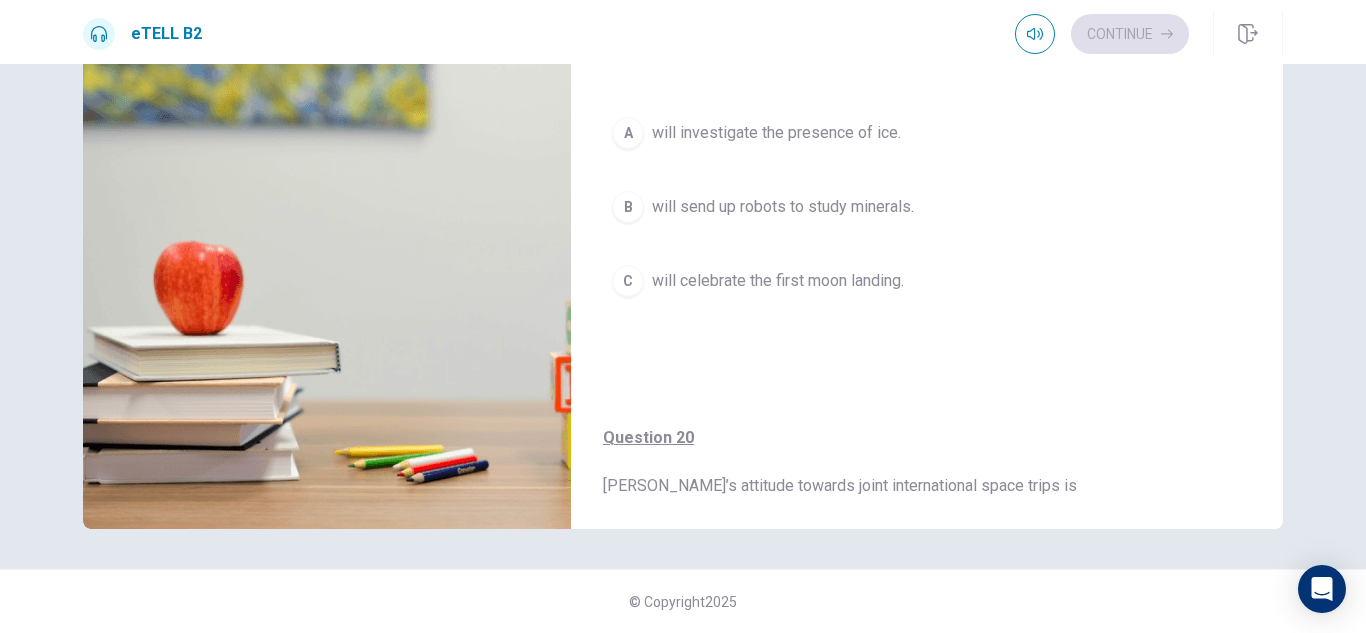 click on "B" at bounding box center [628, 207] 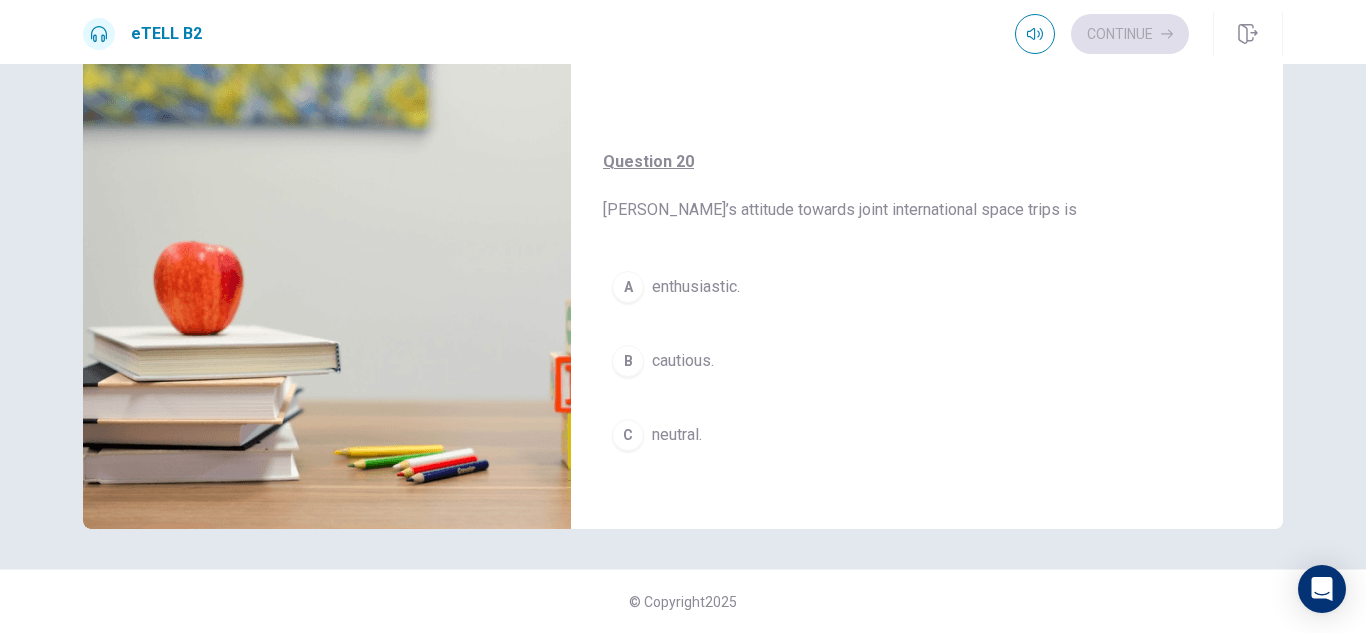 scroll, scrollTop: 1575, scrollLeft: 0, axis: vertical 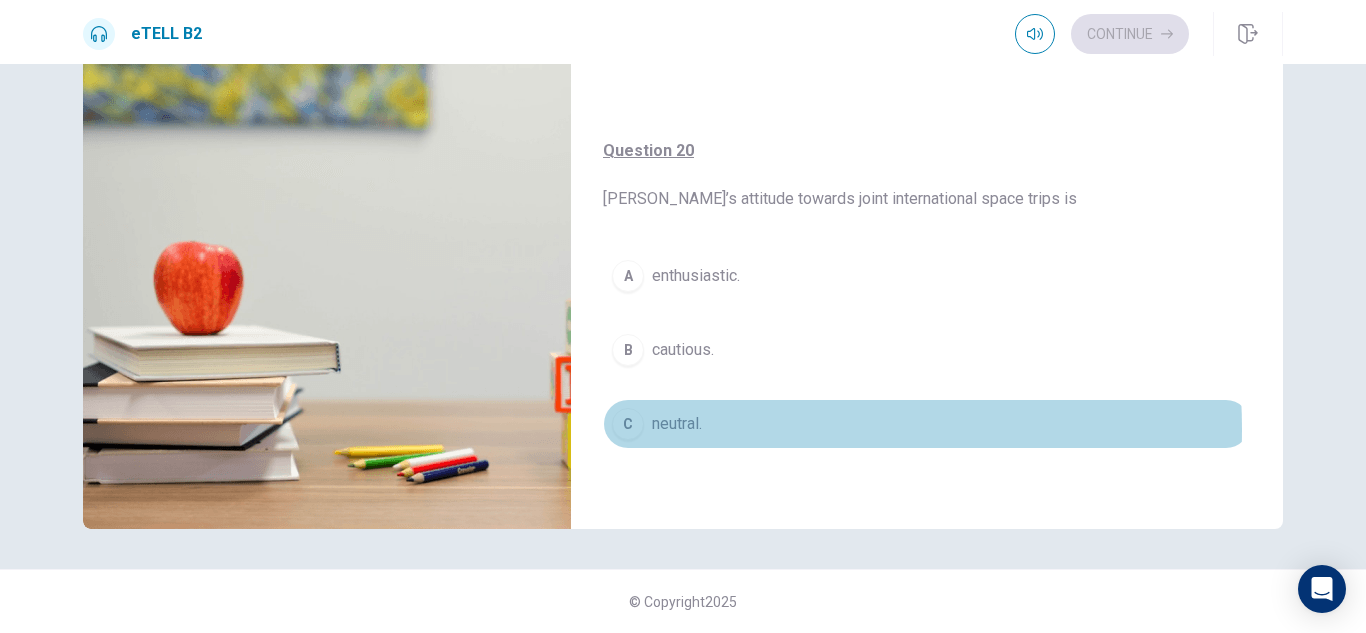 click on "C neutral." at bounding box center (927, 424) 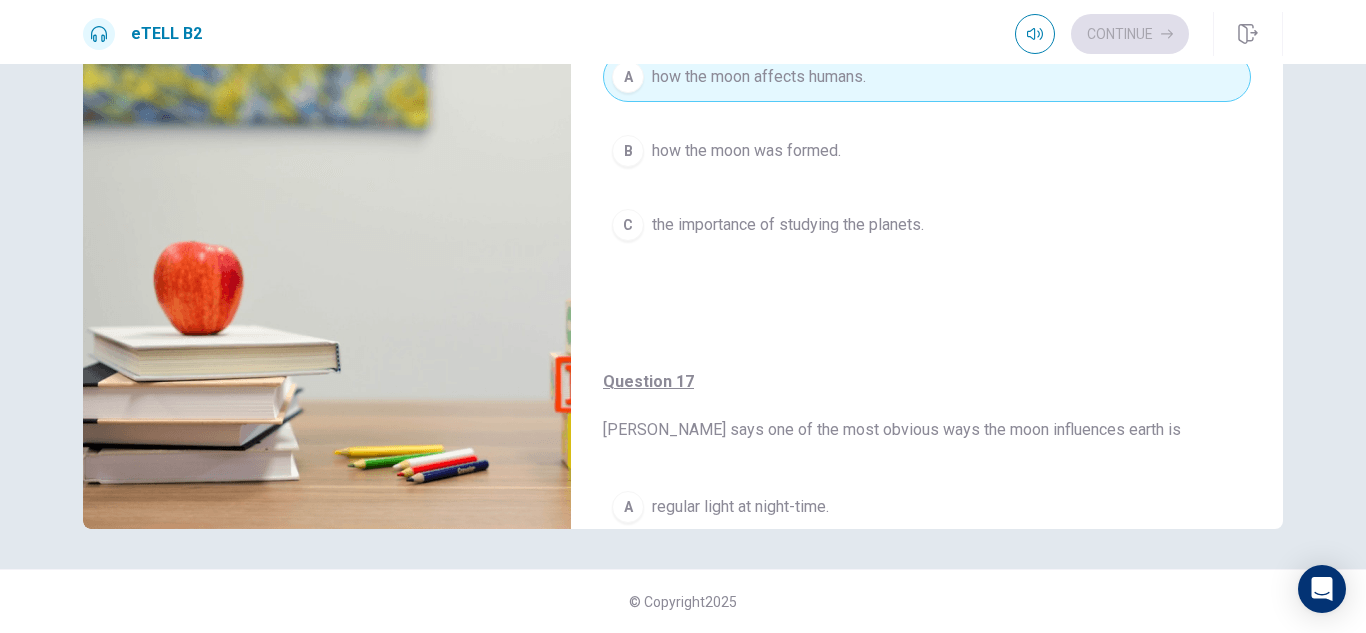 scroll, scrollTop: 0, scrollLeft: 0, axis: both 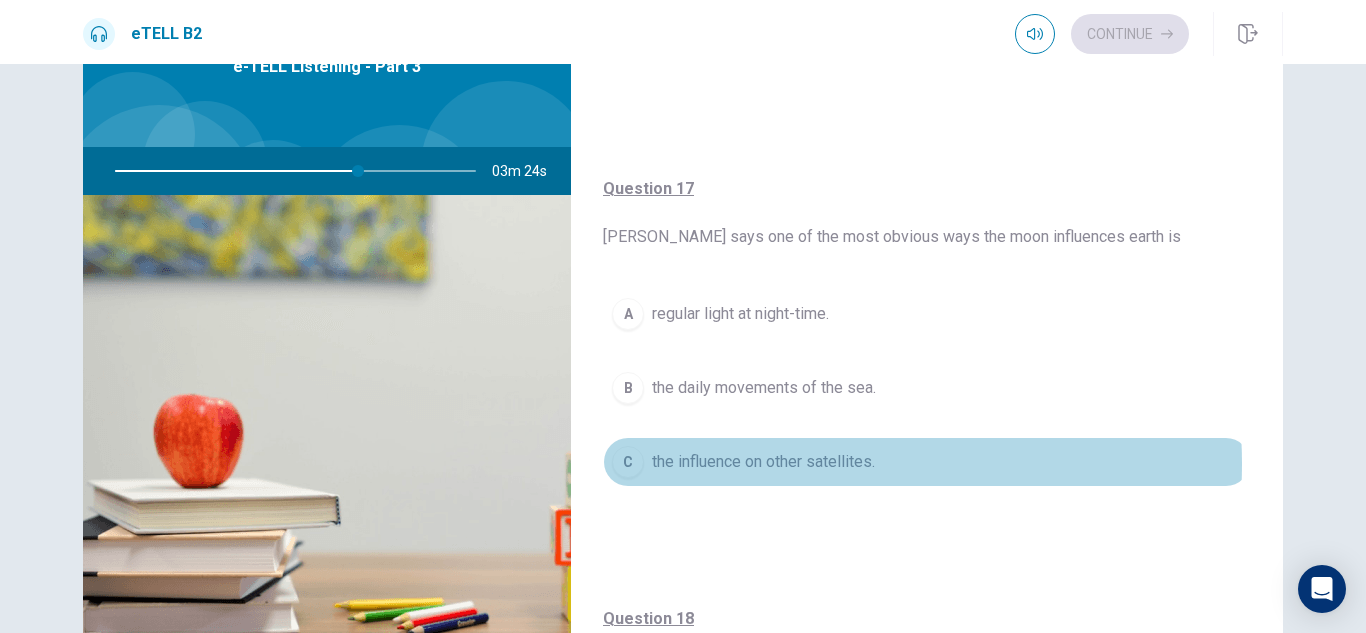 click on "the influence on other satellites." at bounding box center (763, 462) 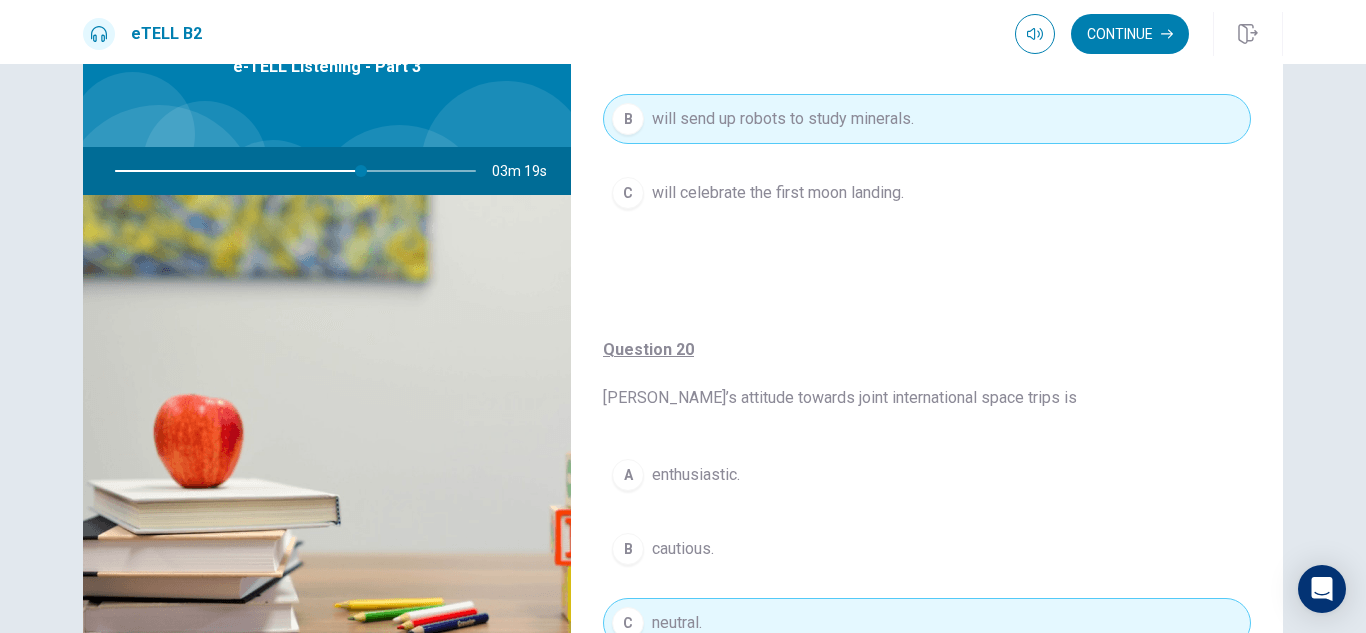 scroll, scrollTop: 1575, scrollLeft: 0, axis: vertical 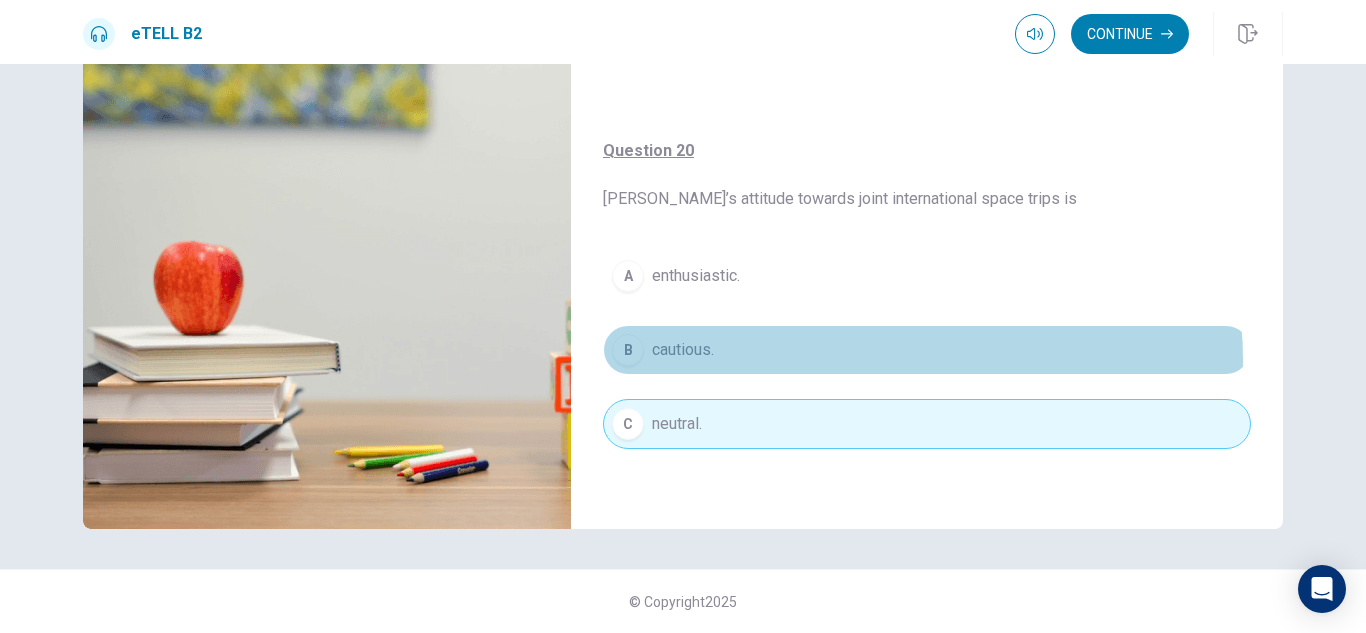 click on "B cautious." at bounding box center (927, 350) 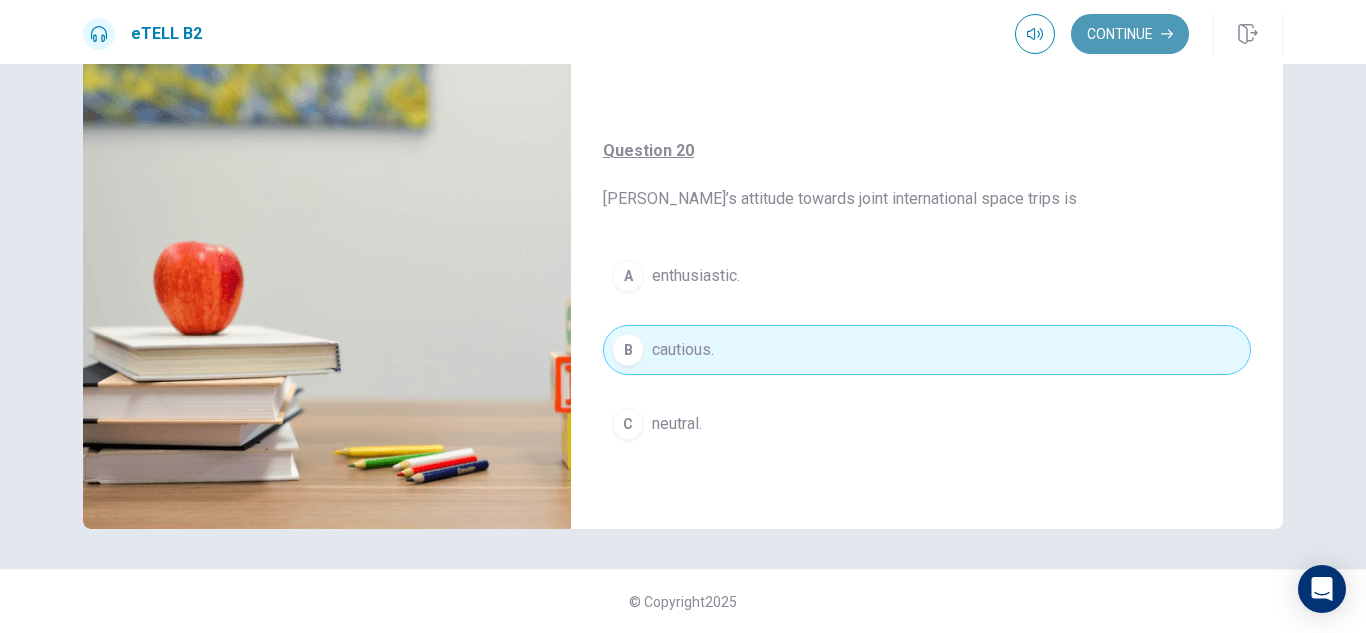 click on "Continue" at bounding box center (1130, 34) 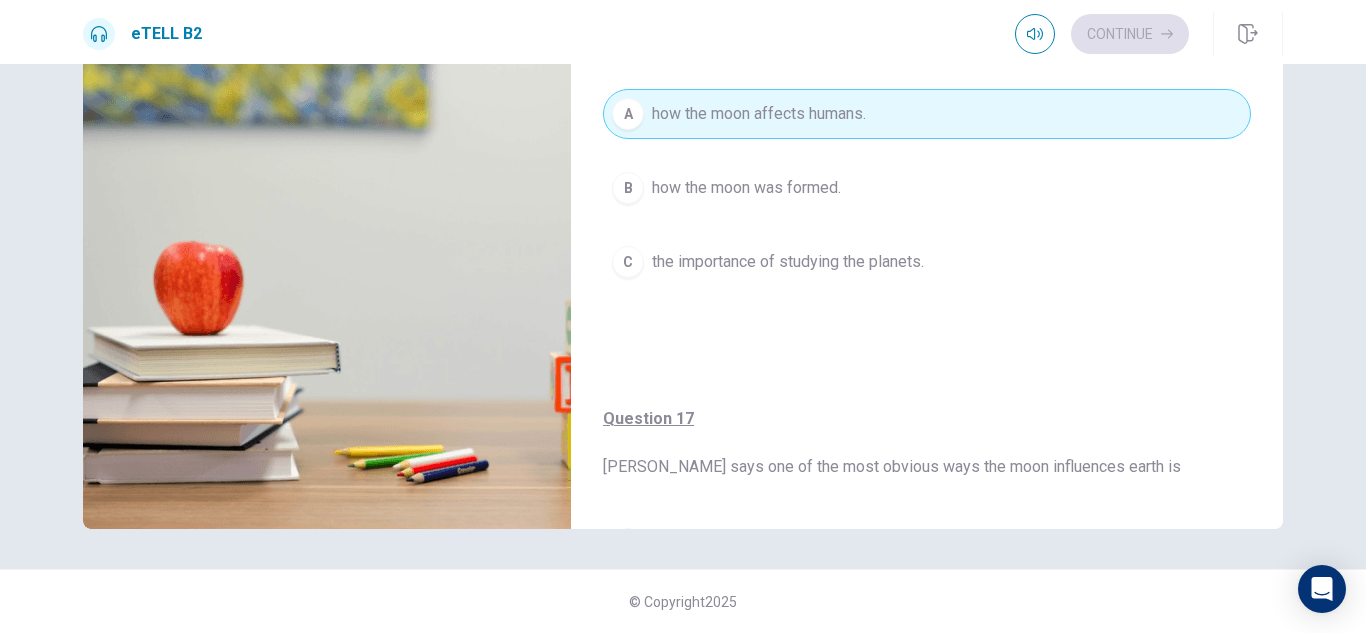 scroll, scrollTop: 0, scrollLeft: 0, axis: both 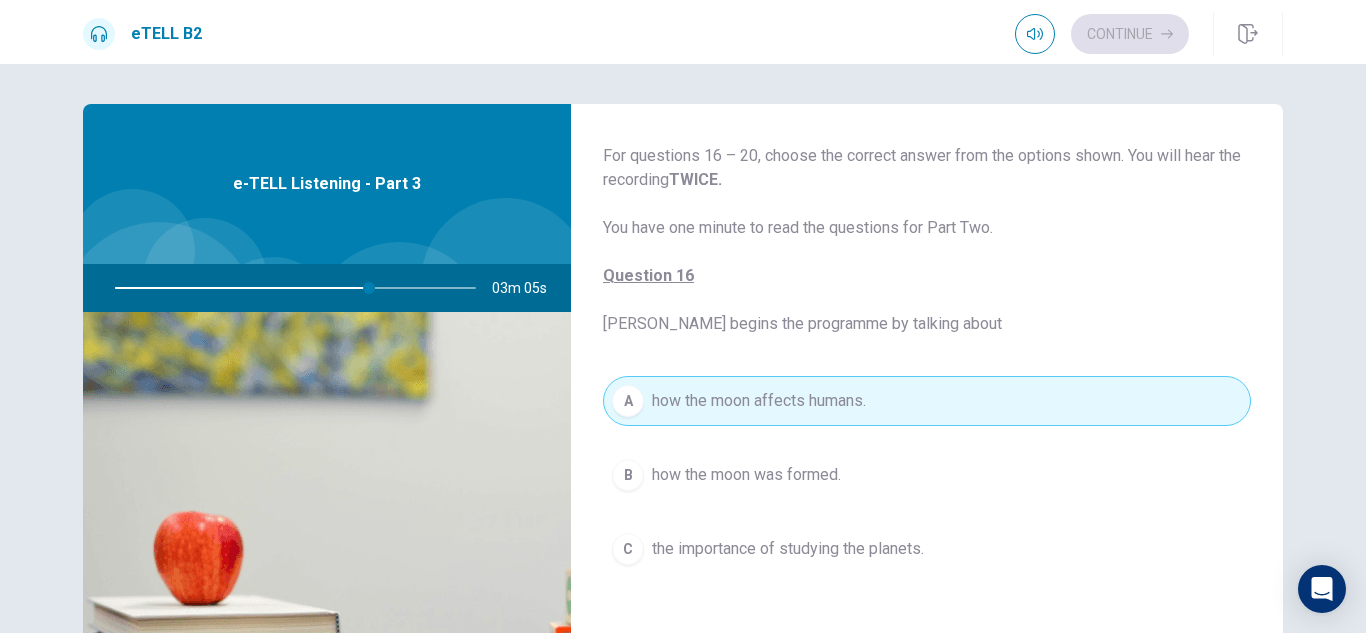 type on "**" 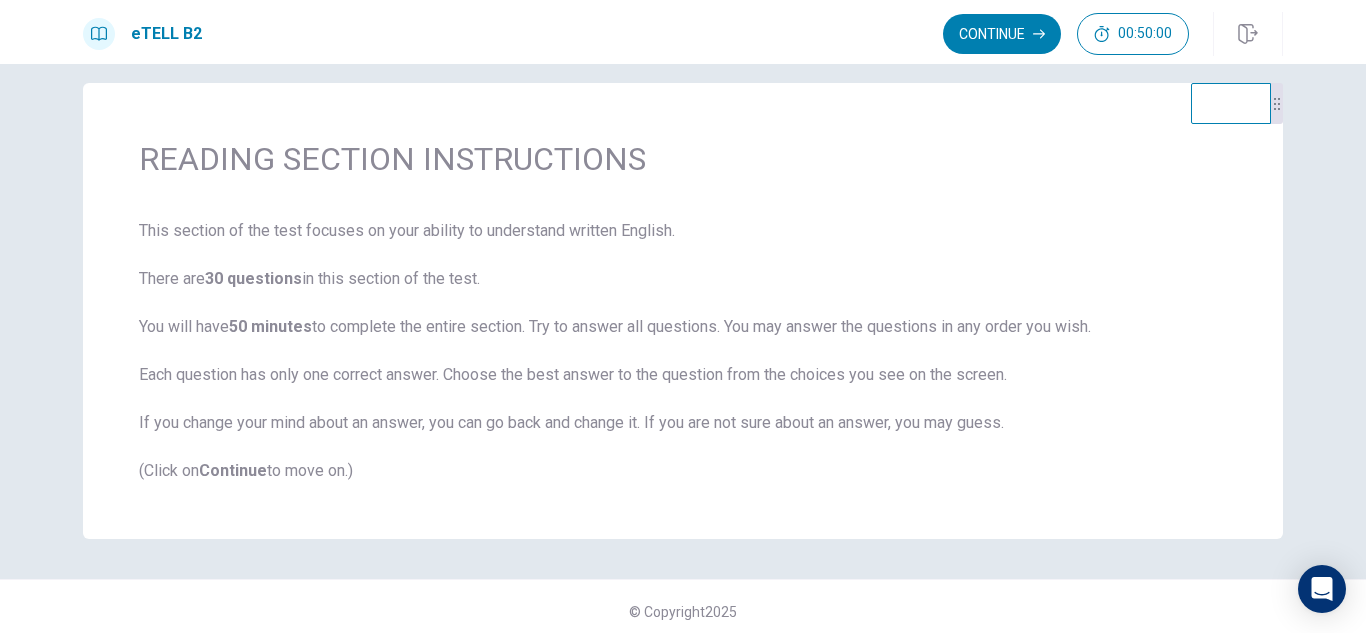 scroll, scrollTop: 31, scrollLeft: 0, axis: vertical 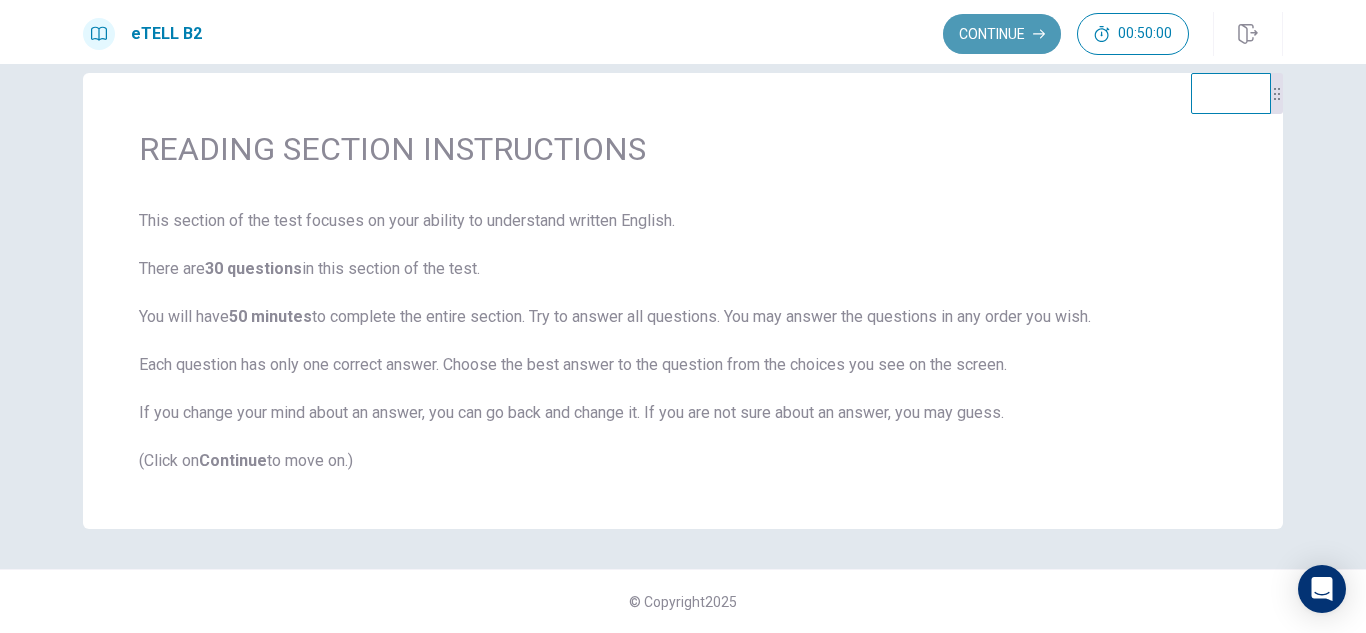 click on "Continue" at bounding box center (1002, 34) 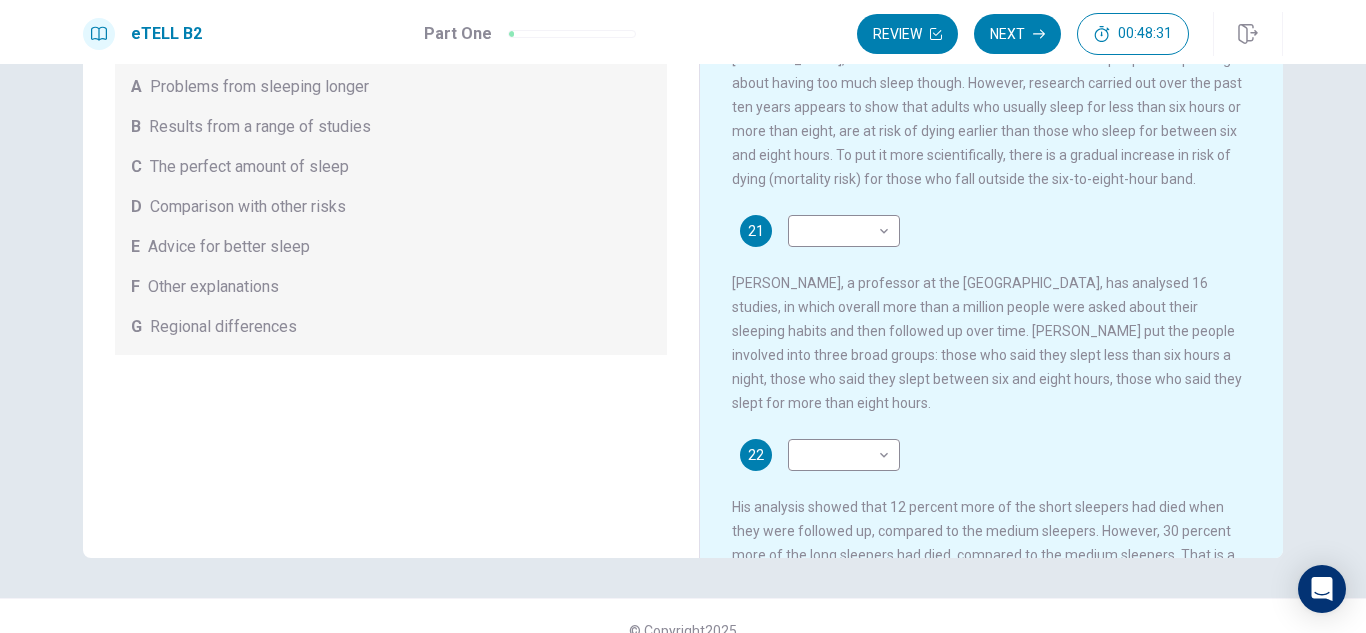 scroll, scrollTop: 270, scrollLeft: 0, axis: vertical 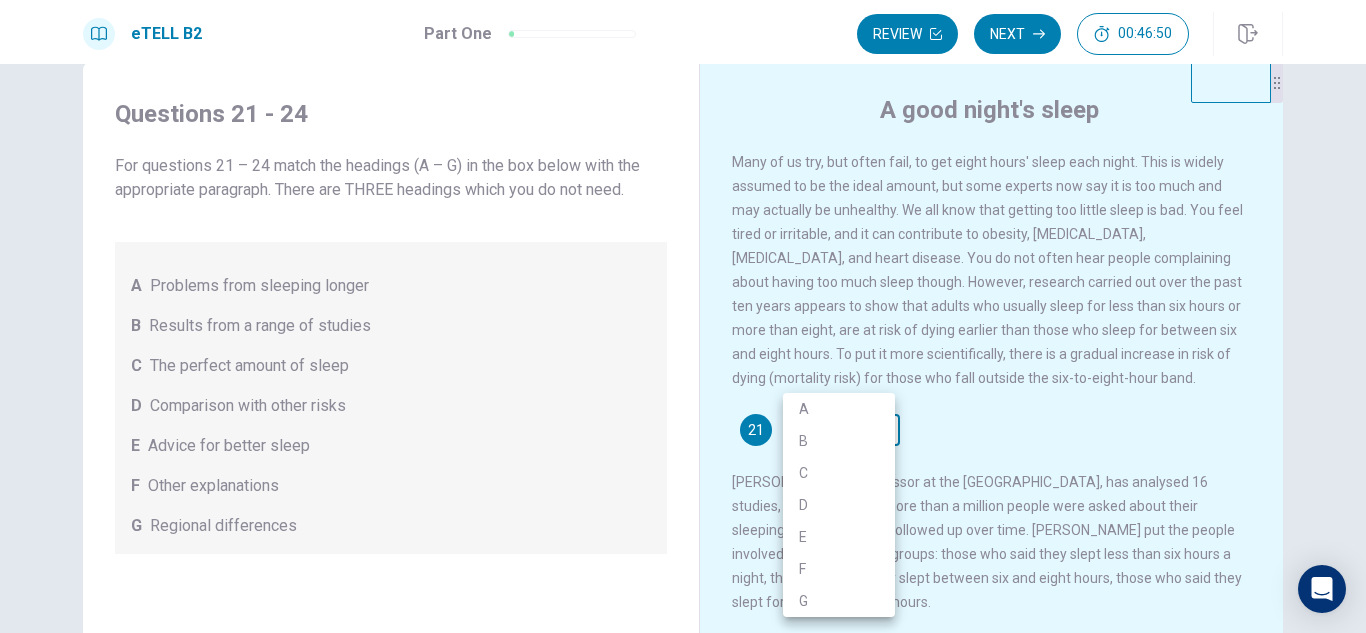 click on "This site uses cookies, as explained in our  Privacy Policy . If you agree to the use of cookies, please click the Accept button and continue to browse our site.   Privacy Policy Accept   eTELL B2 Part One Review Next 00:46:50 Question 1 - 4 of 30 00:46:50 Review Next Questions 21 - 24 For questions 21 – 24 match the headings (A – G) in the box below with the appropriate paragraph. There are THREE headings which you do not need. A Problems from sleeping longer B Results from a range of studies C The perfect amount of sleep D Comparison with other risks E Advice for better sleep F Other explanations G Regional differences A good night's sleep 21 ​ ​ 22 ​ ​ 23 ​ ​ 24 ​ ​ © Copyright  2025 Going somewhere? You are not allowed to open other tabs/pages or switch windows during a test. Doing this will be reported as cheating to the Administrators. Are you sure you want to leave this page? Please continue until you finish your test. It looks like there is a problem with your internet connection." at bounding box center [683, 316] 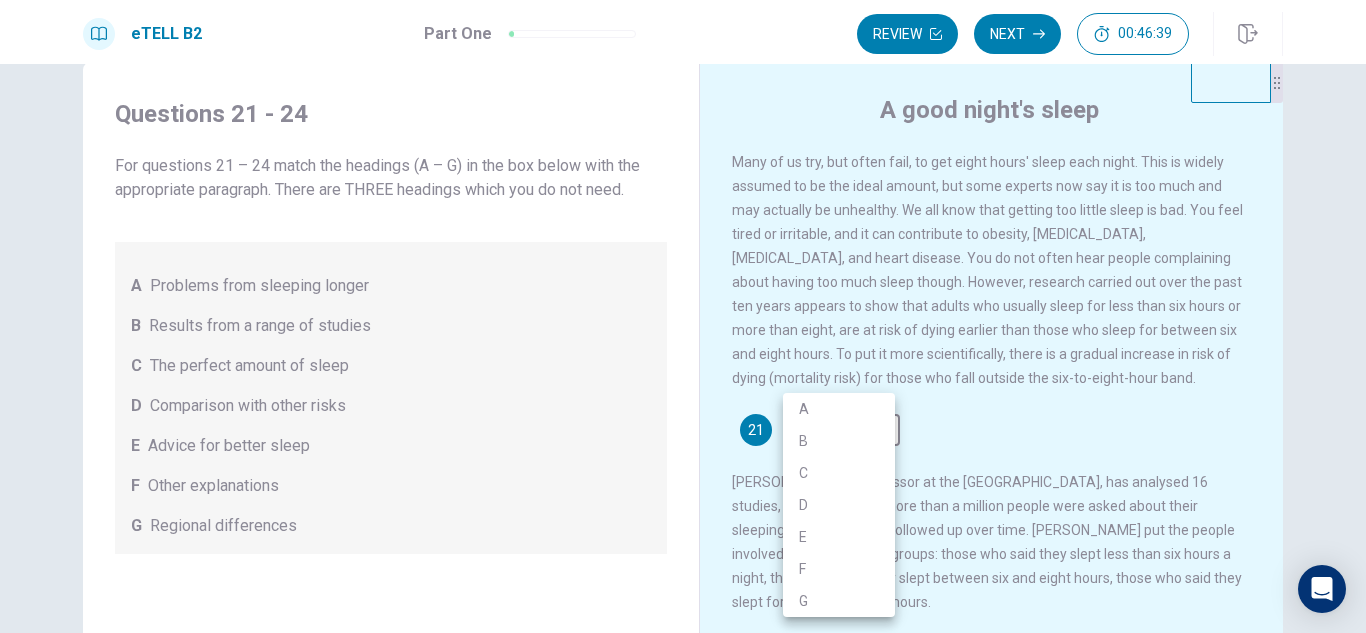 click at bounding box center [683, 316] 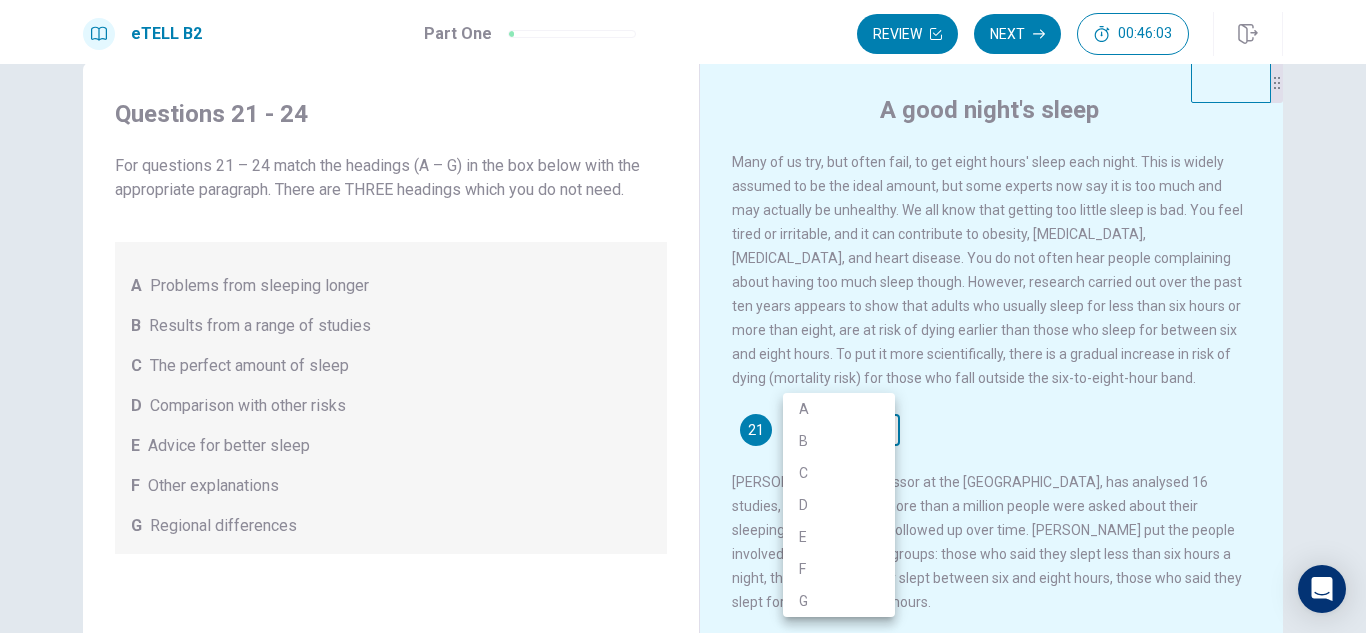 click on "This site uses cookies, as explained in our  Privacy Policy . If you agree to the use of cookies, please click the Accept button and continue to browse our site.   Privacy Policy Accept   eTELL B2 Part One Review Next 00:46:03 Question 1 - 4 of 30 00:46:03 Review Next Questions 21 - 24 For questions 21 – 24 match the headings (A – G) in the box below with the appropriate paragraph. There are THREE headings which you do not need. A Problems from sleeping longer B Results from a range of studies C The perfect amount of sleep D Comparison with other risks E Advice for better sleep F Other explanations G Regional differences A good night's sleep 21 ​ ​ 22 ​ ​ 23 ​ ​ 24 ​ ​ © Copyright  2025 Going somewhere? You are not allowed to open other tabs/pages or switch windows during a test. Doing this will be reported as cheating to the Administrators. Are you sure you want to leave this page? Please continue until you finish your test. It looks like there is a problem with your internet connection." at bounding box center [683, 316] 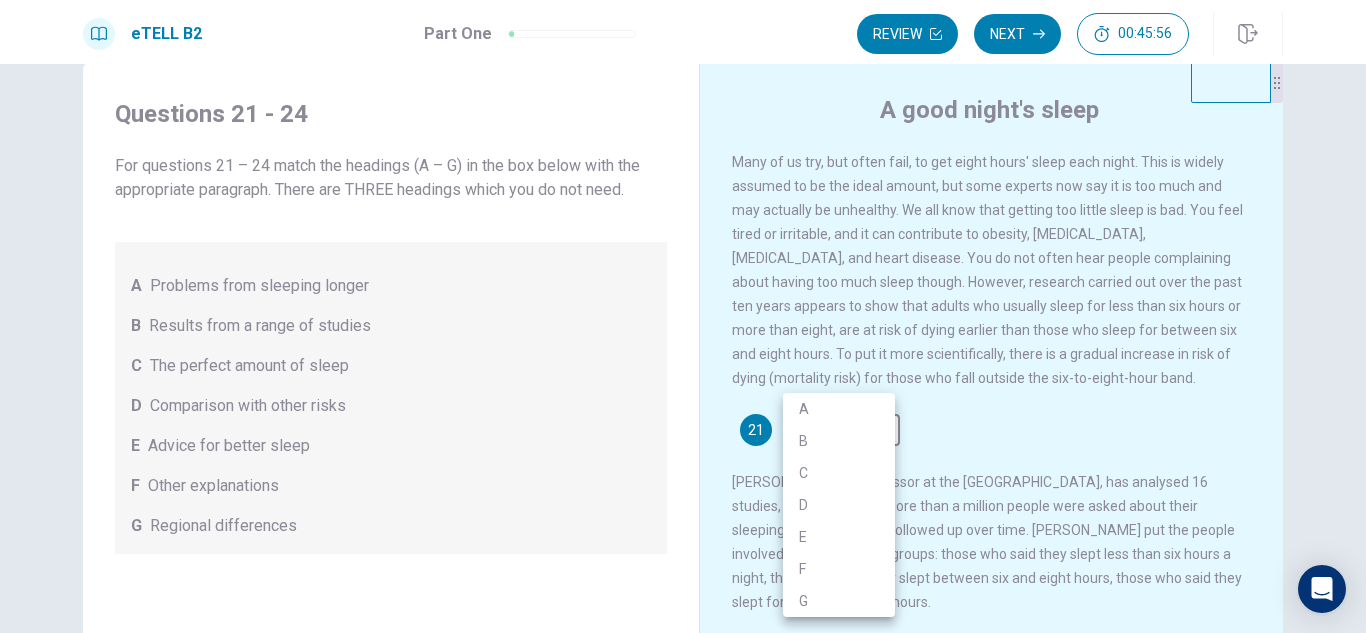 click at bounding box center (683, 316) 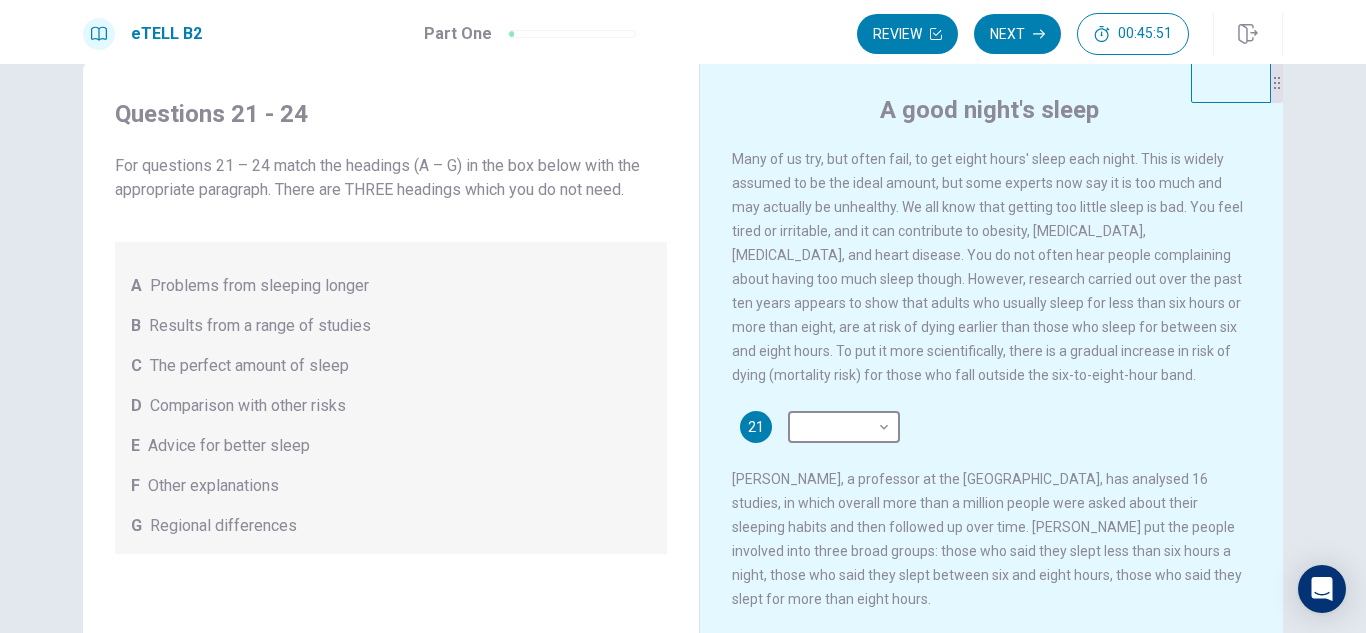 scroll, scrollTop: 1, scrollLeft: 0, axis: vertical 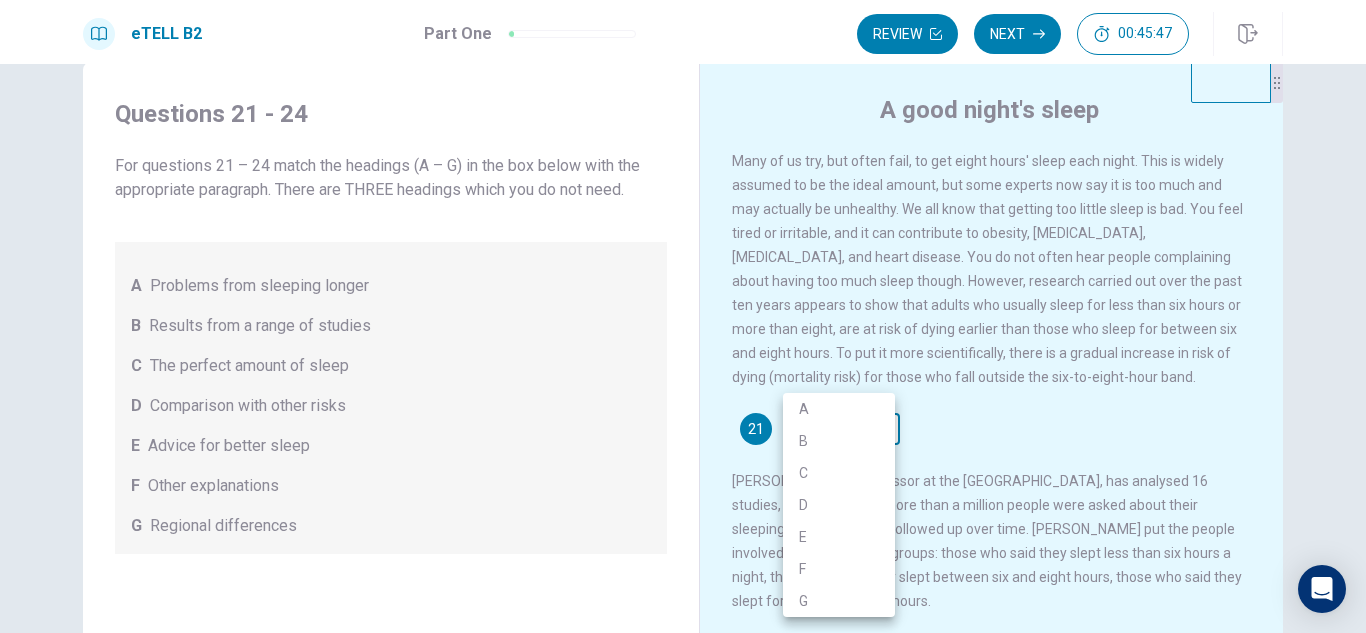 click on "This site uses cookies, as explained in our  Privacy Policy . If you agree to the use of cookies, please click the Accept button and continue to browse our site.   Privacy Policy Accept   eTELL B2 Part One Review Next 00:45:47 Question 1 - 4 of 30 00:45:47 Review Next Questions 21 - 24 For questions 21 – 24 match the headings (A – G) in the box below with the appropriate paragraph. There are THREE headings which you do not need. A Problems from sleeping longer B Results from a range of studies C The perfect amount of sleep D Comparison with other risks E Advice for better sleep F Other explanations G Regional differences A good night's sleep 21 ​ ​ 22 ​ ​ 23 ​ ​ 24 ​ ​ © Copyright  2025 Going somewhere? You are not allowed to open other tabs/pages or switch windows during a test. Doing this will be reported as cheating to the Administrators. Are you sure you want to leave this page? Please continue until you finish your test. It looks like there is a problem with your internet connection." at bounding box center [683, 316] 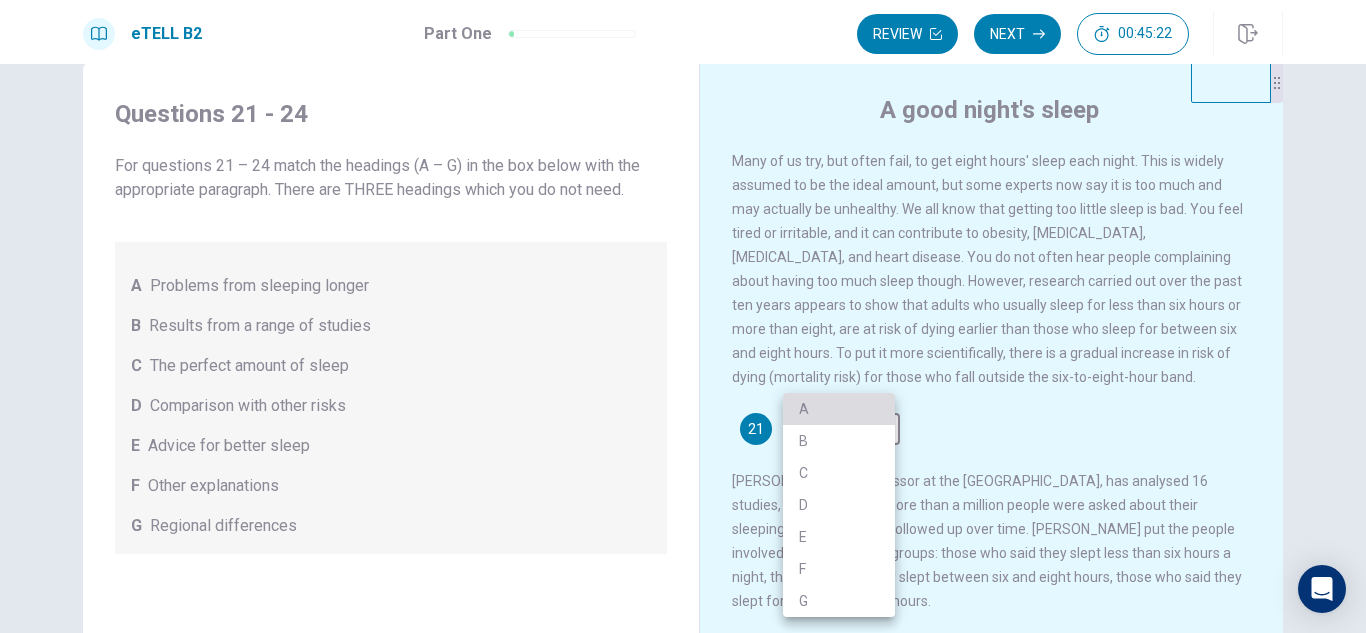 click on "A" at bounding box center [839, 409] 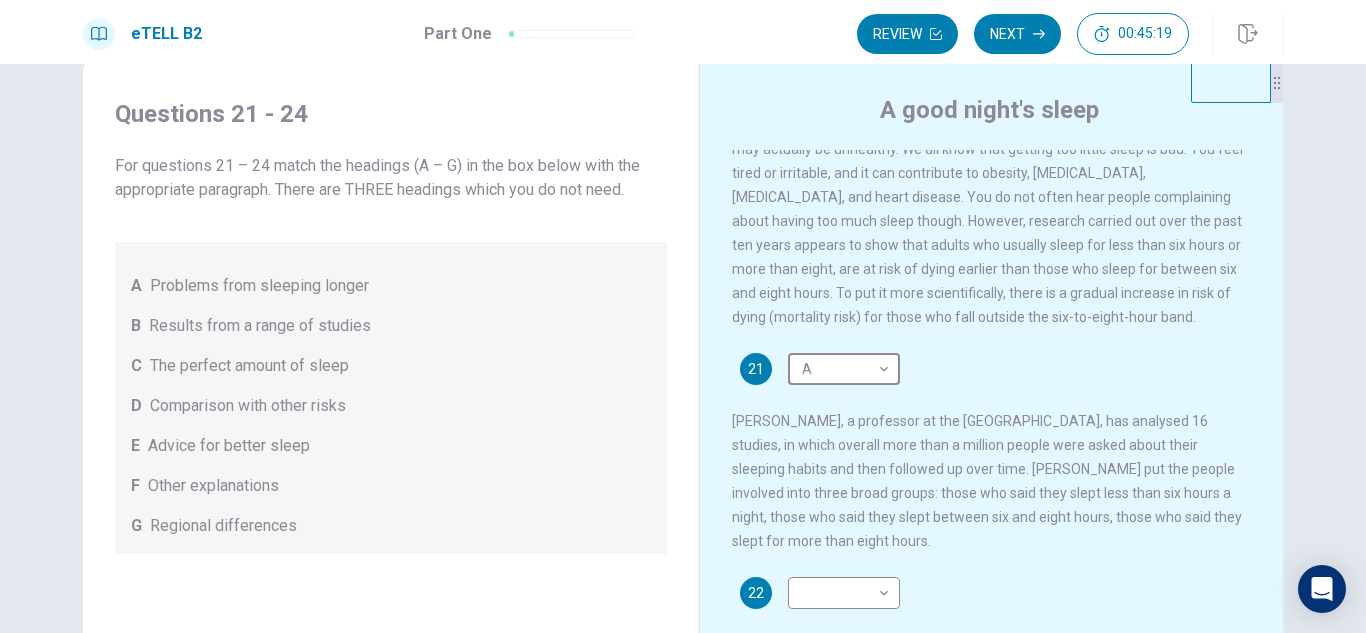 scroll, scrollTop: 0, scrollLeft: 0, axis: both 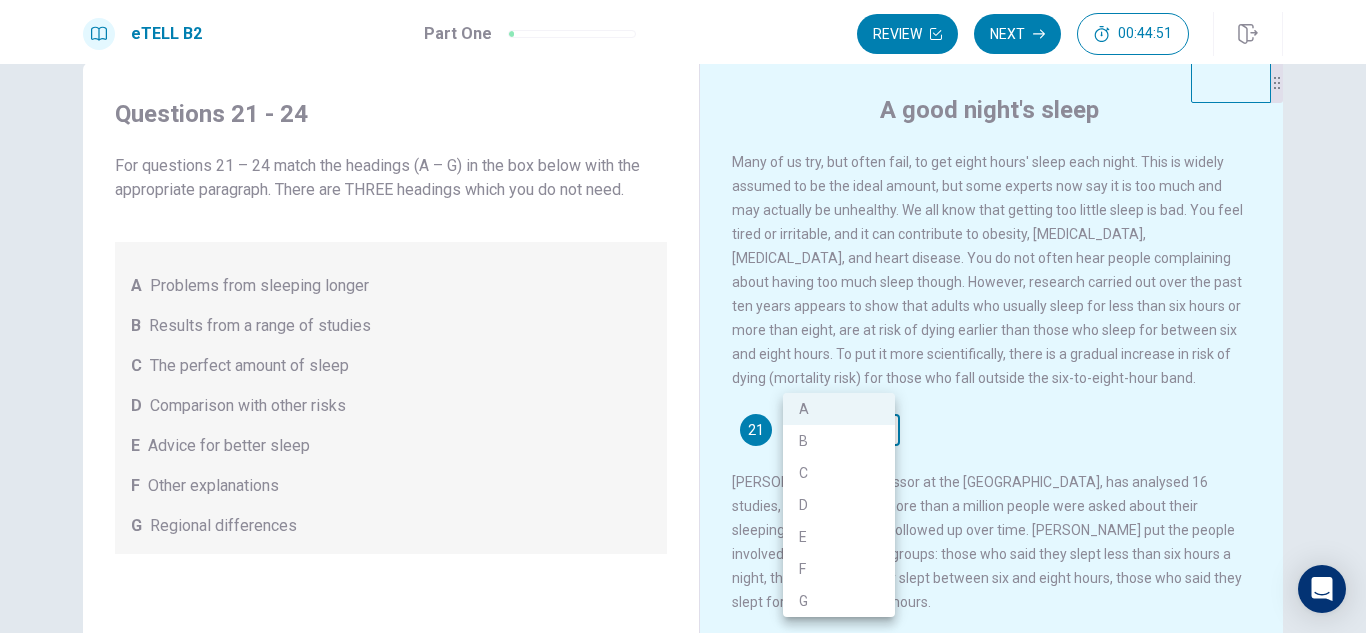 click on "This site uses cookies, as explained in our  Privacy Policy . If you agree to the use of cookies, please click the Accept button and continue to browse our site.   Privacy Policy Accept   eTELL B2 Part One Review Next 00:44:51 Question 1 - 4 of 30 00:44:51 Review Next Questions 21 - 24 For questions 21 – 24 match the headings (A – G) in the box below with the appropriate paragraph. There are THREE headings which you do not need. A Problems from sleeping longer B Results from a range of studies C The perfect amount of sleep D Comparison with other risks E Advice for better sleep F Other explanations G Regional differences A good night's sleep 21 A * ​ 22 ​ ​ 23 ​ ​ 24 ​ ​ © Copyright  2025 Going somewhere? You are not allowed to open other tabs/pages or switch windows during a test. Doing this will be reported as cheating to the Administrators. Are you sure you want to leave this page? Please continue until you finish your test. It looks like there is a problem with your internet connection." at bounding box center [683, 316] 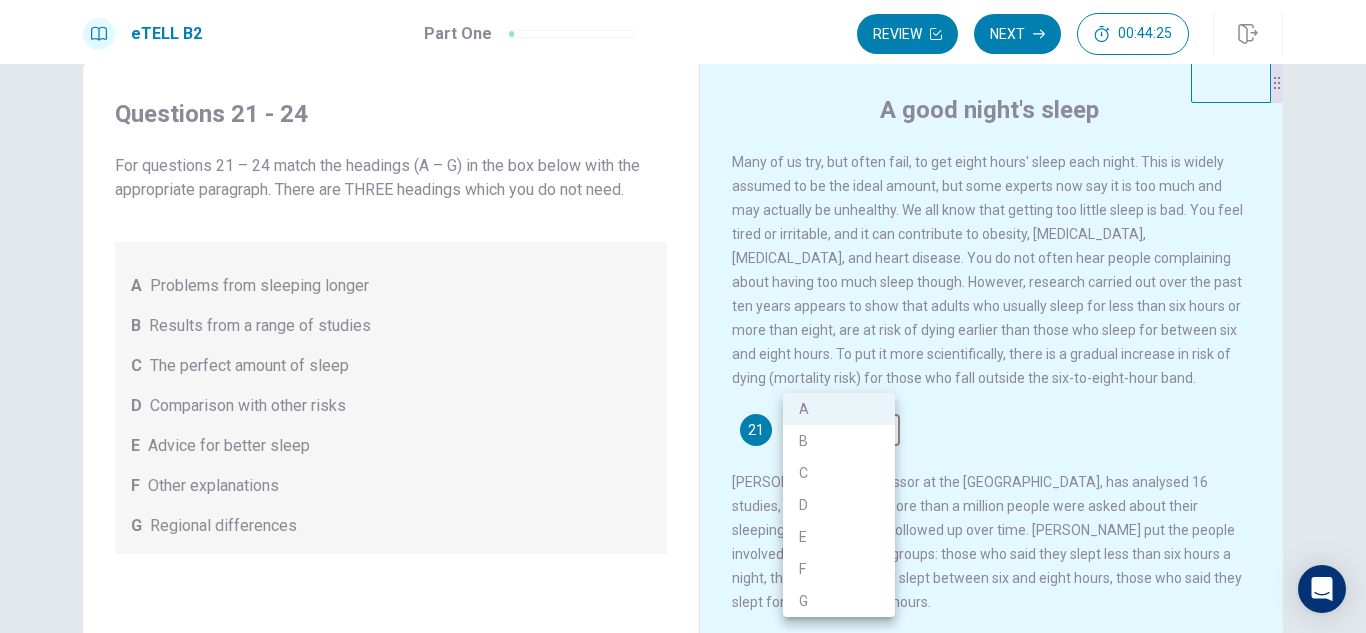 click at bounding box center (683, 316) 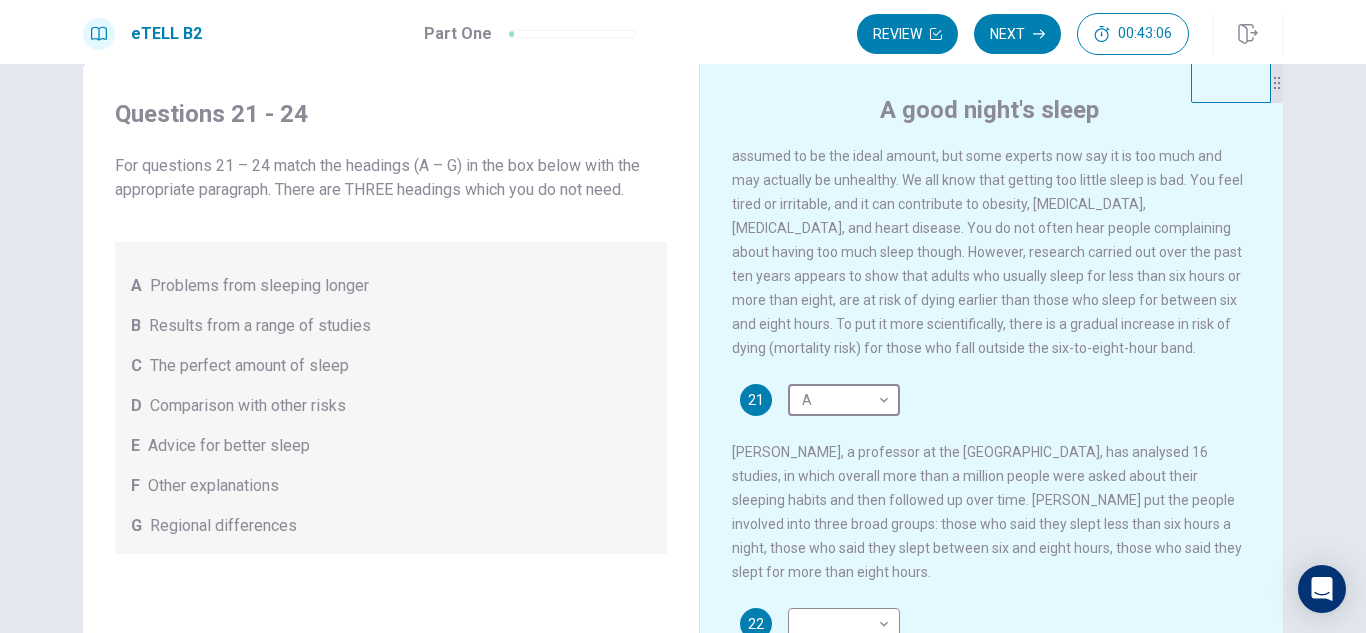 scroll, scrollTop: 0, scrollLeft: 0, axis: both 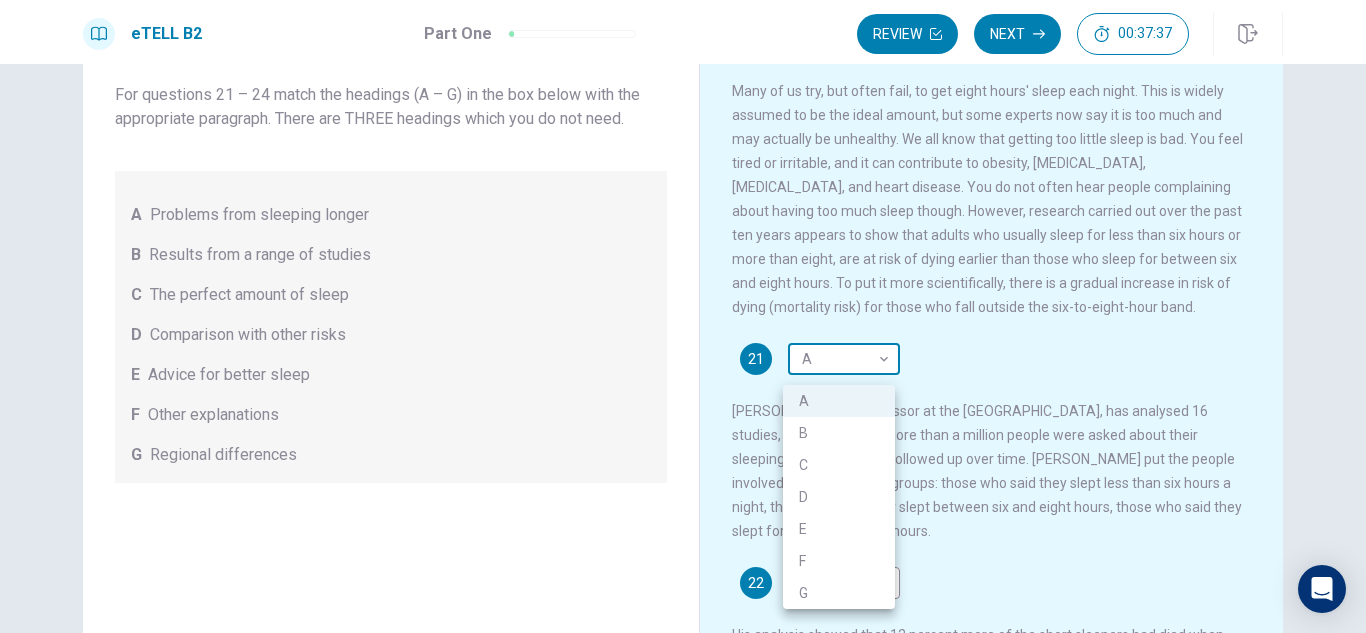 click on "This site uses cookies, as explained in our  Privacy Policy . If you agree to the use of cookies, please click the Accept button and continue to browse our site.   Privacy Policy Accept   eTELL B2 Part One Review Next 00:37:37 Question 1 - 4 of 30 00:37:37 Review Next Questions 21 - 24 For questions 21 – 24 match the headings (A – G) in the box below with the appropriate paragraph. There are THREE headings which you do not need. A Problems from sleeping longer B Results from a range of studies C The perfect amount of sleep D Comparison with other risks E Advice for better sleep F Other explanations G Regional differences A good night's sleep 21 A * ​ 22 ​ ​ 23 ​ ​ 24 ​ ​ © Copyright  2025 Going somewhere? You are not allowed to open other tabs/pages or switch windows during a test. Doing this will be reported as cheating to the Administrators. Are you sure you want to leave this page? Please continue until you finish your test. It looks like there is a problem with your internet connection." at bounding box center [683, 316] 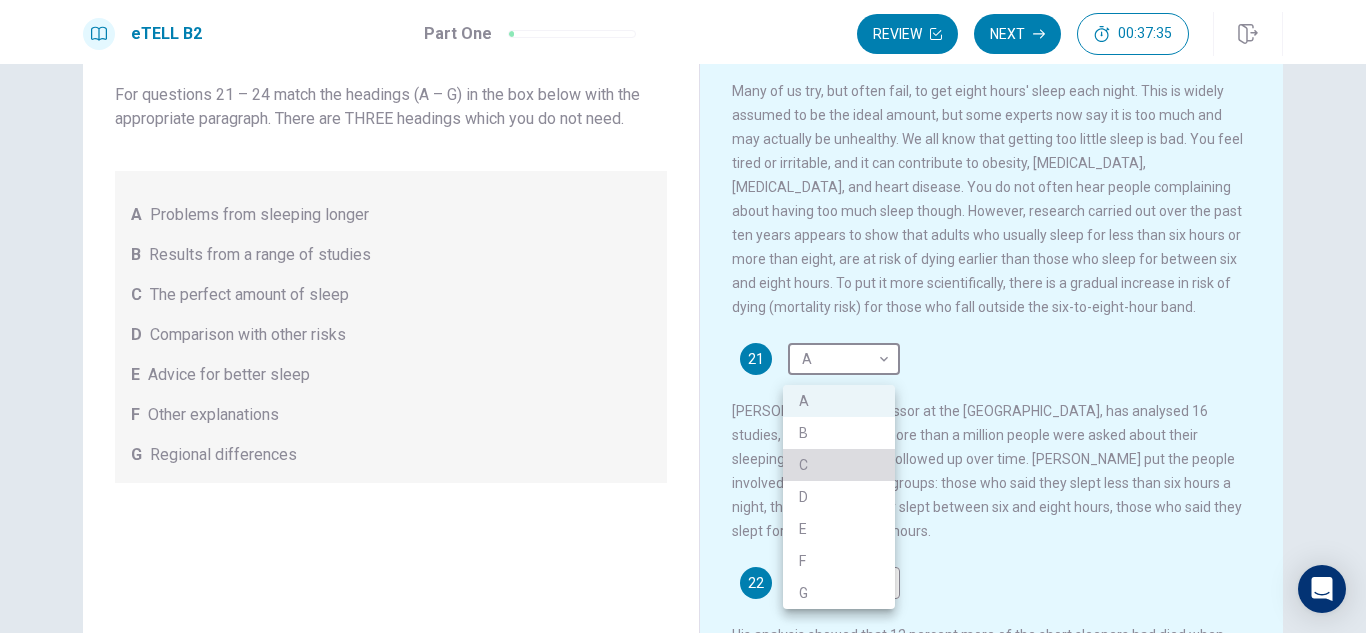 click on "C" at bounding box center (839, 465) 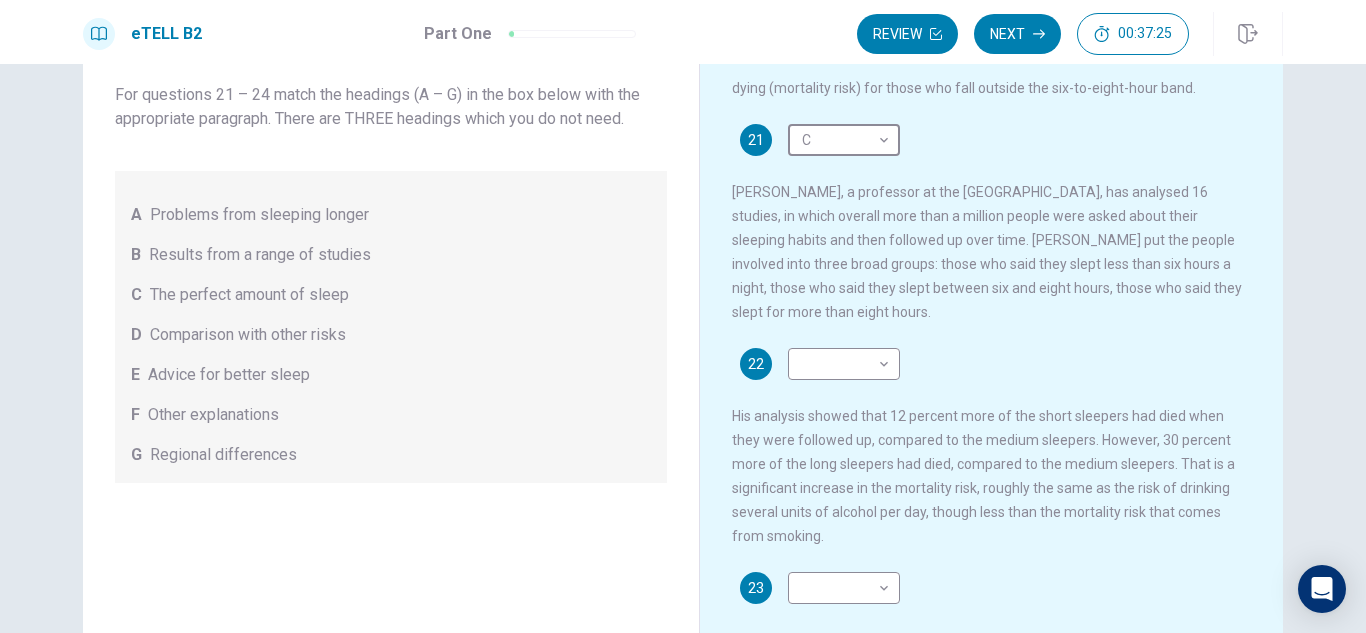 scroll, scrollTop: 224, scrollLeft: 0, axis: vertical 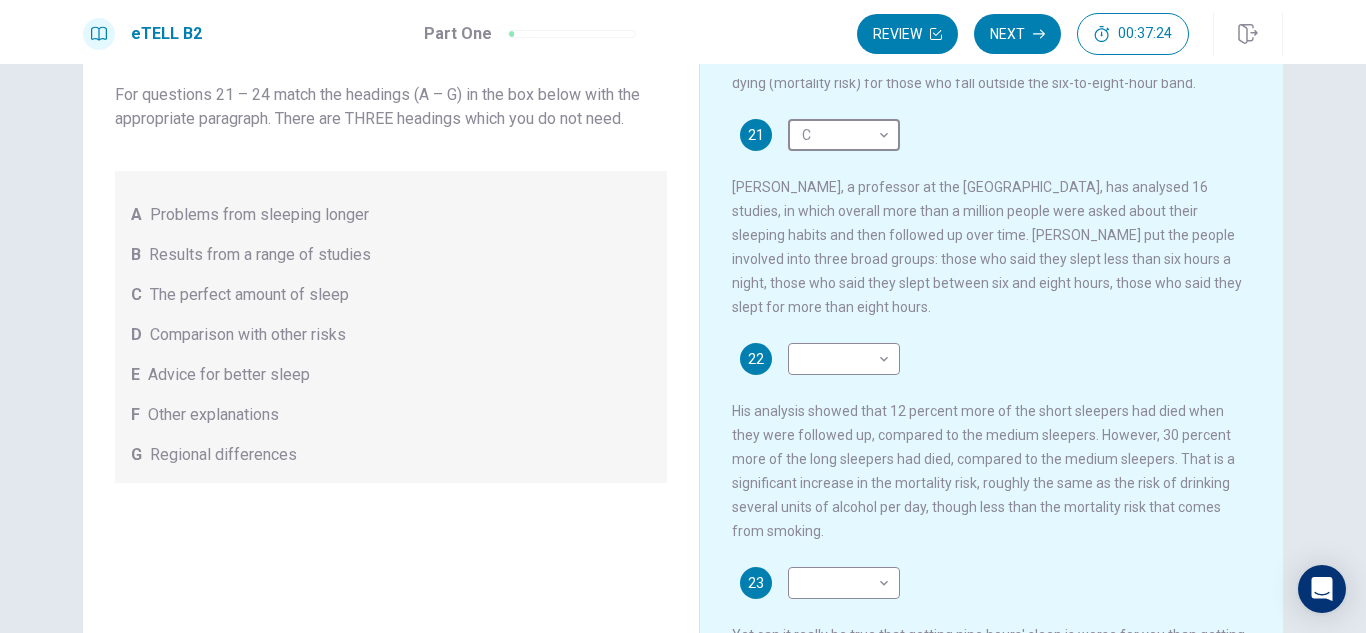 click on "His analysis showed that 12 percent more of the short sleepers had died when they were  followed up, compared to the medium sleepers. However, 30 percent more of the long  sleepers had died, compared to the medium sleepers. That is a significant increase in  the mortality risk, roughly the same as the risk of drinking several units of alcohol per  day, though less than the mortality risk that comes from smoking." at bounding box center [983, 471] 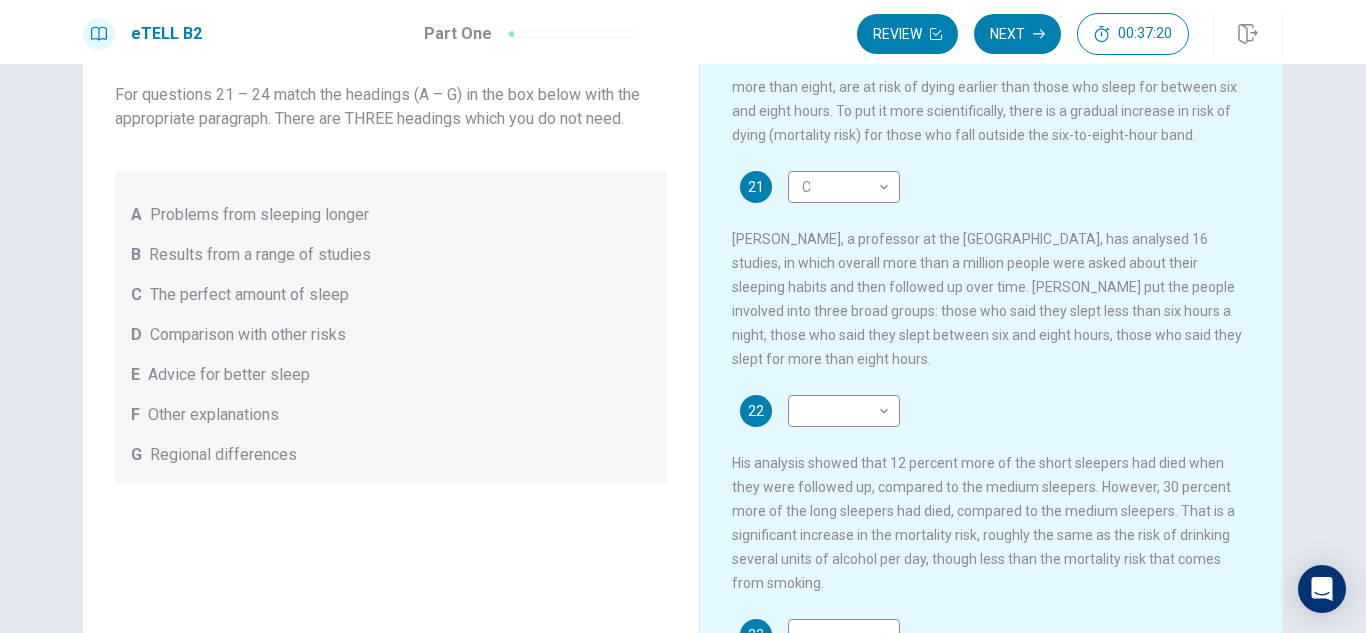 scroll, scrollTop: 173, scrollLeft: 0, axis: vertical 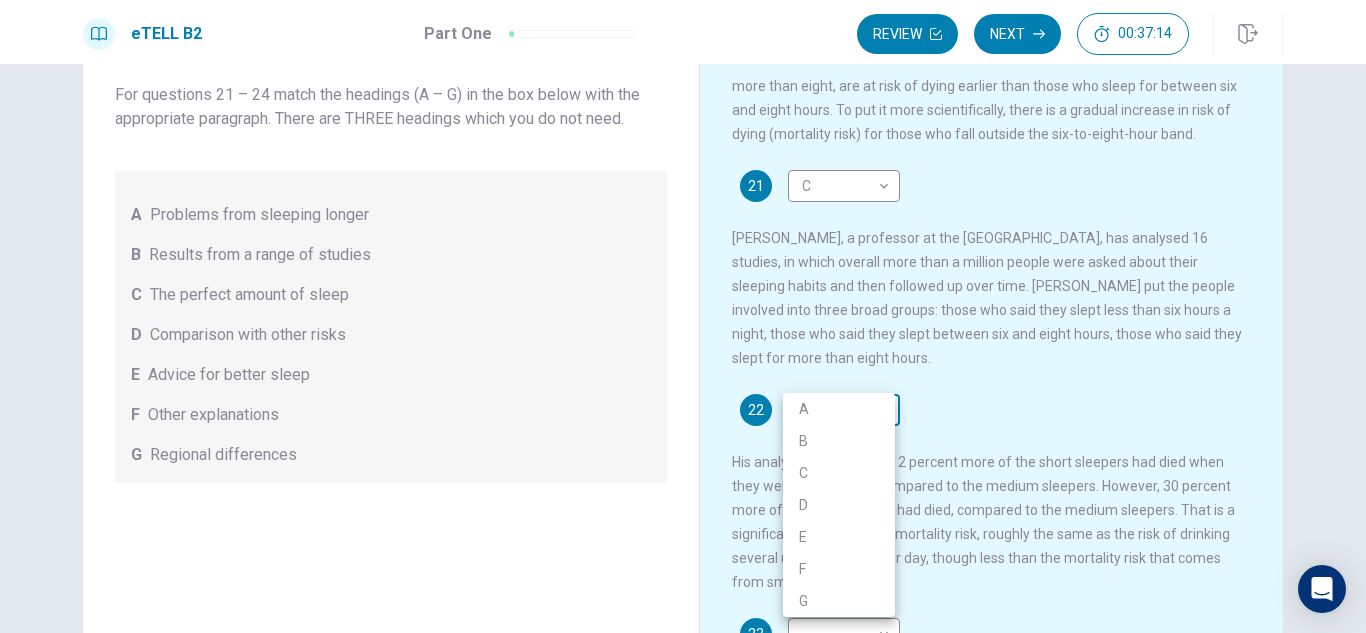 click on "This site uses cookies, as explained in our  Privacy Policy . If you agree to the use of cookies, please click the Accept button and continue to browse our site.   Privacy Policy Accept   eTELL B2 Part One Review Next 00:37:14 Question 1 - 4 of 30 00:37:14 Review Next Questions 21 - 24 For questions 21 – 24 match the headings (A – G) in the box below with the appropriate paragraph. There are THREE headings which you do not need. A Problems from sleeping longer B Results from a range of studies C The perfect amount of sleep D Comparison with other risks E Advice for better sleep F Other explanations G Regional differences A good night's sleep 21 C * ​ 22 ​ ​ 23 ​ ​ 24 ​ ​ © Copyright  2025 Going somewhere? You are not allowed to open other tabs/pages or switch windows during a test. Doing this will be reported as cheating to the Administrators. Are you sure you want to leave this page? Please continue until you finish your test. It looks like there is a problem with your internet connection." at bounding box center (683, 316) 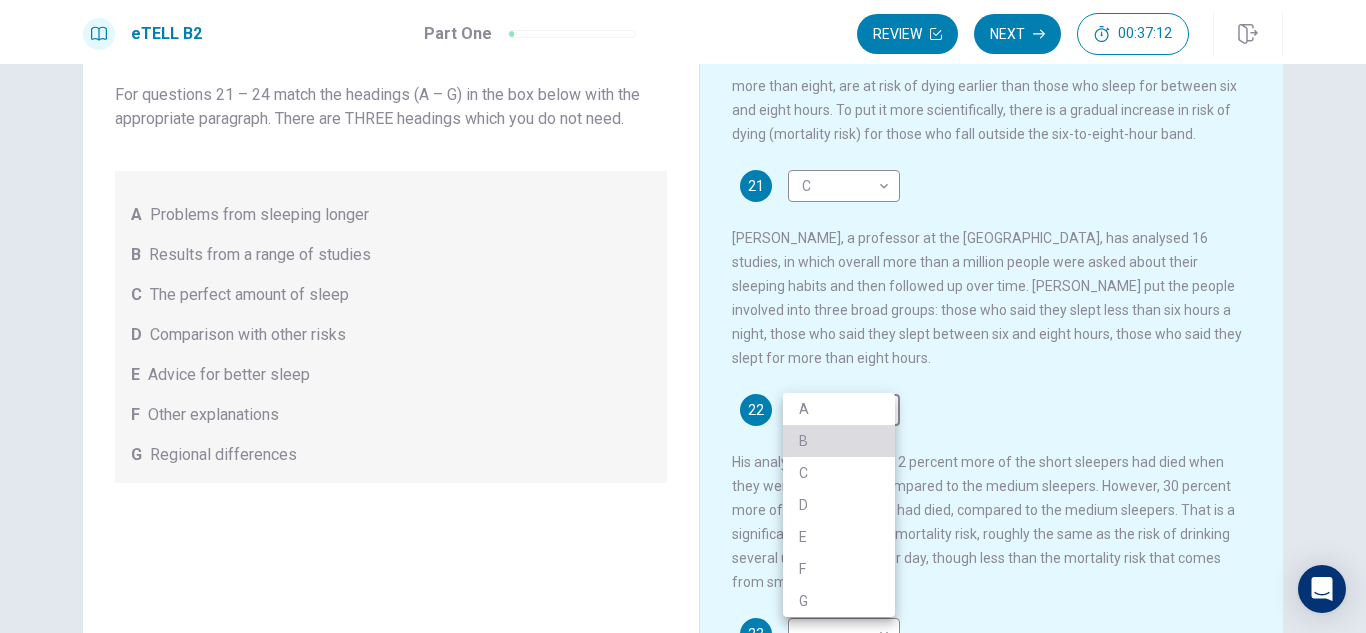 click on "B" at bounding box center [839, 441] 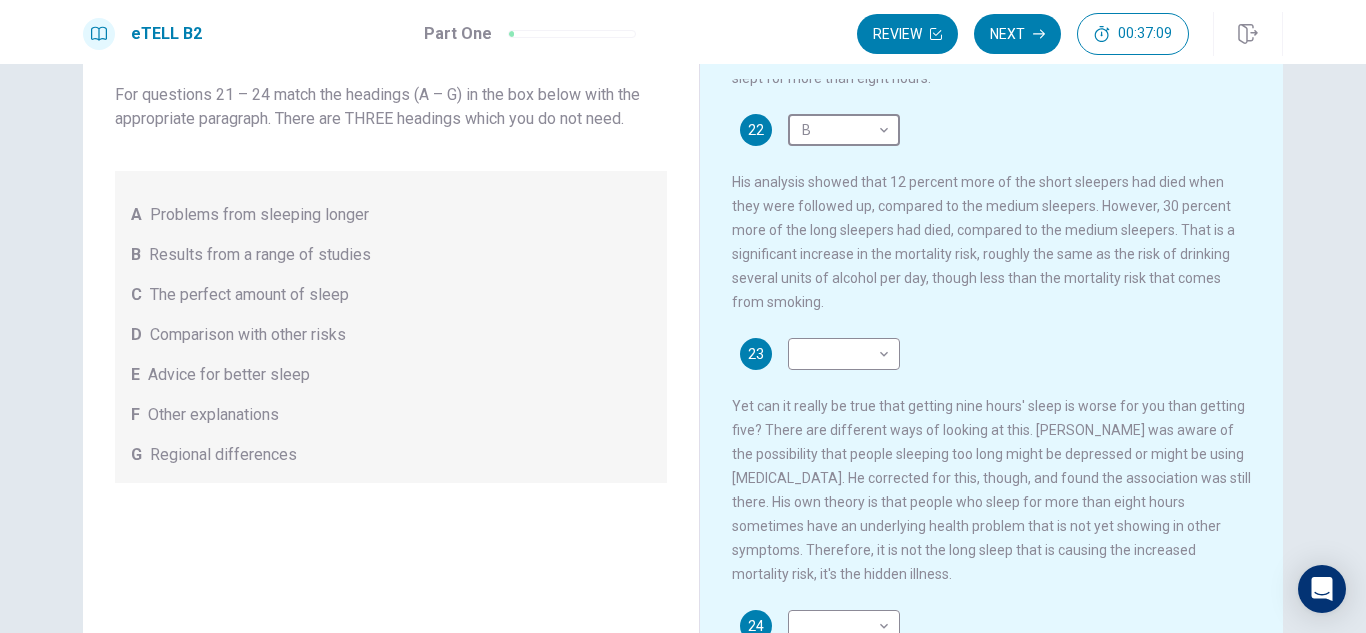 scroll, scrollTop: 476, scrollLeft: 0, axis: vertical 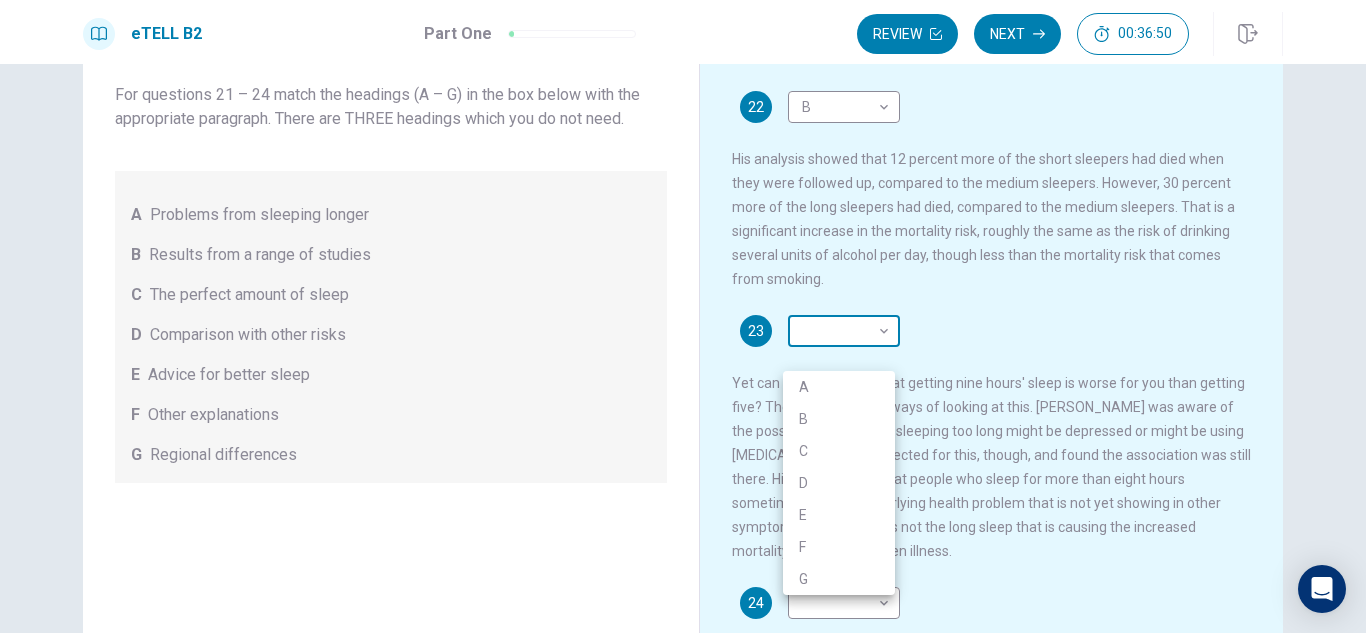 click on "This site uses cookies, as explained in our  Privacy Policy . If you agree to the use of cookies, please click the Accept button and continue to browse our site.   Privacy Policy Accept   eTELL B2 Part One Review Next 00:36:50 Question 1 - 4 of 30 00:36:50 Review Next Questions 21 - 24 For questions 21 – 24 match the headings (A – G) in the box below with the appropriate paragraph. There are THREE headings which you do not need. A Problems from sleeping longer B Results from a range of studies C The perfect amount of sleep D Comparison with other risks E Advice for better sleep F Other explanations G Regional differences A good night's sleep 21 C * ​ 22 B * ​ 23 ​ ​ 24 ​ ​ © Copyright  2025 Going somewhere? You are not allowed to open other tabs/pages or switch windows during a test. Doing this will be reported as cheating to the Administrators. Are you sure you want to leave this page? Please continue until you finish your test. It looks like there is a problem with your internet connection." at bounding box center (683, 316) 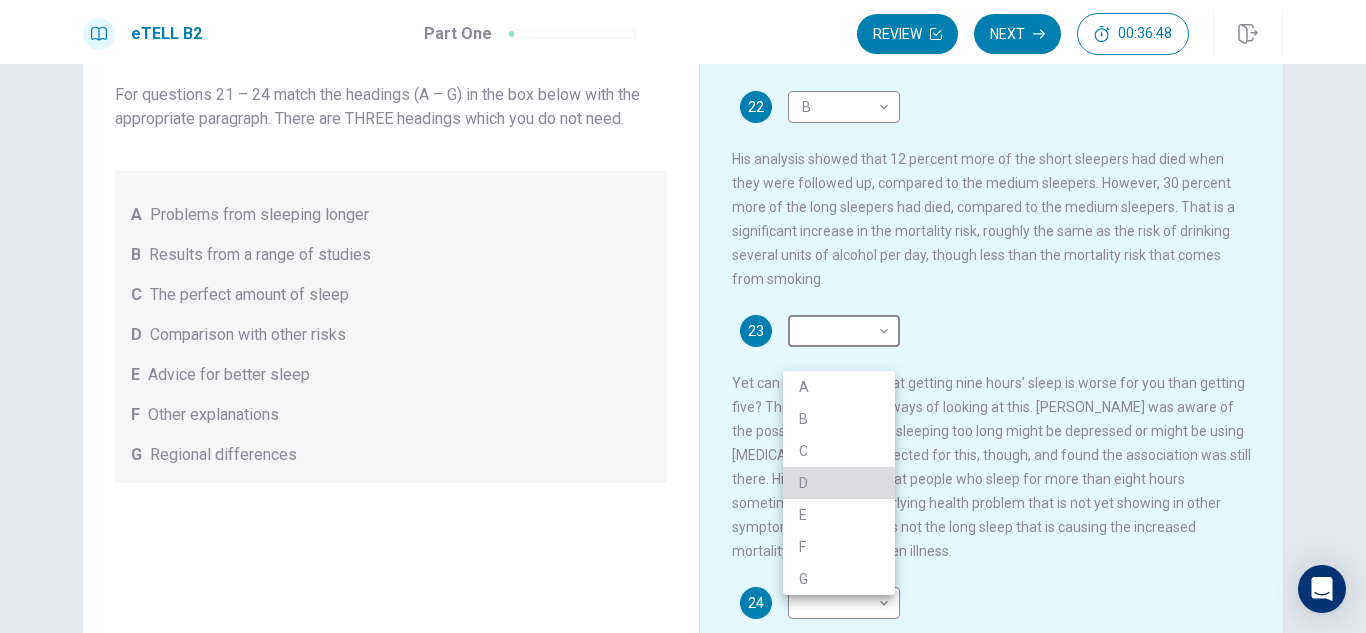 click on "D" at bounding box center (839, 483) 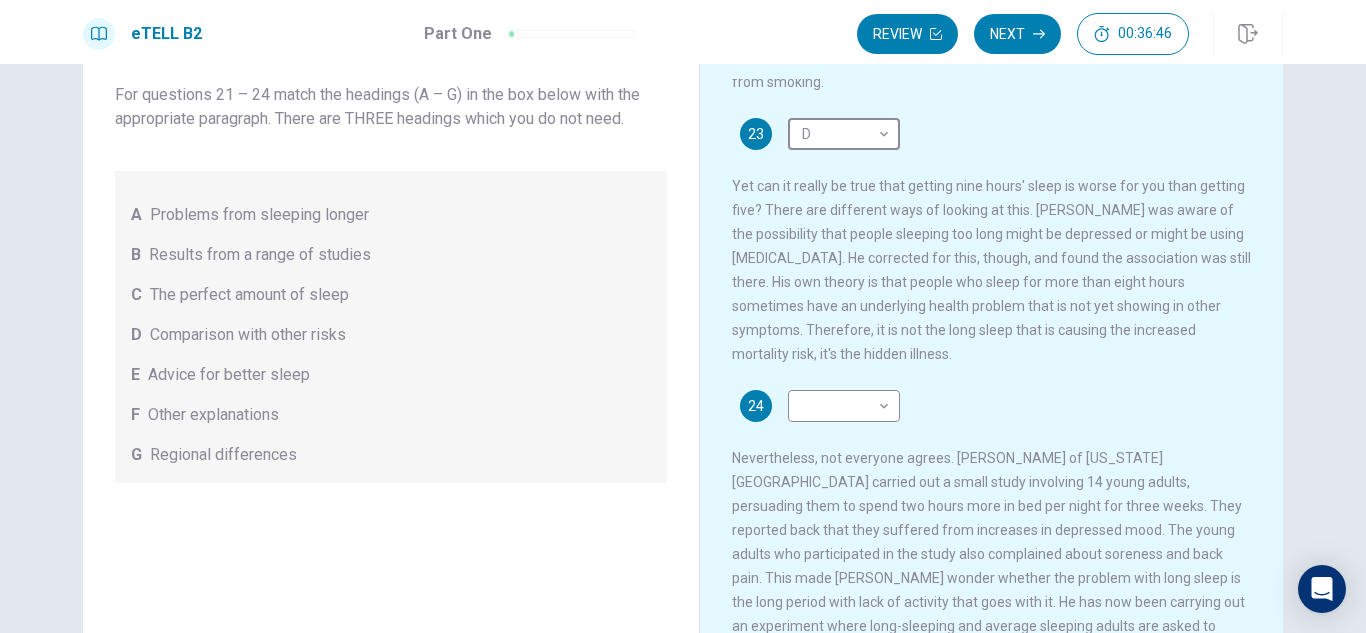 scroll, scrollTop: 716, scrollLeft: 0, axis: vertical 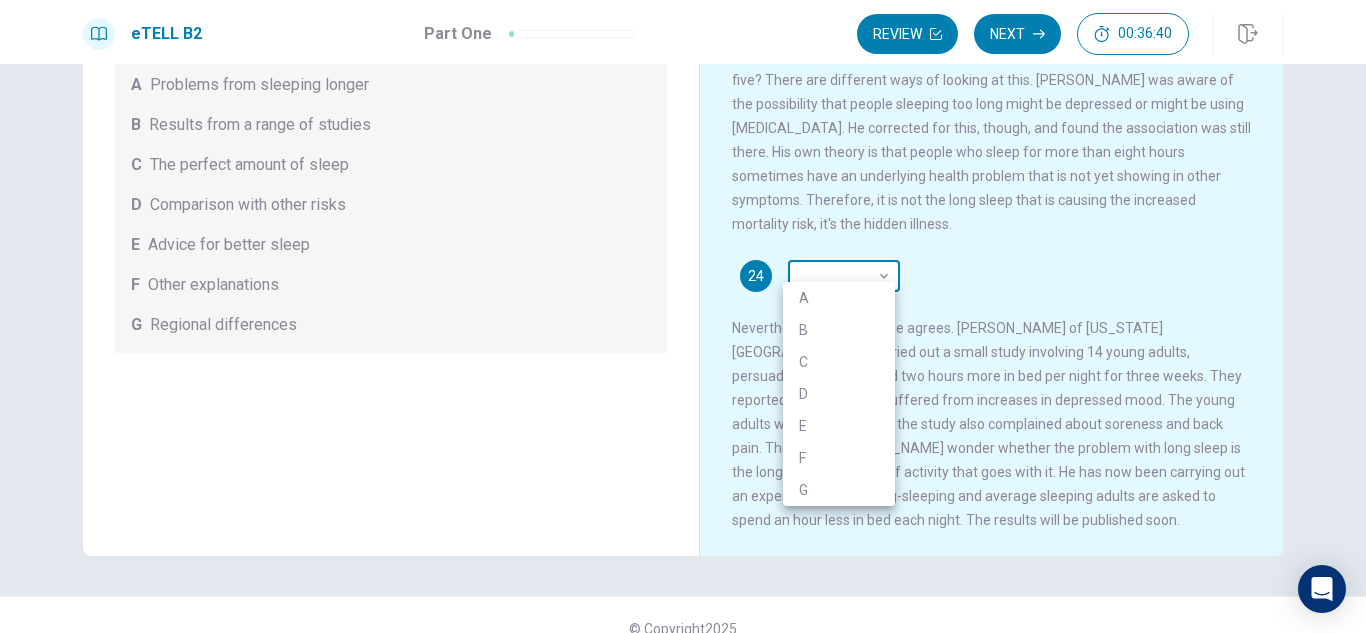 click on "This site uses cookies, as explained in our  Privacy Policy . If you agree to the use of cookies, please click the Accept button and continue to browse our site.   Privacy Policy Accept   eTELL B2 Part One Review Next 00:36:40 Question 1 - 4 of 30 00:36:40 Review Next Questions 21 - 24 For questions 21 – 24 match the headings (A – G) in the box below with the appropriate paragraph. There are THREE headings which you do not need. A Problems from sleeping longer B Results from a range of studies C The perfect amount of sleep D Comparison with other risks E Advice for better sleep F Other explanations G Regional differences A good night's sleep 21 C * ​ 22 B * ​ 23 D * ​ 24 ​ ​ © Copyright  2025 Going somewhere? You are not allowed to open other tabs/pages or switch windows during a test. Doing this will be reported as cheating to the Administrators. Are you sure you want to leave this page? Please continue until you finish your test. It looks like there is a problem with your internet connection." at bounding box center [683, 316] 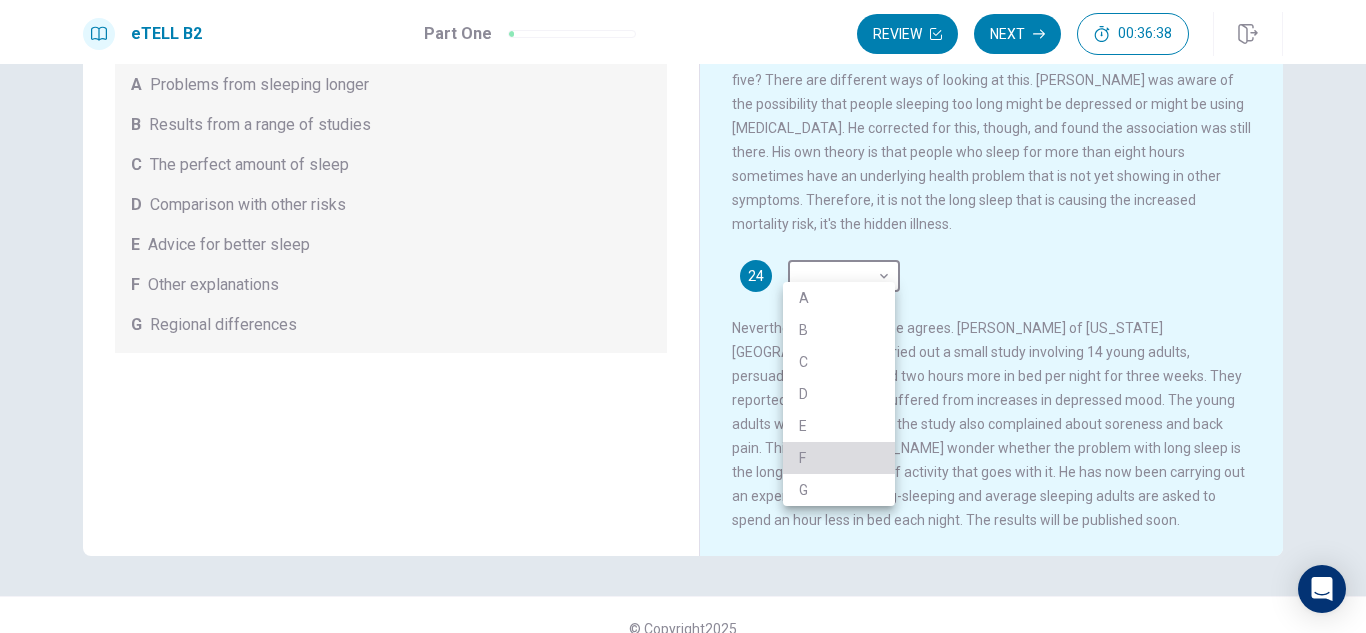 click on "F" at bounding box center (839, 458) 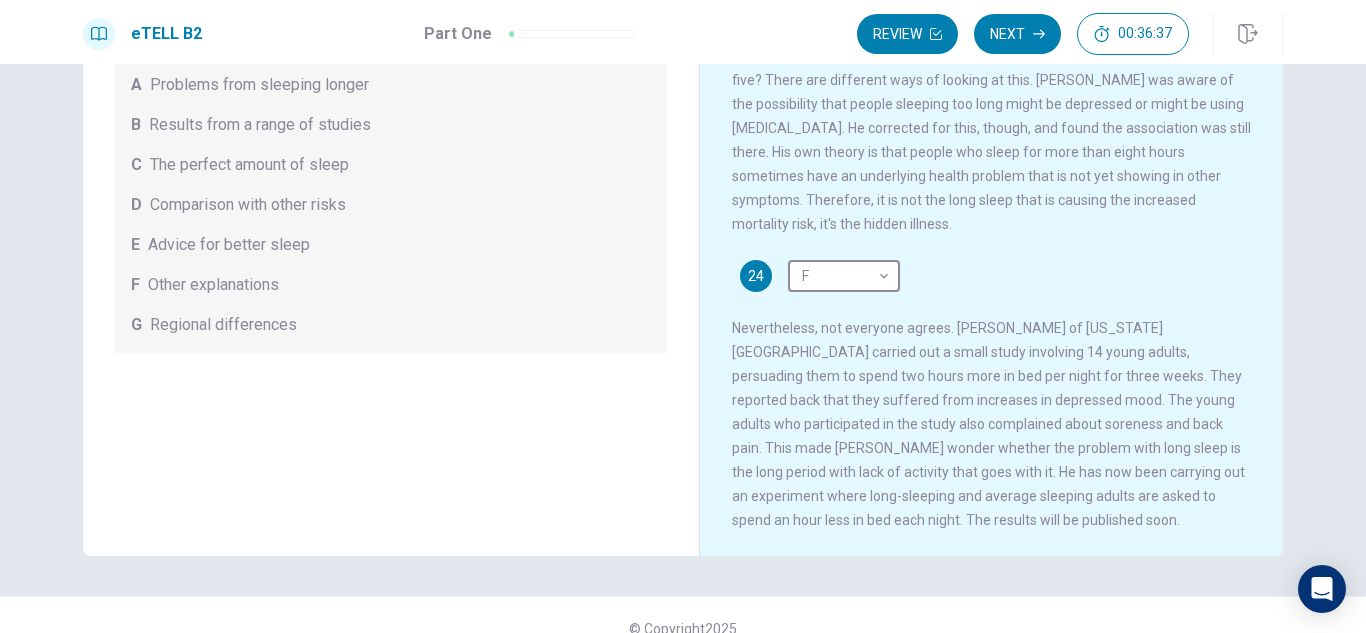 scroll, scrollTop: 270, scrollLeft: 0, axis: vertical 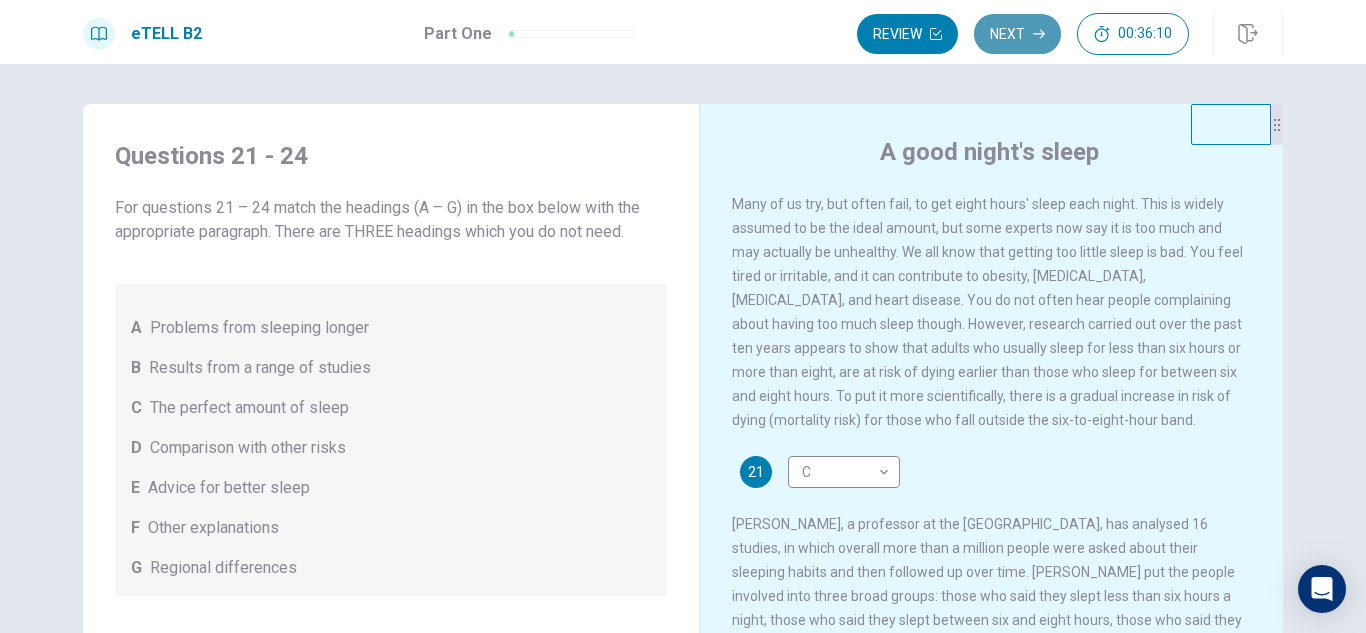 click on "Next" at bounding box center (1017, 34) 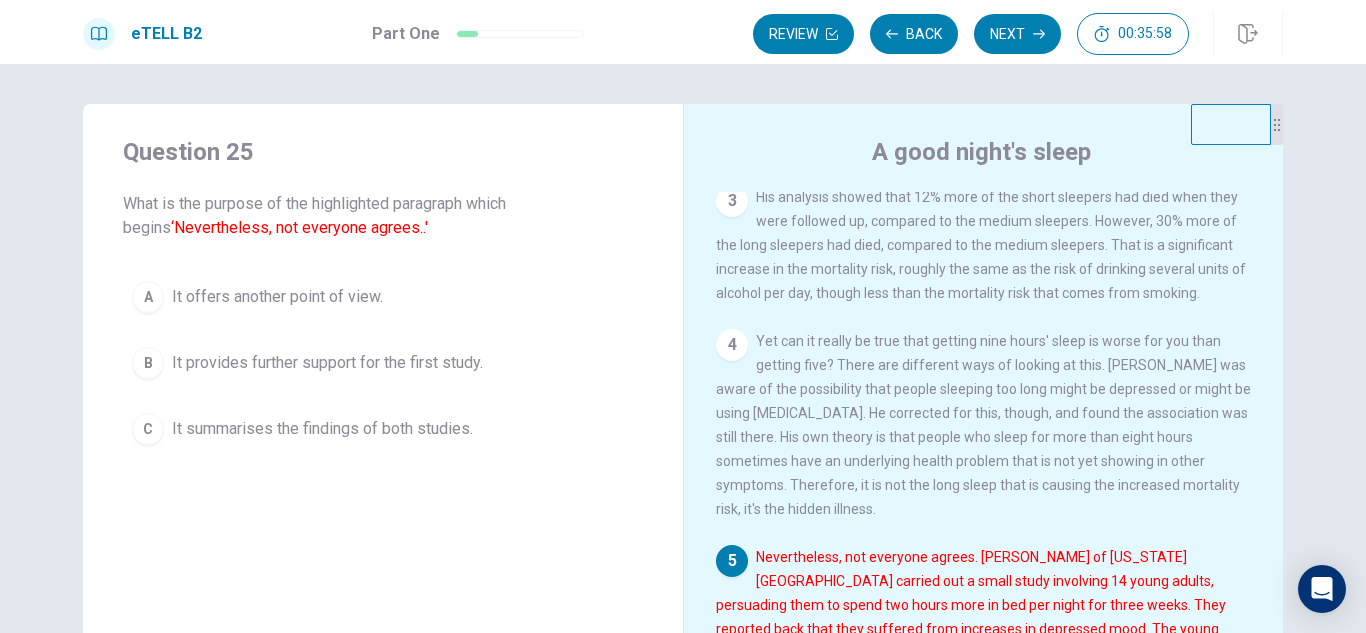 scroll, scrollTop: 495, scrollLeft: 0, axis: vertical 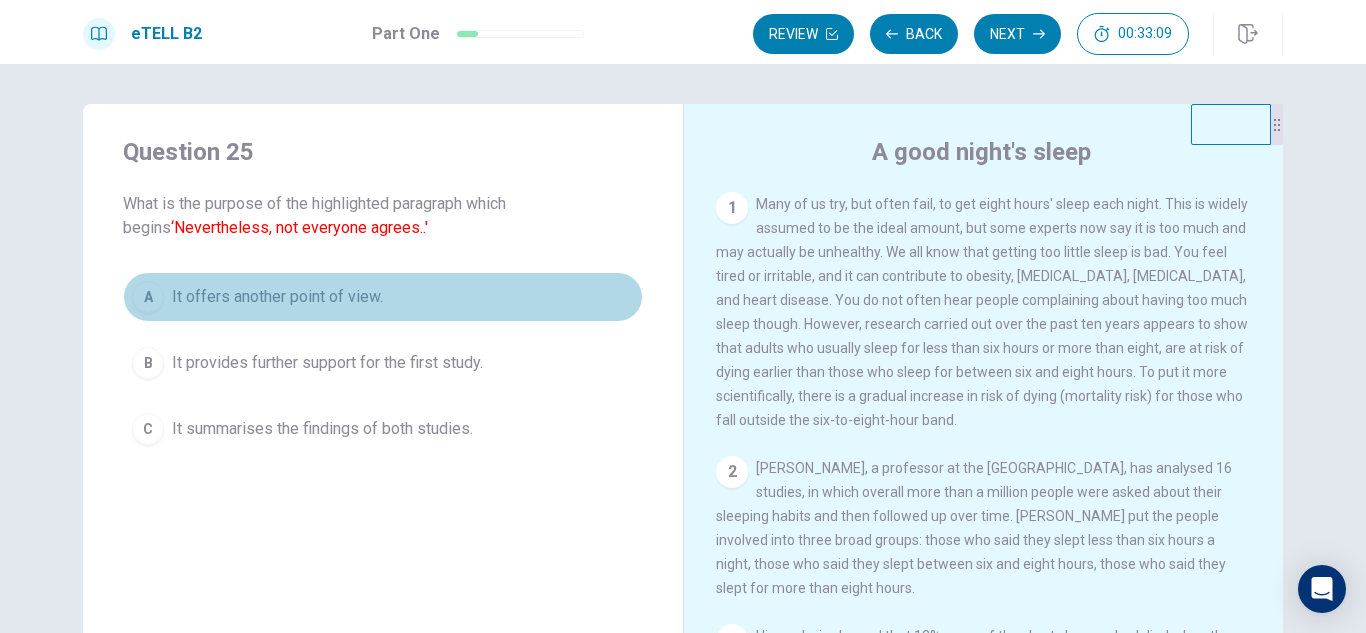 click on "A It offers another point of view." at bounding box center [383, 297] 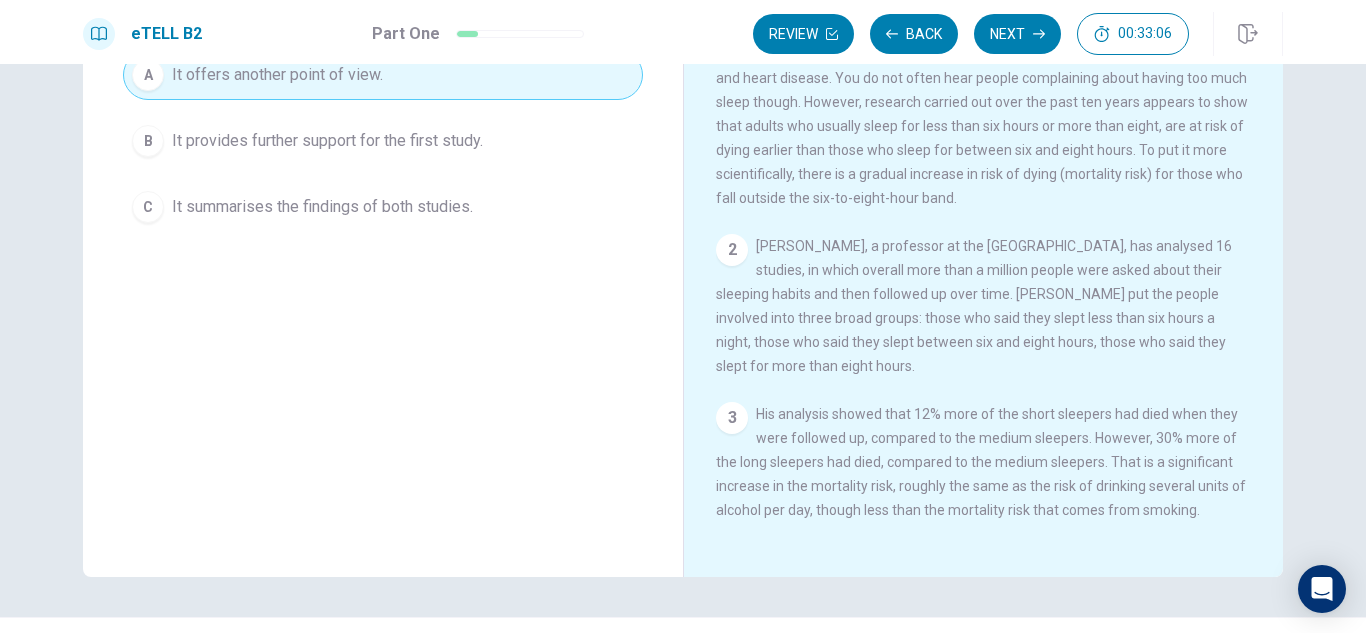 scroll, scrollTop: 270, scrollLeft: 0, axis: vertical 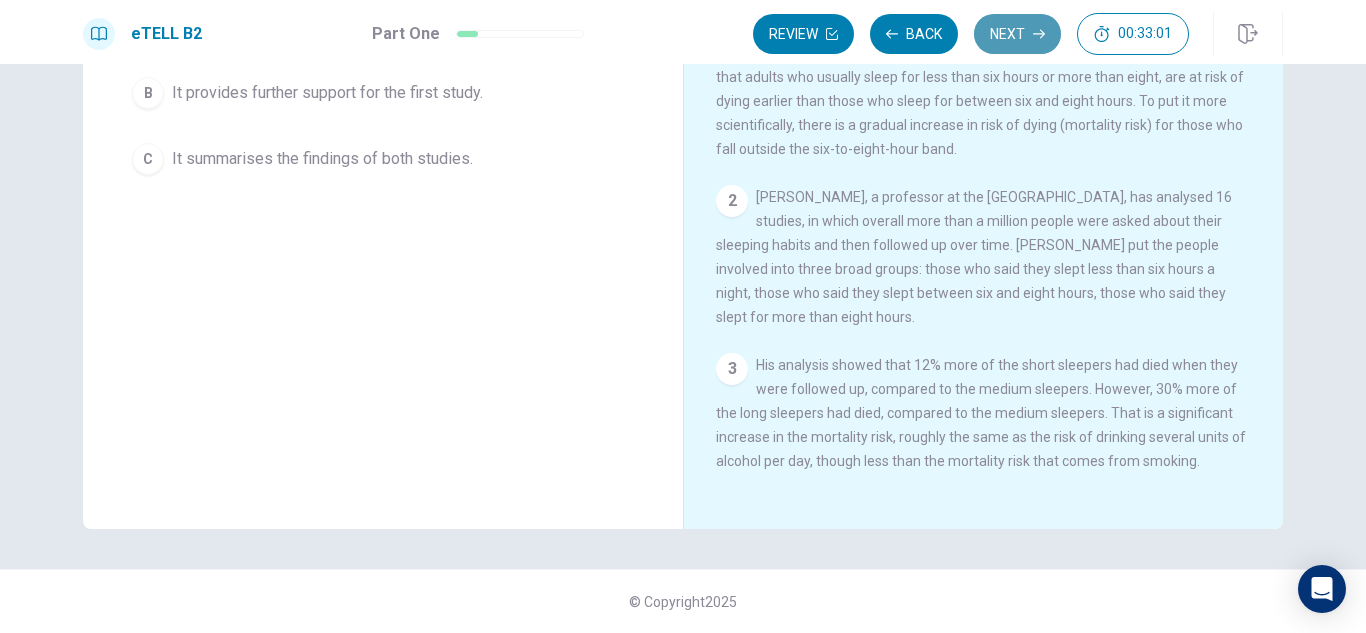 click on "Next" at bounding box center [1017, 34] 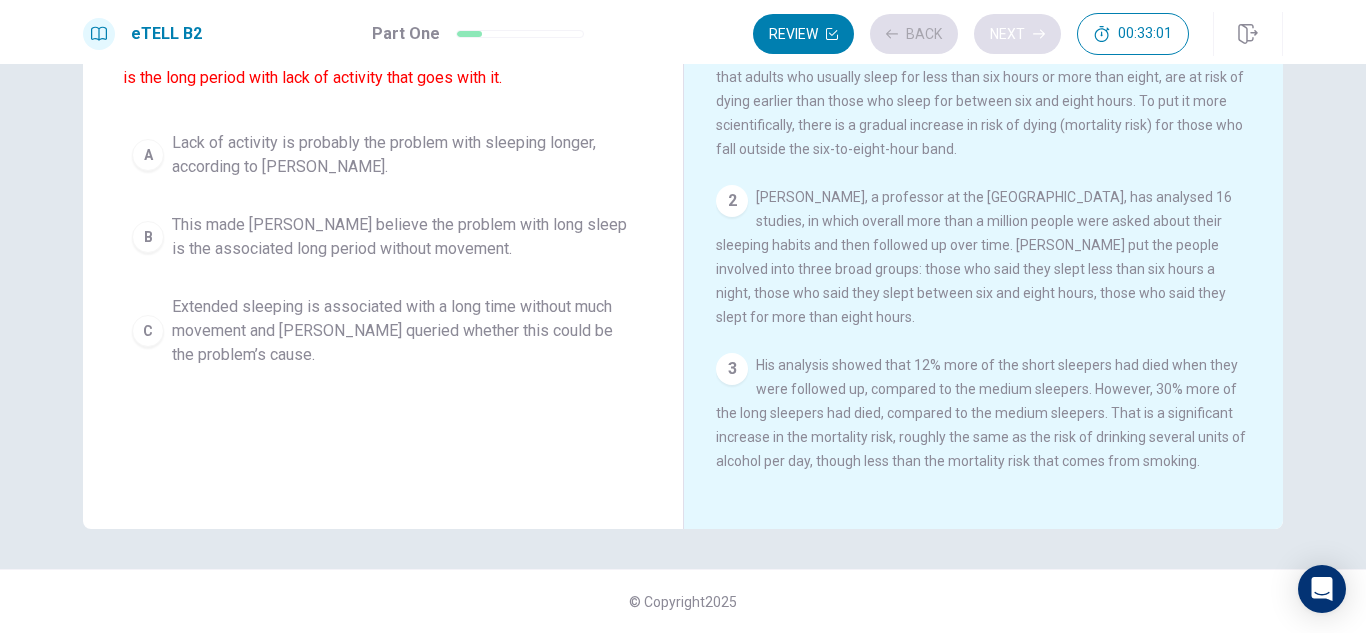 scroll, scrollTop: 495, scrollLeft: 0, axis: vertical 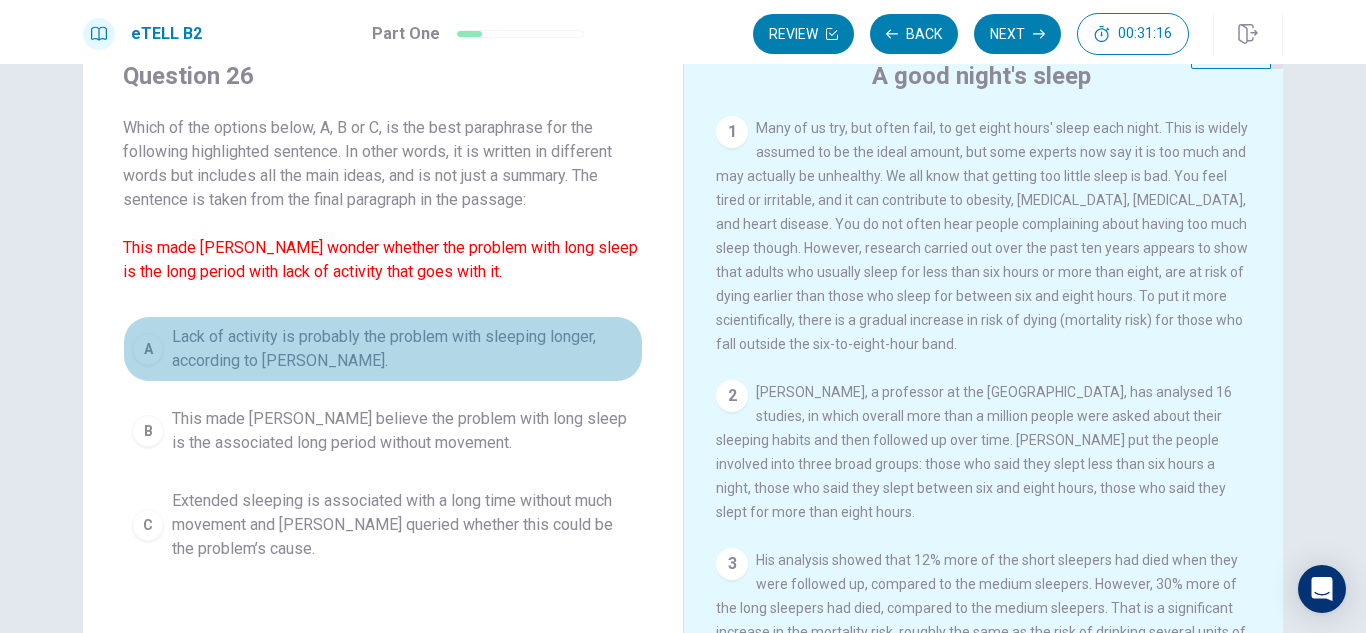 click on "Lack of activity is probably the problem with sleeping longer, according to [PERSON_NAME]." at bounding box center (403, 349) 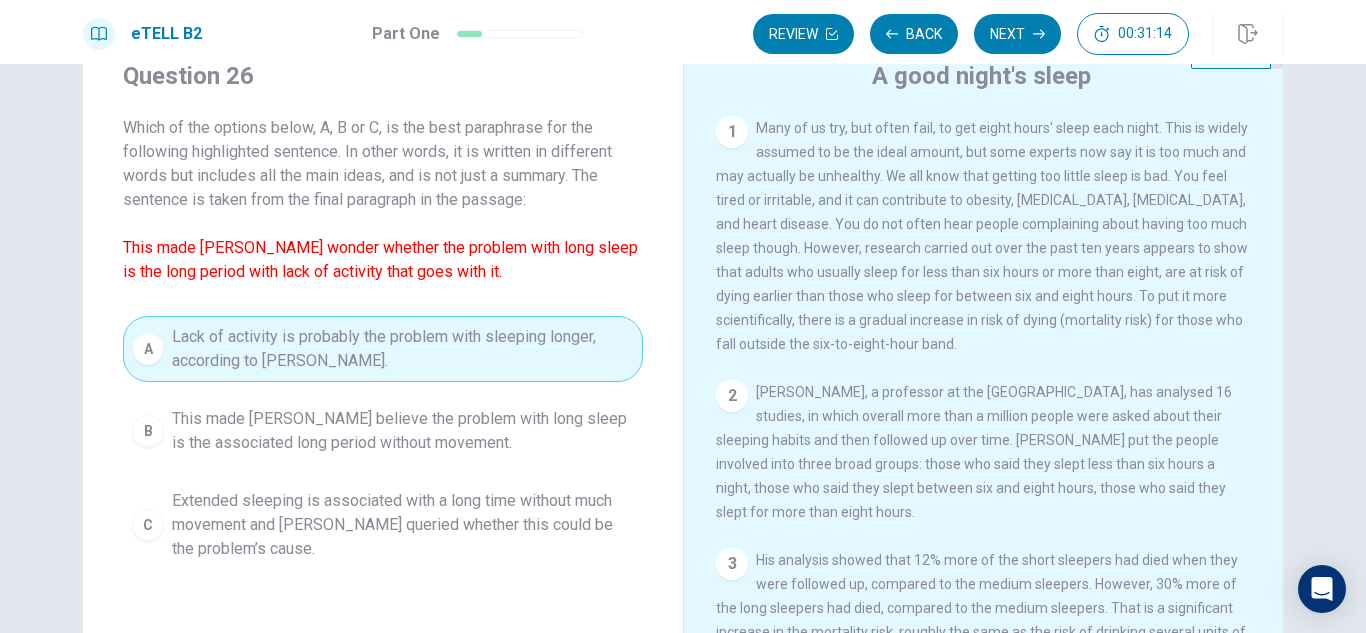 scroll, scrollTop: 495, scrollLeft: 0, axis: vertical 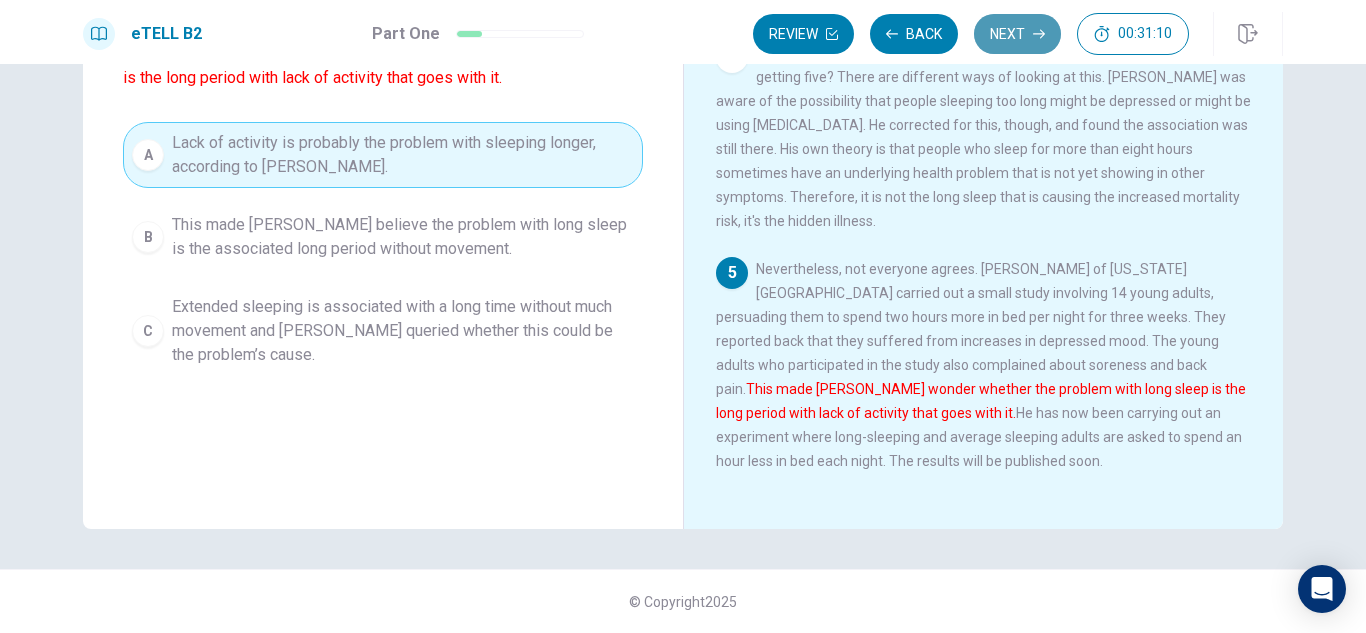 click on "Next" at bounding box center (1017, 34) 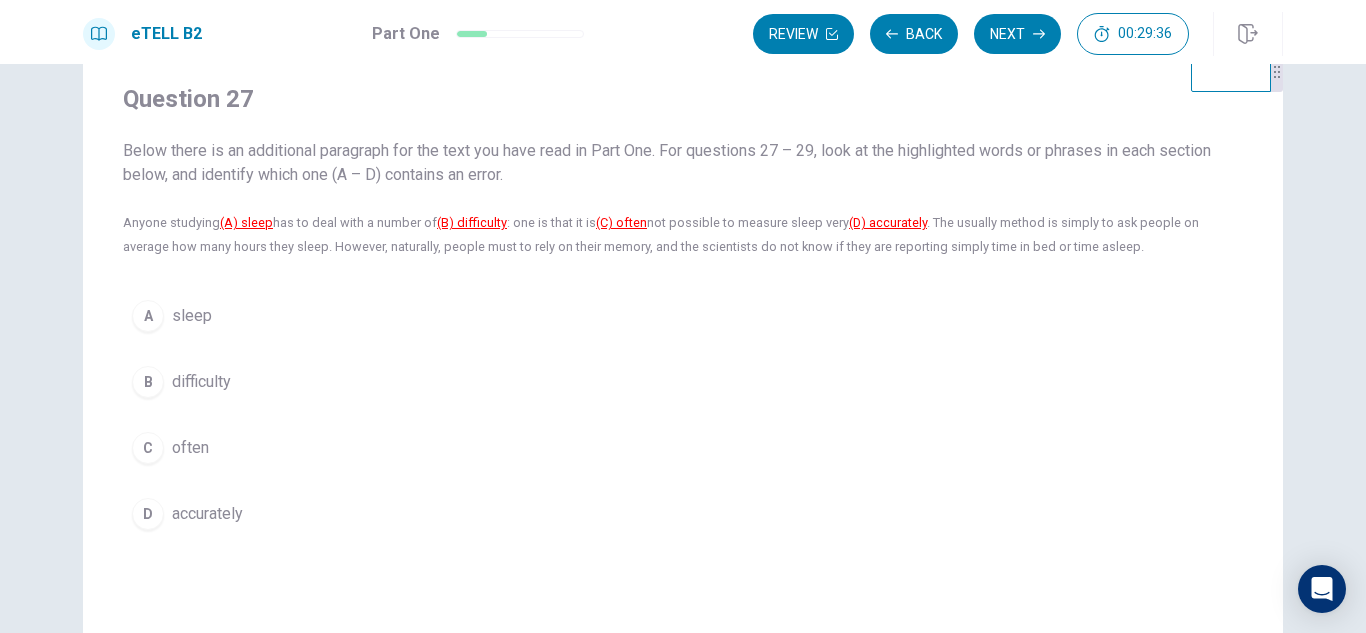 scroll, scrollTop: 52, scrollLeft: 0, axis: vertical 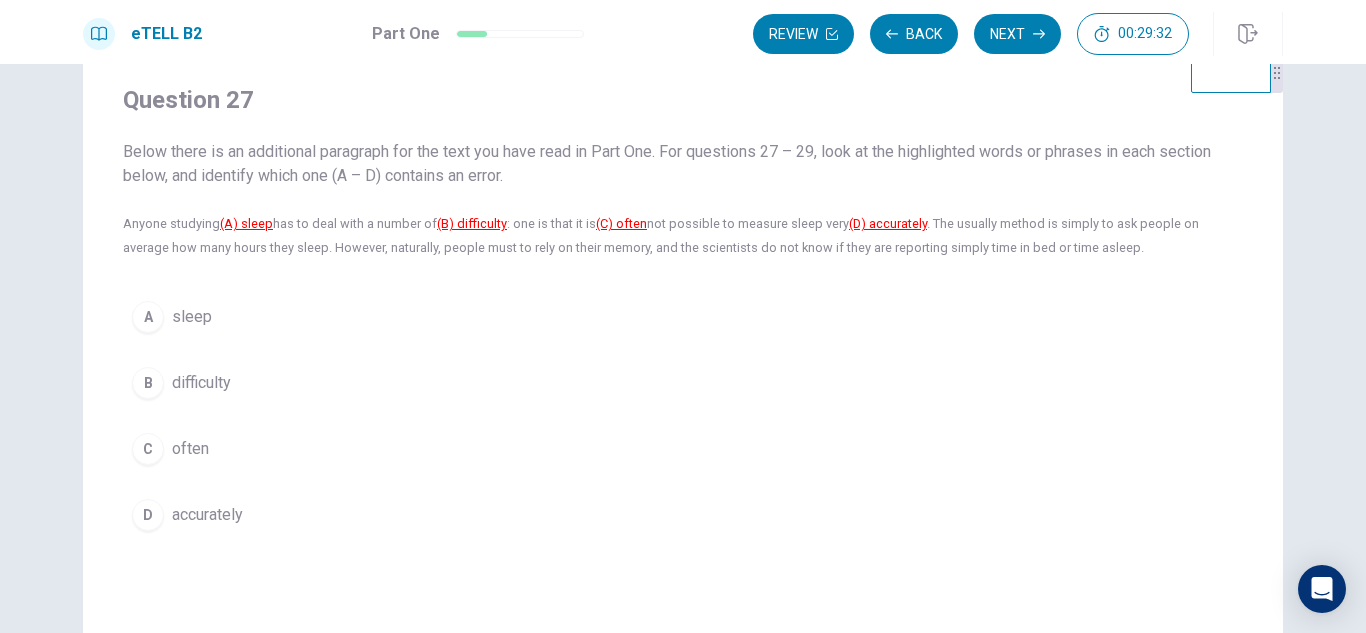 click on "(A) sleep" at bounding box center (246, 223) 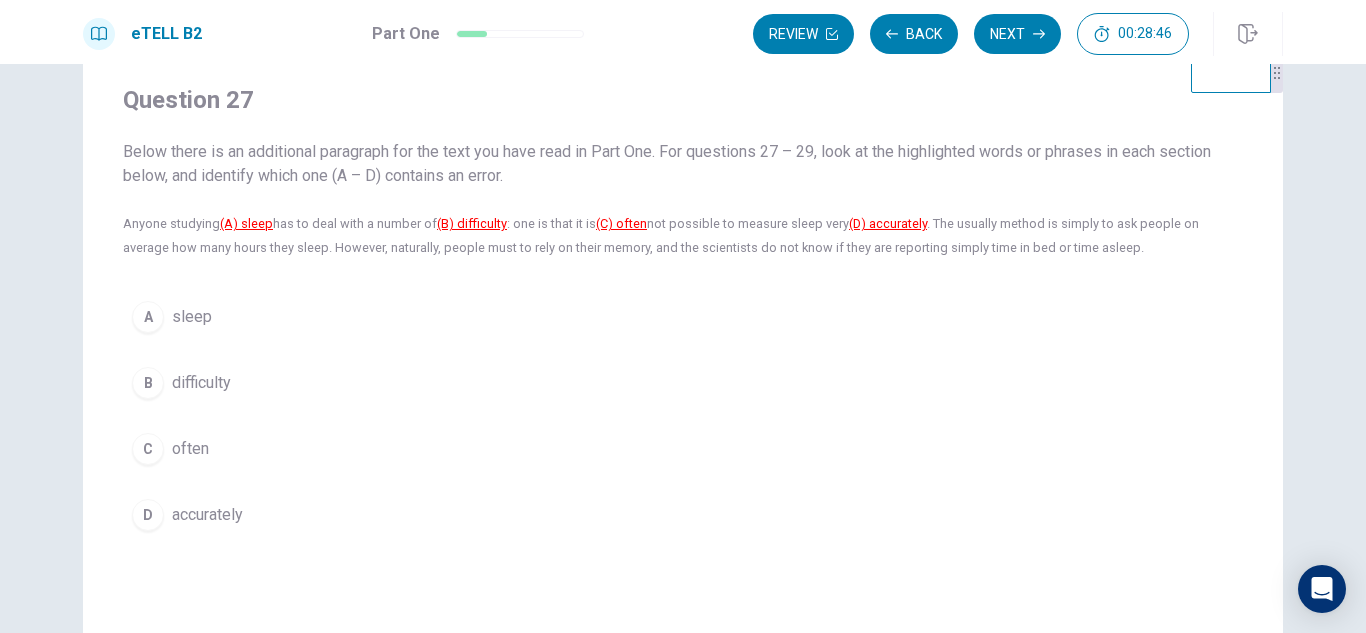 click on "D" at bounding box center [148, 515] 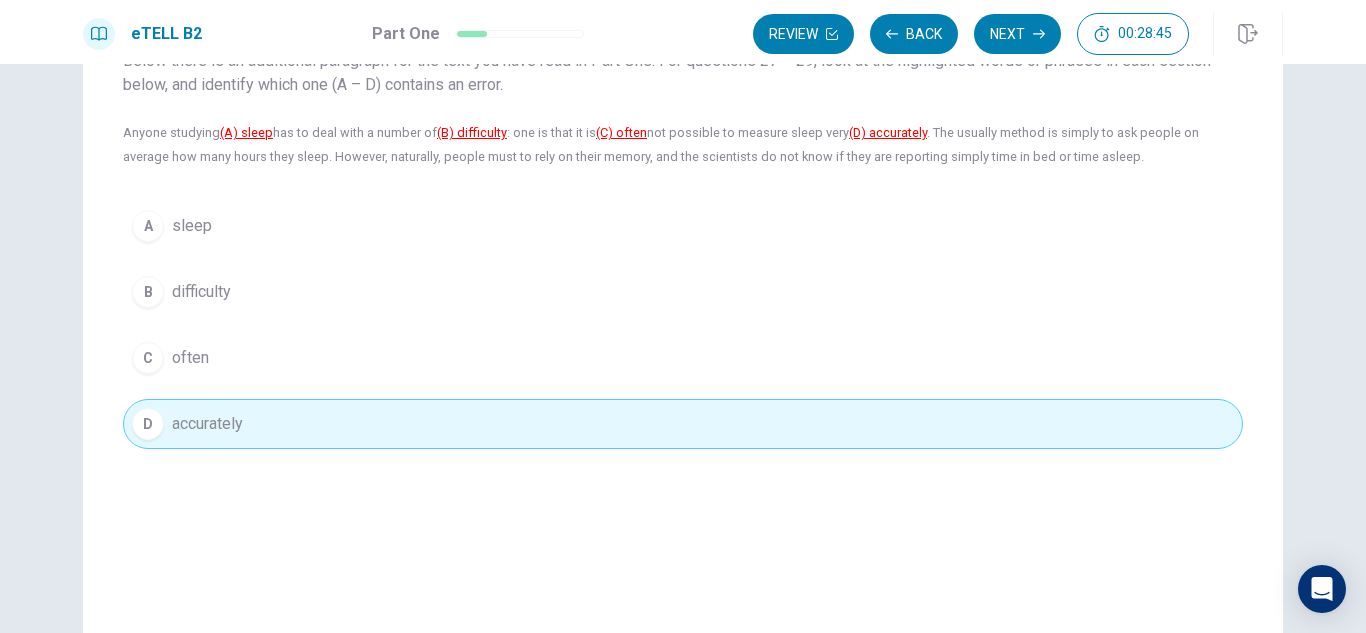 scroll, scrollTop: 144, scrollLeft: 0, axis: vertical 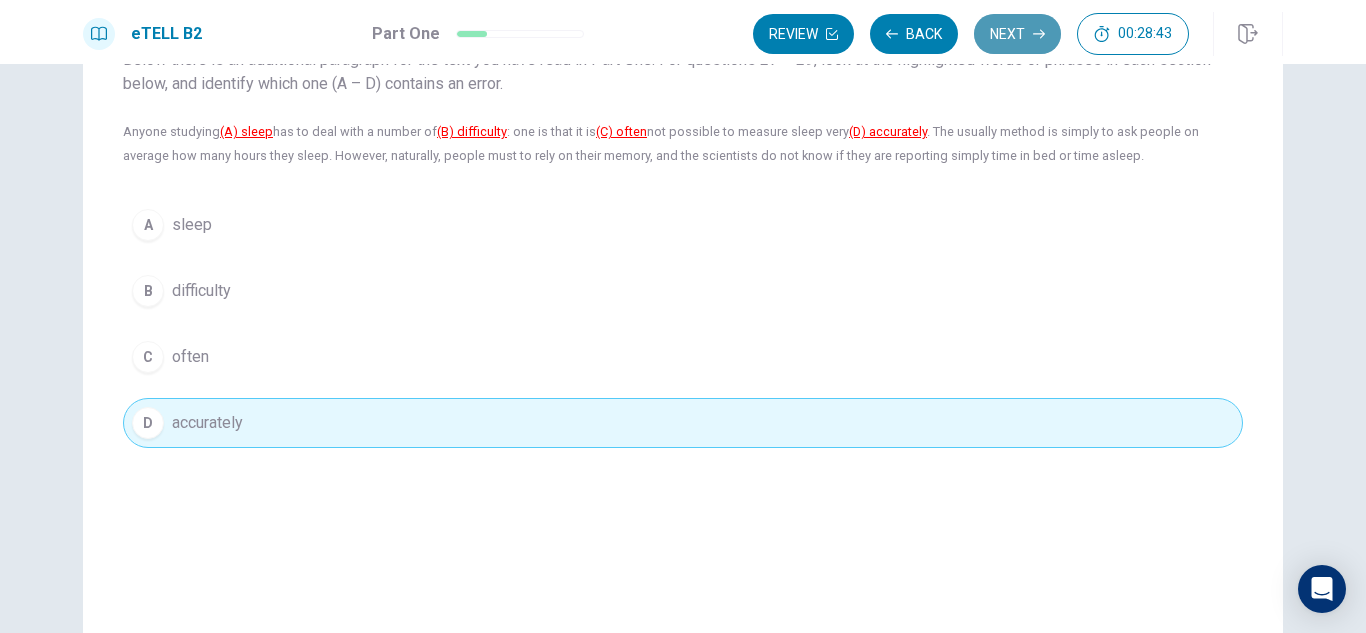 click on "Next" at bounding box center (1017, 34) 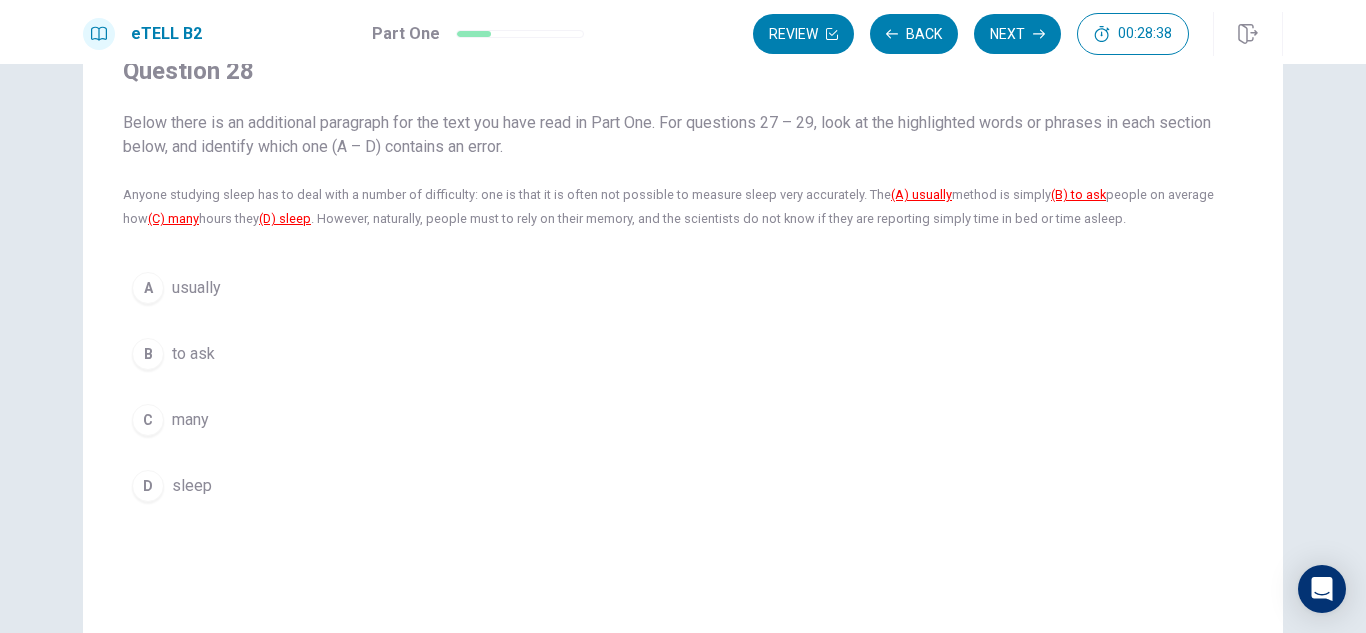 scroll, scrollTop: 80, scrollLeft: 0, axis: vertical 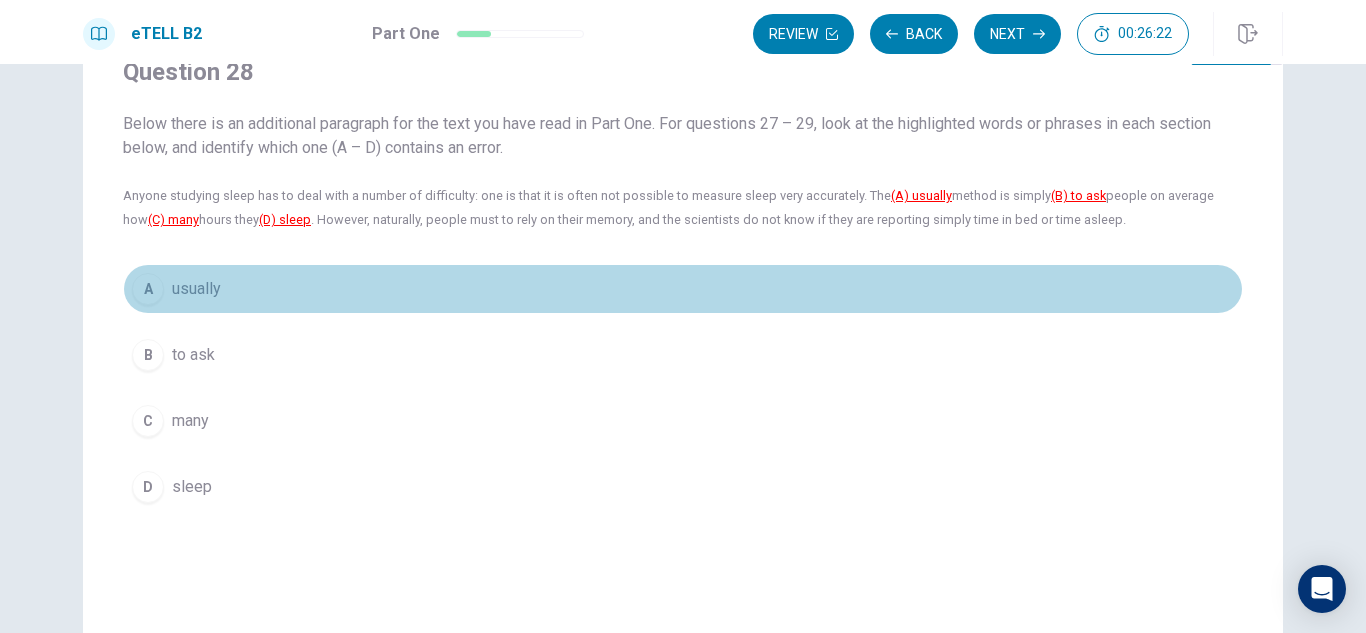 click on "usually" at bounding box center [196, 289] 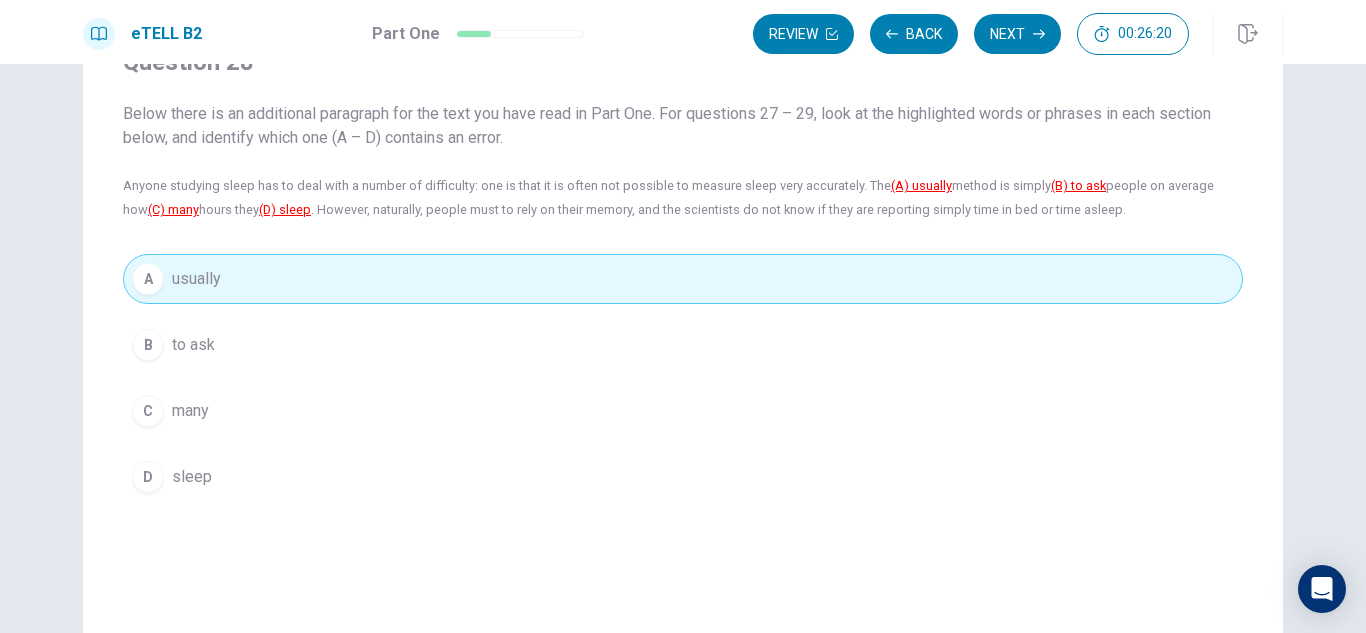scroll, scrollTop: 89, scrollLeft: 0, axis: vertical 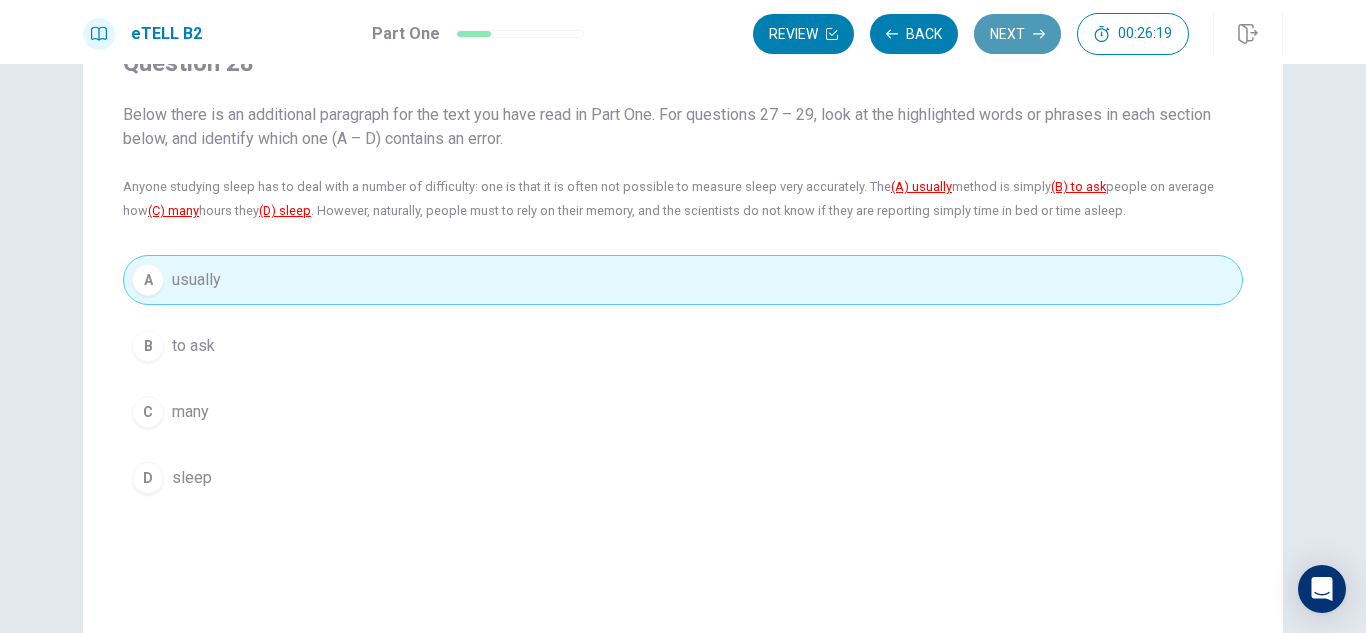 click on "Next" at bounding box center (1017, 34) 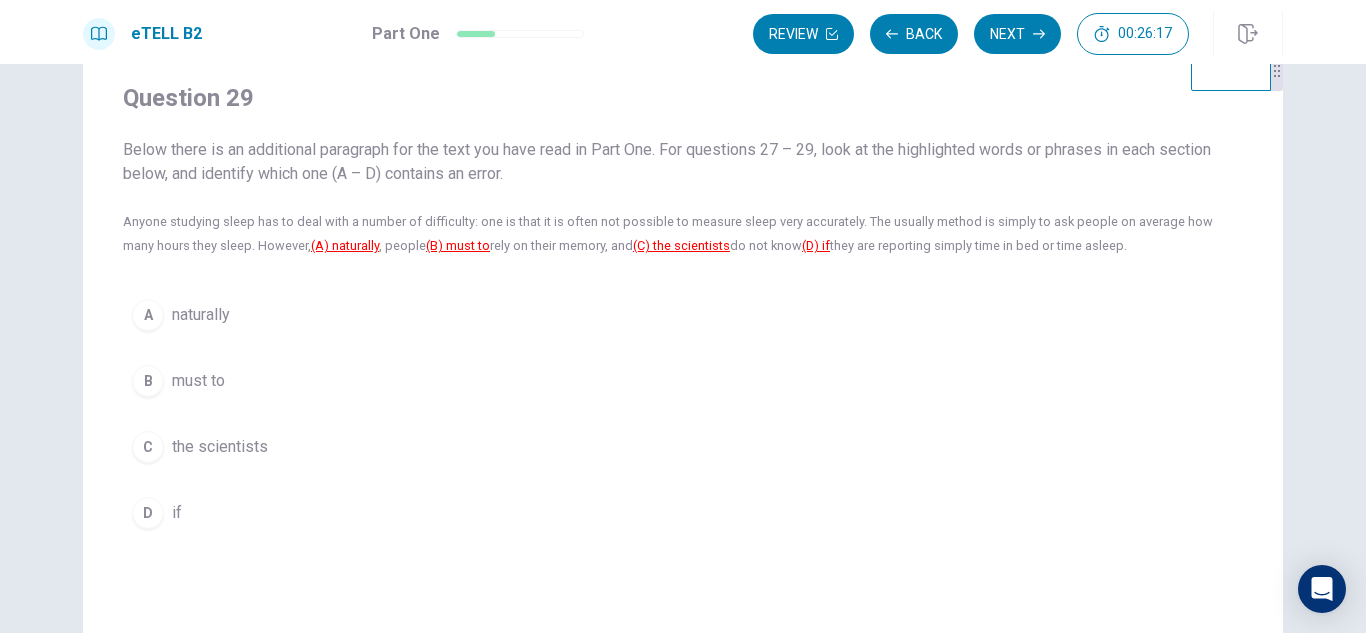 scroll, scrollTop: 51, scrollLeft: 0, axis: vertical 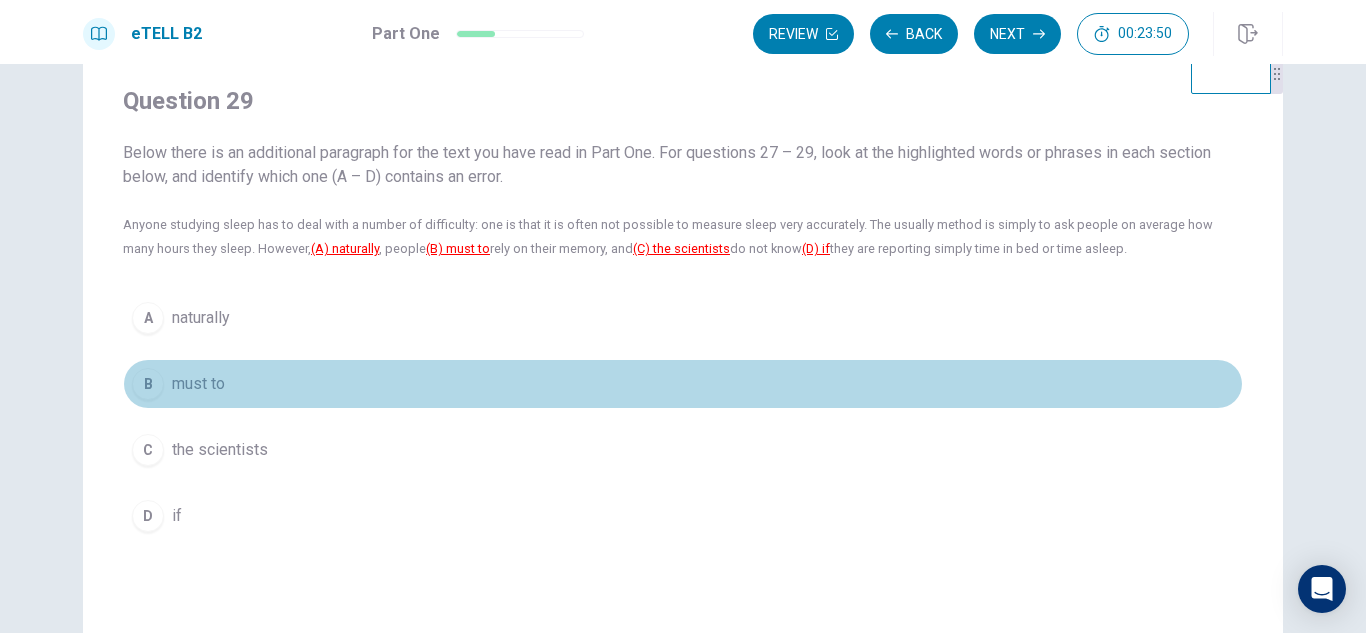 click on "must to" at bounding box center [198, 384] 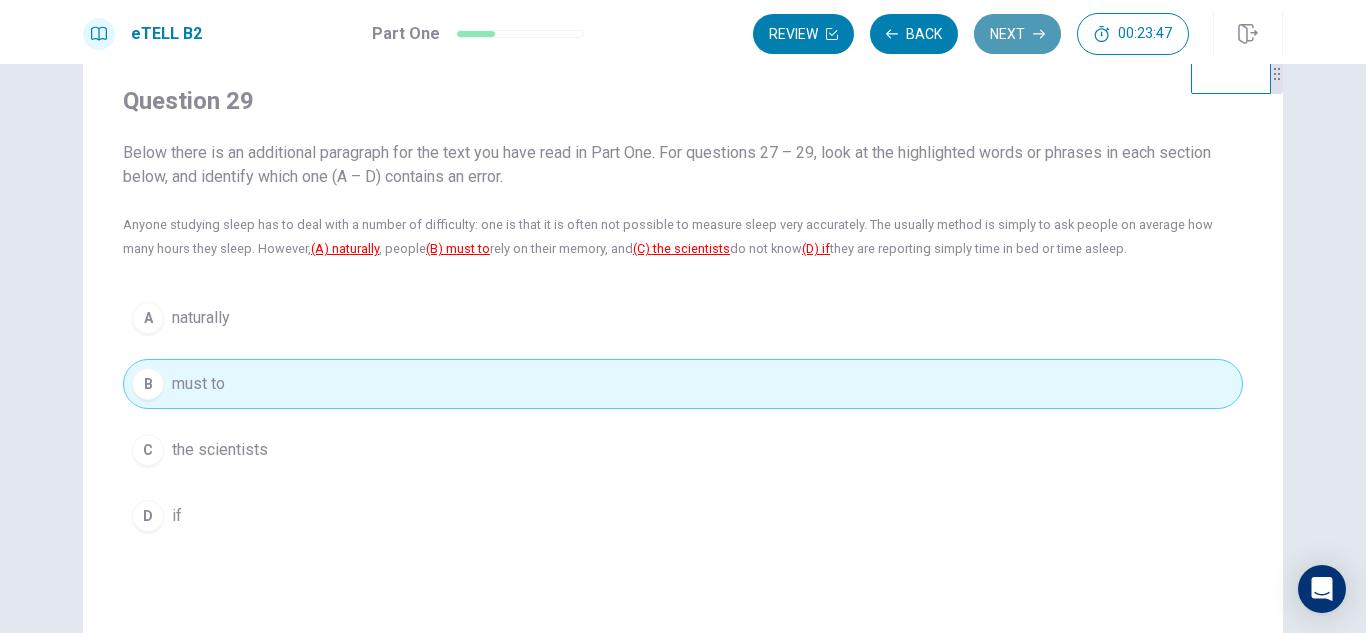 click on "Next" at bounding box center [1017, 34] 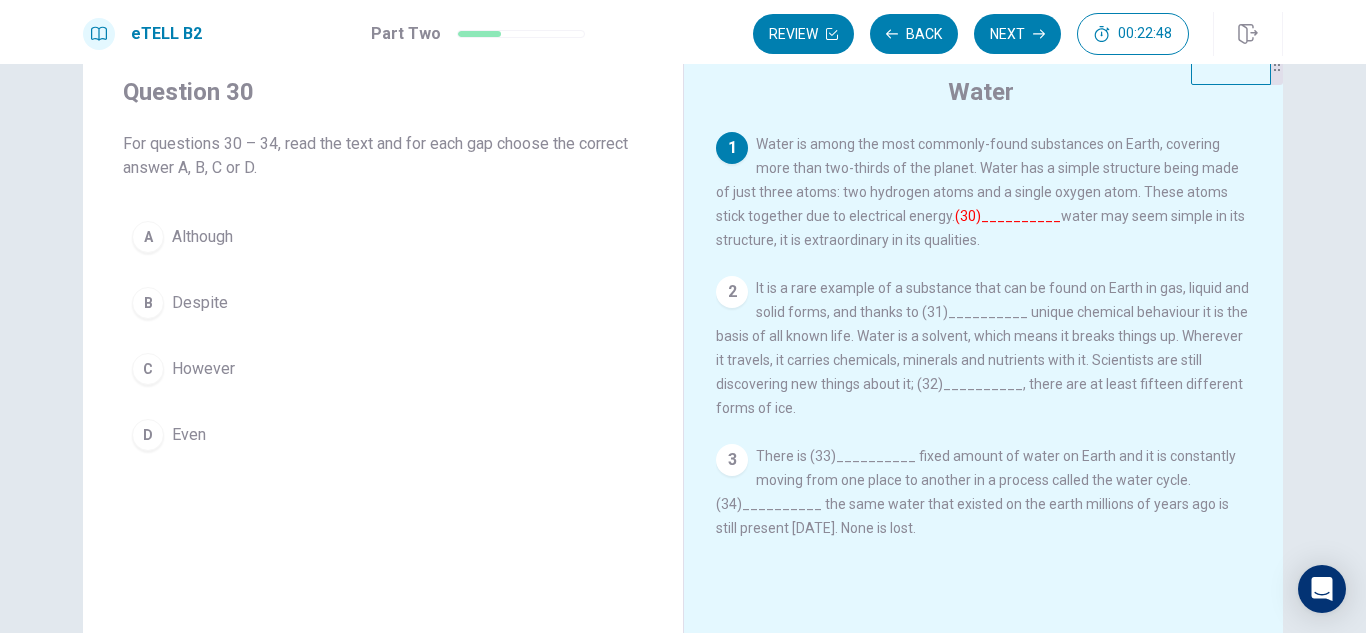 scroll, scrollTop: 61, scrollLeft: 0, axis: vertical 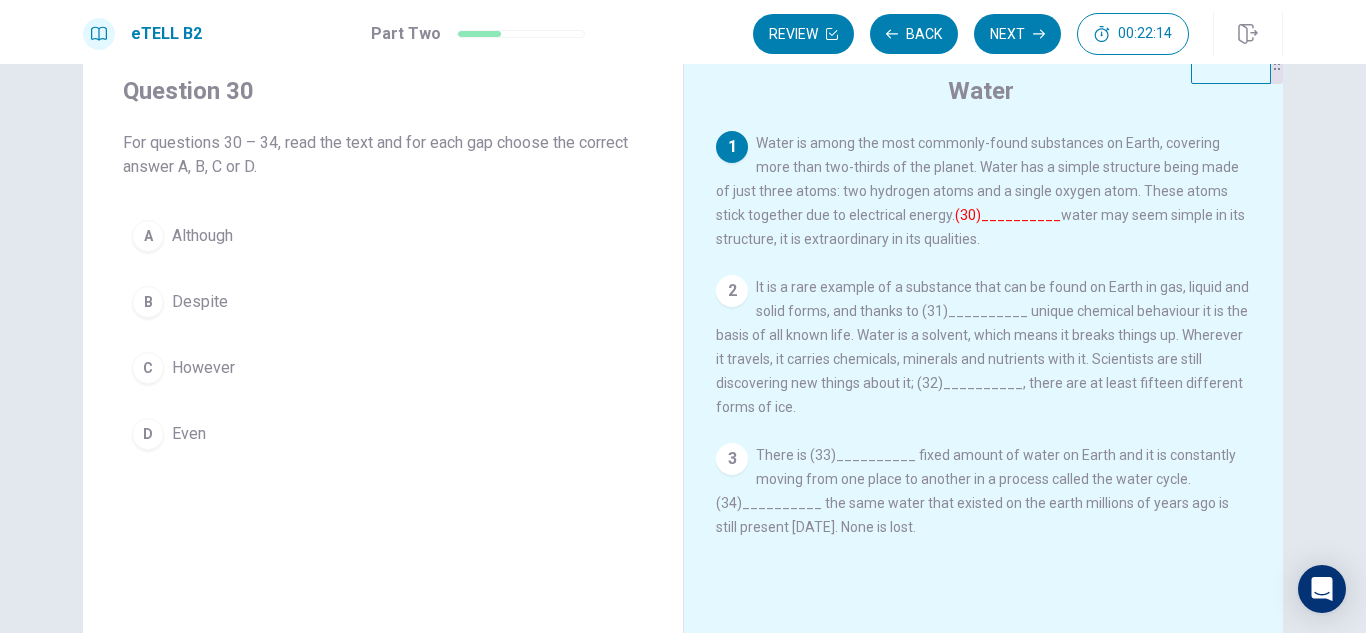click on "(30)__________" at bounding box center (1008, 215) 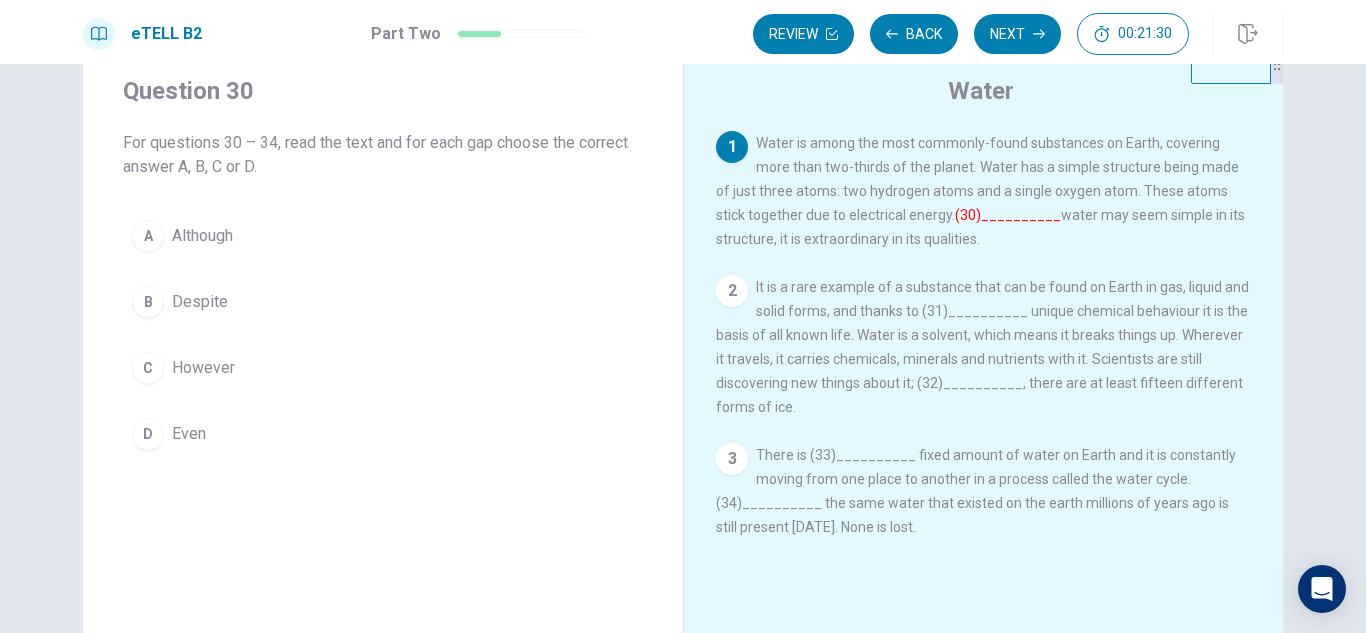 scroll, scrollTop: 66, scrollLeft: 0, axis: vertical 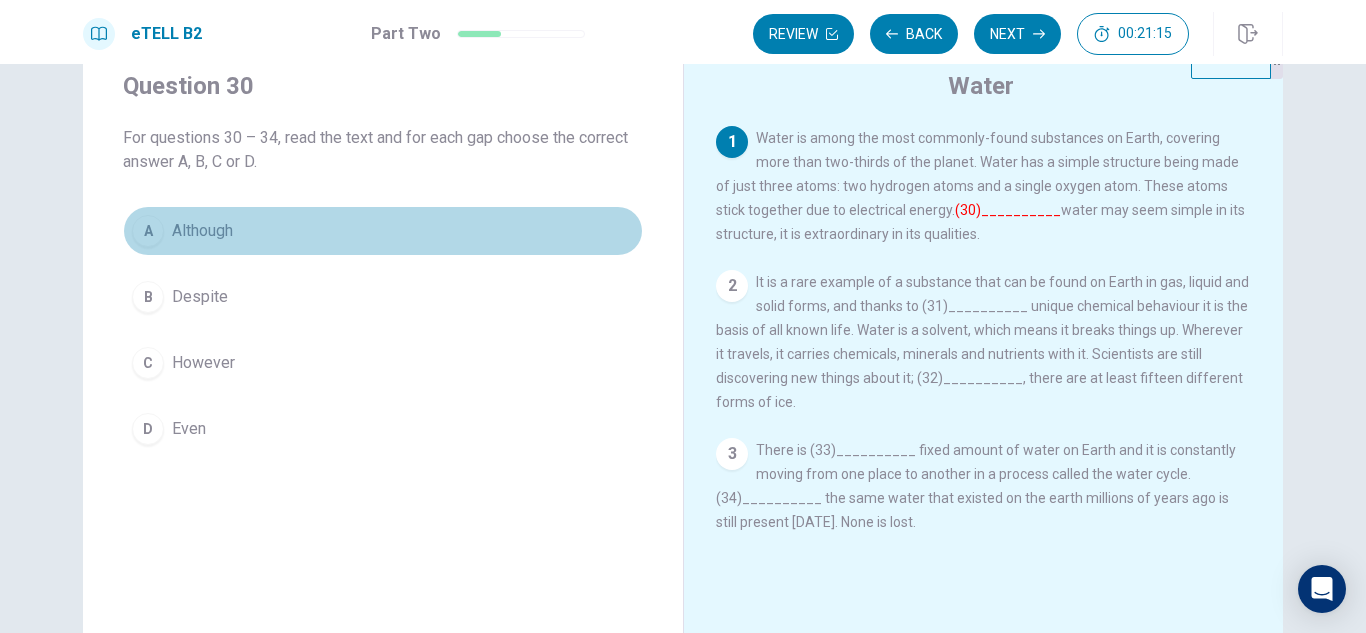 click on "Although" at bounding box center (202, 231) 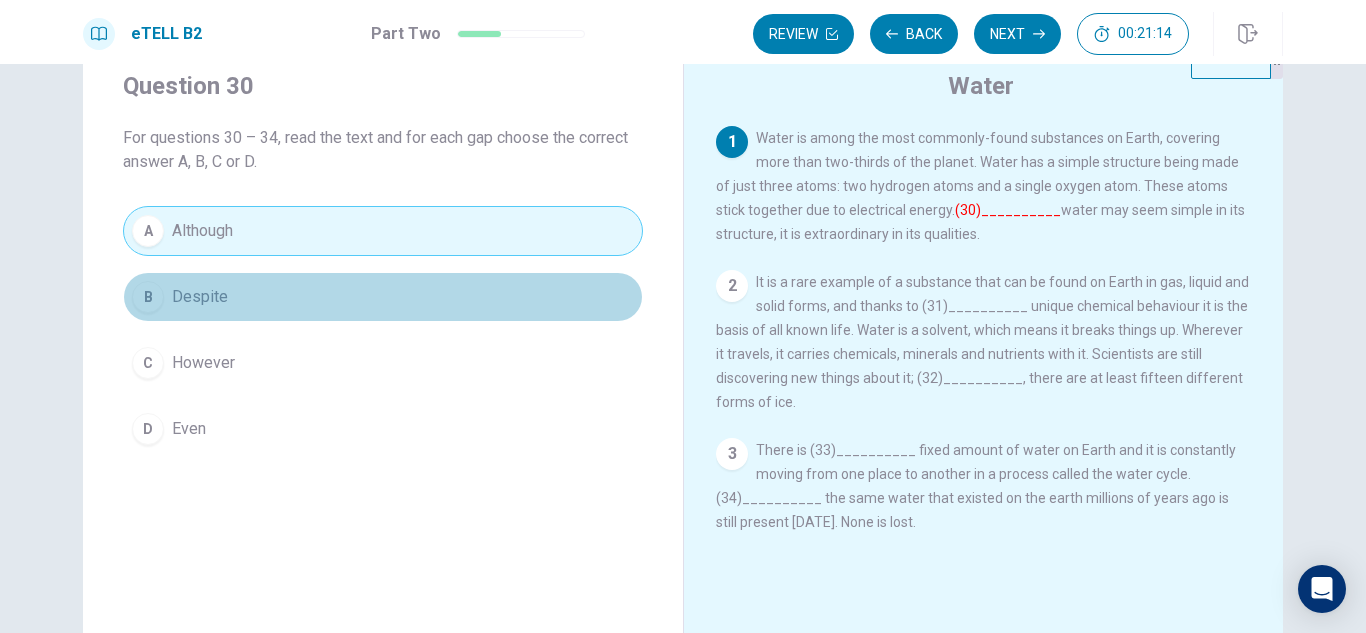 click on "B Despite" at bounding box center (383, 297) 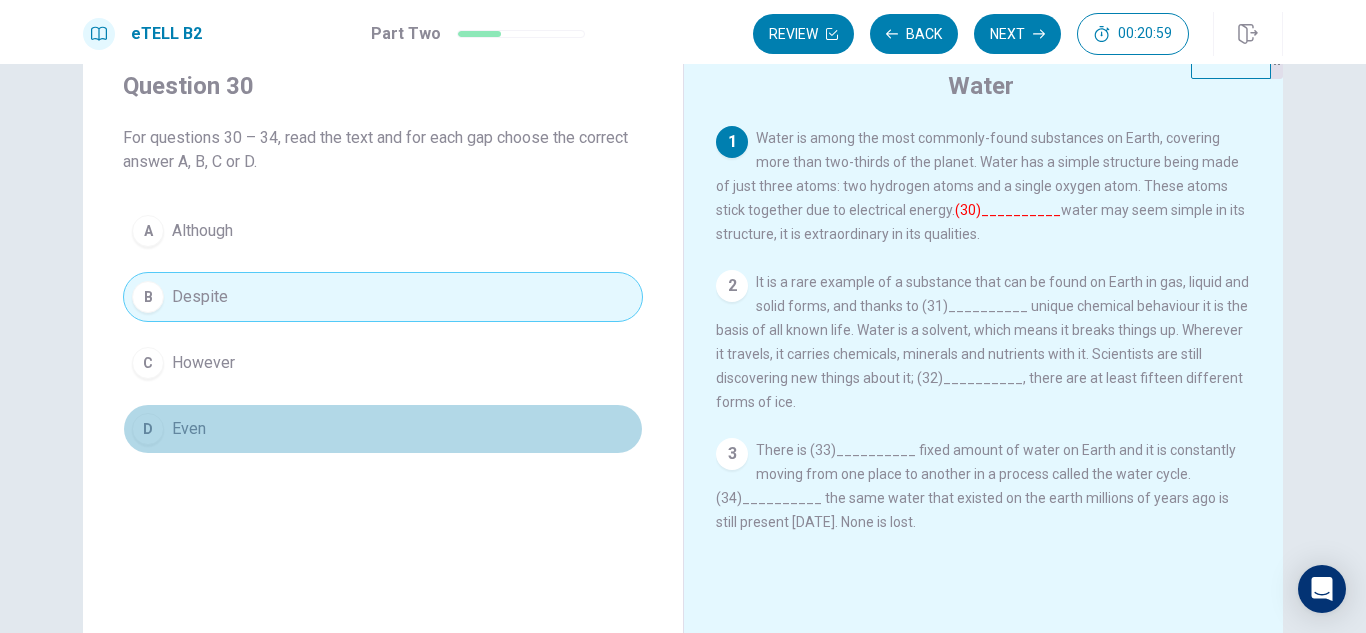 click on "Even" at bounding box center [189, 429] 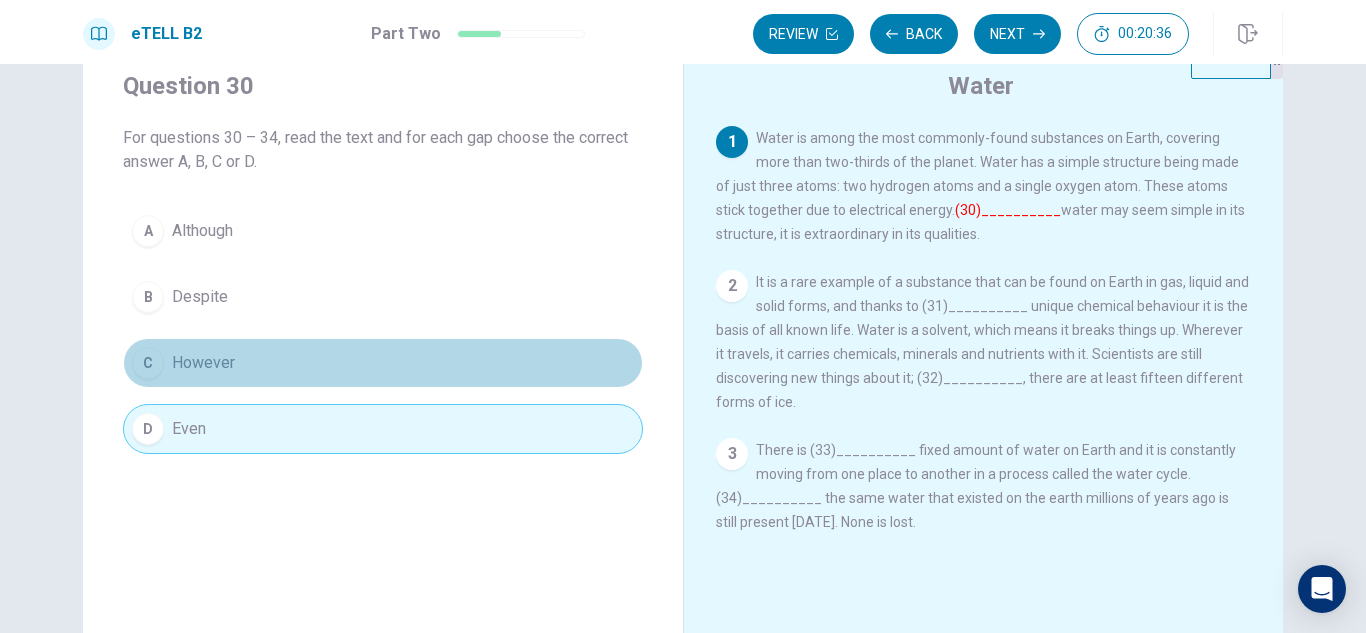 click on "C However" at bounding box center (383, 363) 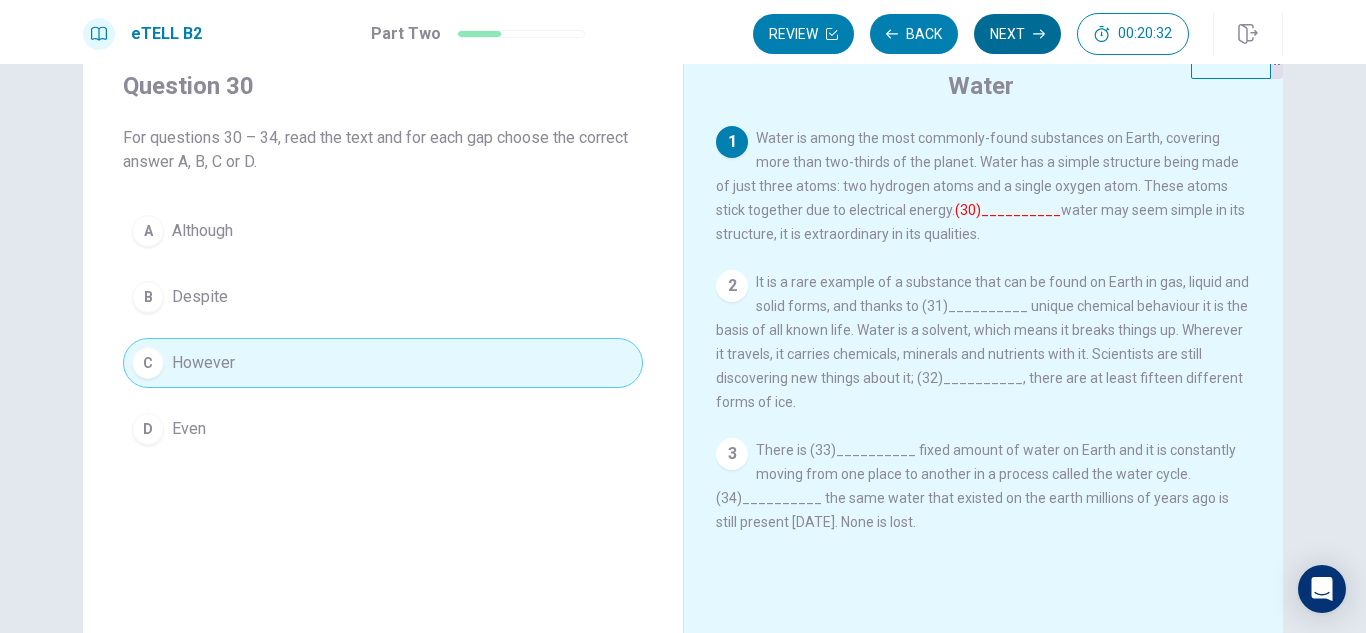 click on "Next" at bounding box center [1017, 34] 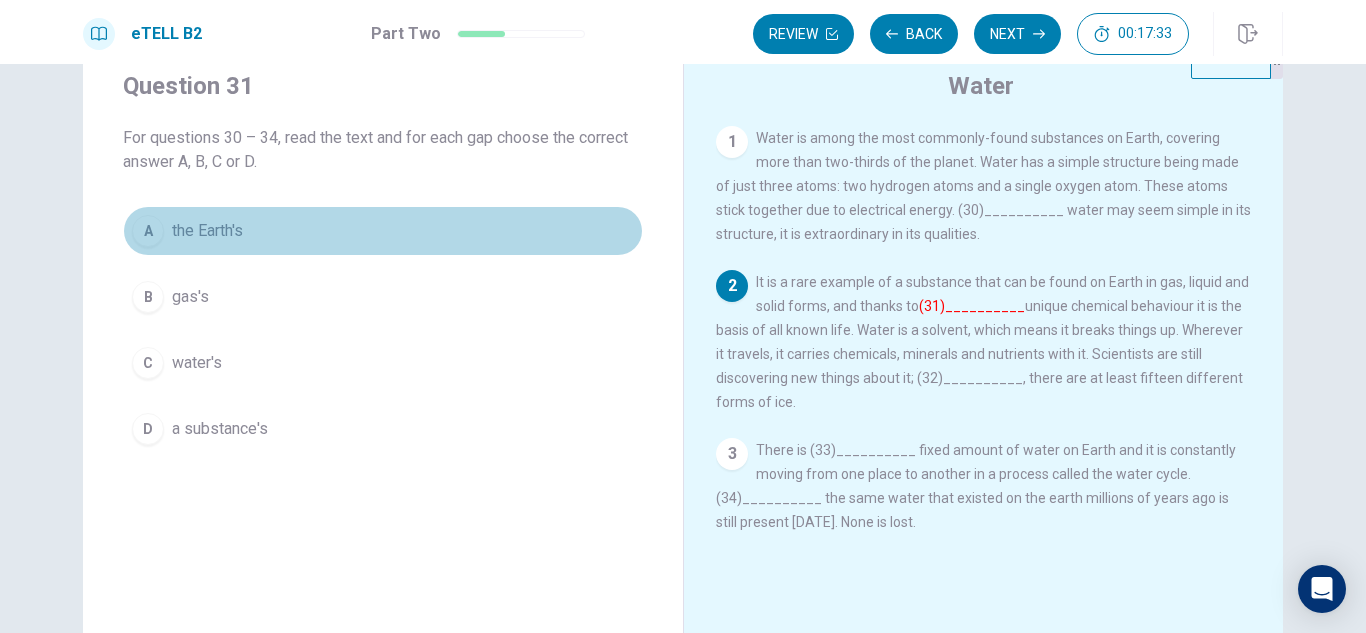 click on "the Earth's" at bounding box center (207, 231) 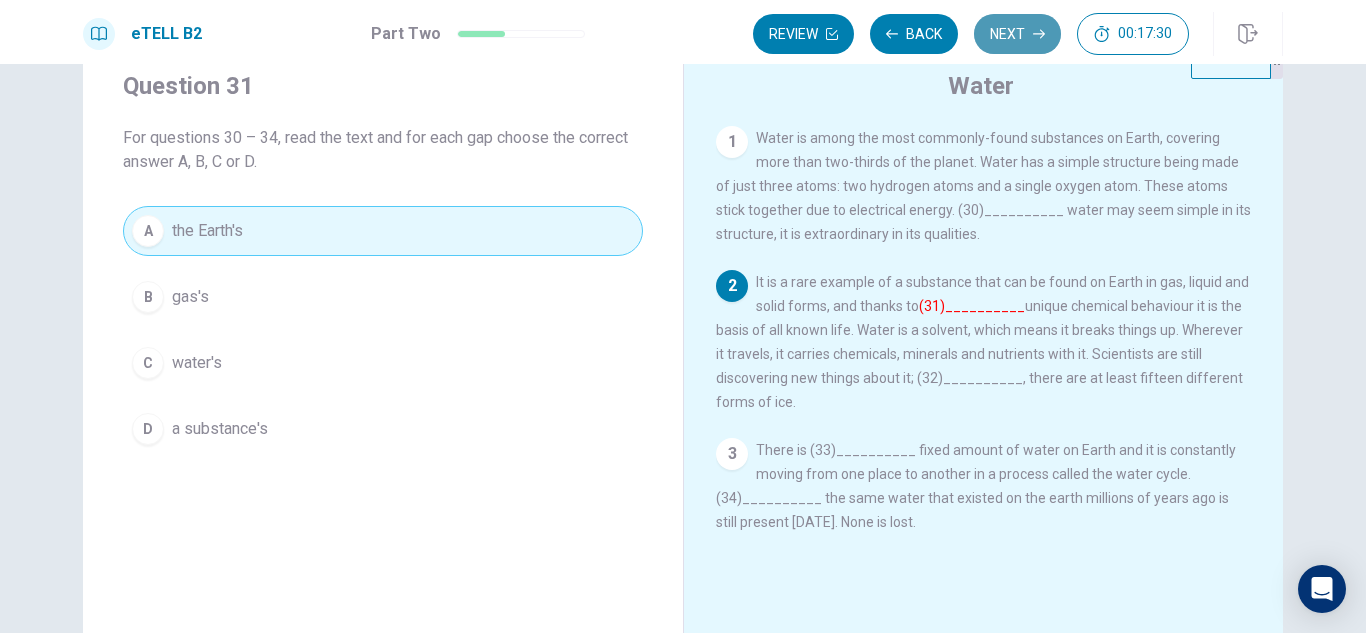 click on "Next" at bounding box center (1017, 34) 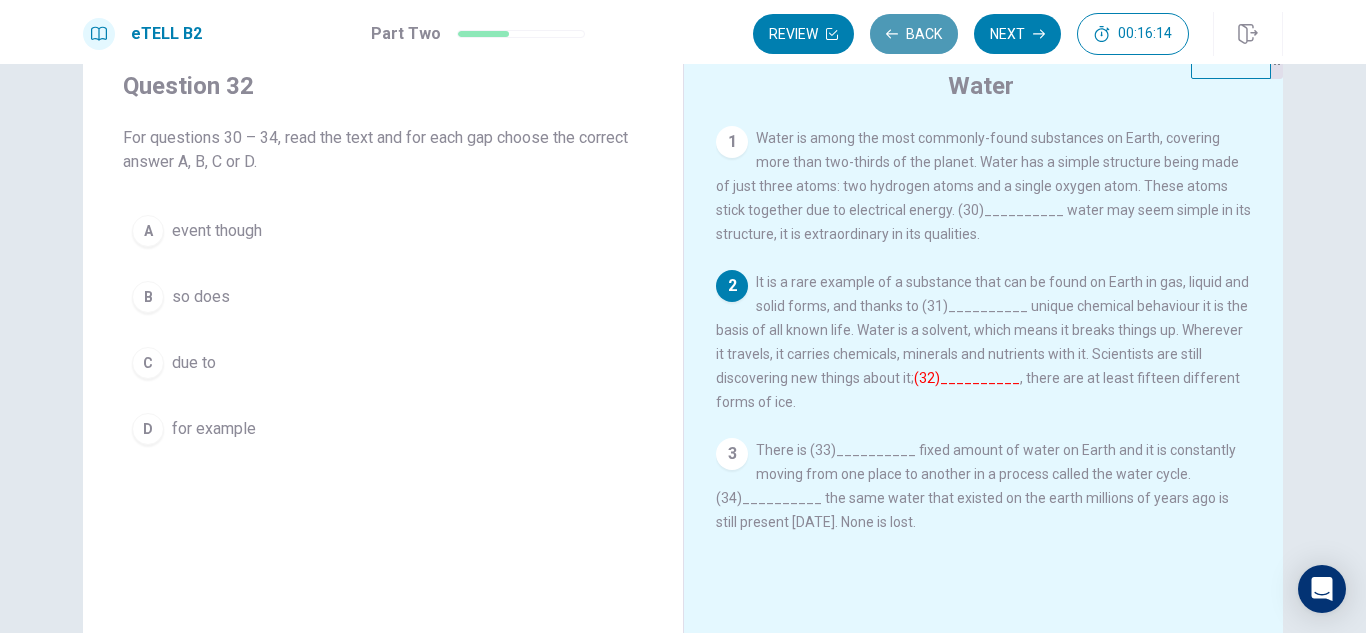 click on "Back" at bounding box center (914, 34) 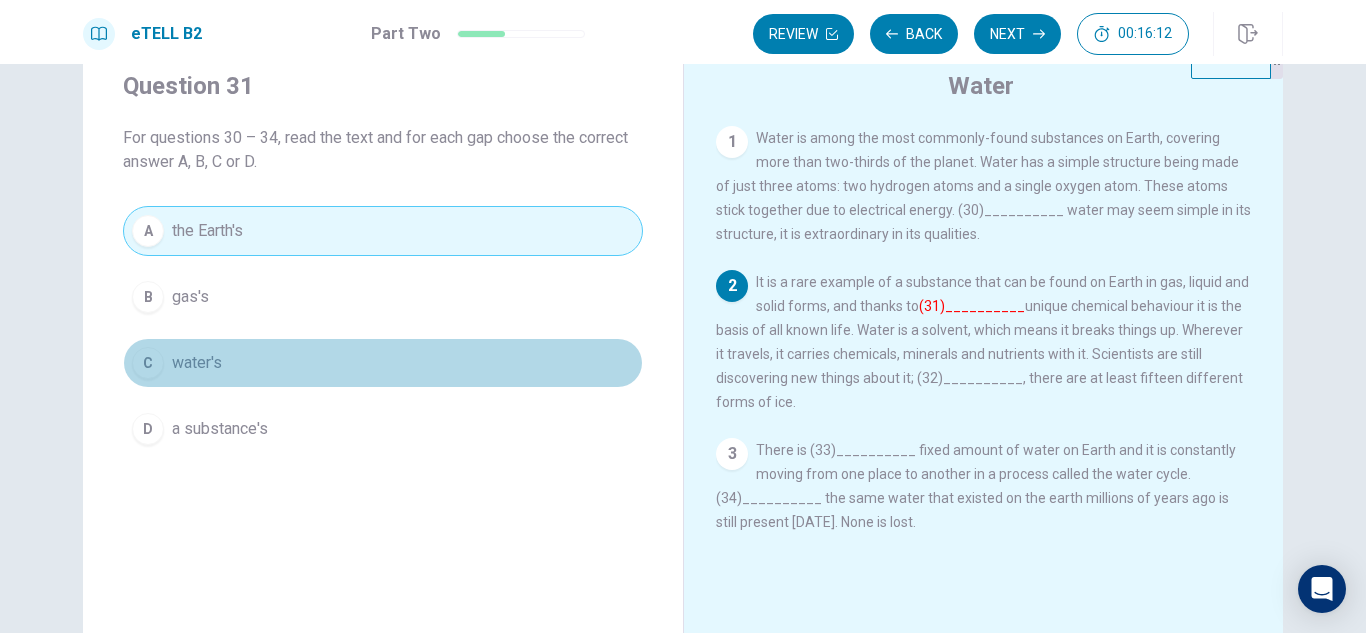 click on "C water's" at bounding box center [383, 363] 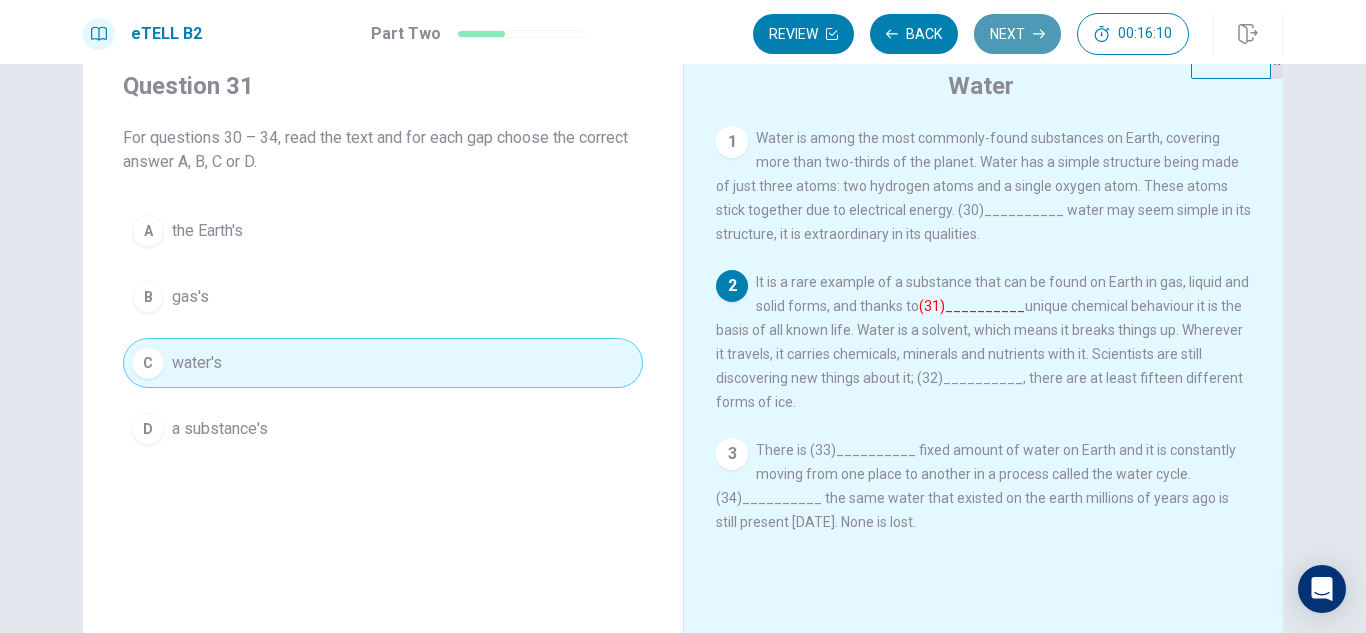 click on "Next" at bounding box center (1017, 34) 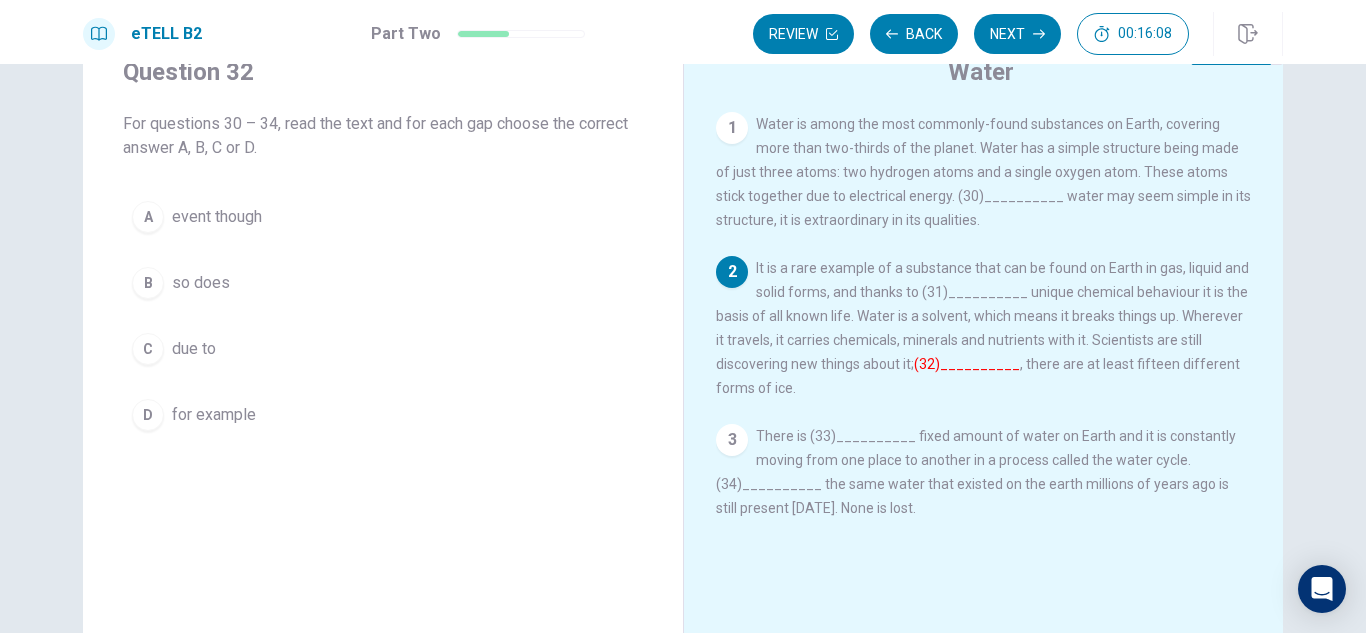scroll, scrollTop: 81, scrollLeft: 0, axis: vertical 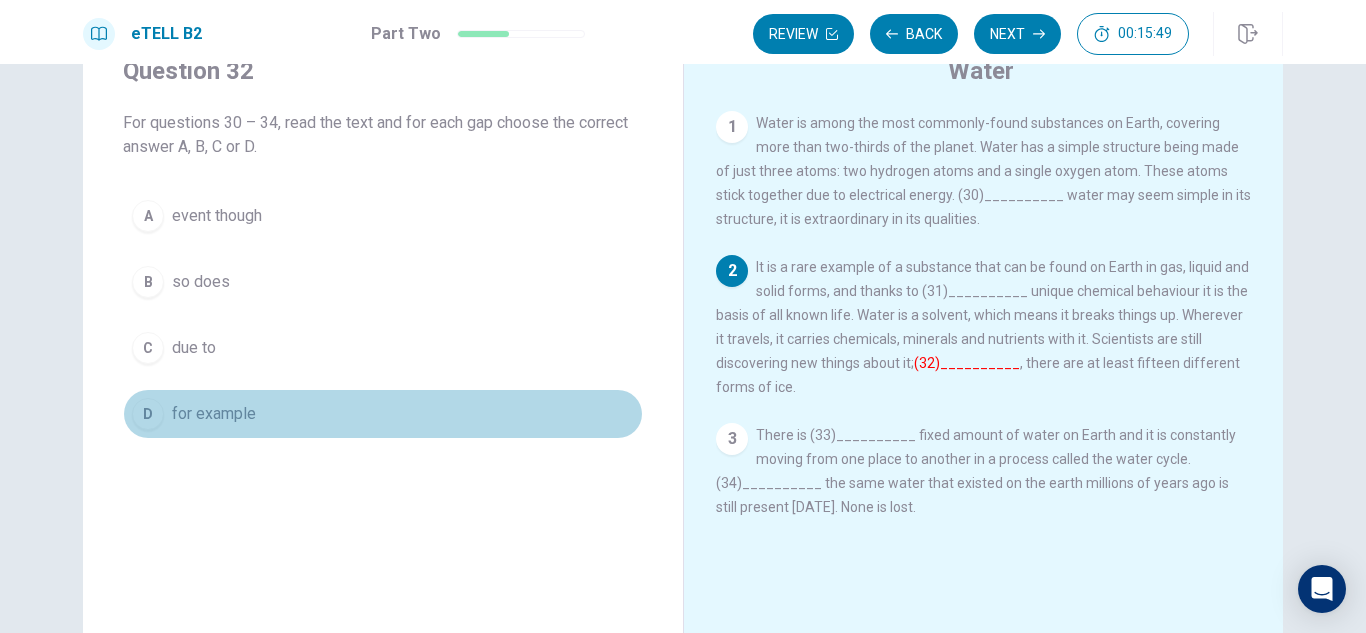 click on "D for example" at bounding box center (383, 414) 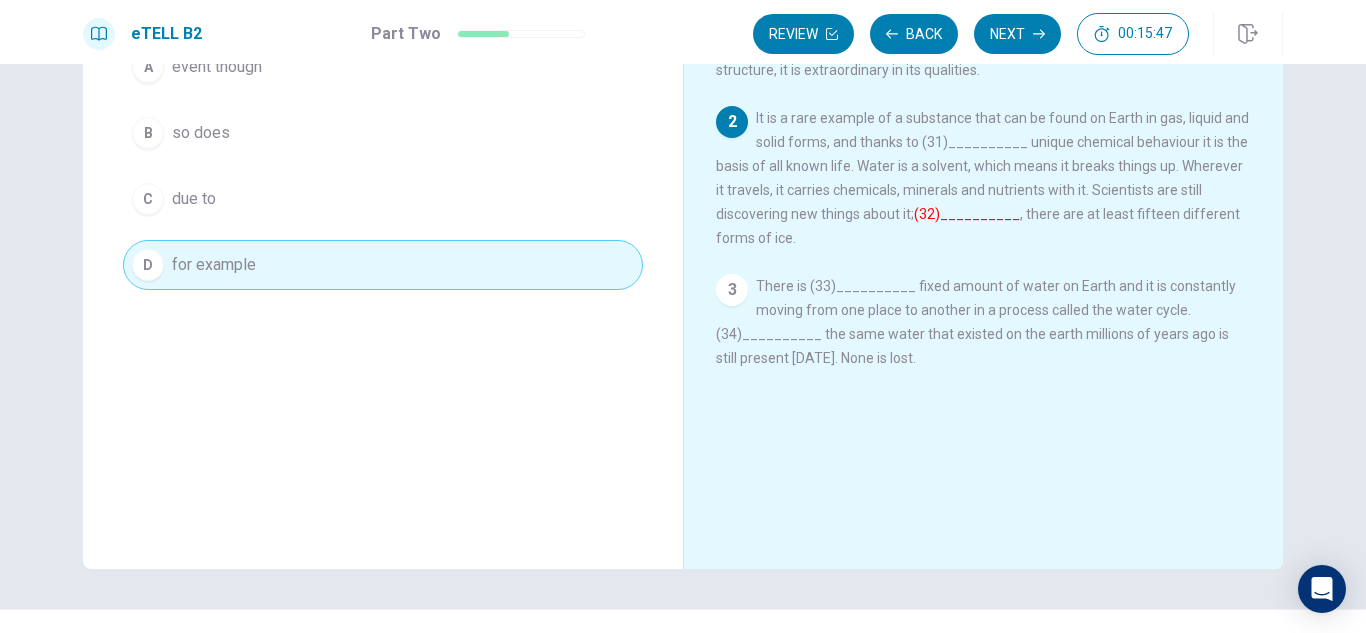 scroll, scrollTop: 231, scrollLeft: 0, axis: vertical 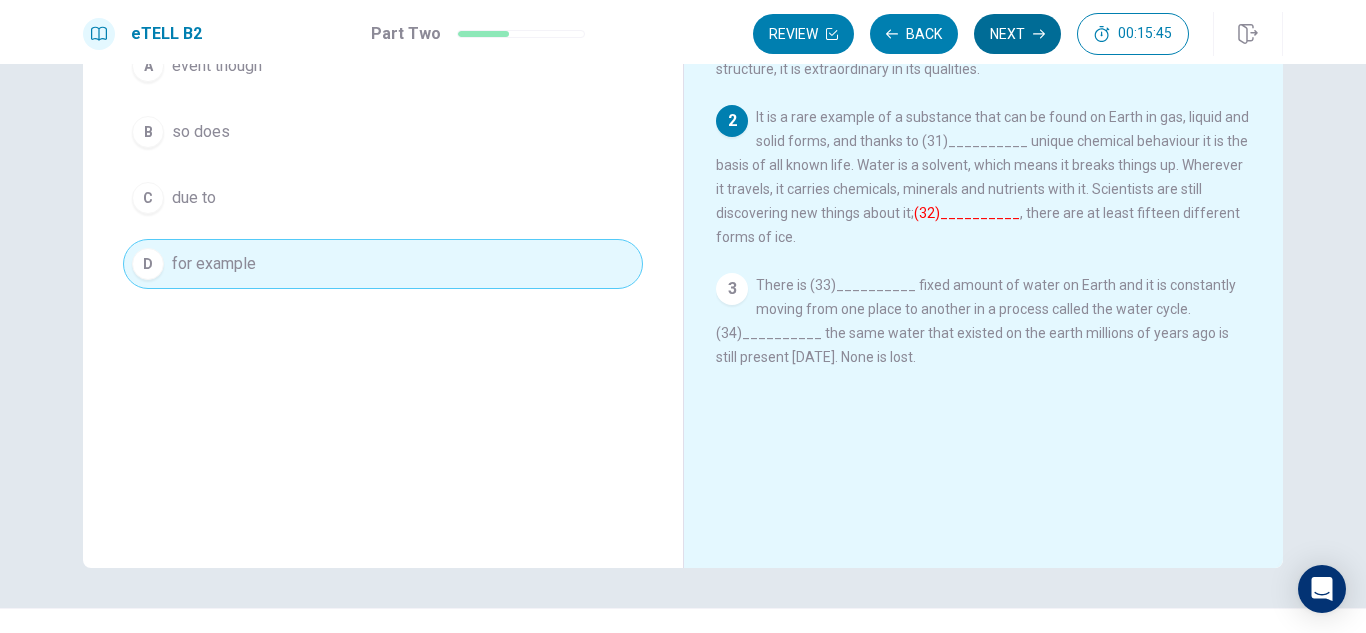 click on "Next" at bounding box center [1017, 34] 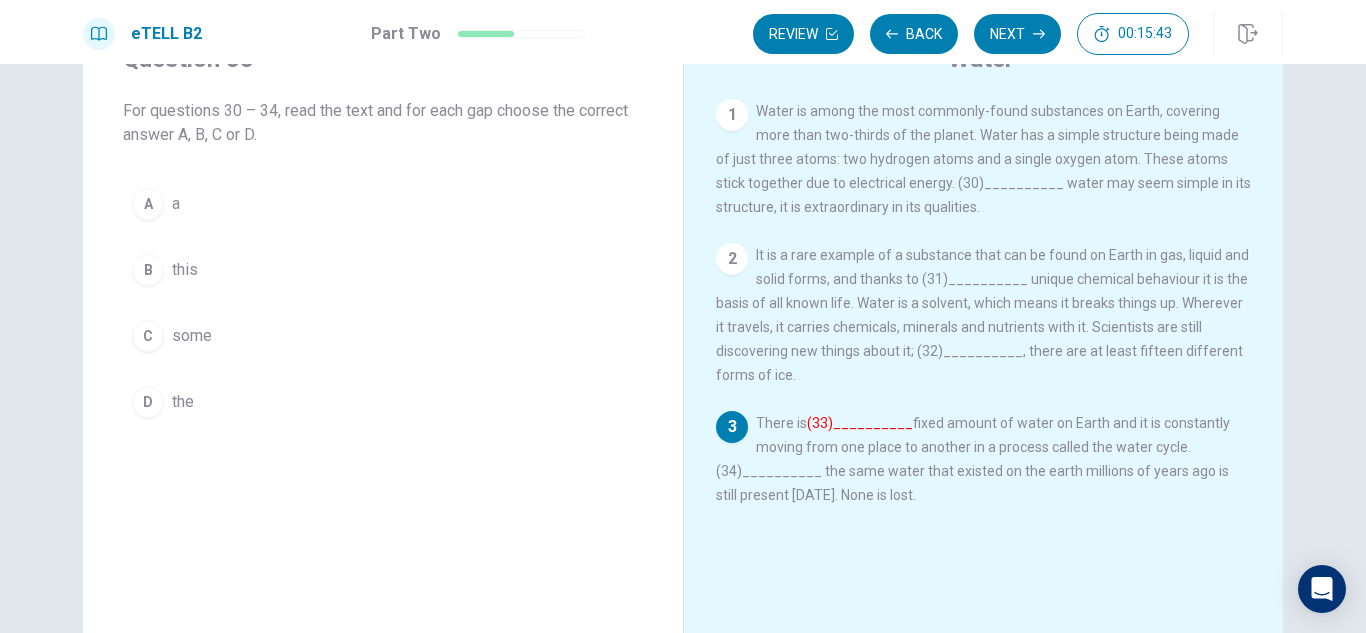 scroll, scrollTop: 92, scrollLeft: 0, axis: vertical 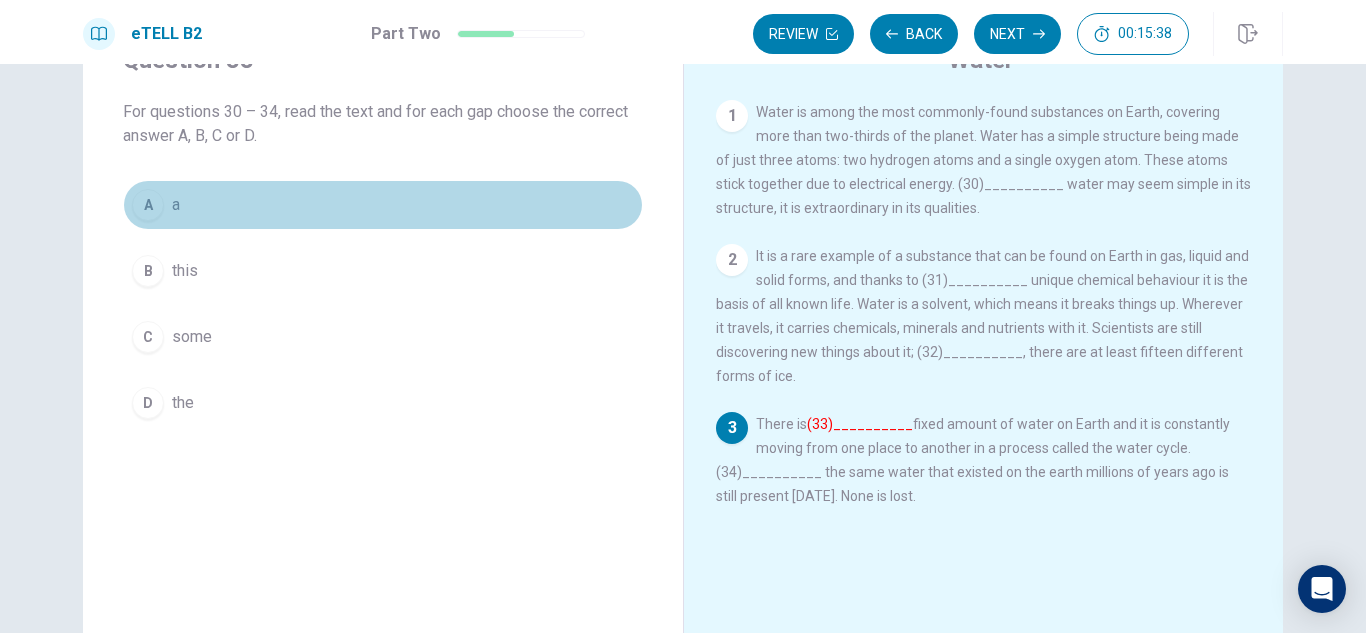 click on "A a" at bounding box center [383, 205] 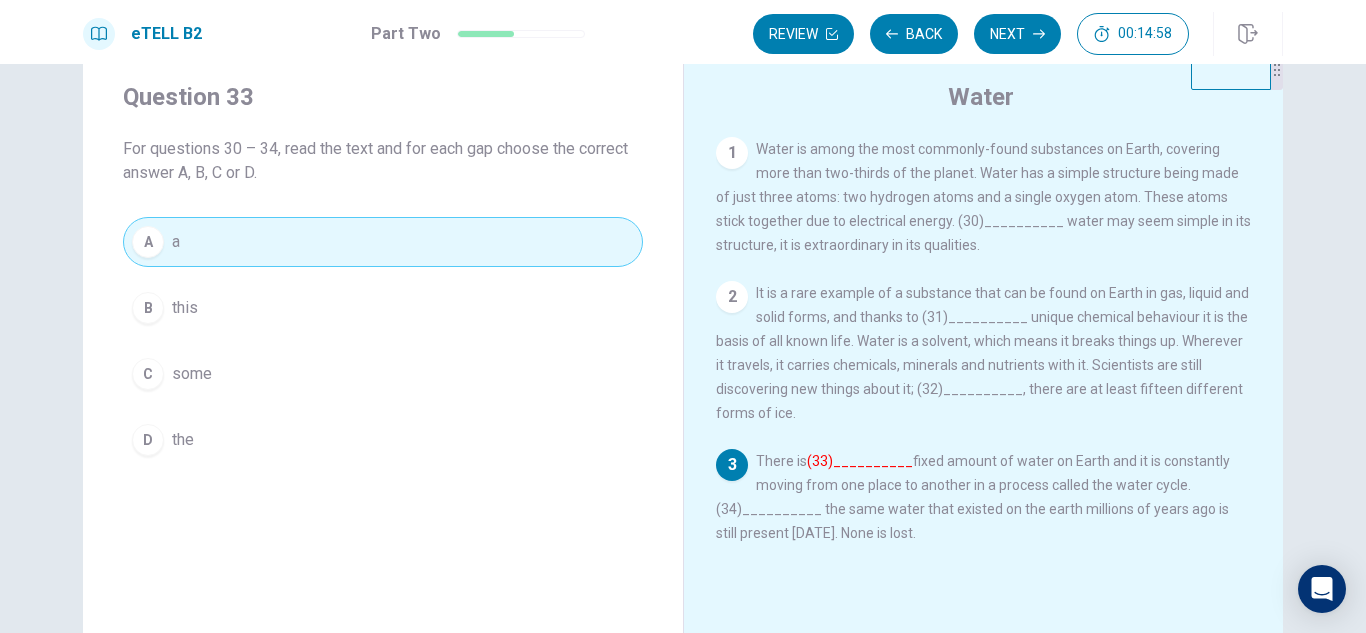 scroll, scrollTop: 52, scrollLeft: 0, axis: vertical 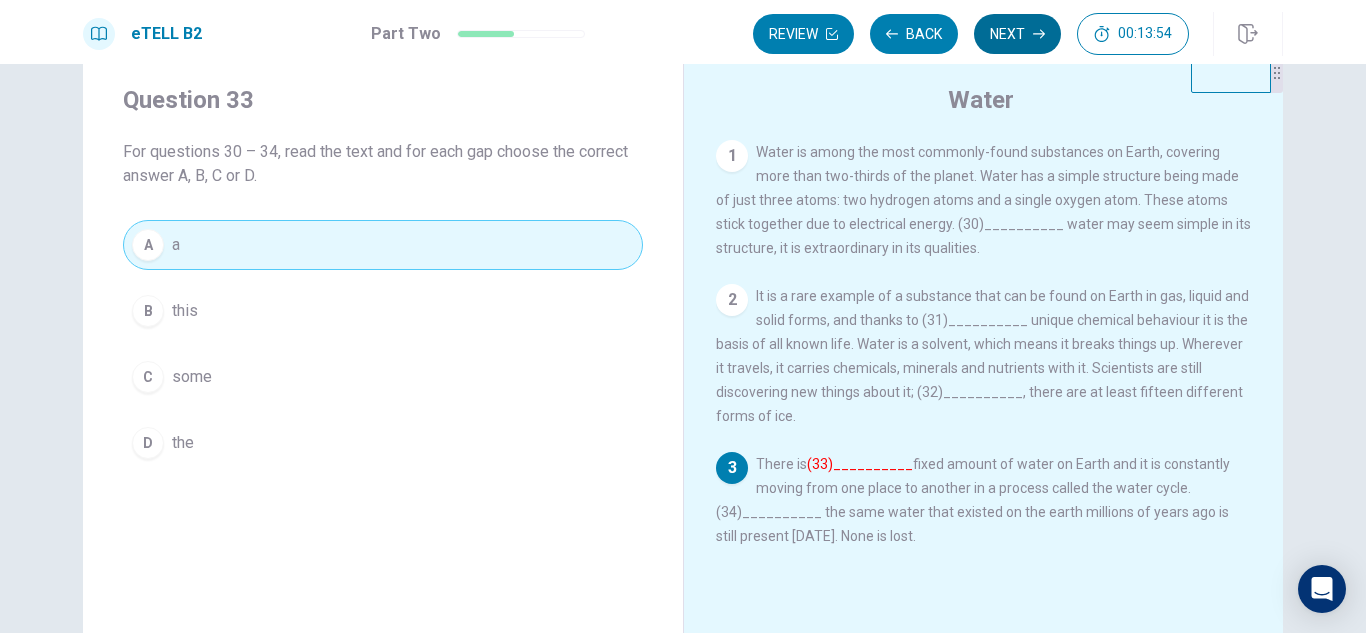 click on "Next" at bounding box center (1017, 34) 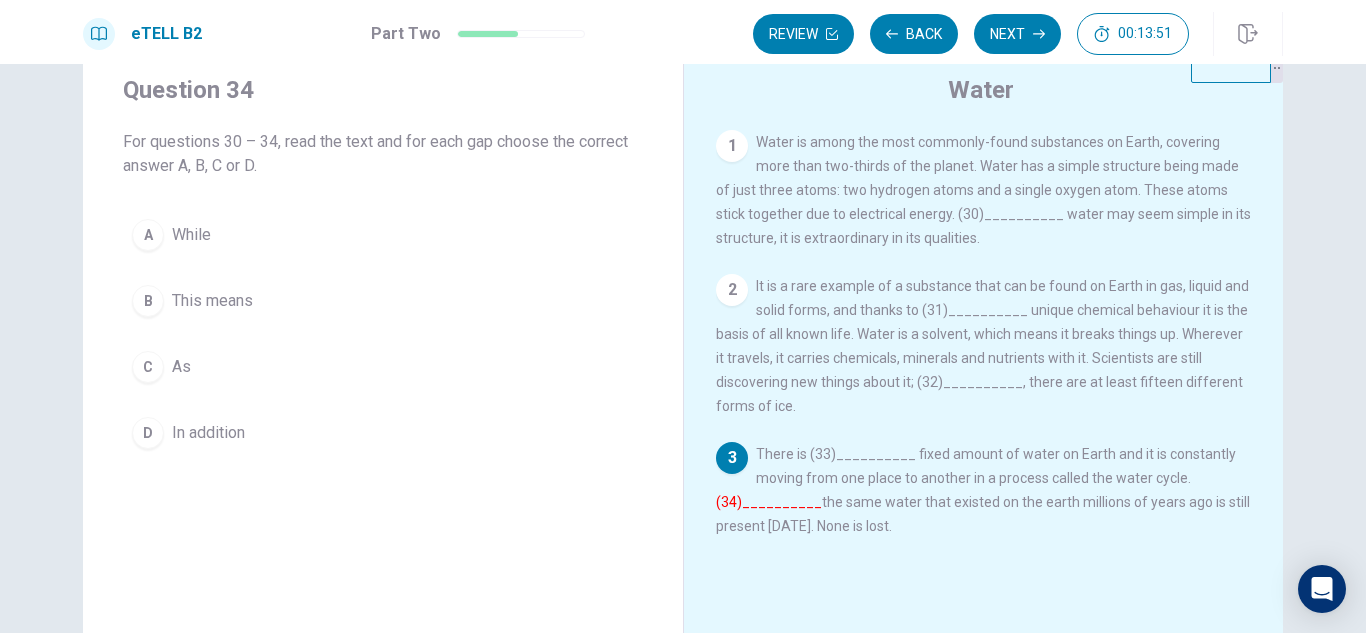 scroll, scrollTop: 63, scrollLeft: 0, axis: vertical 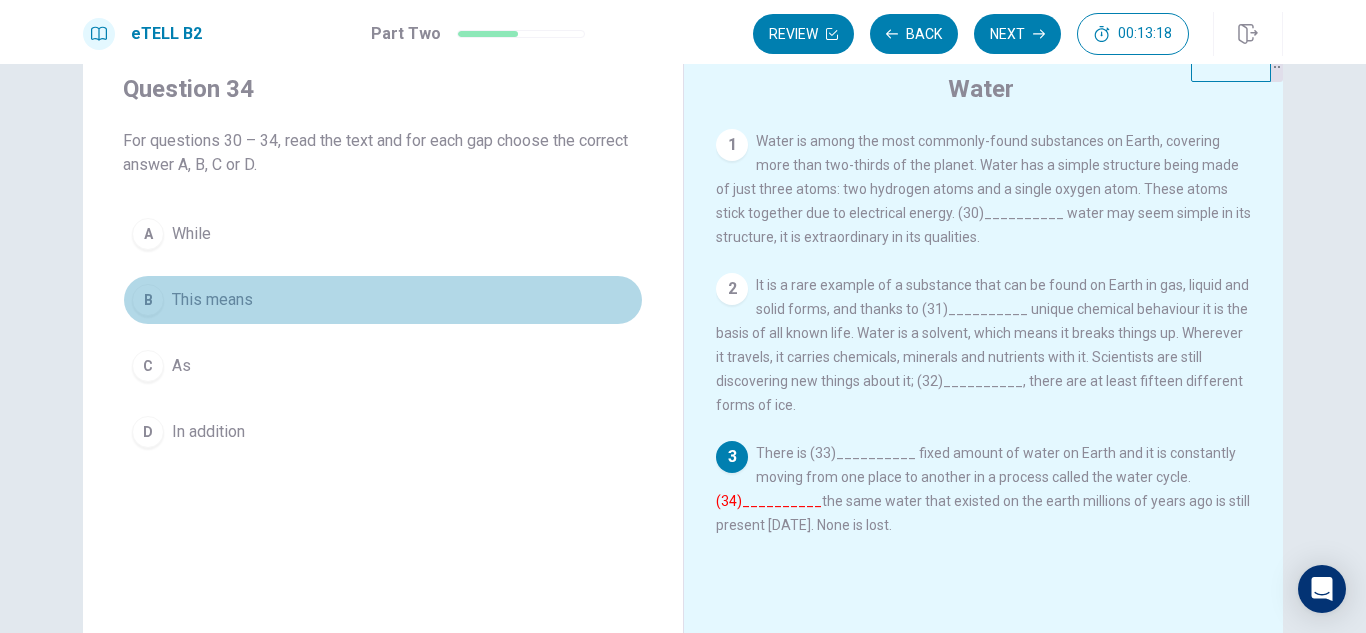 click on "B This means" at bounding box center [383, 300] 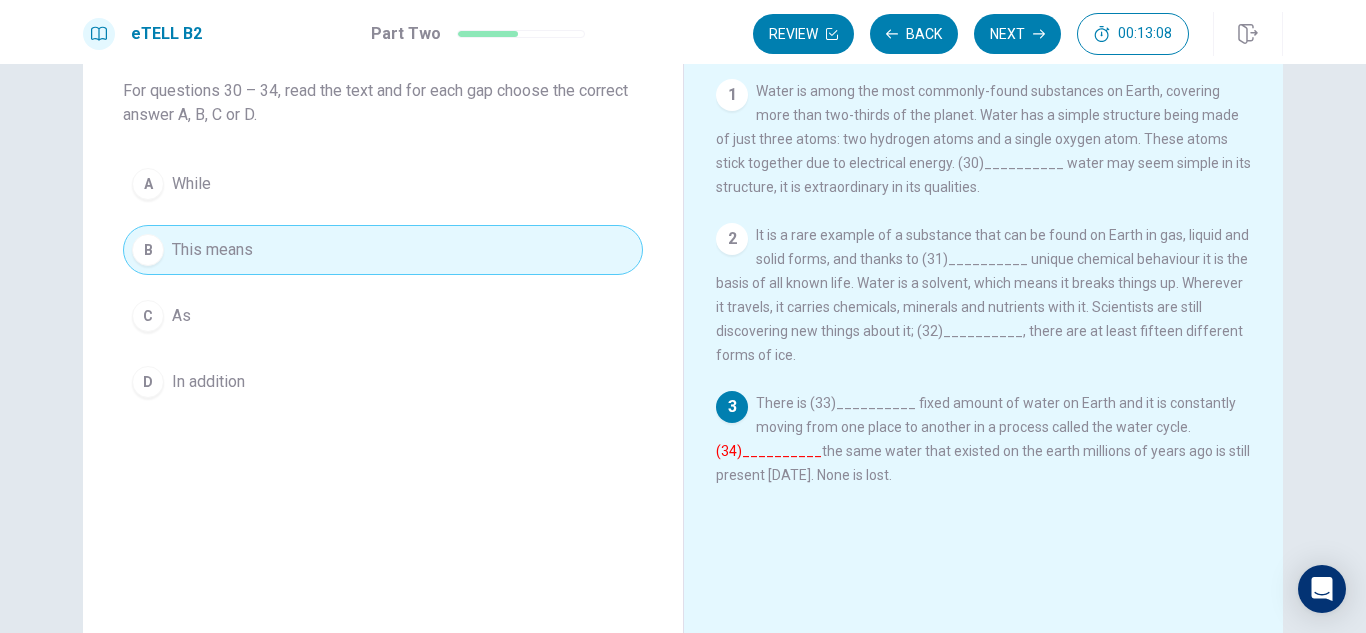 scroll, scrollTop: 116, scrollLeft: 0, axis: vertical 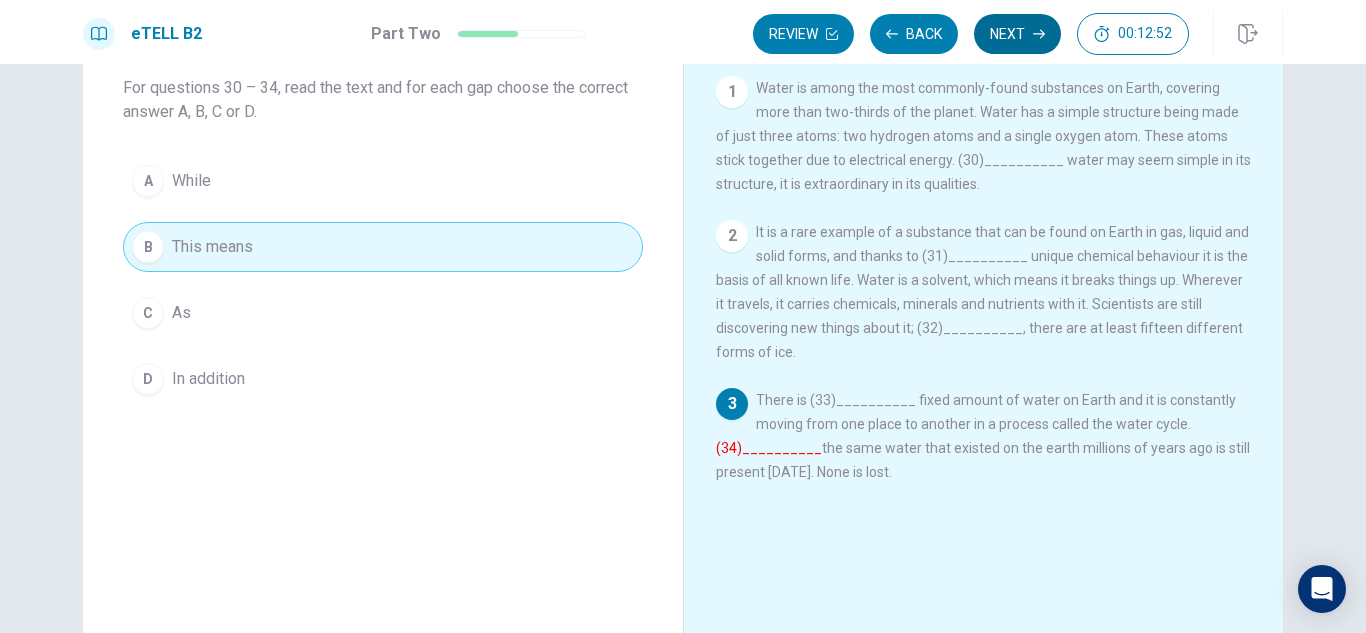click on "Next" at bounding box center [1017, 34] 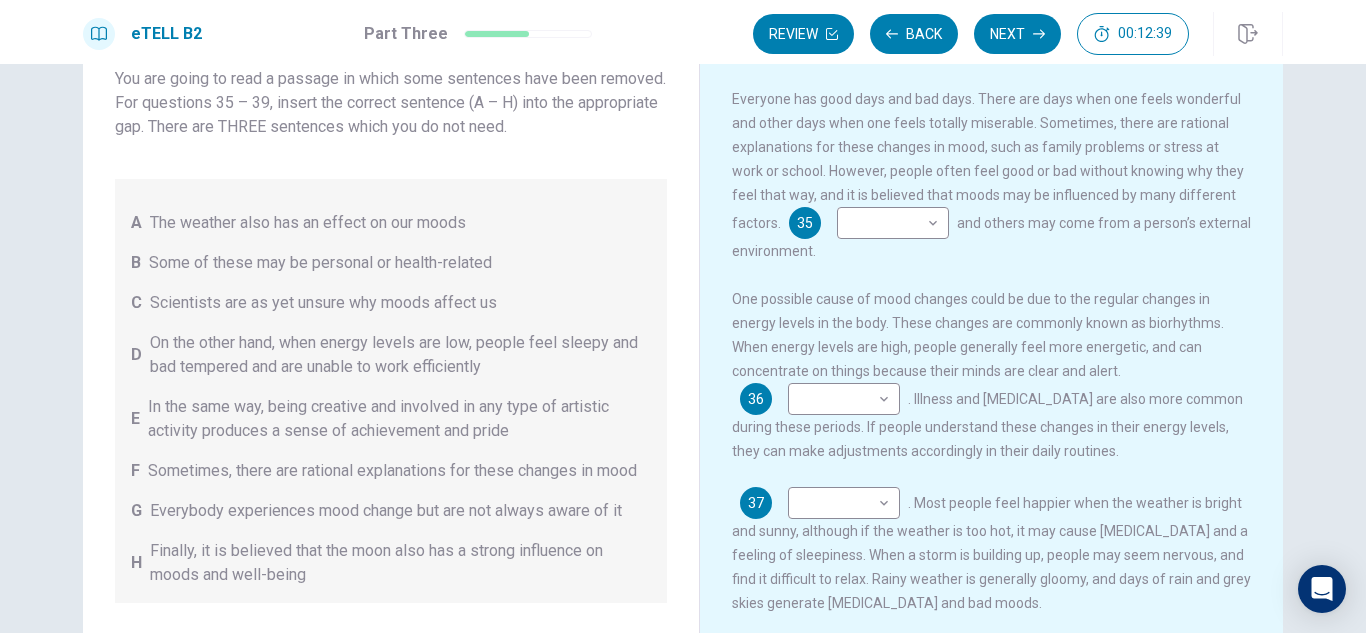 scroll, scrollTop: 128, scrollLeft: 0, axis: vertical 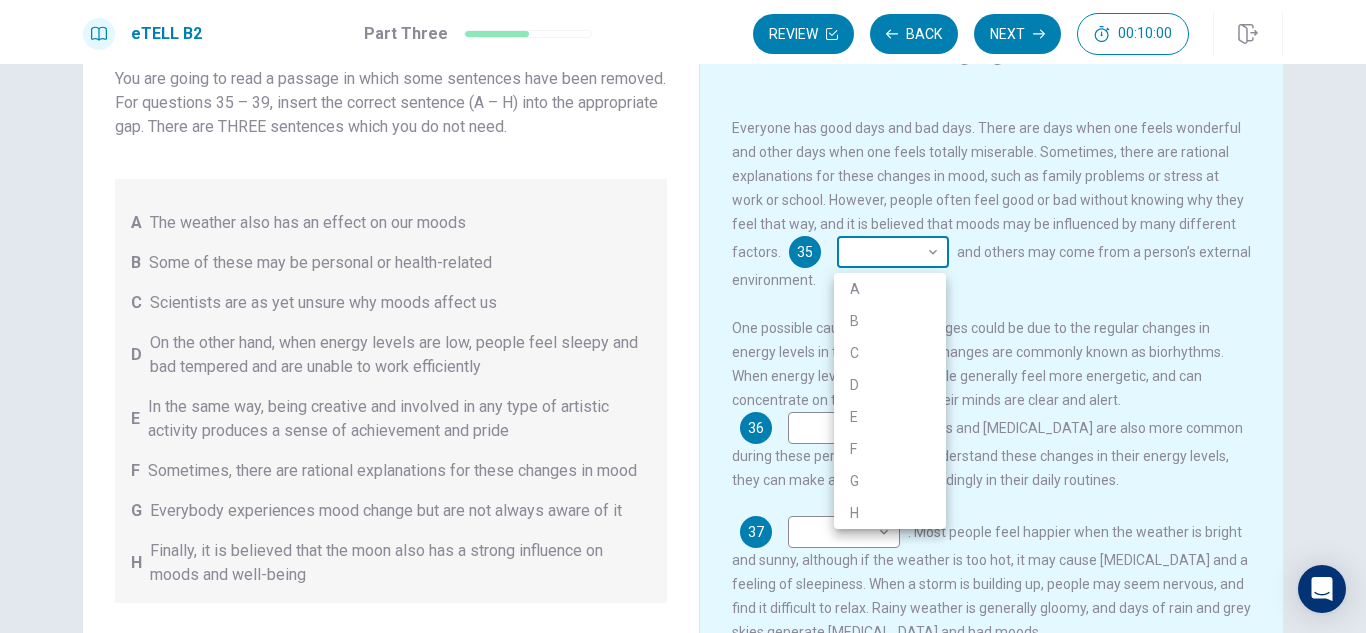 click on "This site uses cookies, as explained in our  Privacy Policy . If you agree to the use of cookies, please click the Accept button and continue to browse our site.   Privacy Policy Accept   eTELL B2 Part Three Review Back Next 00:10:00 Question 15 - 19 of 30 00:10:00 Review Back Next Questions 35 - 39 You are going to read a passage in which some sentences have been  removed. For questions 35 – 39, insert the correct sentence (A – H) into the  appropriate gap. There are THREE sentences which you do not need. A The weather also has an effect on our moods B Some of these may be personal or health-related C Scientists are as yet unsure why moods affect us D On the other hand, when energy levels are low, people feel sleepy and bad tempered and are unable to work efficiently E In the same way, being creative and involved in any type of artistic activity  produces a sense of achievement and pride F Sometimes, there are rational explanations for these changes in mood G H Changing Mood 35 ​ ​ 36 ​ ​ 37 ​" at bounding box center [683, 316] 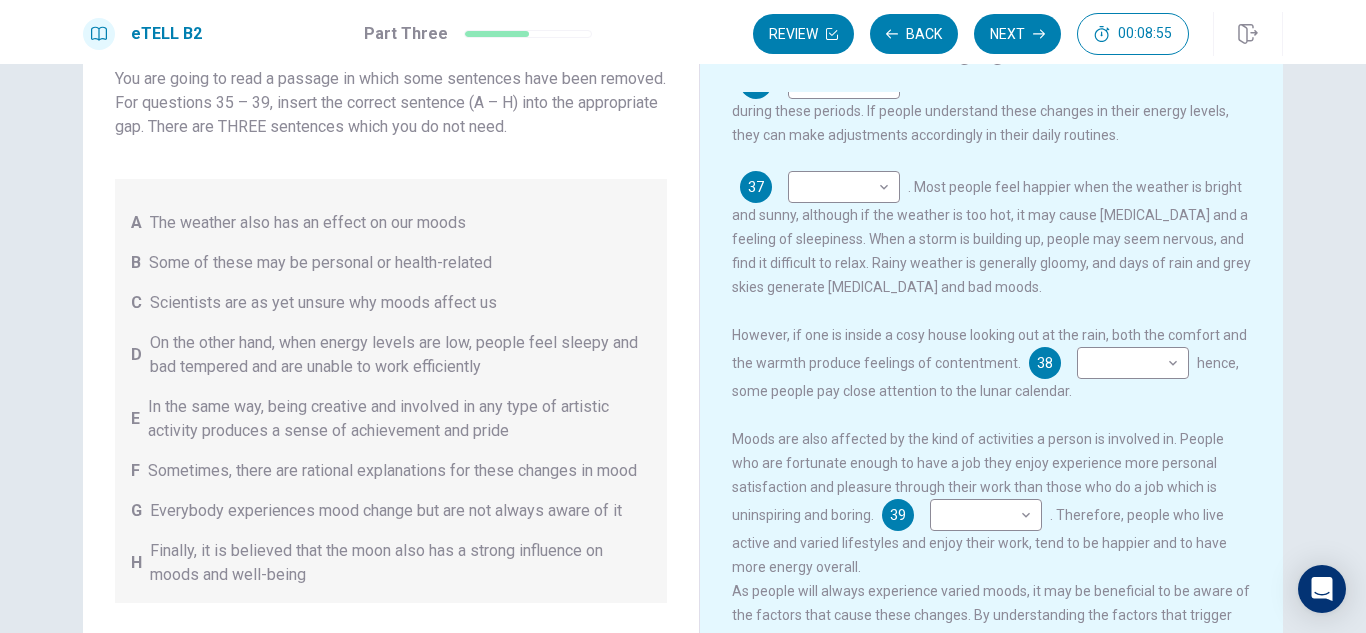 scroll, scrollTop: 372, scrollLeft: 0, axis: vertical 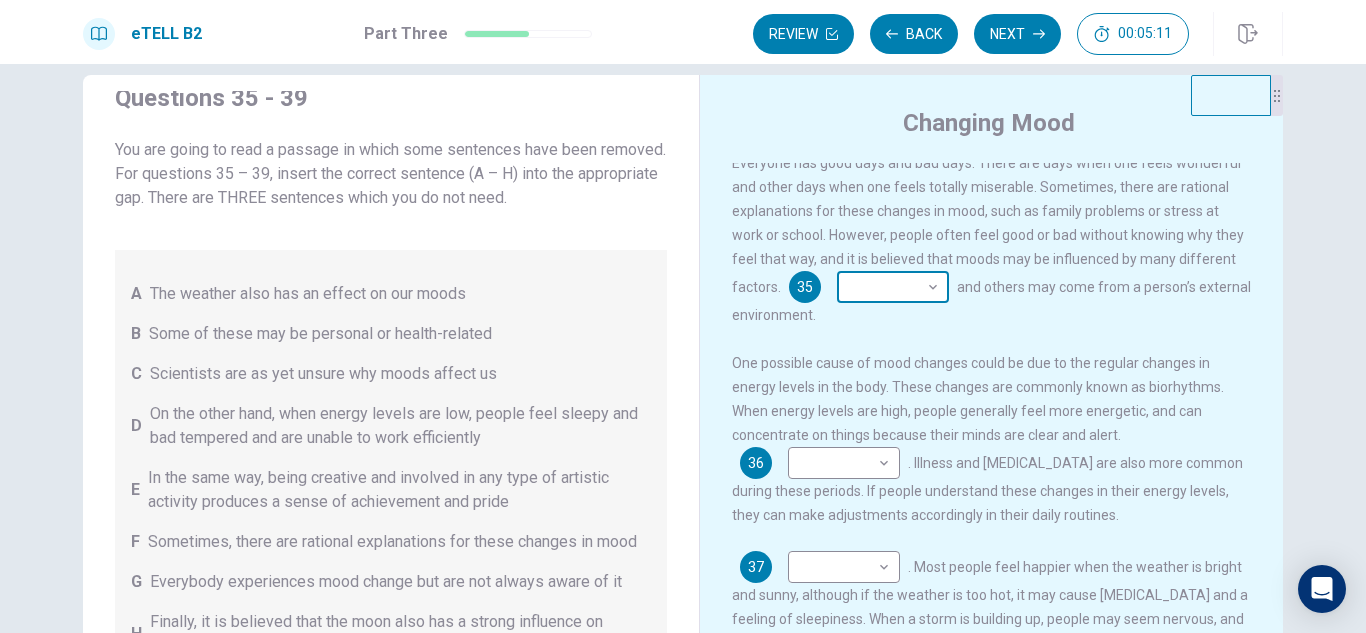 click on "This site uses cookies, as explained in our  Privacy Policy . If you agree to the use of cookies, please click the Accept button and continue to browse our site.   Privacy Policy Accept   eTELL B2 Part Three Review Back Next 00:05:11 Question 15 - 19 of 30 00:05:11 Review Back Next Questions 35 - 39 You are going to read a passage in which some sentences have been  removed. For questions 35 – 39, insert the correct sentence (A – H) into the  appropriate gap. There are THREE sentences which you do not need. A The weather also has an effect on our moods B Some of these may be personal or health-related C Scientists are as yet unsure why moods affect us D On the other hand, when energy levels are low, people feel sleepy and bad tempered and are unable to work efficiently E In the same way, being creative and involved in any type of artistic activity  produces a sense of achievement and pride F Sometimes, there are rational explanations for these changes in mood G H Changing Mood 35 ​ ​ 36 ​ ​ 37 ​" at bounding box center (683, 316) 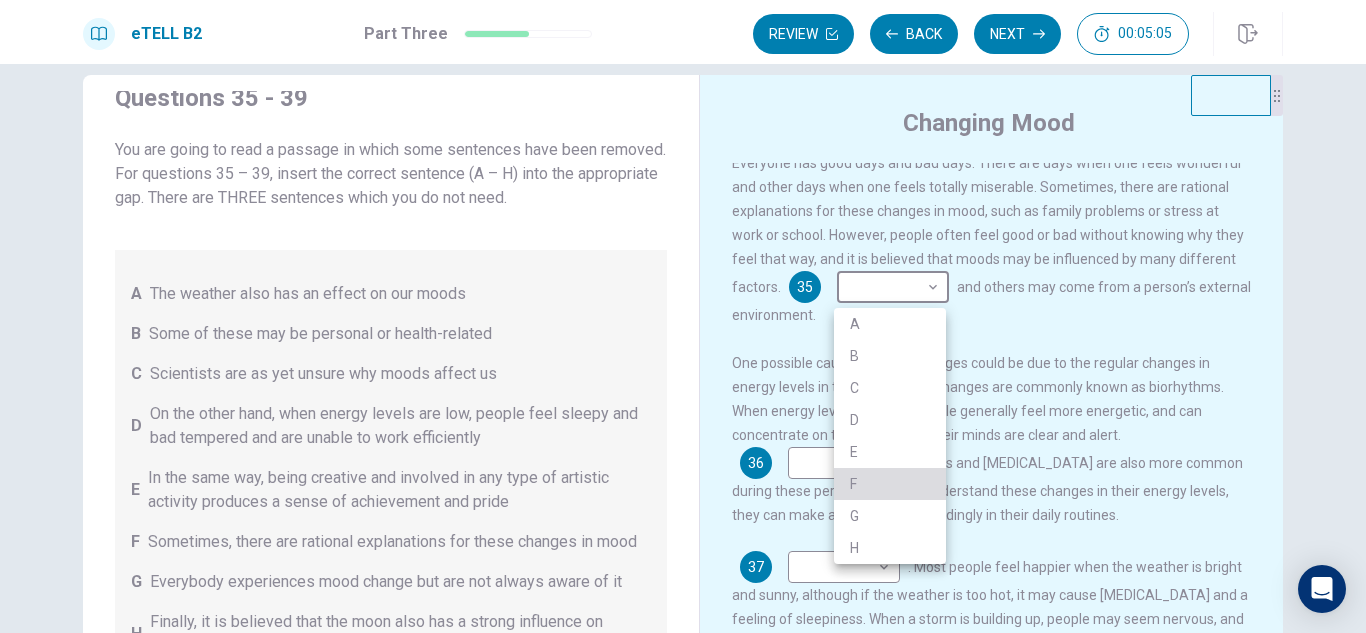 click on "F" at bounding box center [890, 484] 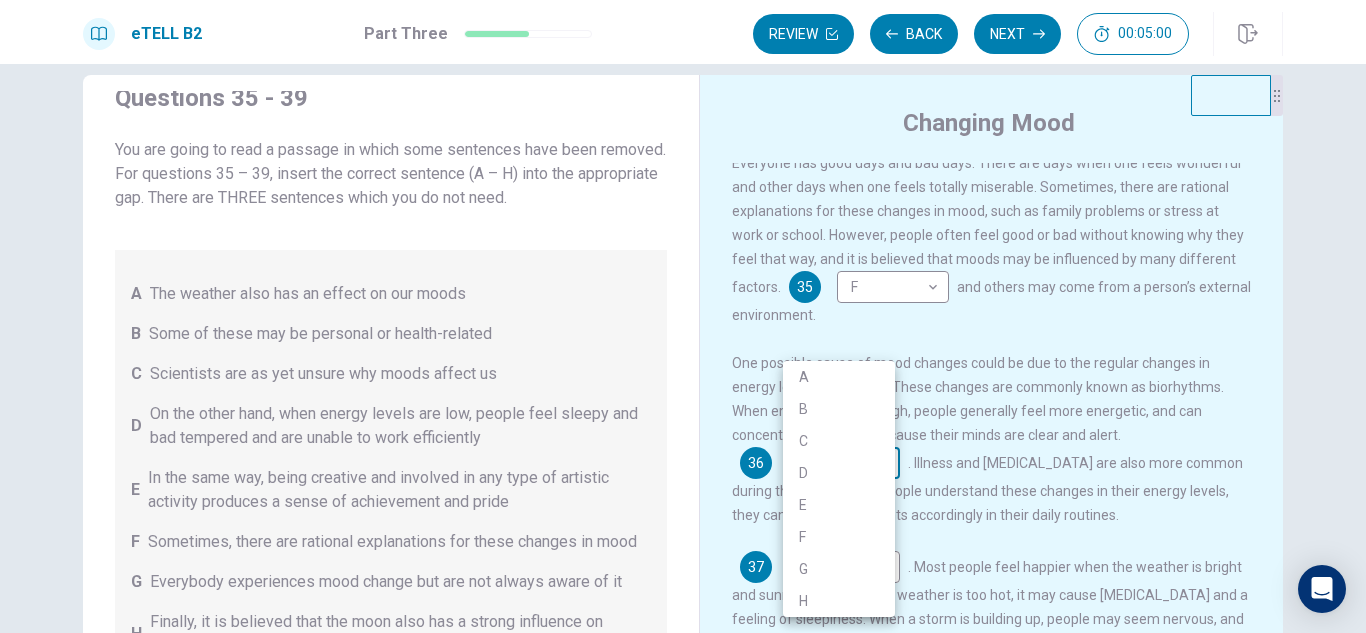 click on "This site uses cookies, as explained in our  Privacy Policy . If you agree to the use of cookies, please click the Accept button and continue to browse our site.   Privacy Policy Accept   eTELL B2 Part Three Review Back Next 00:05:00 Question 15 - 19 of 30 00:05:00 Review Back Next Questions 35 - 39 You are going to read a passage in which some sentences have been  removed. For questions 35 – 39, insert the correct sentence (A – H) into the  appropriate gap. There are THREE sentences which you do not need. A The weather also has an effect on our moods B Some of these may be personal or health-related C Scientists are as yet unsure why moods affect us D On the other hand, when energy levels are low, people feel sleepy and bad tempered and are unable to work efficiently E In the same way, being creative and involved in any type of artistic activity  produces a sense of achievement and pride F Sometimes, there are rational explanations for these changes in mood G H Changing Mood 35 F * ​ 36 ​ ​ 37 ​" at bounding box center (683, 316) 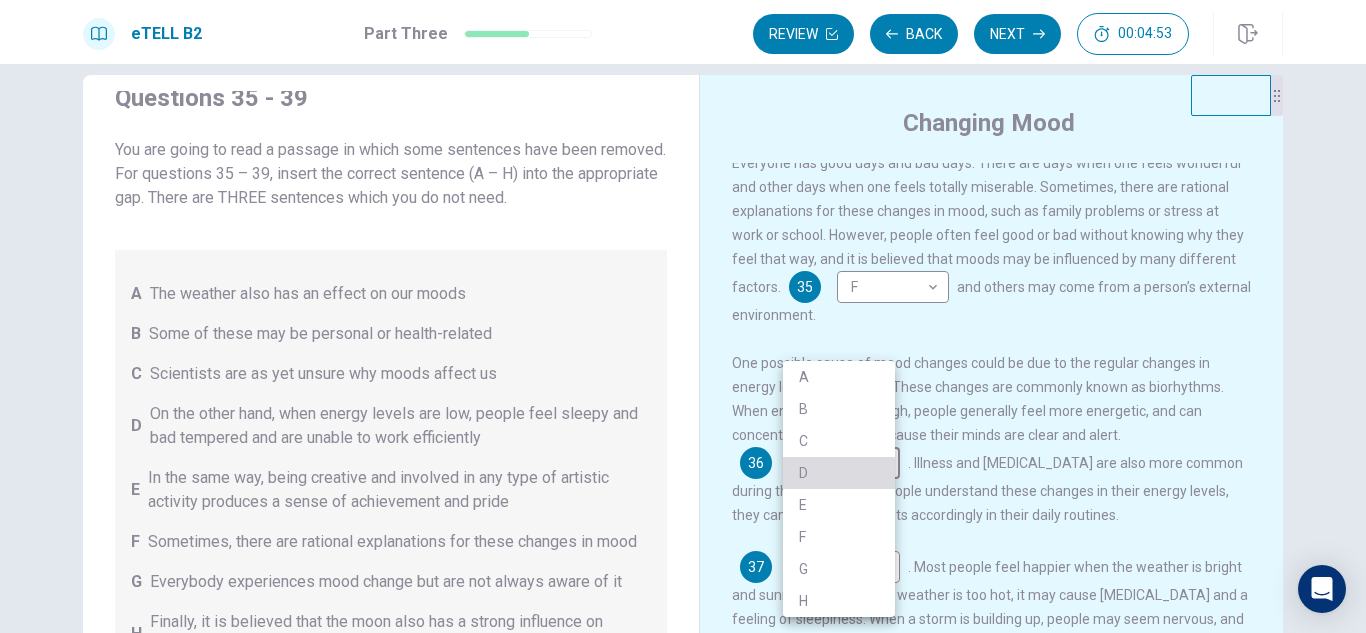 click on "D" at bounding box center (839, 473) 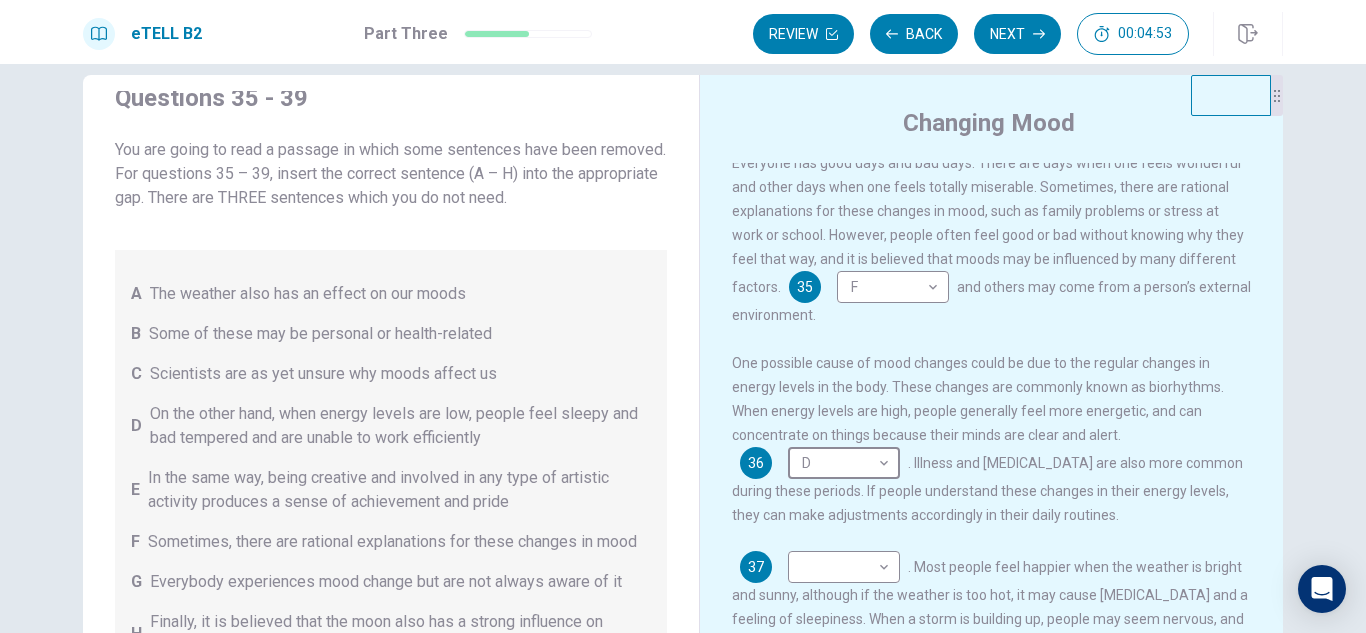 type on "*" 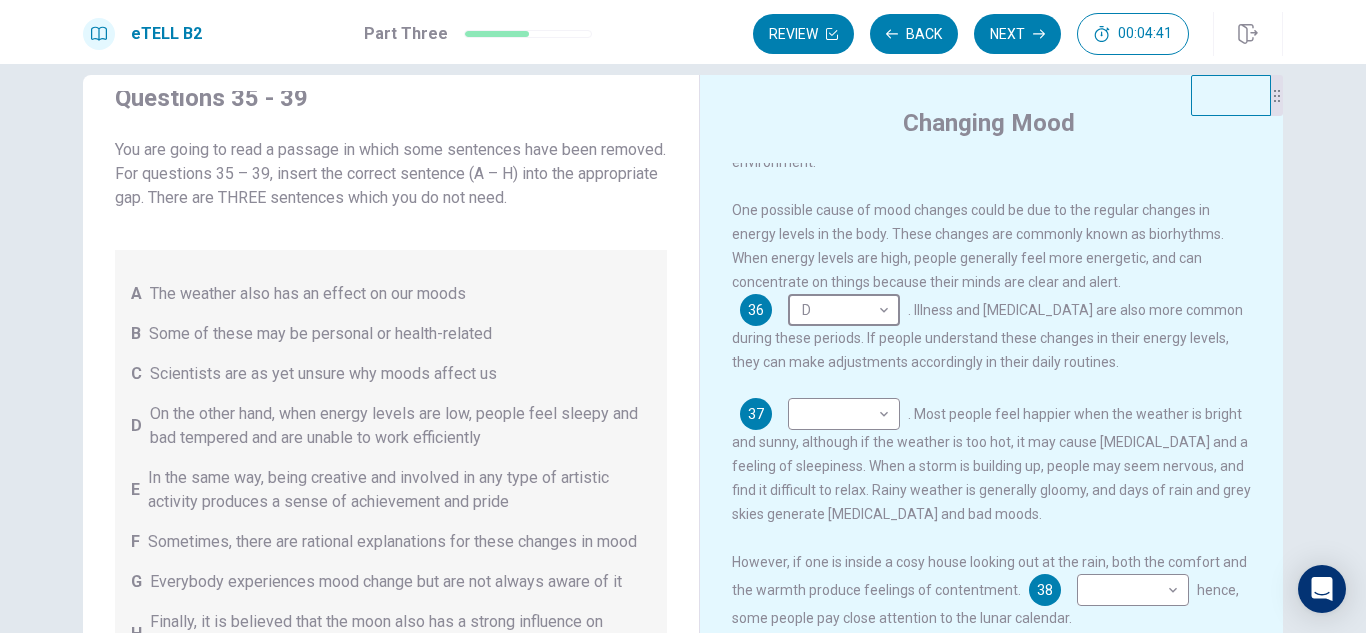scroll, scrollTop: 190, scrollLeft: 0, axis: vertical 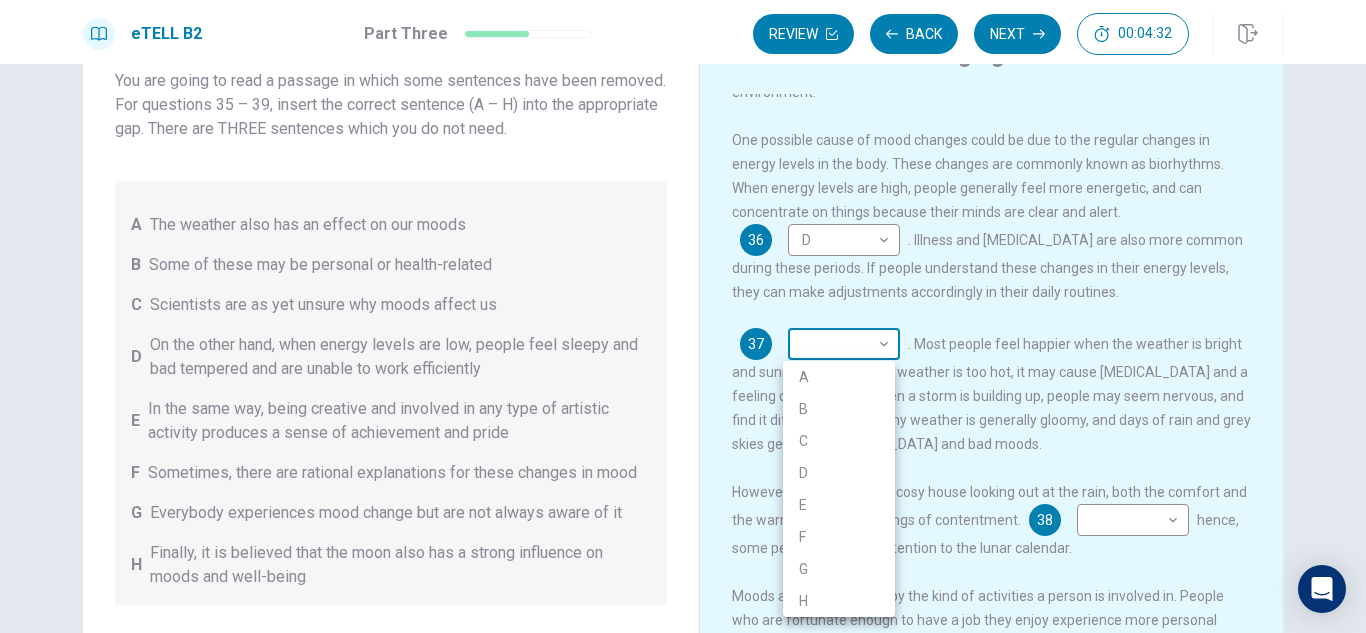 click on "This site uses cookies, as explained in our  Privacy Policy . If you agree to the use of cookies, please click the Accept button and continue to browse our site.   Privacy Policy Accept   eTELL B2 Part Three Review Back Next 00:04:32 Question 15 - 19 of 30 00:04:32 Review Back Next Questions 35 - 39 You are going to read a passage in which some sentences have been  removed. For questions 35 – 39, insert the correct sentence (A – H) into the  appropriate gap. There are THREE sentences which you do not need. A The weather also has an effect on our moods B Some of these may be personal or health-related C Scientists are as yet unsure why moods affect us D On the other hand, when energy levels are low, people feel sleepy and bad tempered and are unable to work efficiently E In the same way, being creative and involved in any type of artistic activity  produces a sense of achievement and pride F Sometimes, there are rational explanations for these changes in mood G H Changing Mood 35 F * ​ 36 D * ​ 37 ​" at bounding box center (683, 316) 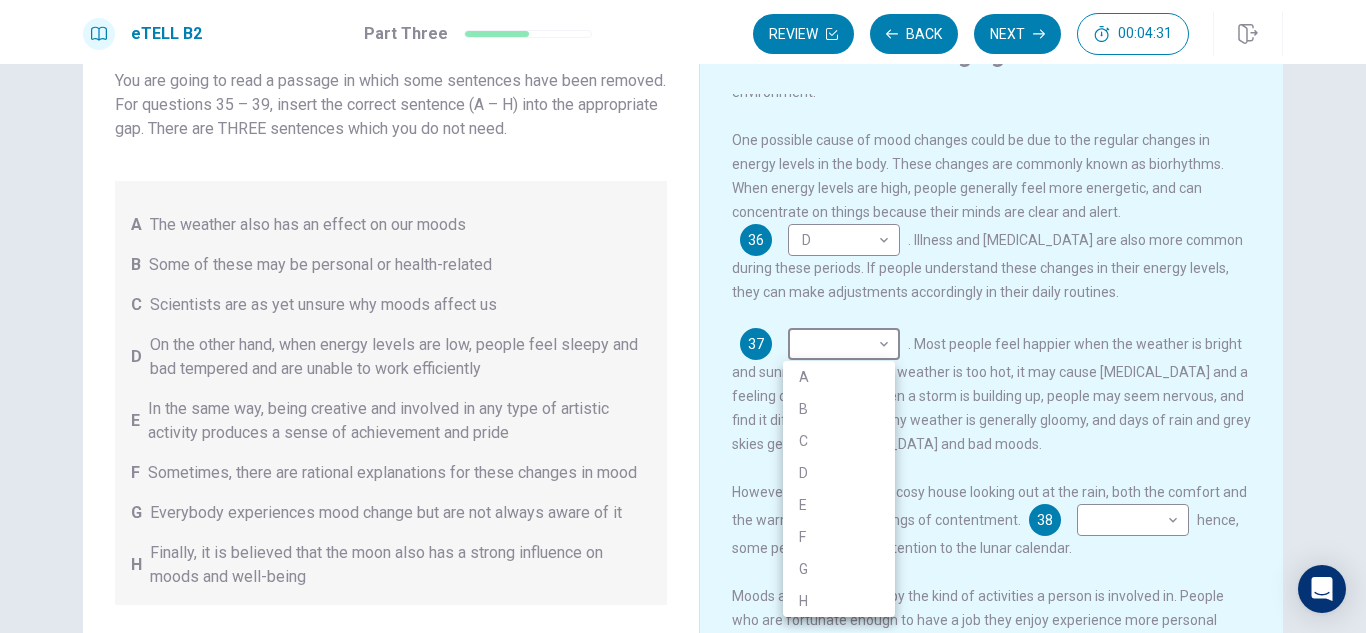 click on "B" at bounding box center (839, 409) 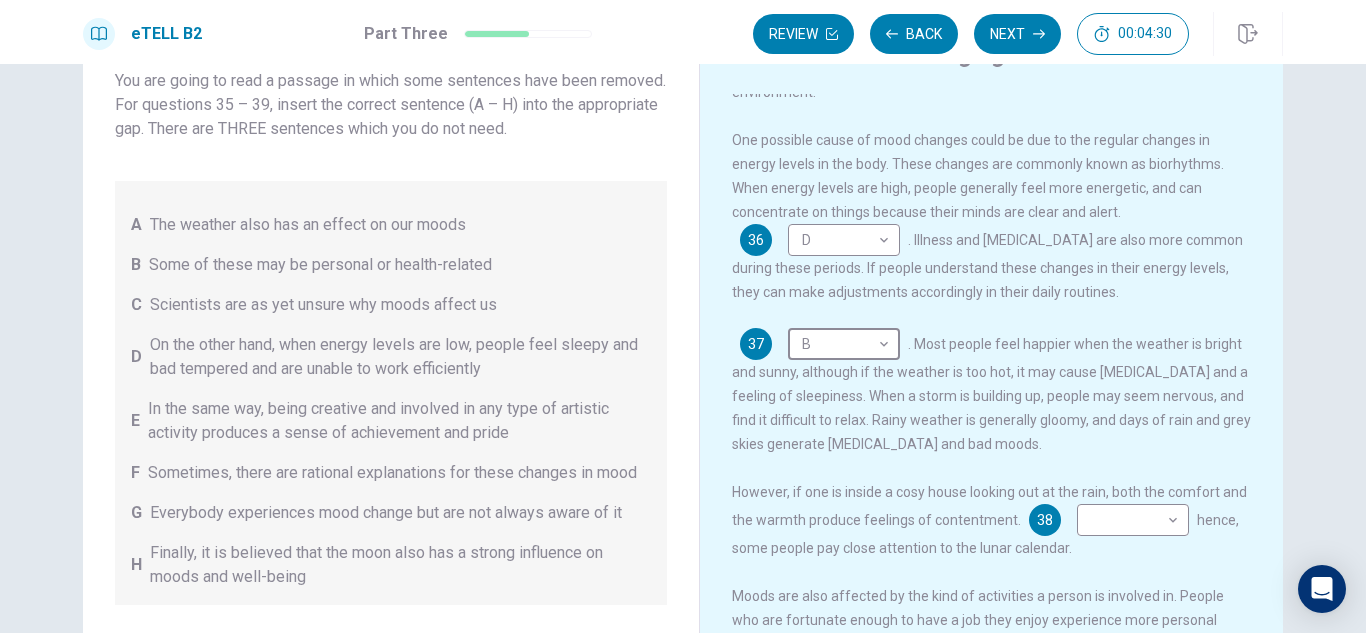 type on "*" 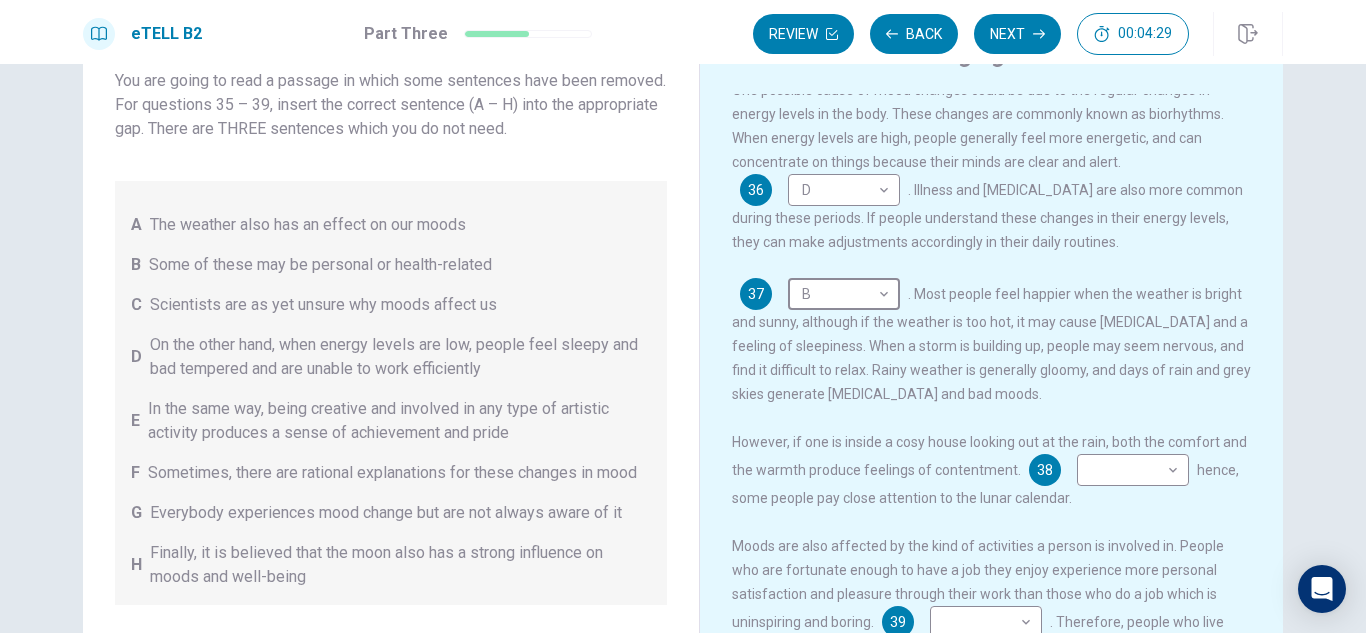 scroll, scrollTop: 242, scrollLeft: 0, axis: vertical 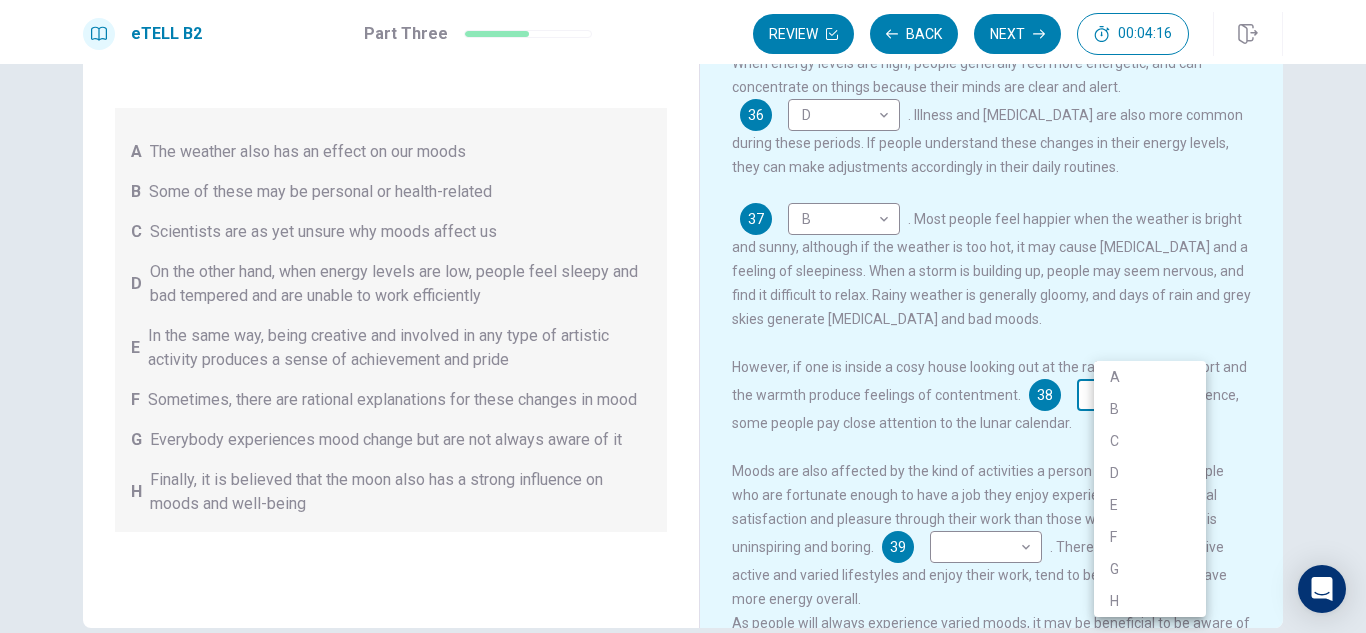 click on "This site uses cookies, as explained in our  Privacy Policy . If you agree to the use of cookies, please click the Accept button and continue to browse our site.   Privacy Policy Accept   eTELL B2 Part Three Review Back Next 00:04:16 Question 15 - 19 of 30 00:04:16 Review Back Next Questions 35 - 39 You are going to read a passage in which some sentences have been  removed. For questions 35 – 39, insert the correct sentence (A – H) into the  appropriate gap. There are THREE sentences which you do not need. A The weather also has an effect on our moods B Some of these may be personal or health-related C Scientists are as yet unsure why moods affect us D On the other hand, when energy levels are low, people feel sleepy and bad tempered and are unable to work efficiently E In the same way, being creative and involved in any type of artistic activity  produces a sense of achievement and pride F Sometimes, there are rational explanations for these changes in mood G H Changing Mood 35 F * ​ 36 D * ​ 37 B *" at bounding box center (683, 316) 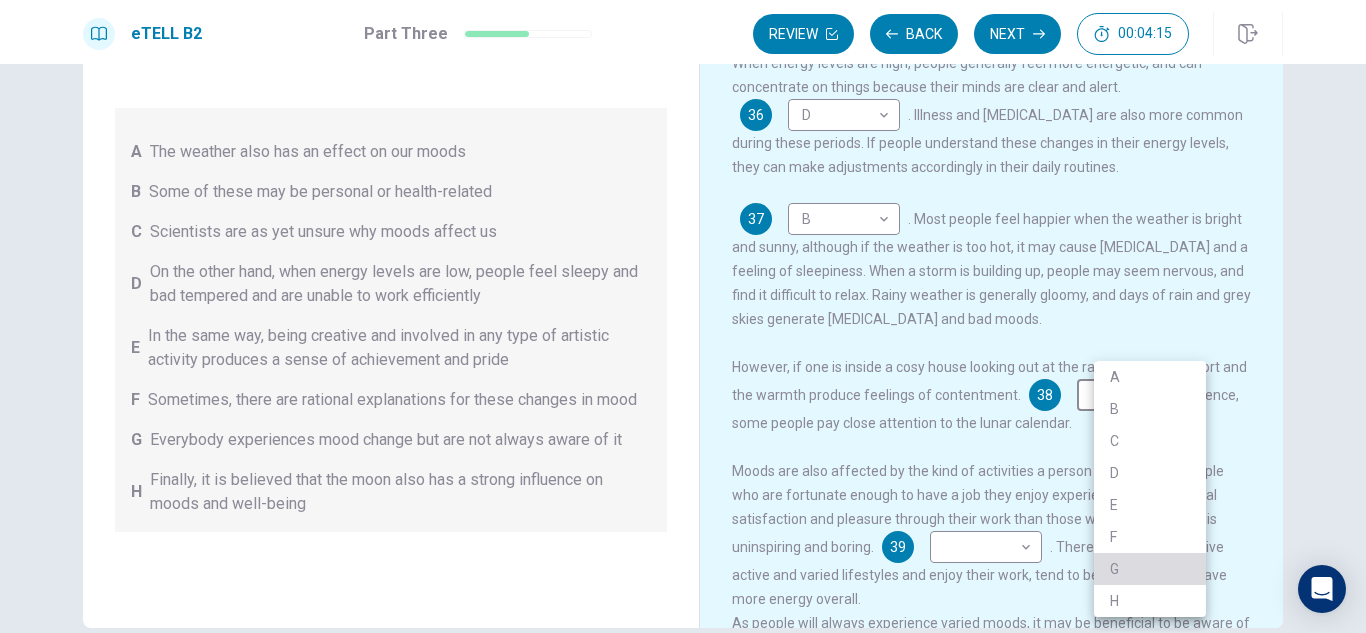 click on "G" at bounding box center (1150, 569) 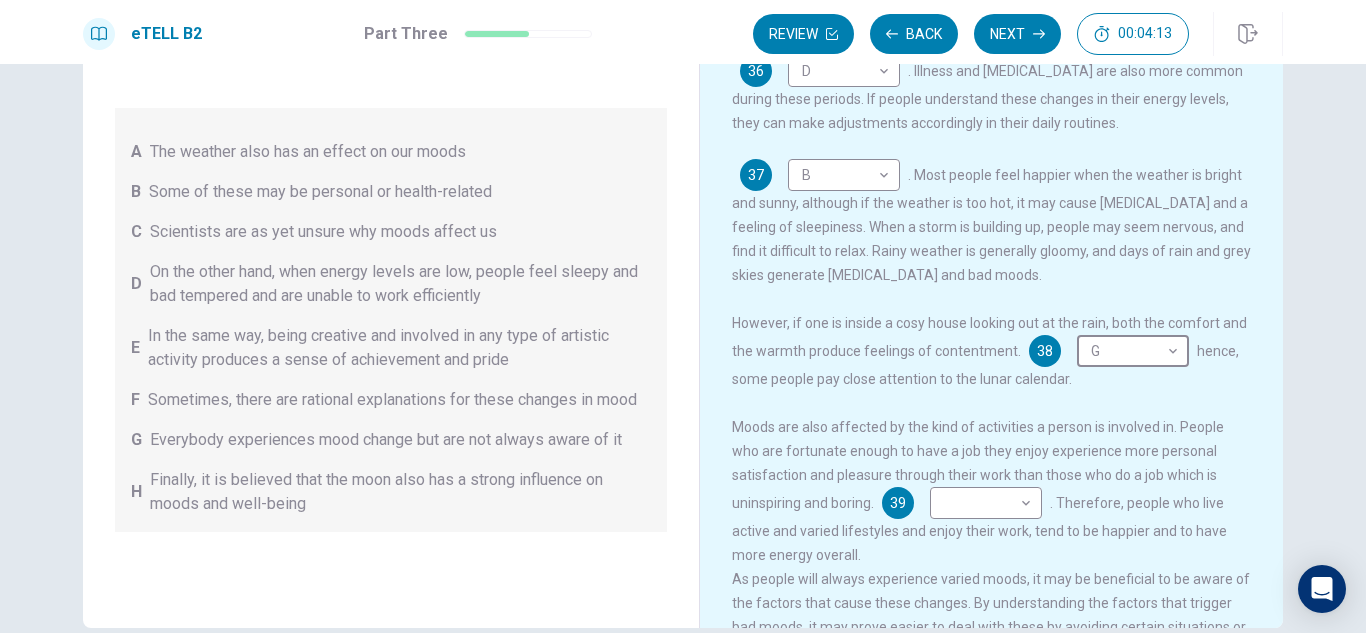 scroll, scrollTop: 286, scrollLeft: 0, axis: vertical 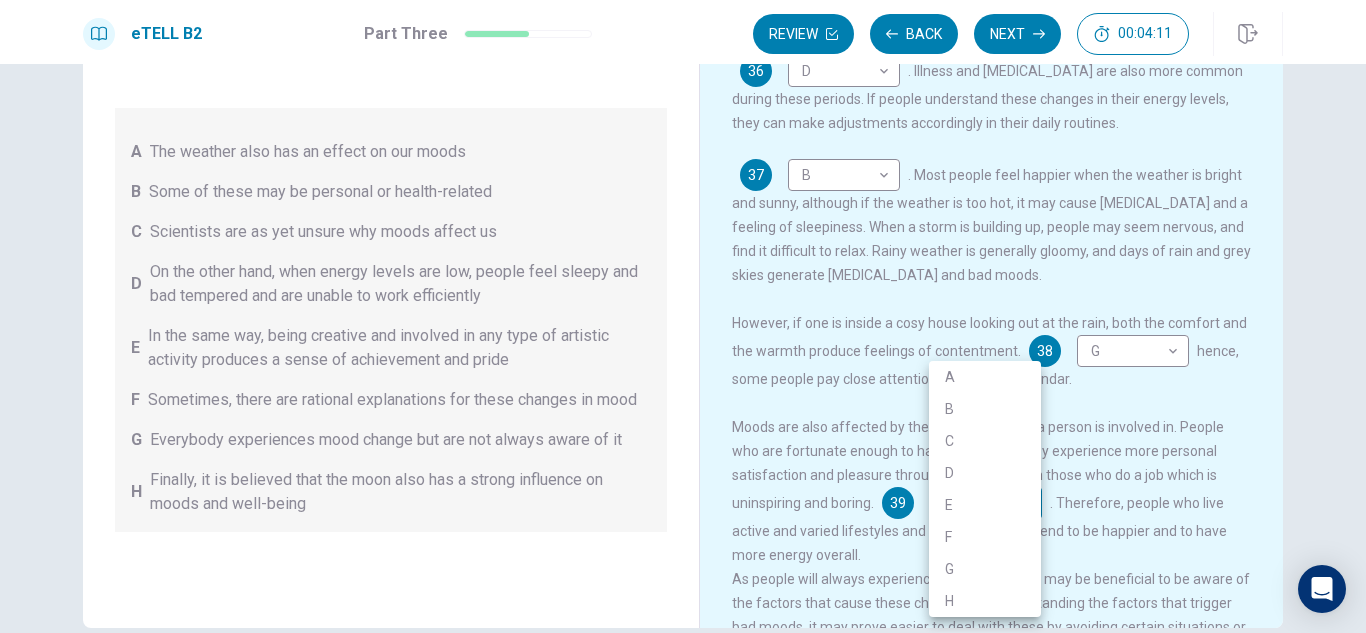 click on "This site uses cookies, as explained in our  Privacy Policy . If you agree to the use of cookies, please click the Accept button and continue to browse our site.   Privacy Policy Accept   eTELL B2 Part Three Review Back Next 00:04:11 Question 15 - 19 of 30 00:04:11 Review Back Next Questions 35 - 39 You are going to read a passage in which some sentences have been  removed. For questions 35 – 39, insert the correct sentence (A – H) into the  appropriate gap. There are THREE sentences which you do not need. A The weather also has an effect on our moods B Some of these may be personal or health-related C Scientists are as yet unsure why moods affect us D On the other hand, when energy levels are low, people feel sleepy and bad tempered and are unable to work efficiently E In the same way, being creative and involved in any type of artistic activity  produces a sense of achievement and pride F Sometimes, there are rational explanations for these changes in mood G H Changing Mood 35 F * ​ 36 D * ​ 37 B *" at bounding box center [683, 316] 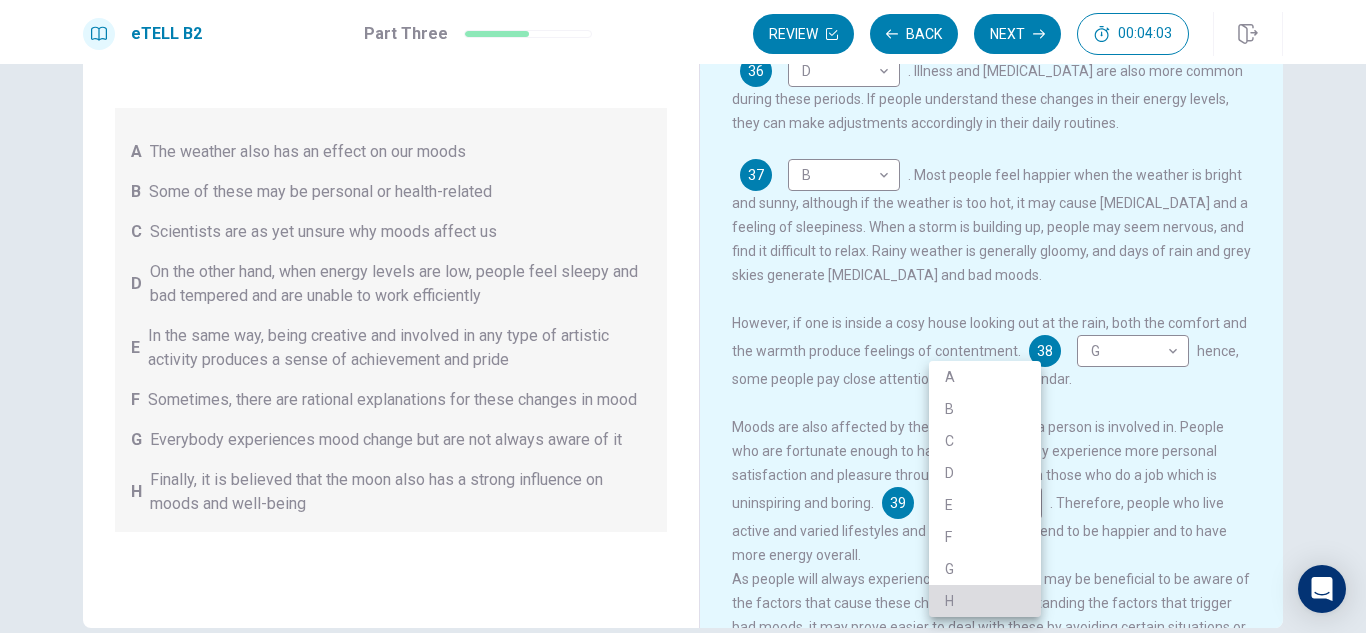 click on "H" at bounding box center [985, 601] 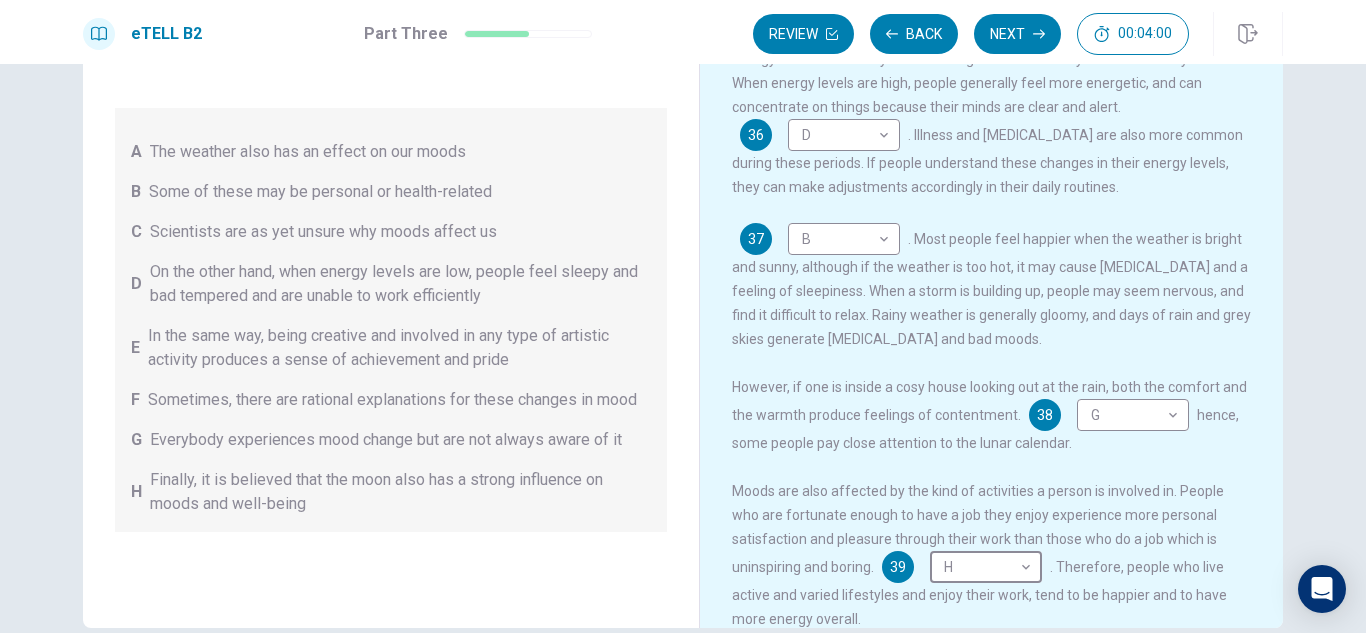scroll, scrollTop: 221, scrollLeft: 0, axis: vertical 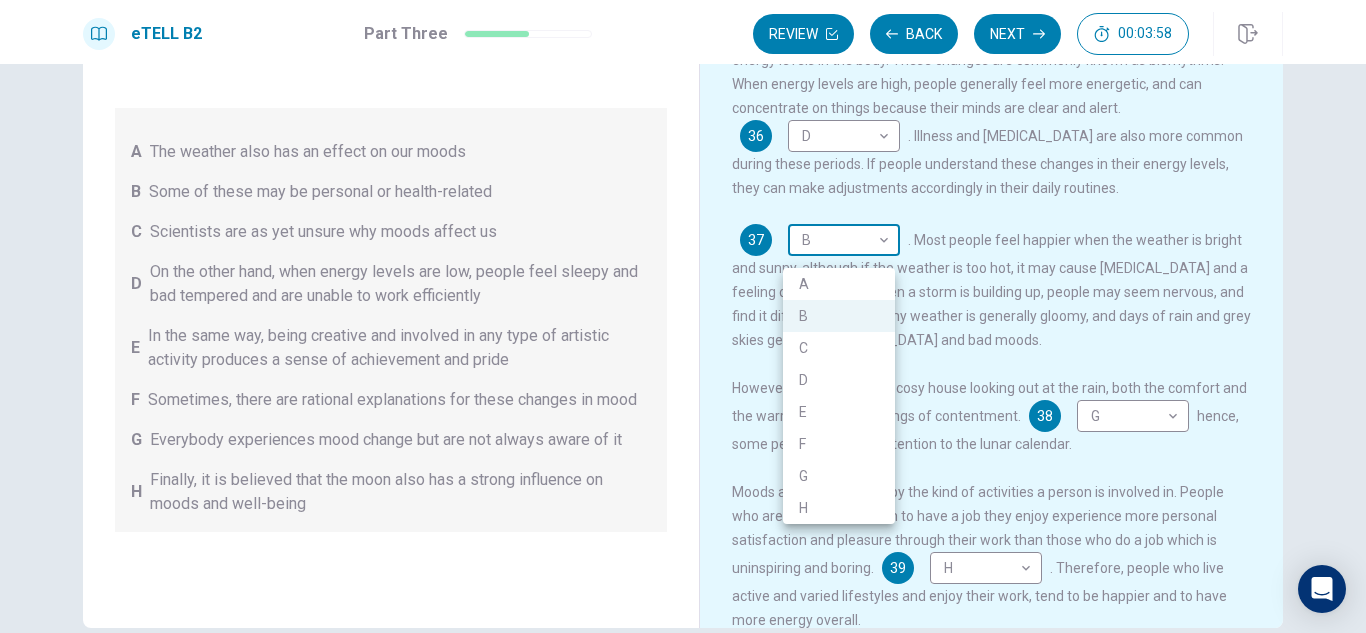 click on "This site uses cookies, as explained in our  Privacy Policy . If you agree to the use of cookies, please click the Accept button and continue to browse our site.   Privacy Policy Accept   eTELL B2 Part Three Review Back Next 00:03:58 Question 15 - 19 of 30 00:03:58 Review Back Next Questions 35 - 39 You are going to read a passage in which some sentences have been  removed. For questions 35 – 39, insert the correct sentence (A – H) into the  appropriate gap. There are THREE sentences which you do not need. A The weather also has an effect on our moods B Some of these may be personal or health-related C Scientists are as yet unsure why moods affect us D On the other hand, when energy levels are low, people feel sleepy and bad tempered and are unable to work efficiently E In the same way, being creative and involved in any type of artistic activity  produces a sense of achievement and pride F Sometimes, there are rational explanations for these changes in mood G H Changing Mood 35 F * ​ 36 D * ​ 37 B *" at bounding box center (683, 316) 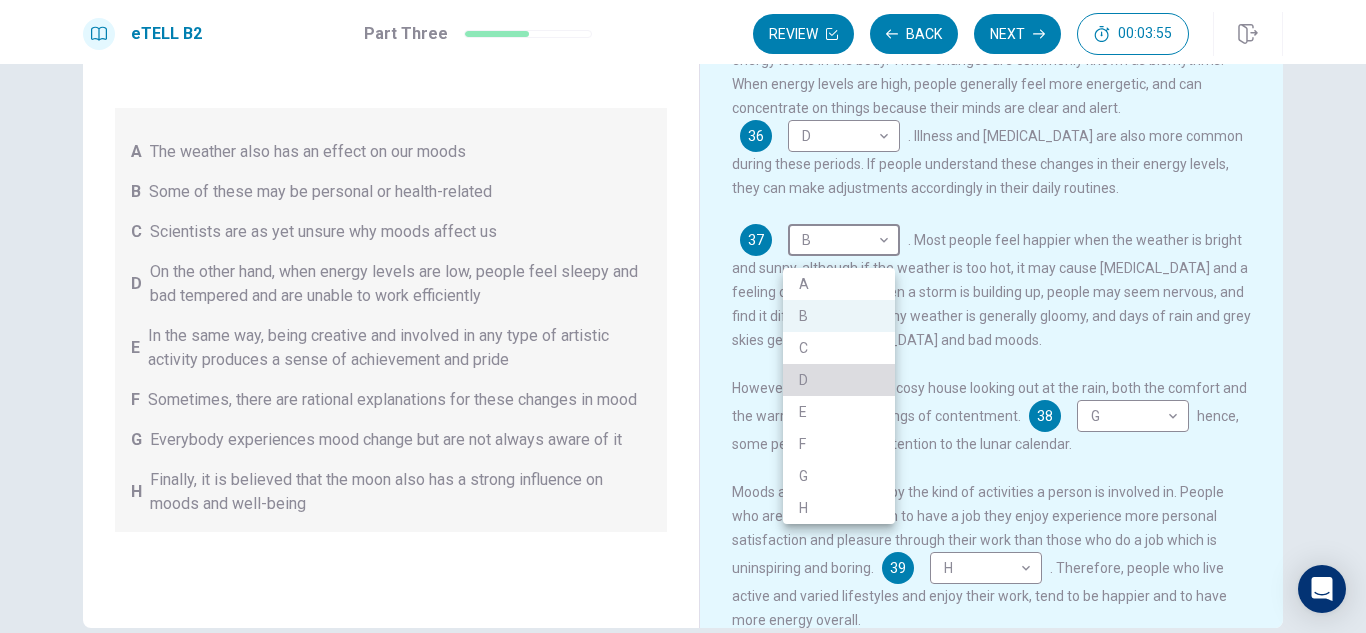 click on "D" at bounding box center (839, 380) 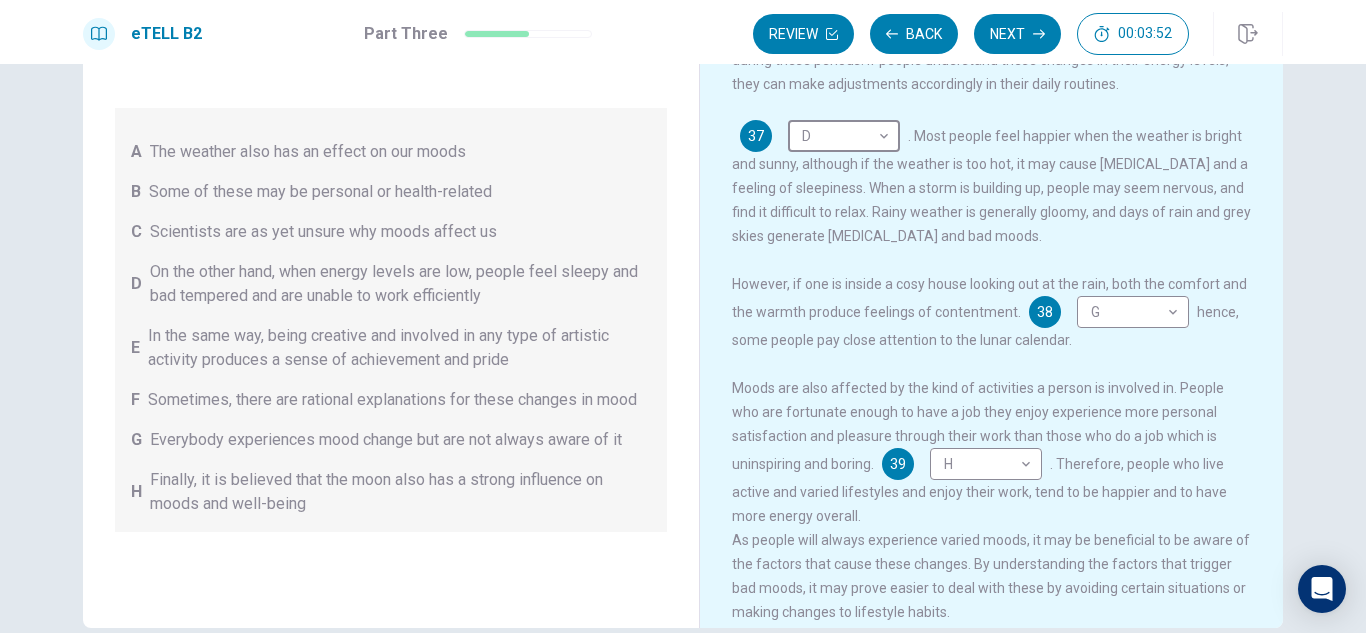 scroll, scrollTop: 372, scrollLeft: 0, axis: vertical 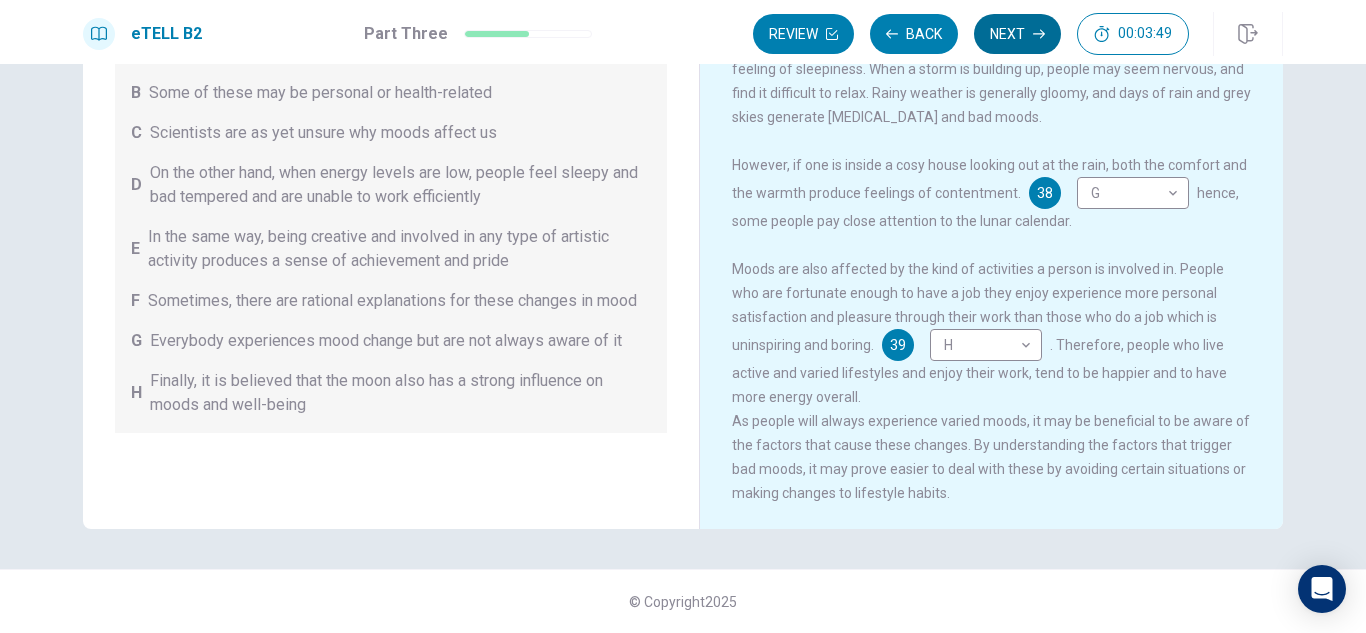 click on "Next" at bounding box center [1017, 34] 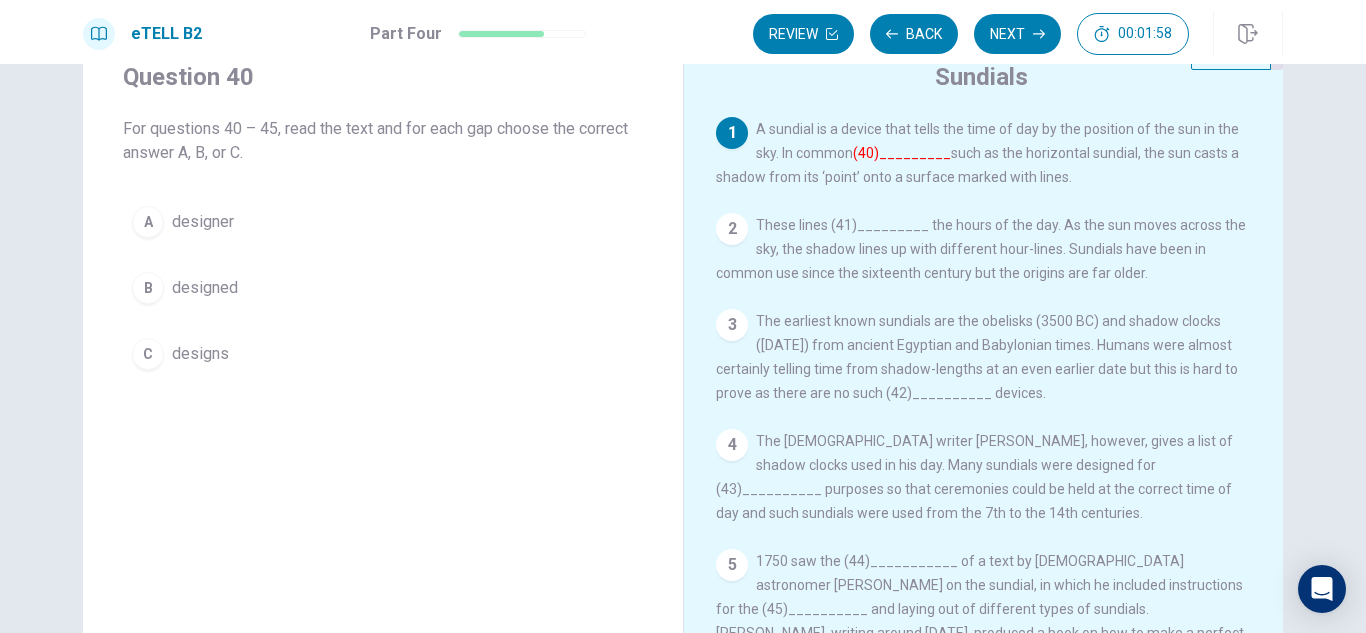 scroll, scrollTop: 74, scrollLeft: 0, axis: vertical 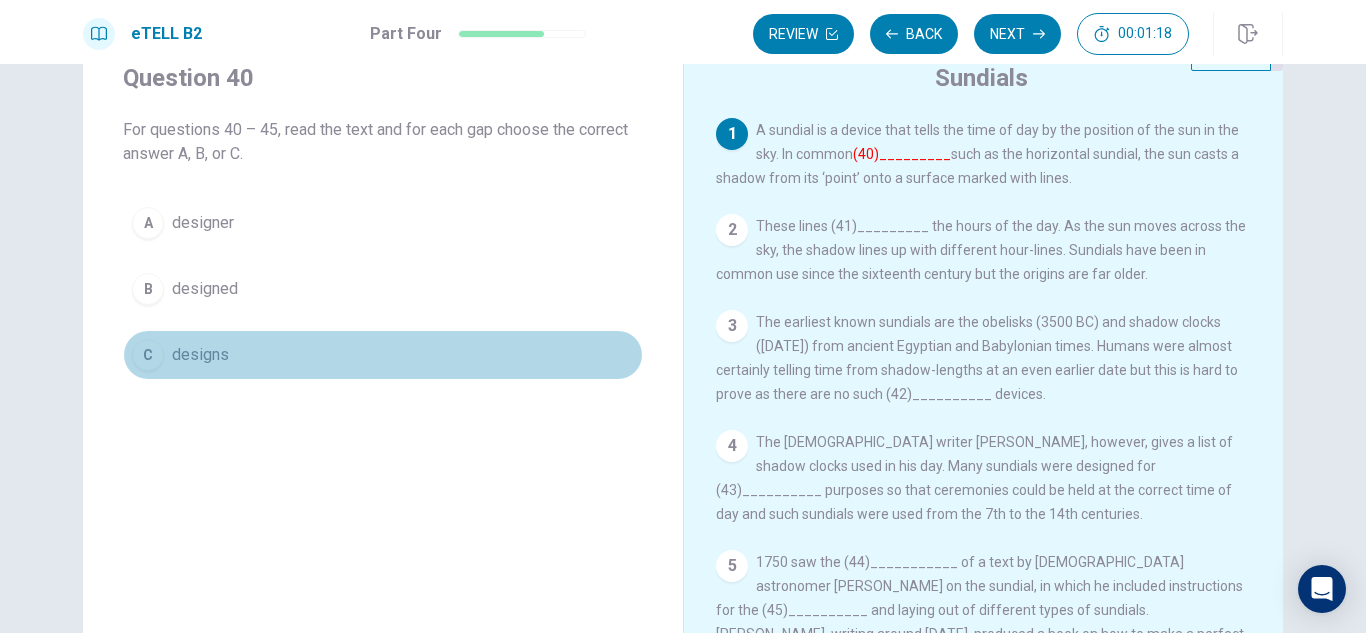 click on "designs" at bounding box center [200, 355] 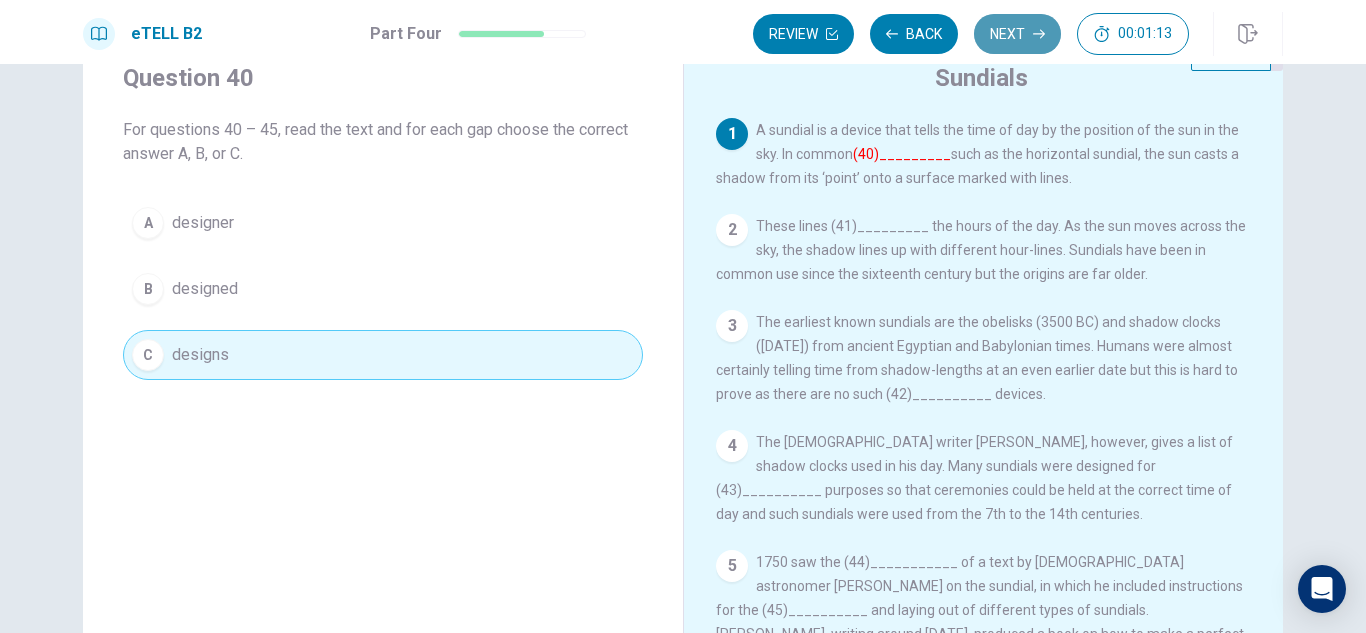 click on "Next" at bounding box center [1017, 34] 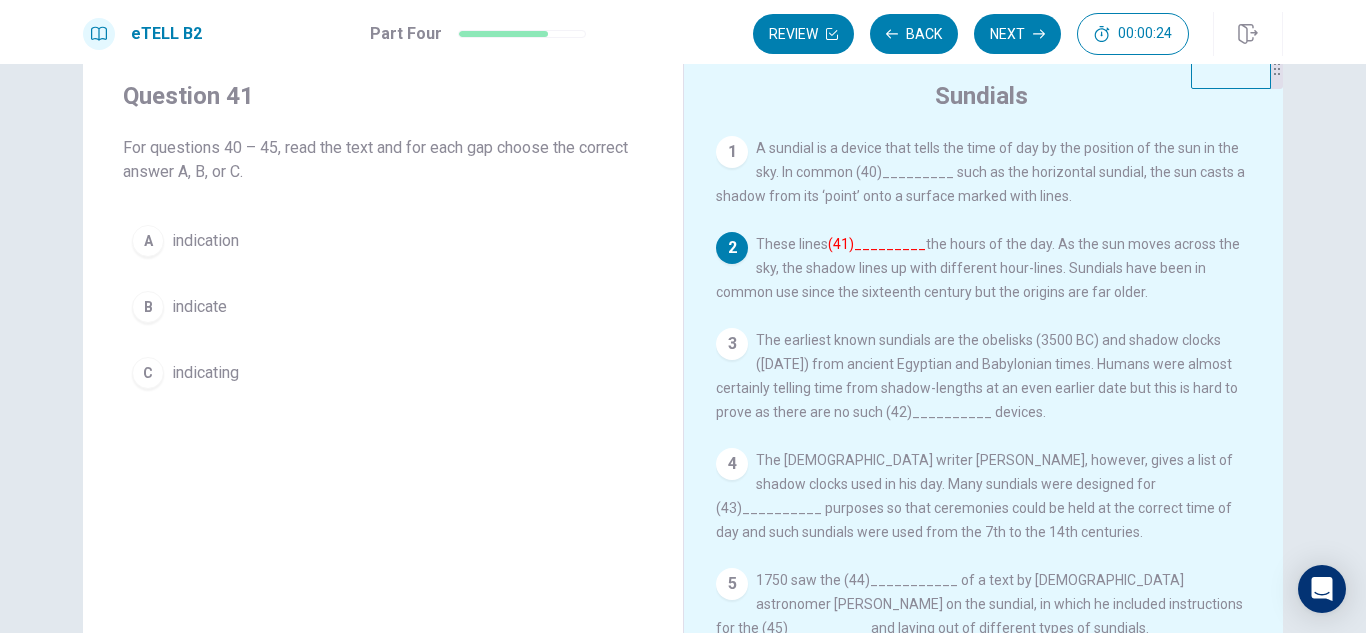 scroll, scrollTop: 54, scrollLeft: 0, axis: vertical 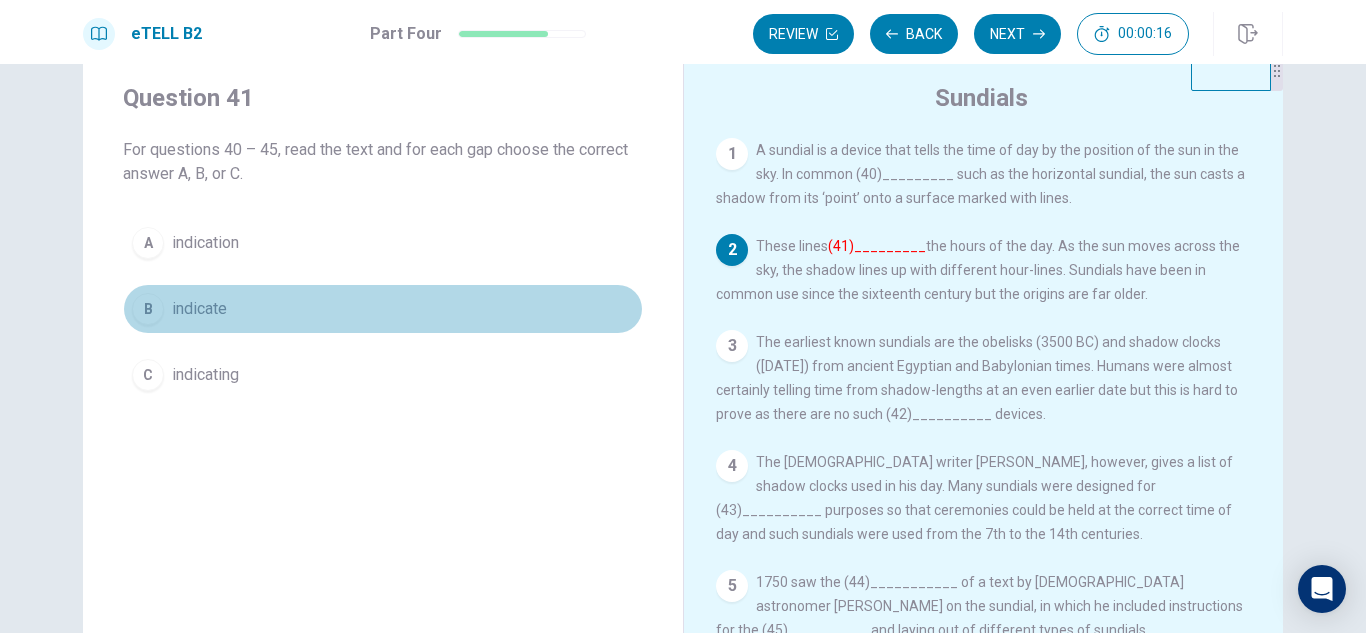 click on "indicate" at bounding box center (199, 309) 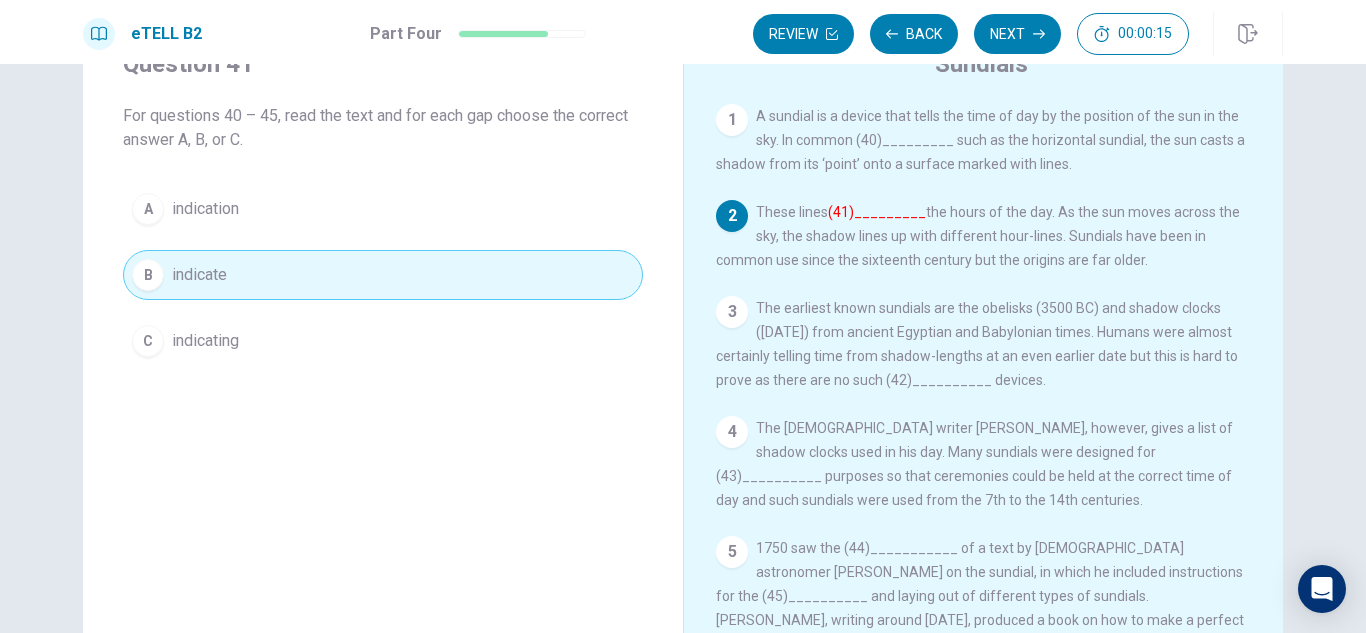 scroll, scrollTop: 86, scrollLeft: 0, axis: vertical 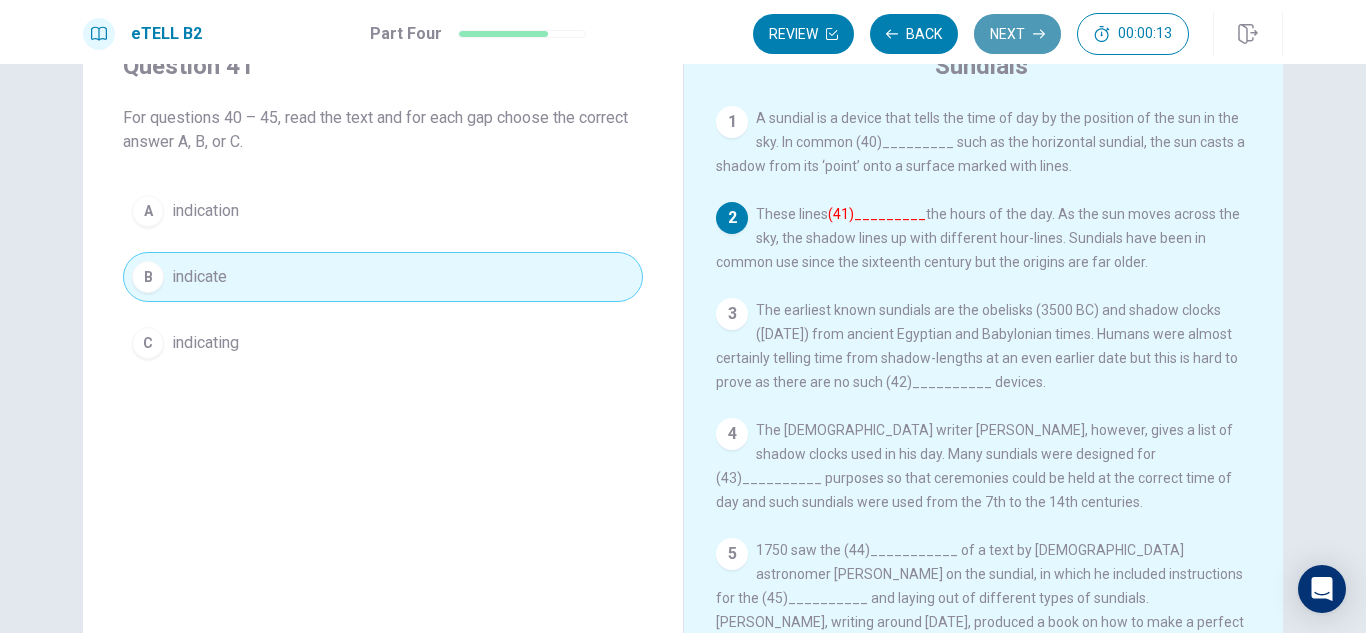 click on "Next" at bounding box center (1017, 34) 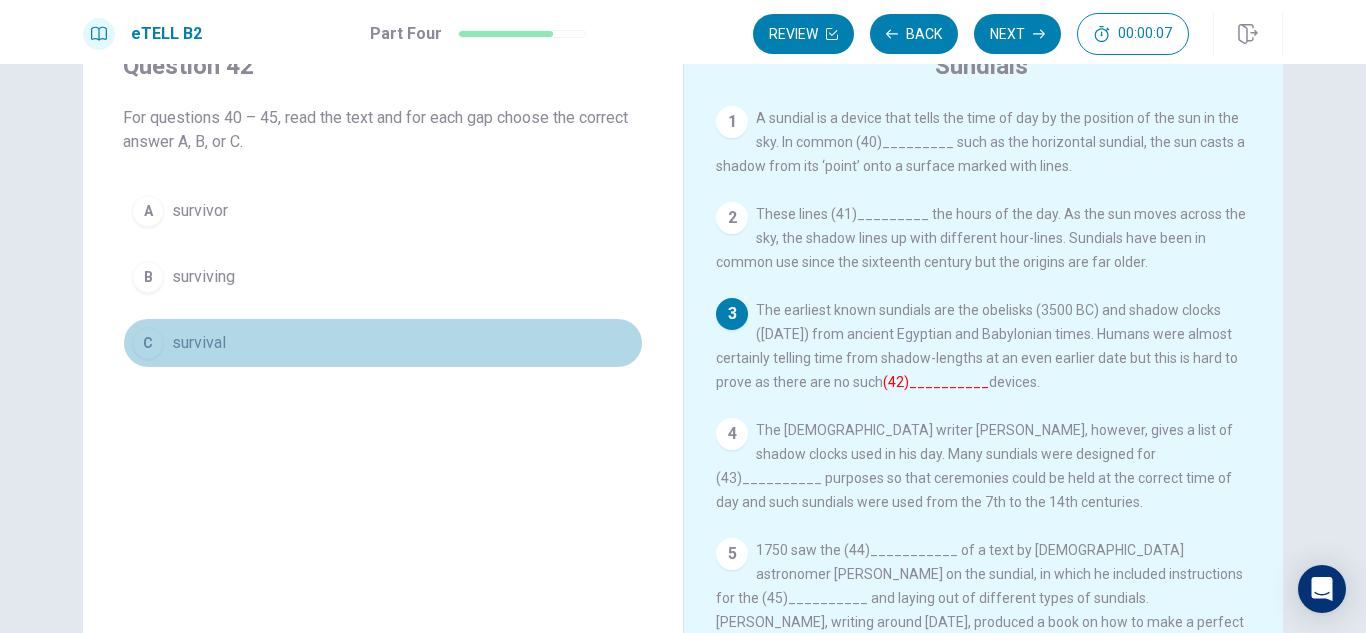 click on "survival" at bounding box center [199, 343] 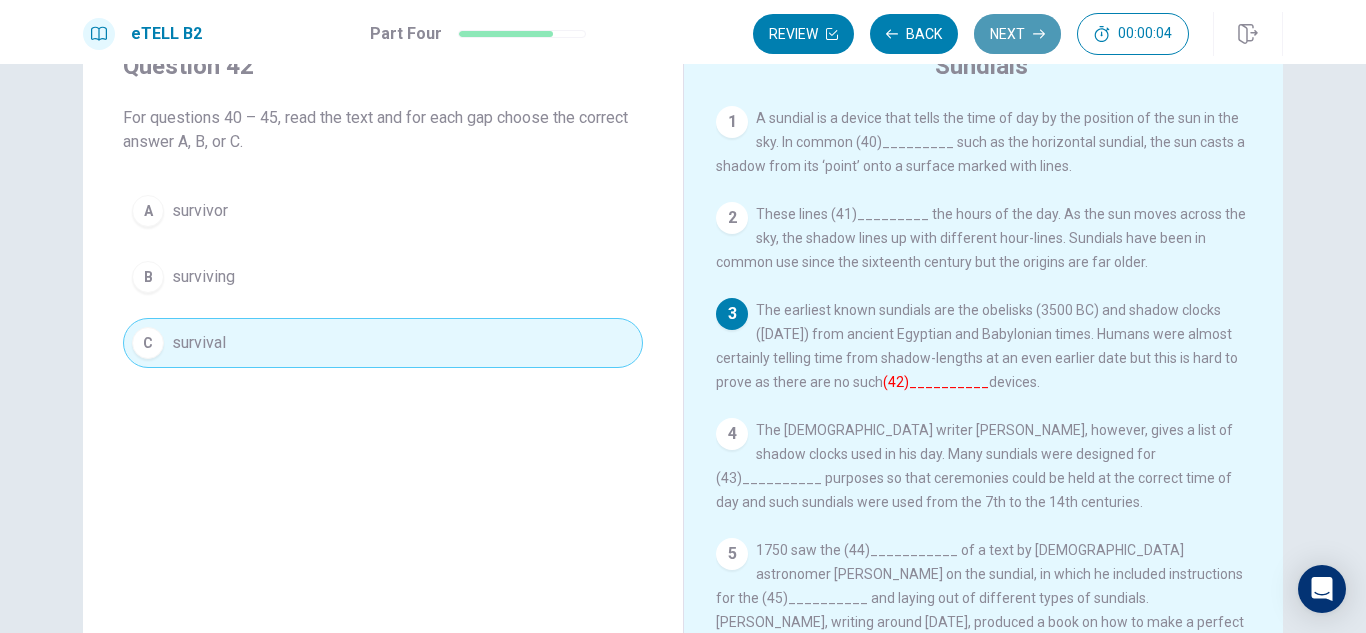 click on "Next" at bounding box center (1017, 34) 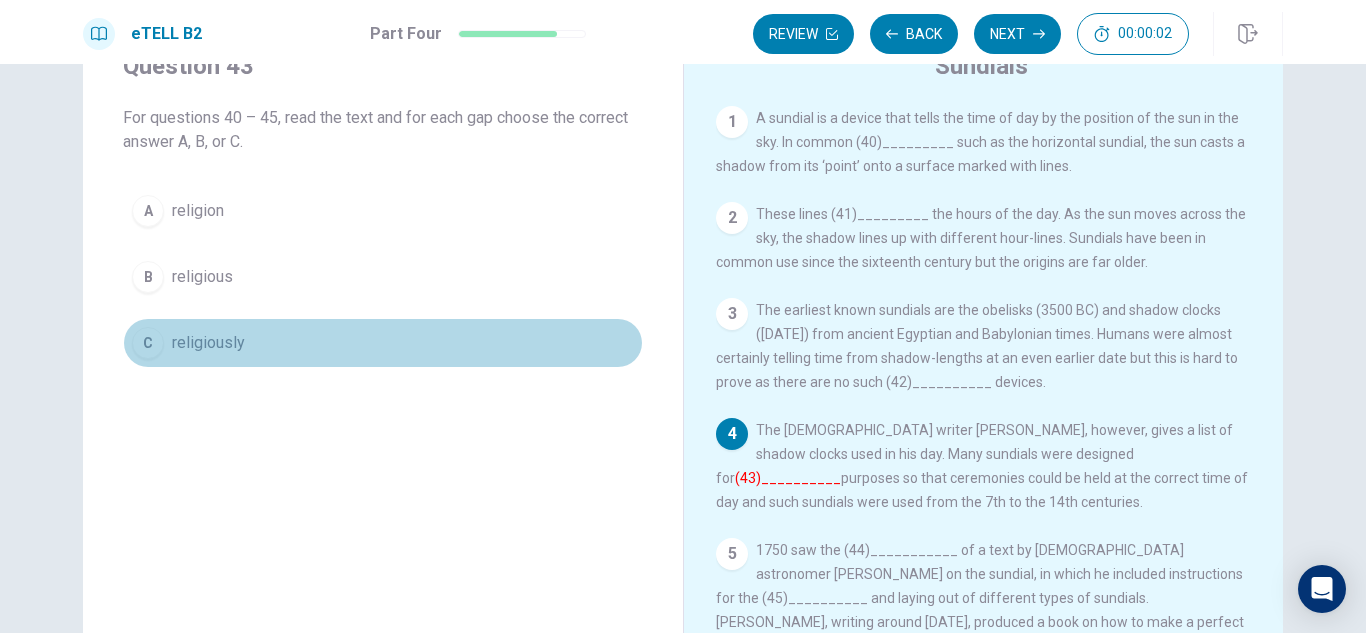 click on "religiously" at bounding box center [208, 343] 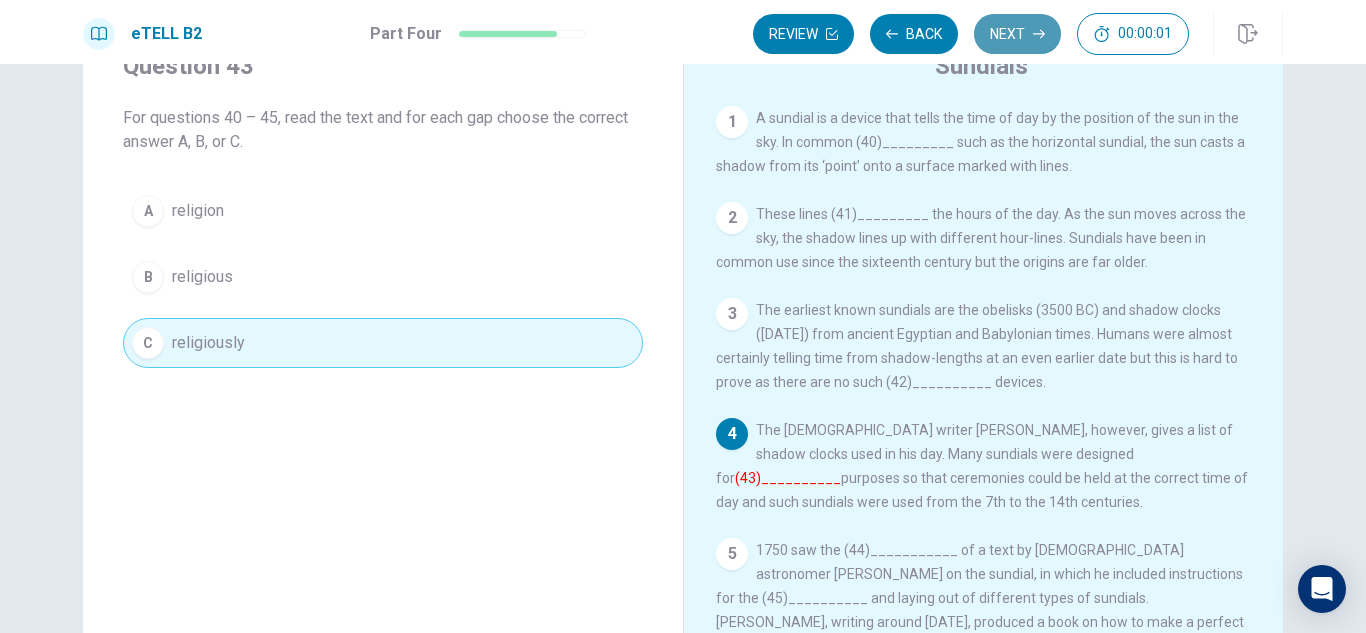 click on "Next" at bounding box center [1017, 34] 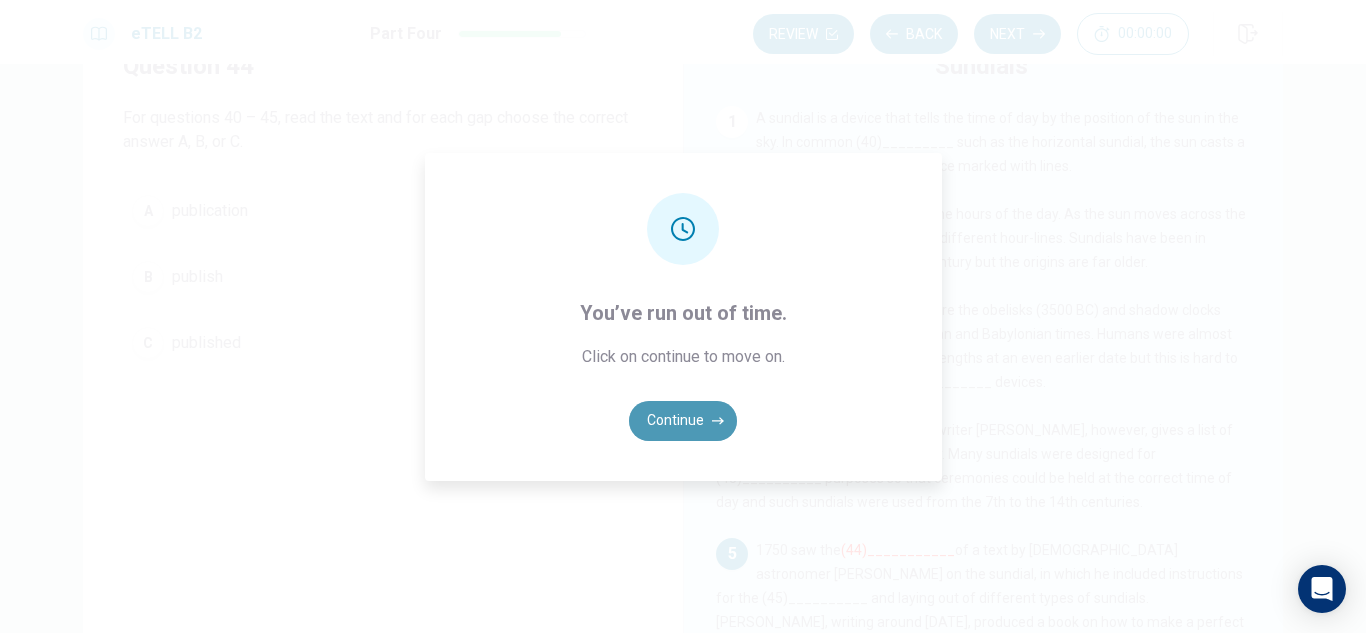 click on "Continue" at bounding box center (683, 421) 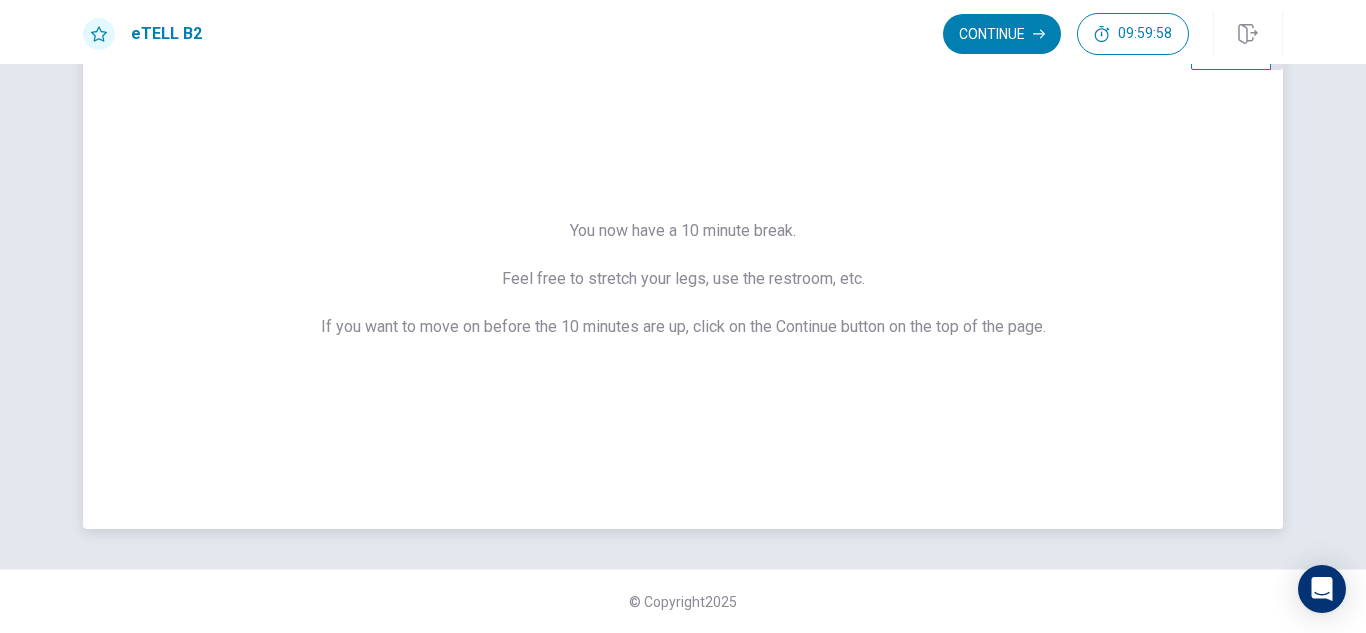 scroll, scrollTop: 0, scrollLeft: 0, axis: both 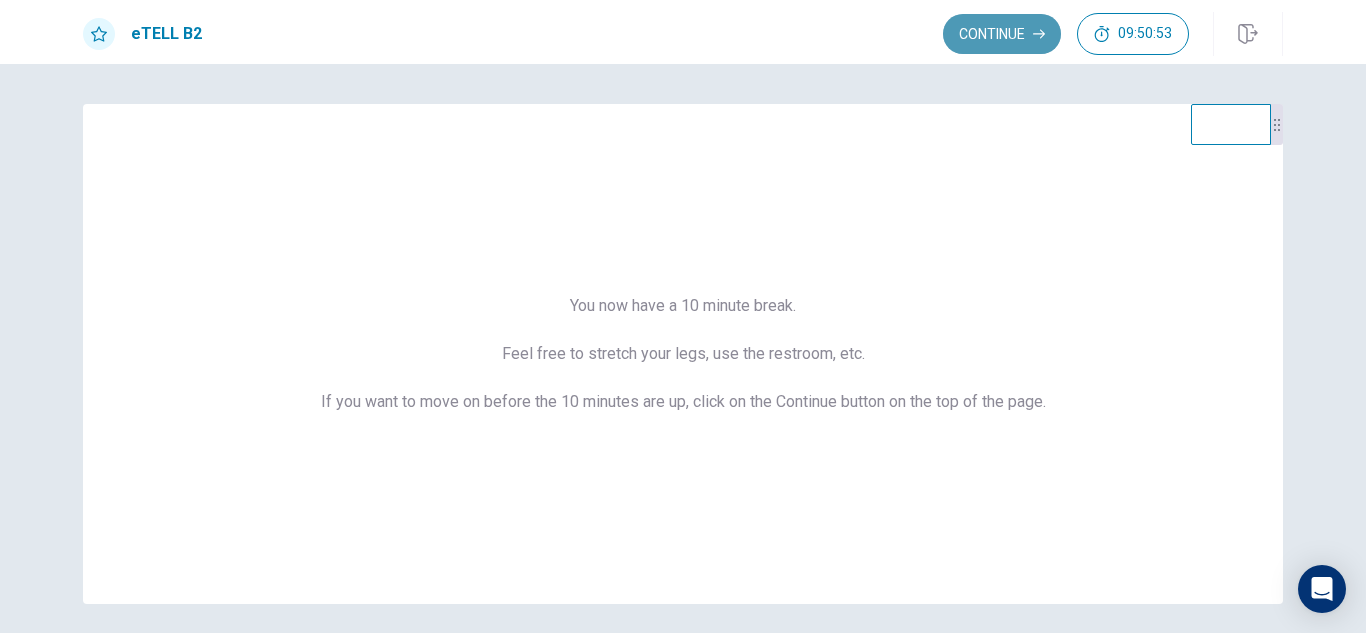 click on "Continue" at bounding box center (1002, 34) 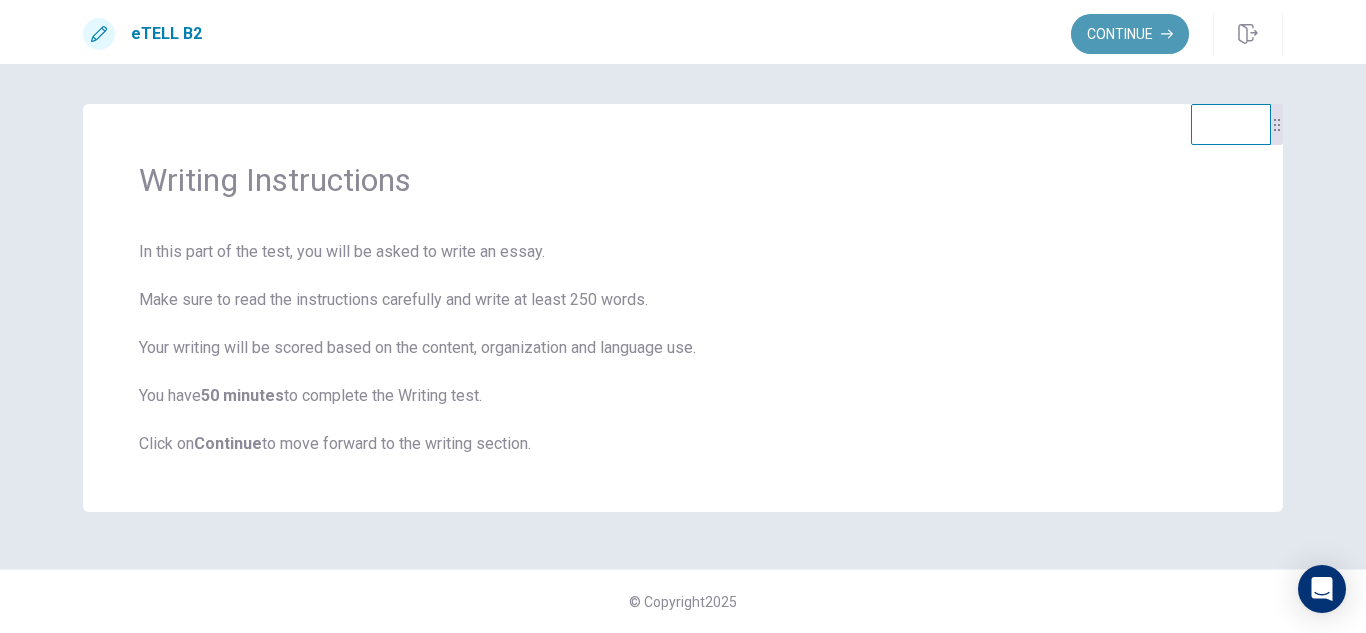 click on "Continue" at bounding box center (1130, 34) 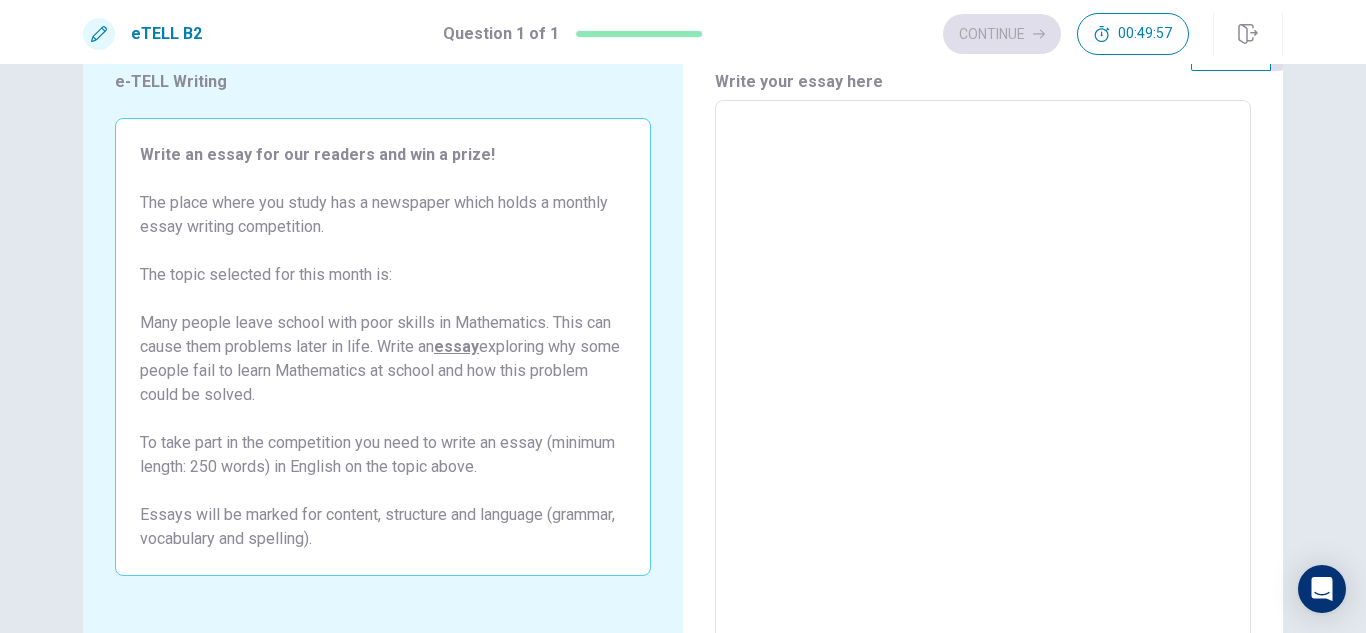 scroll, scrollTop: 76, scrollLeft: 0, axis: vertical 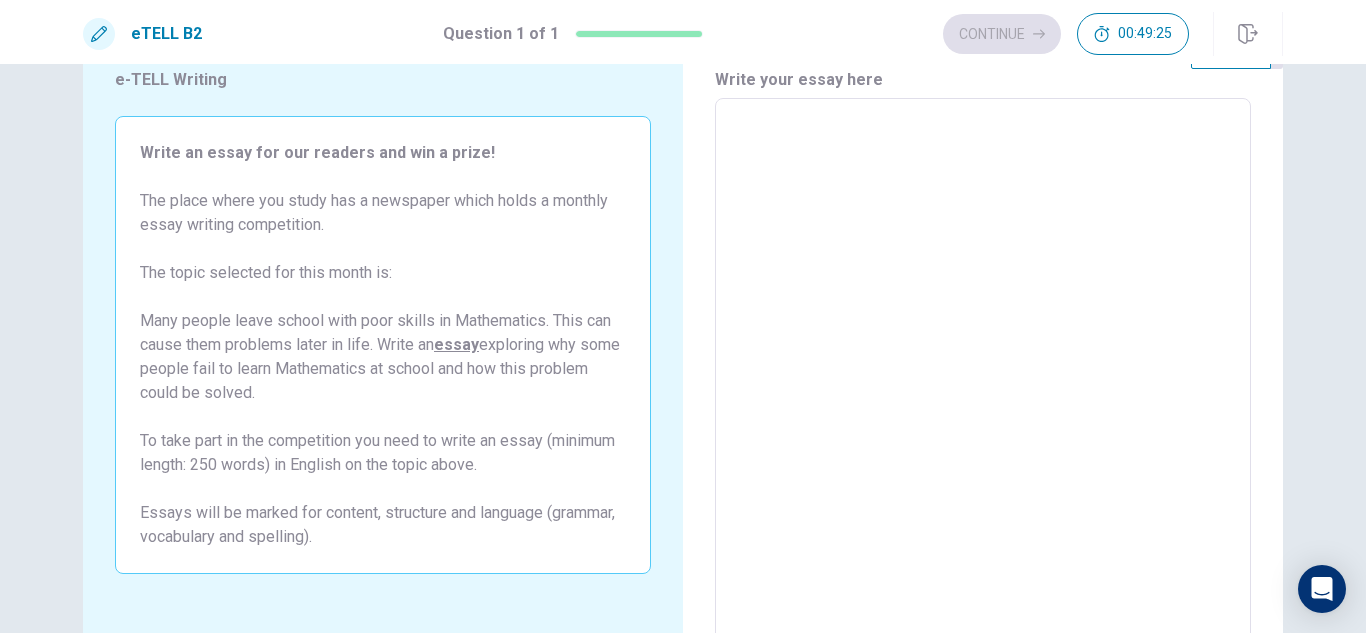 click on "Write an essay for our readers and win a prize!
The place where you study has a newspaper which holds a monthly essay writing competition.
The topic selected for this month is:
Many people leave school with poor skills in Mathematics. This can cause them problems later in life. Write an  essay  exploring why some people fail to learn Mathematics at school and how this problem could be solved.
To take part in the competition you need to write an essay (minimum length: 250 words) in English on the topic above." at bounding box center (383, 321) 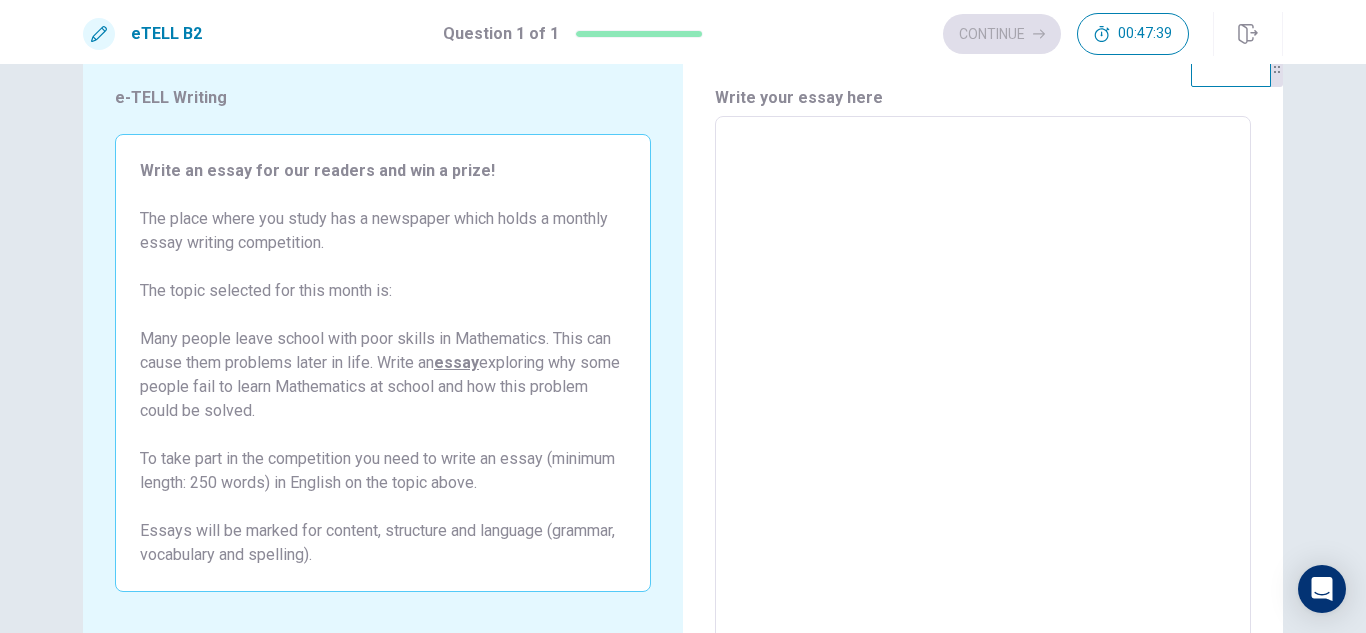 scroll, scrollTop: 57, scrollLeft: 0, axis: vertical 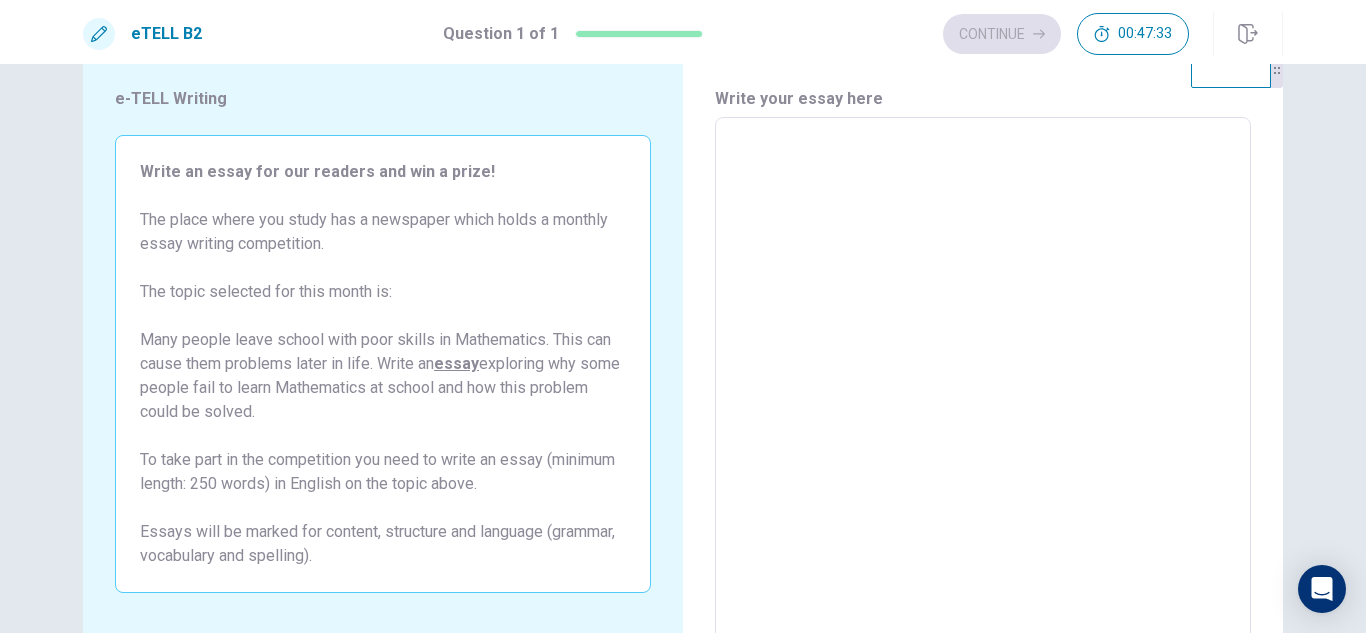 click at bounding box center (983, 394) 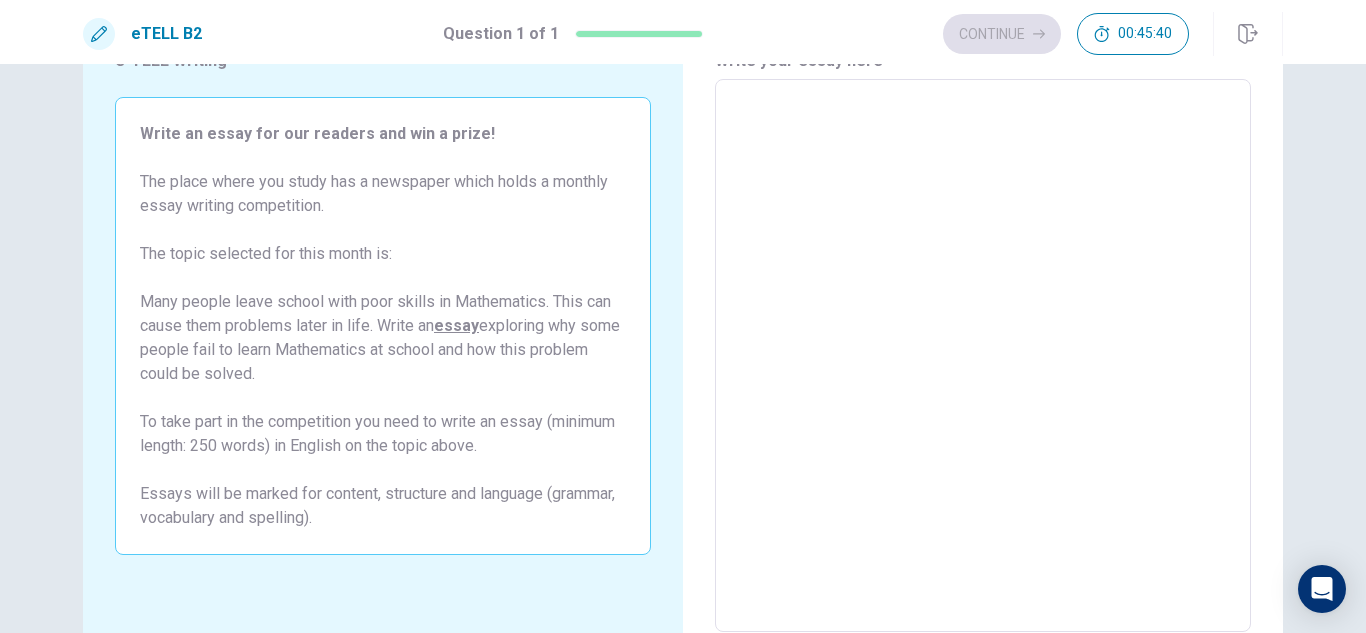 scroll, scrollTop: 94, scrollLeft: 0, axis: vertical 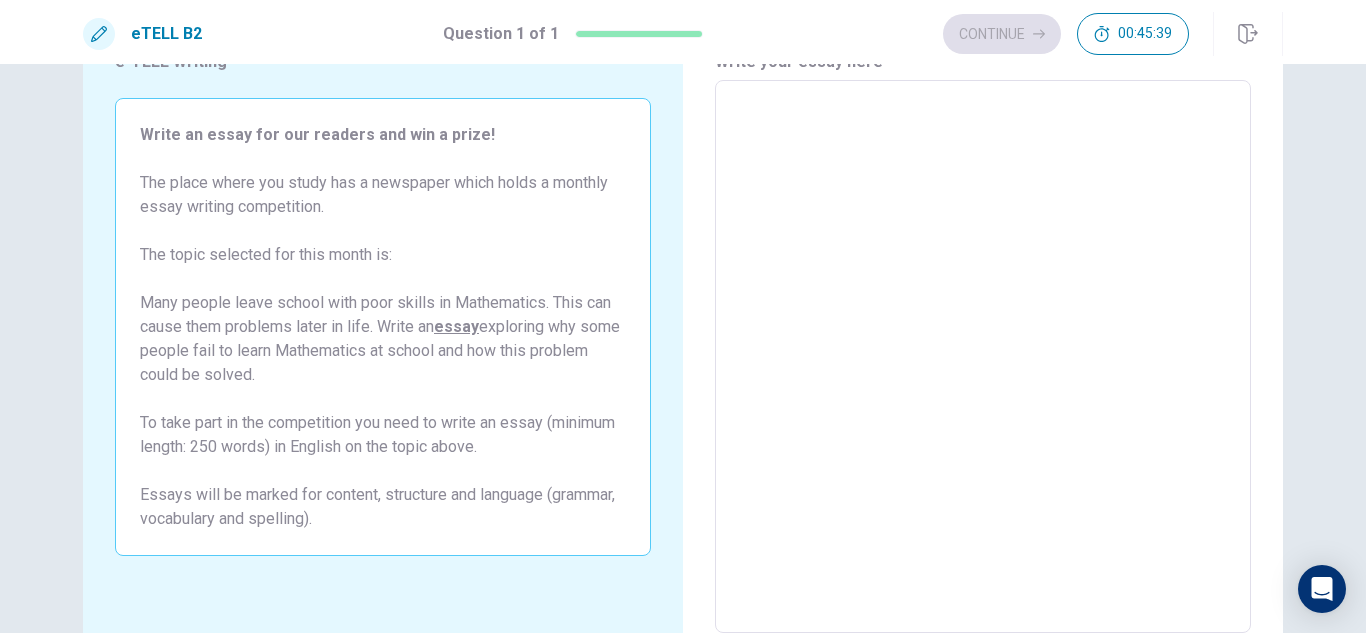click at bounding box center (983, 357) 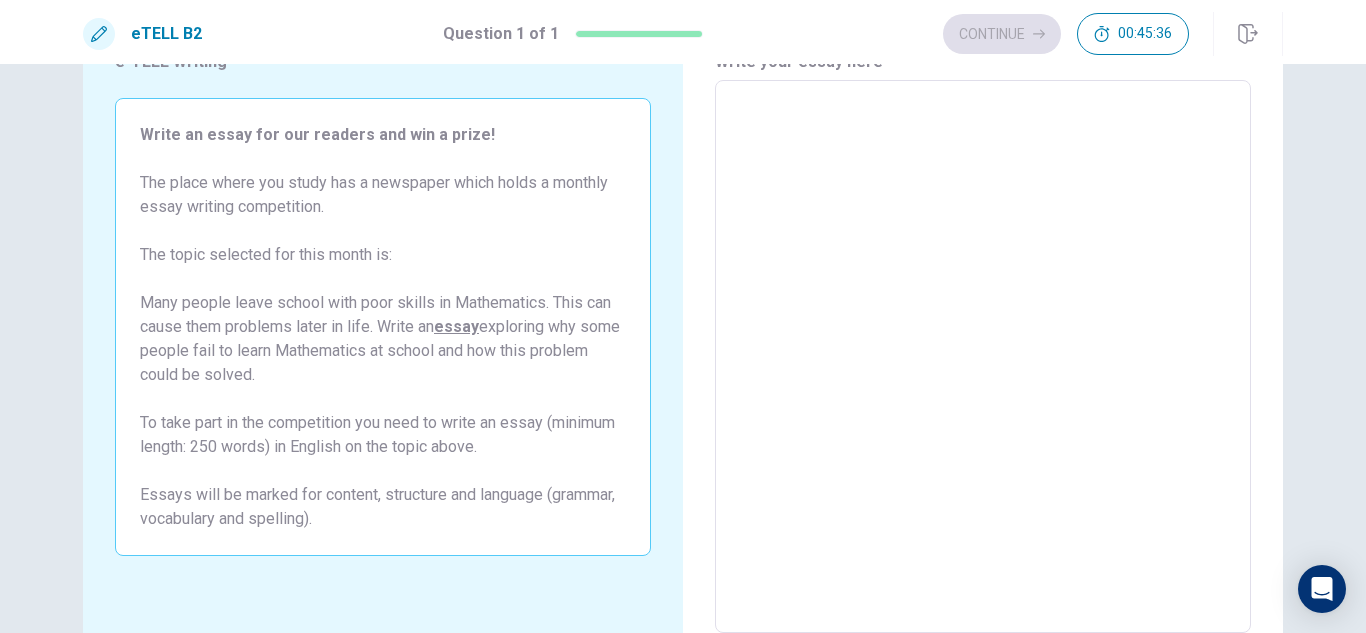 type on "*" 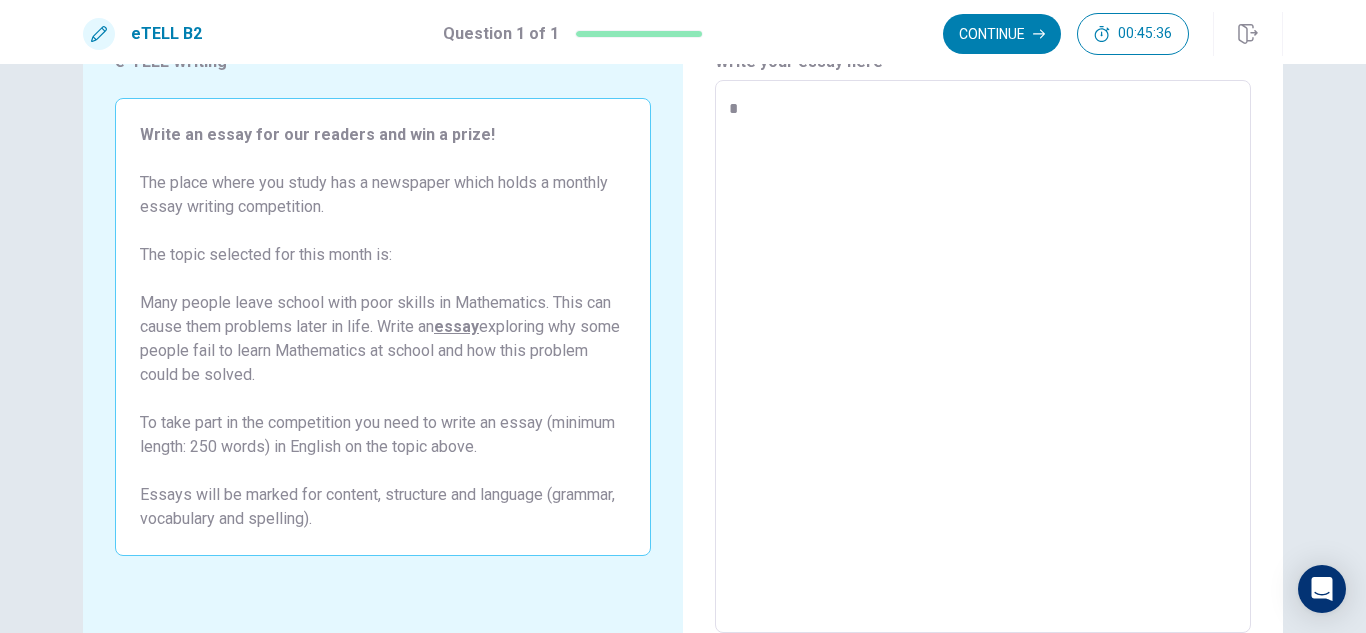 type on "*" 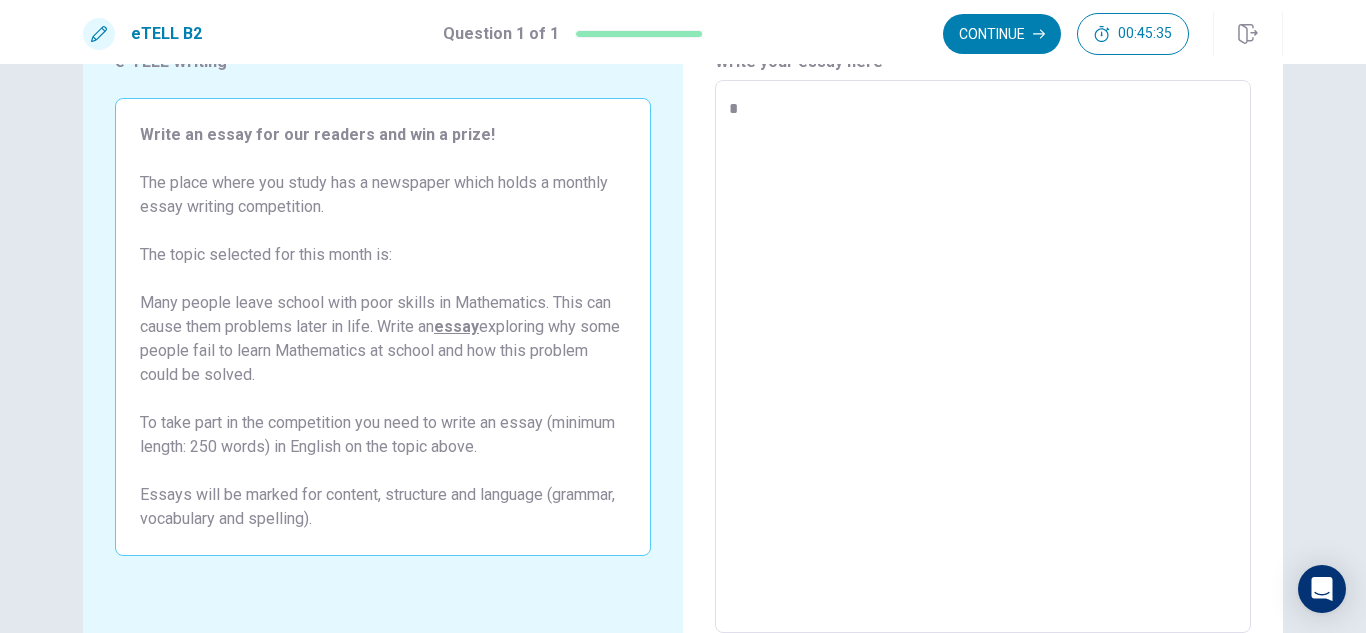 type on "**" 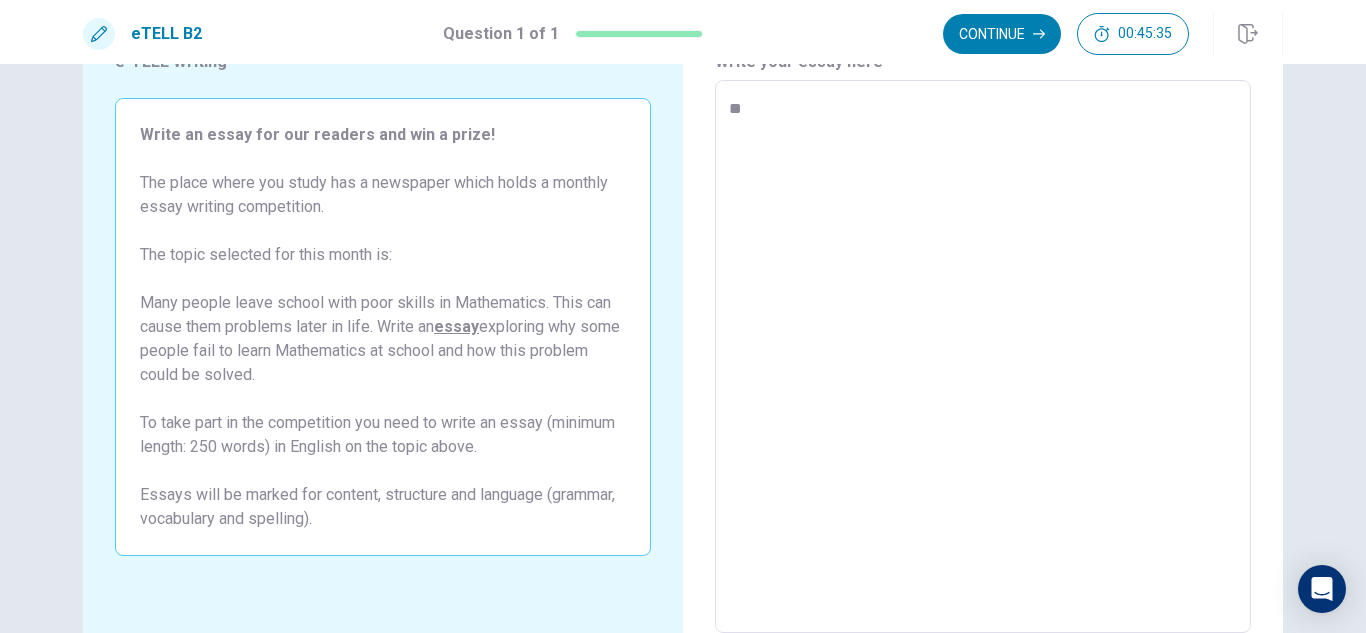 type on "*" 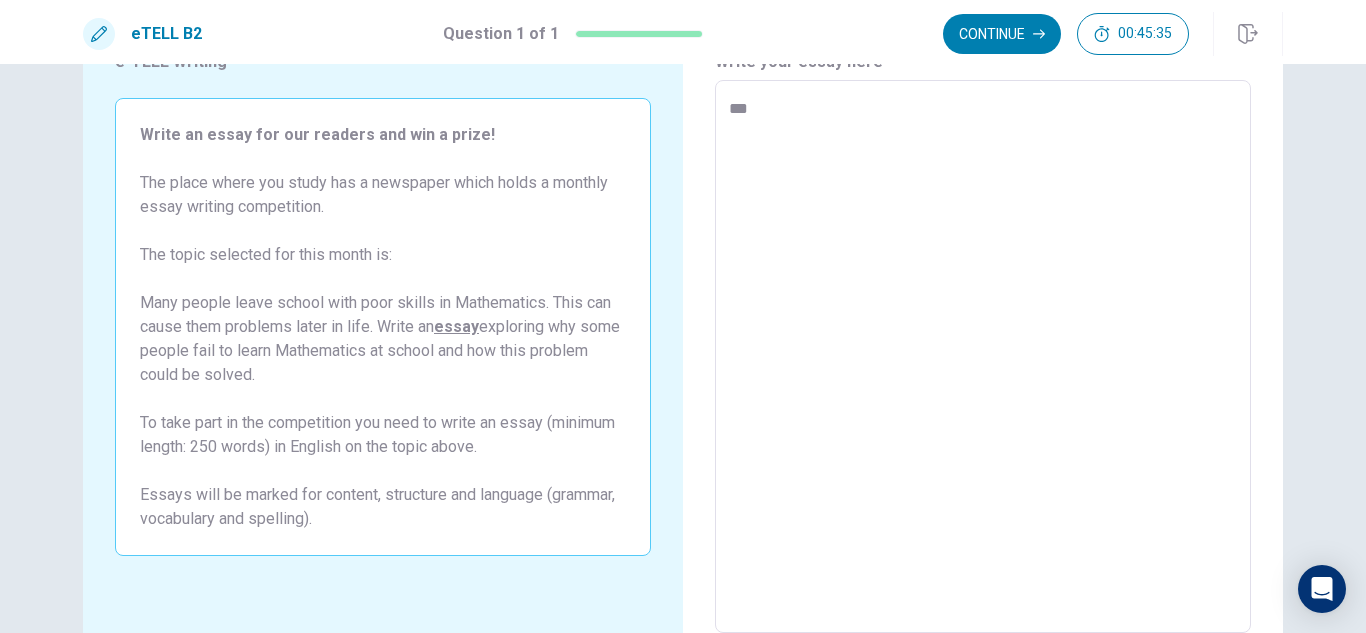 type on "*" 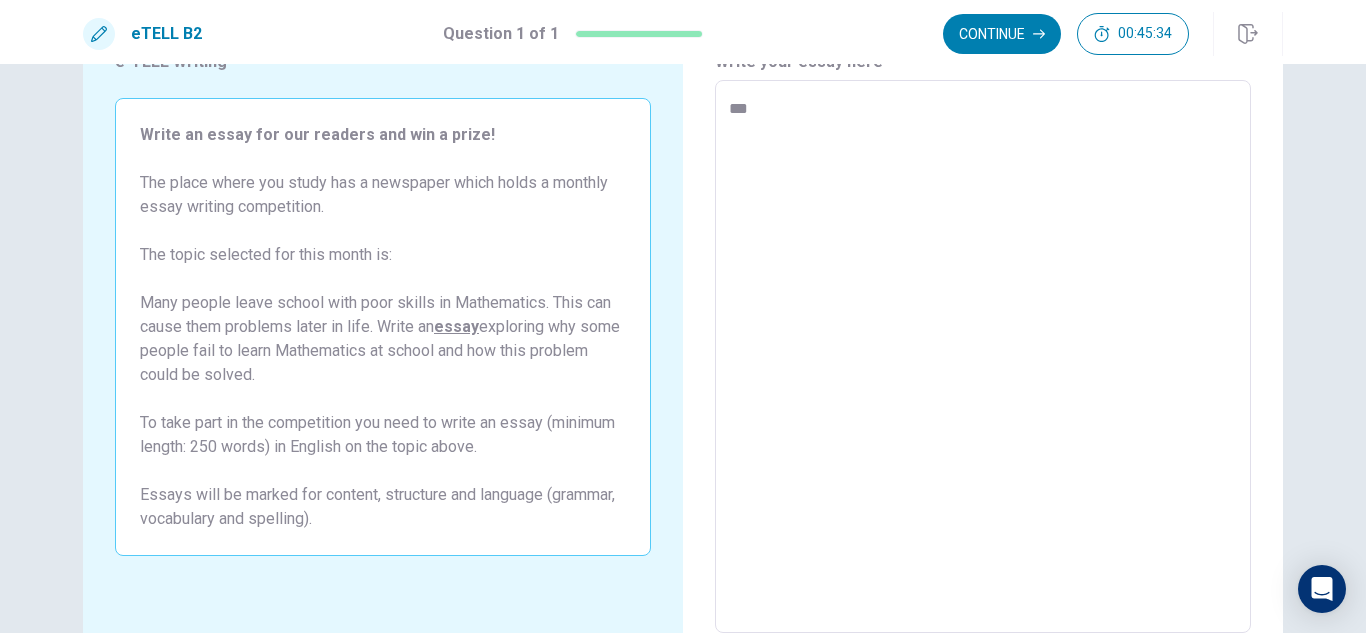 type on "****" 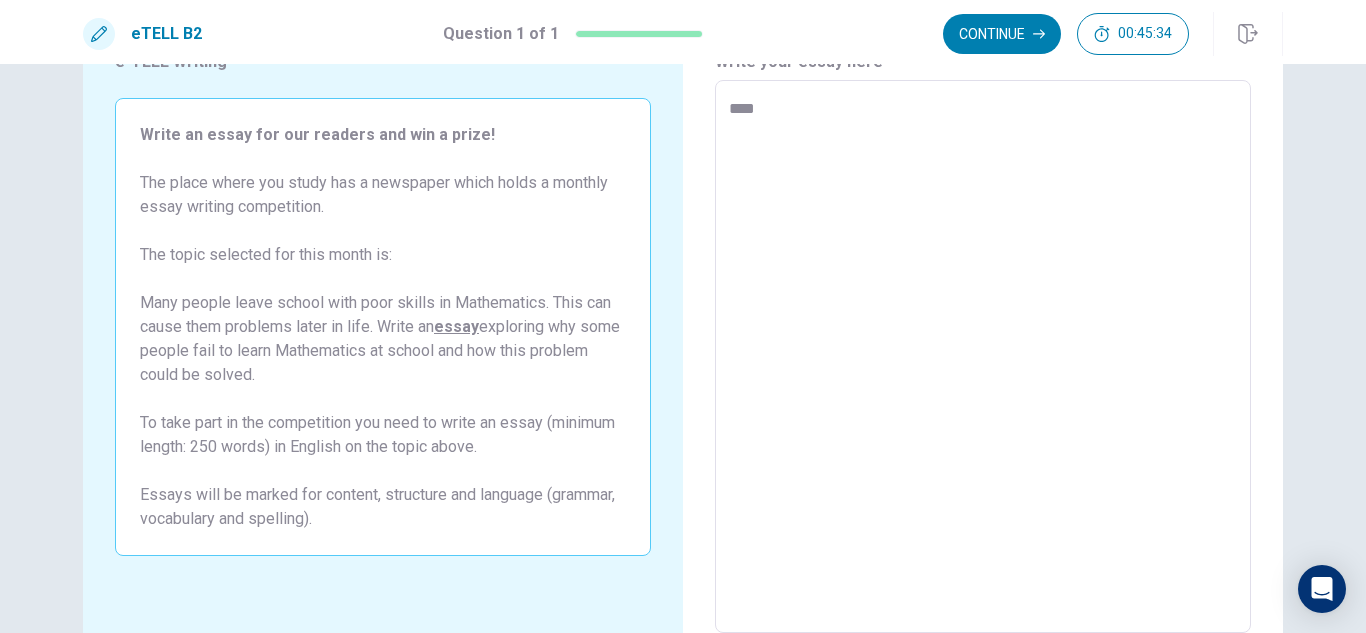 type on "*" 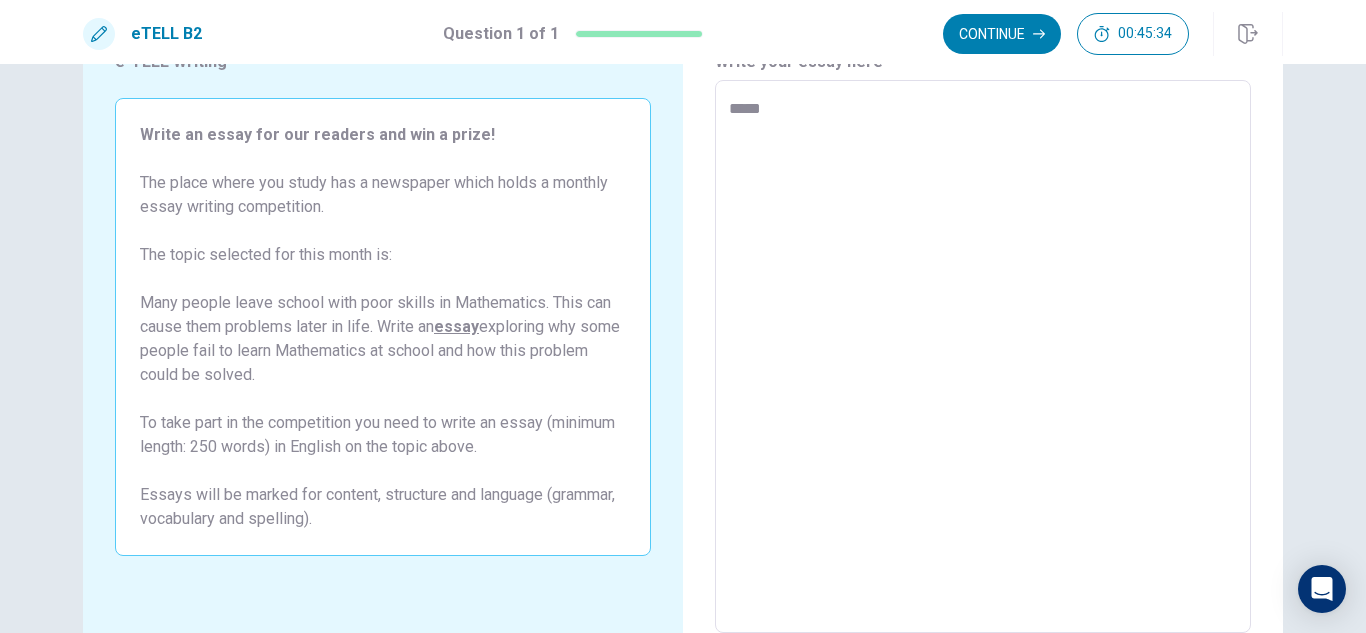 type on "*" 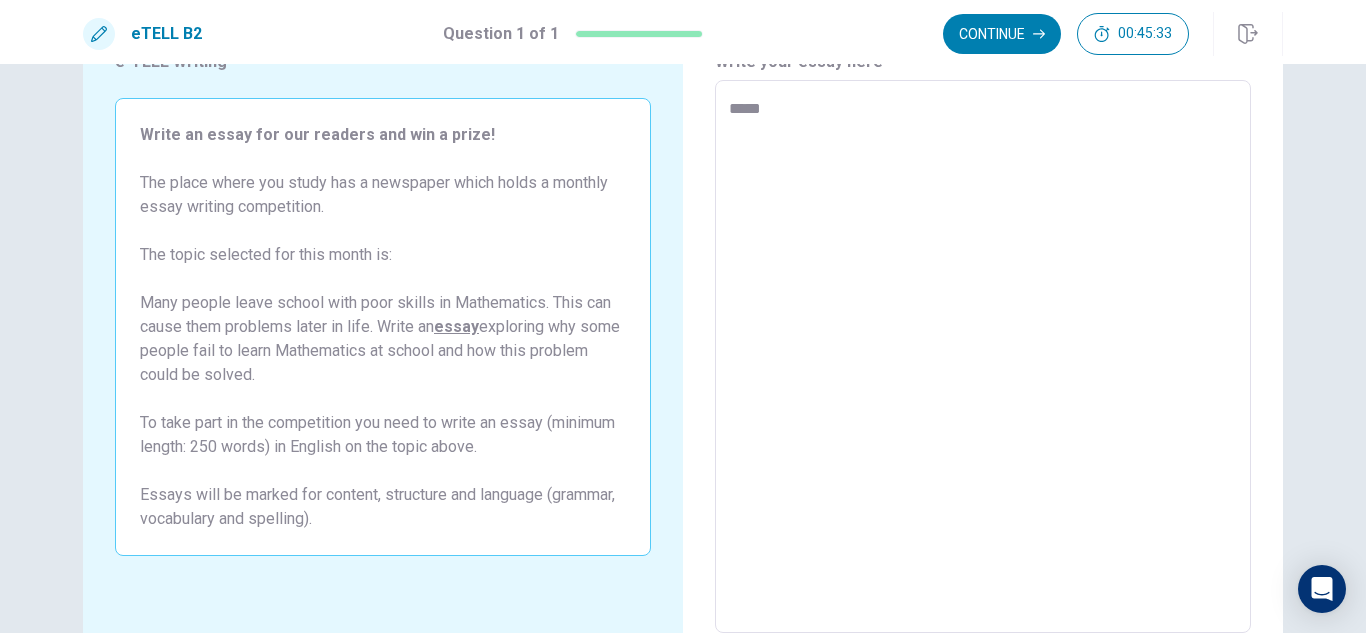 type on "******" 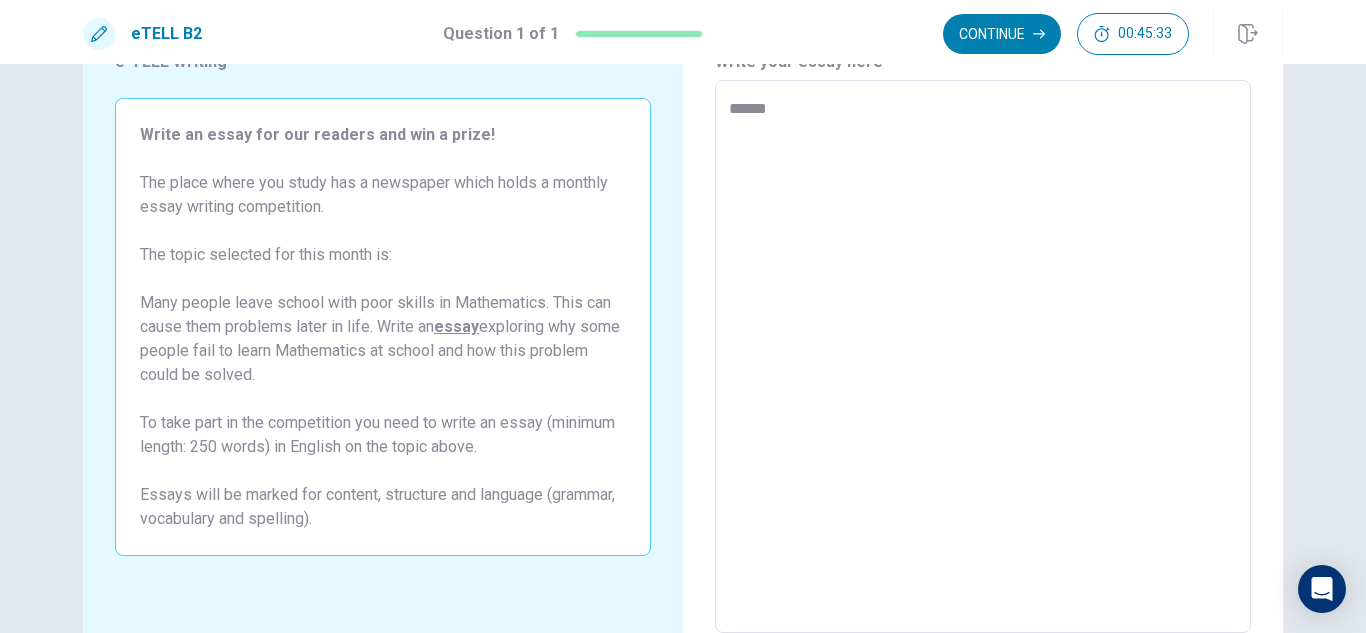 type on "*" 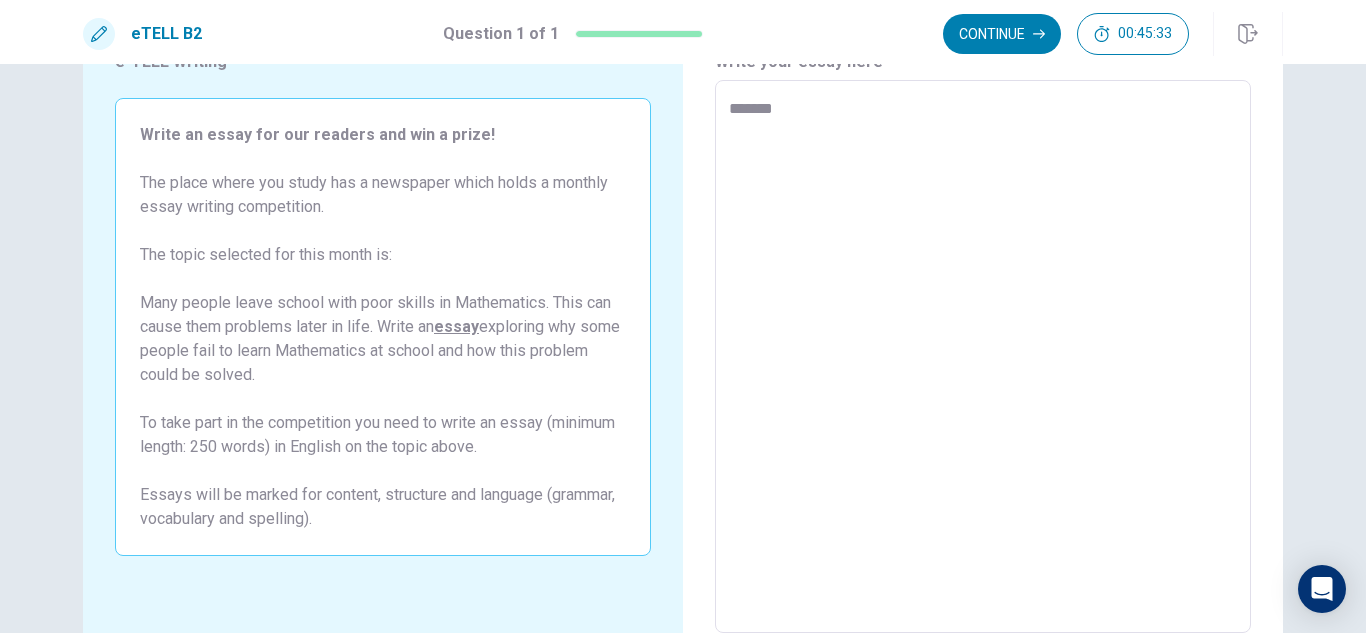 type on "*" 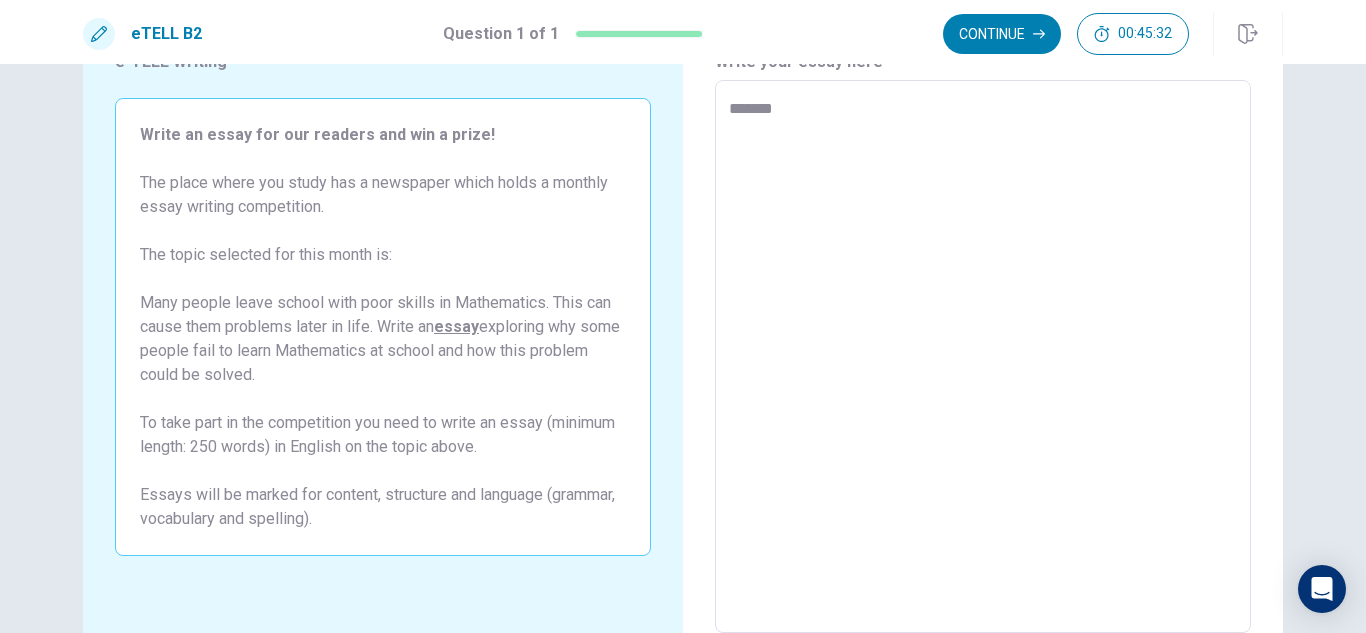 type on "********" 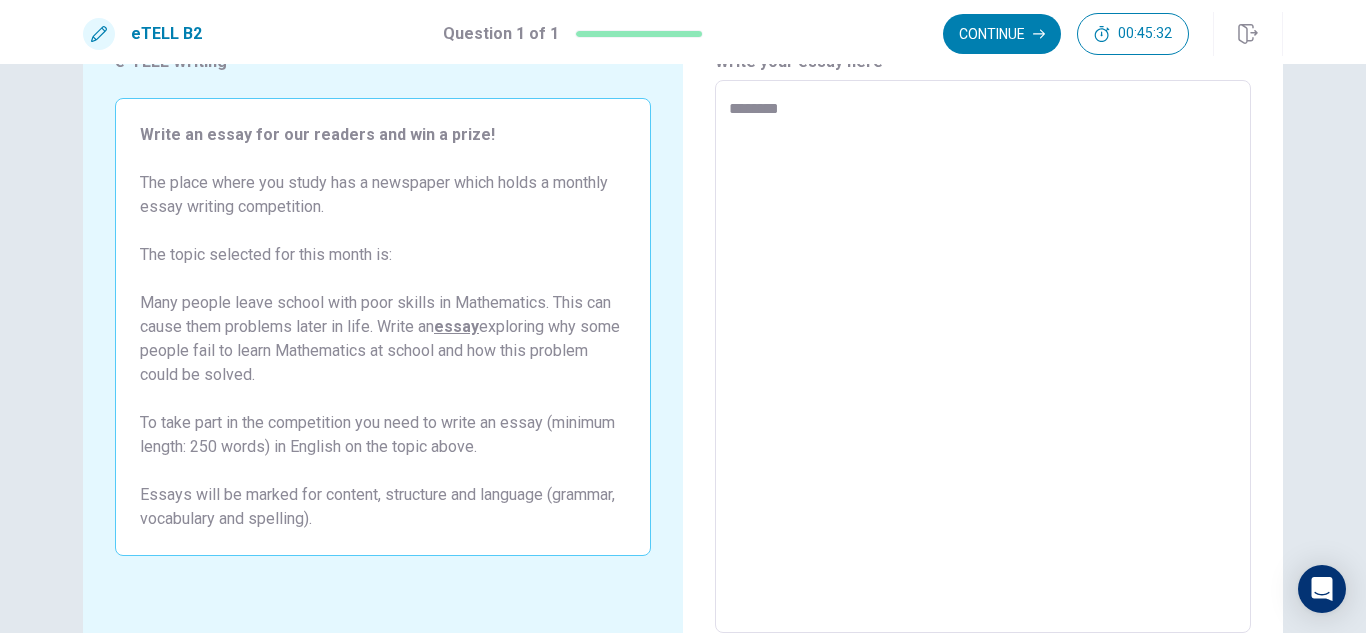 type on "*" 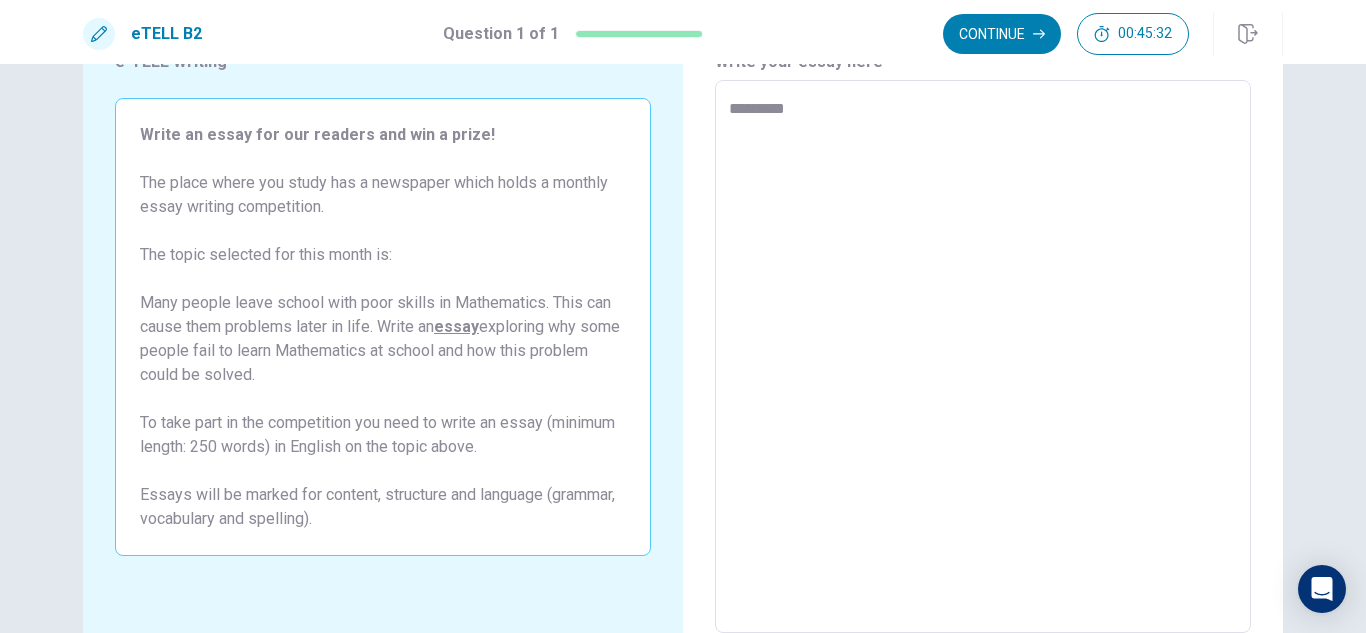 type on "*" 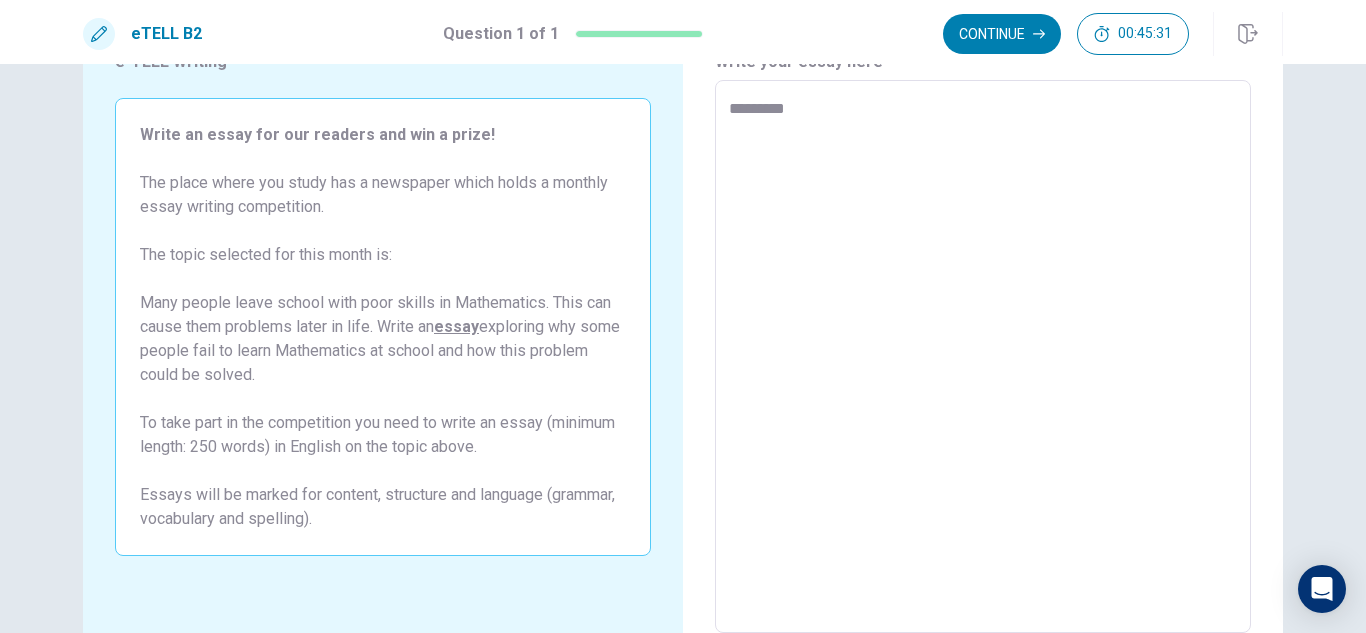 type on "**********" 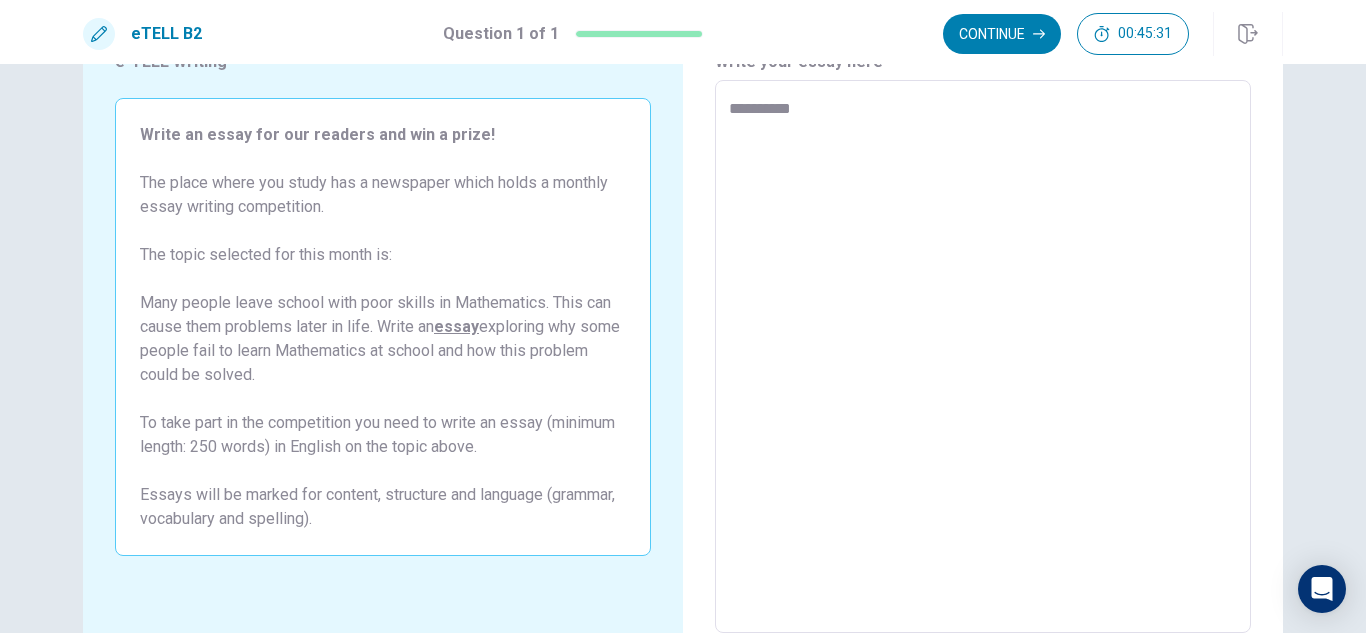 type on "*" 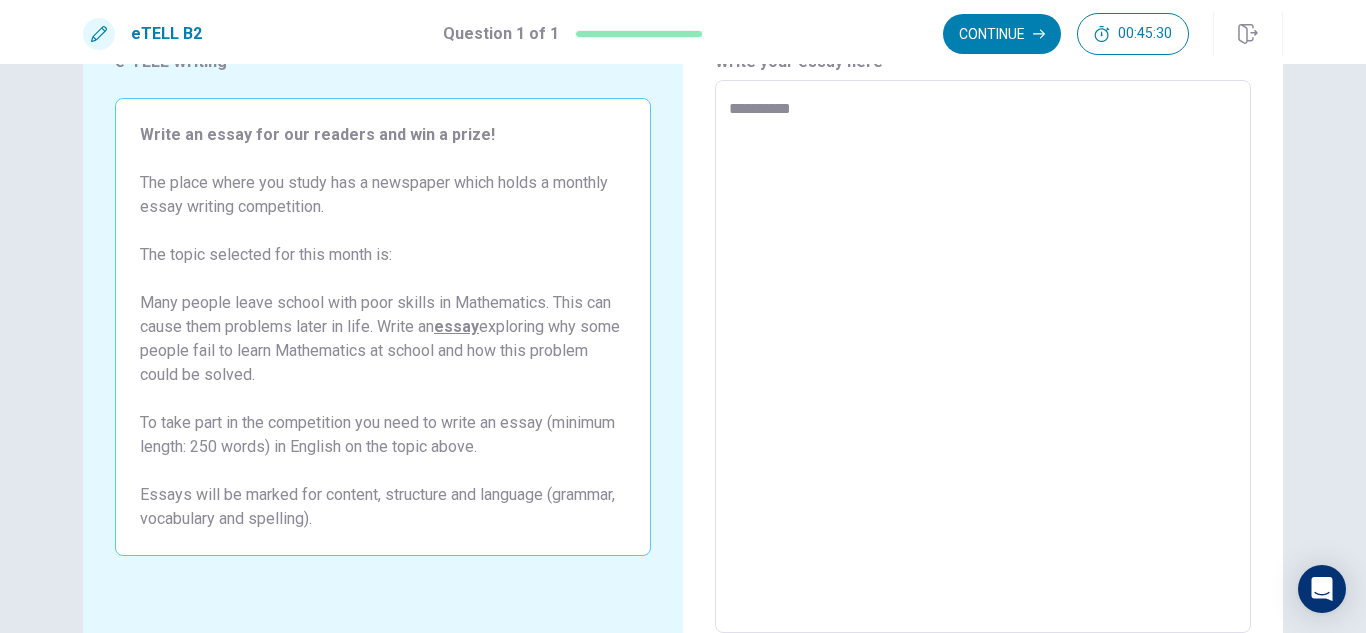 type on "**********" 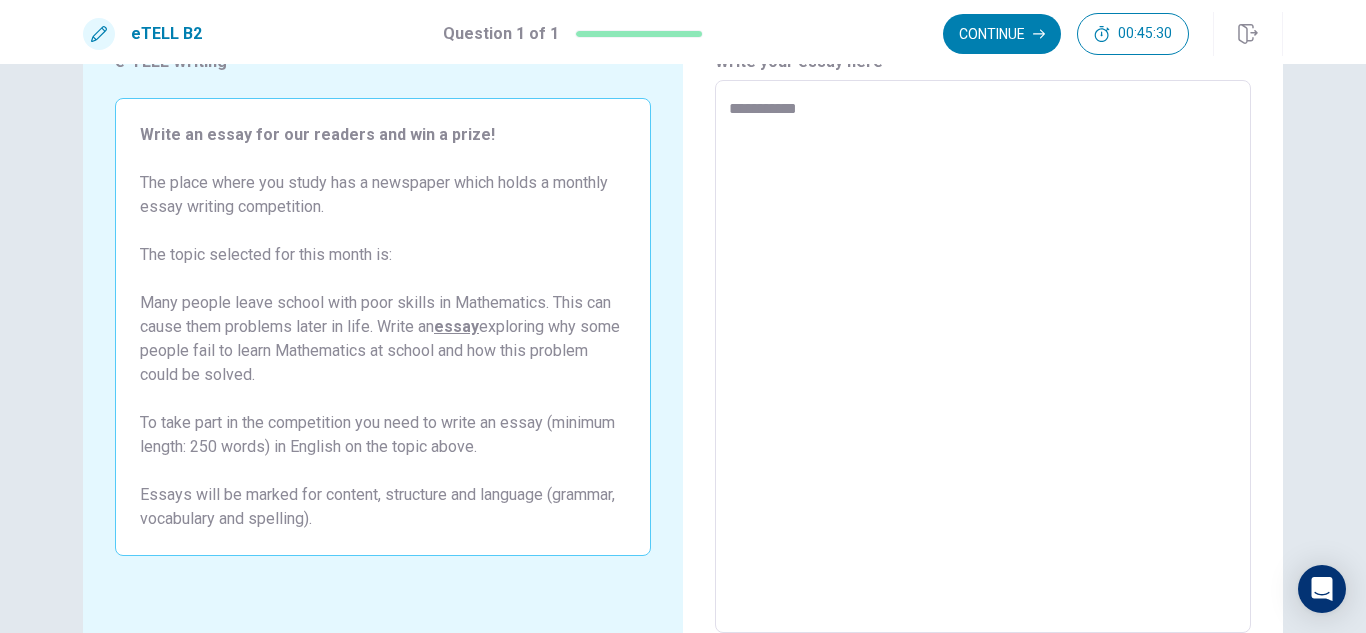 type on "*" 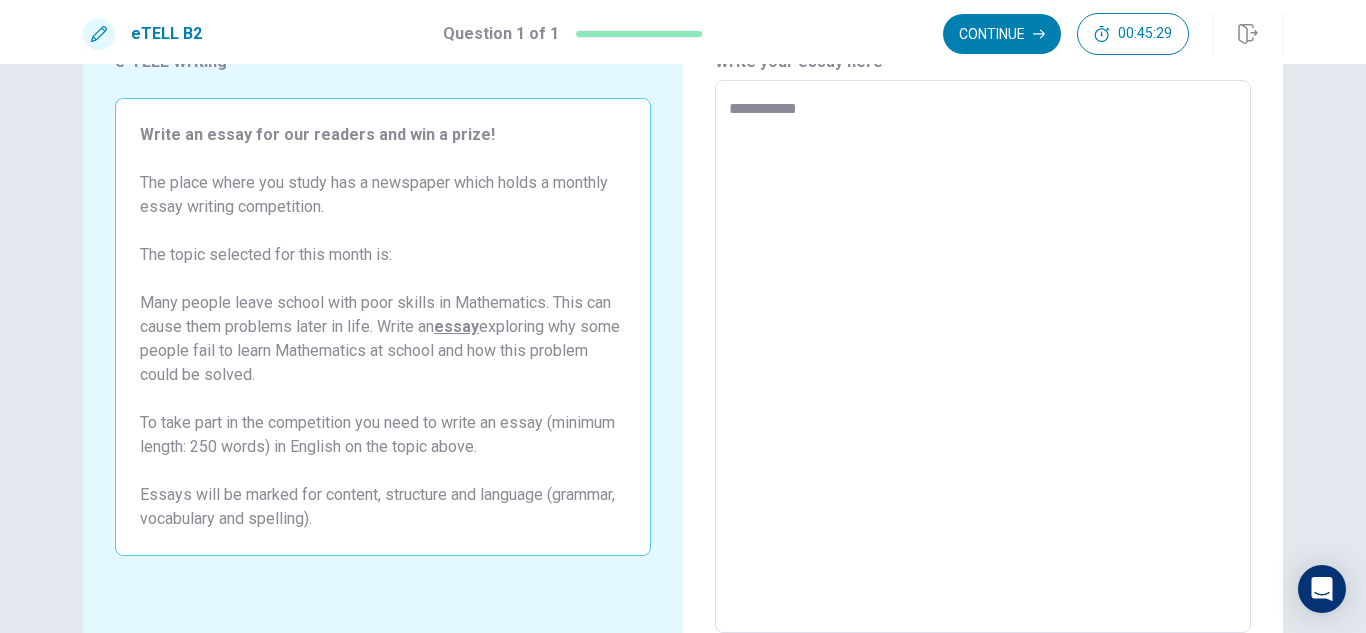 type on "**********" 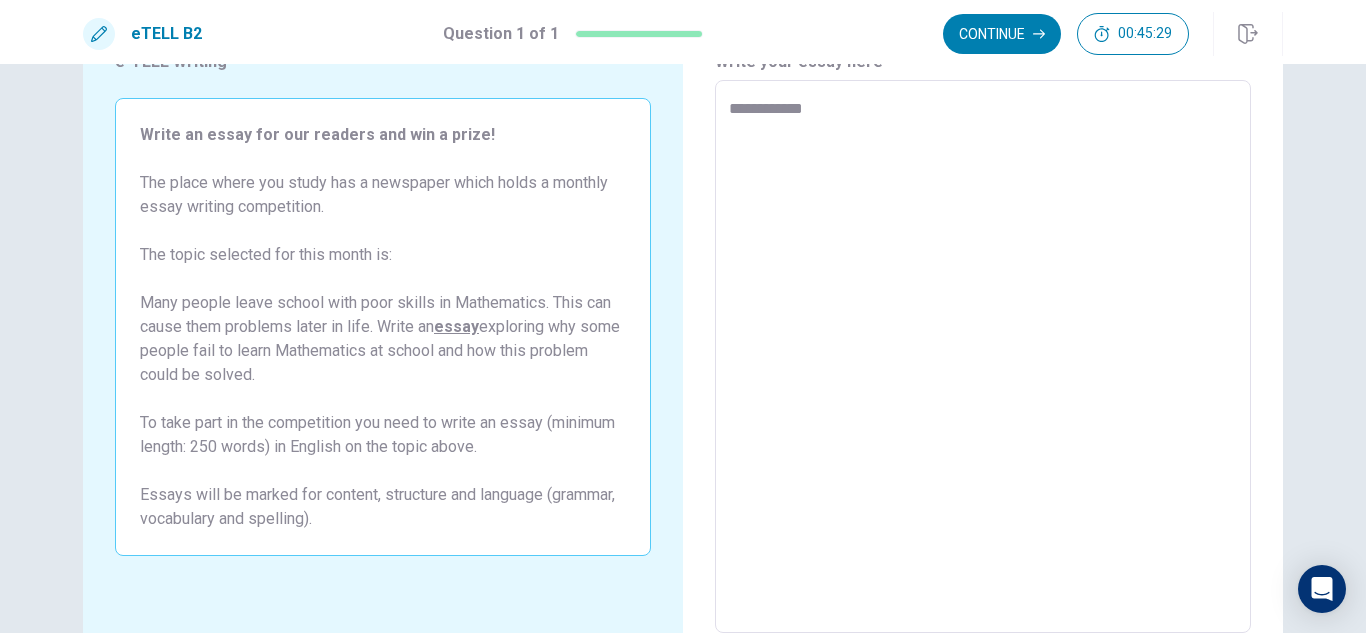 type on "*" 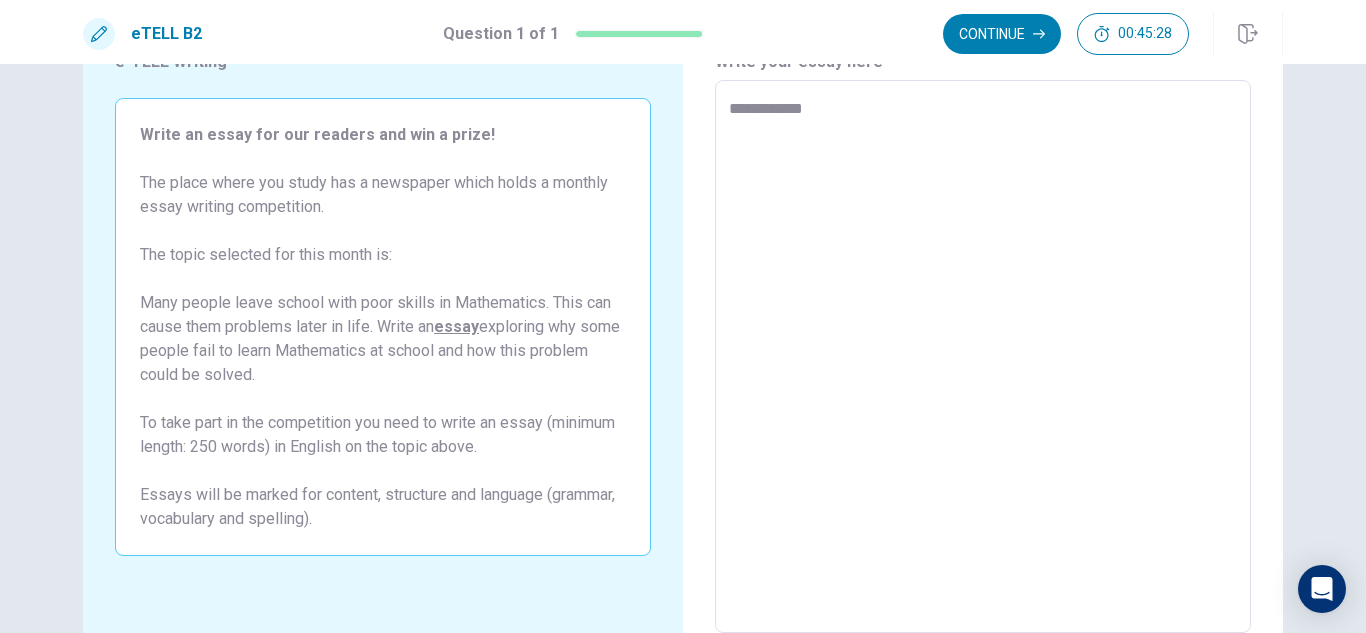 type on "**********" 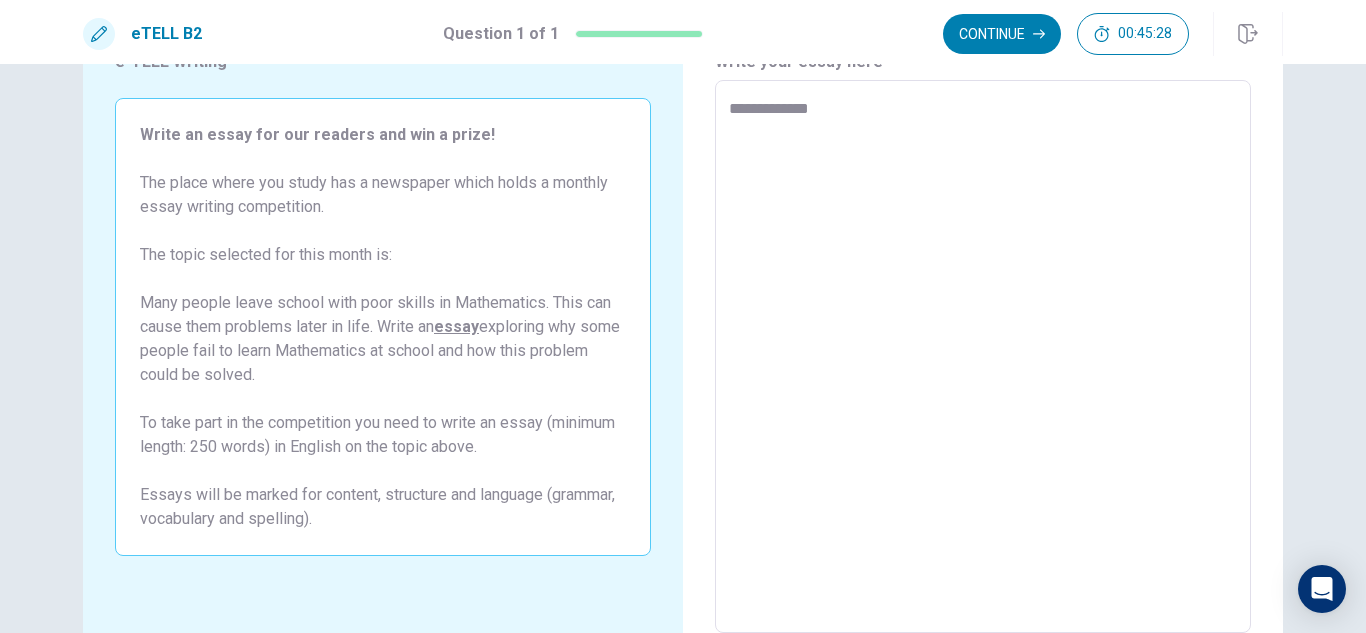 type on "*" 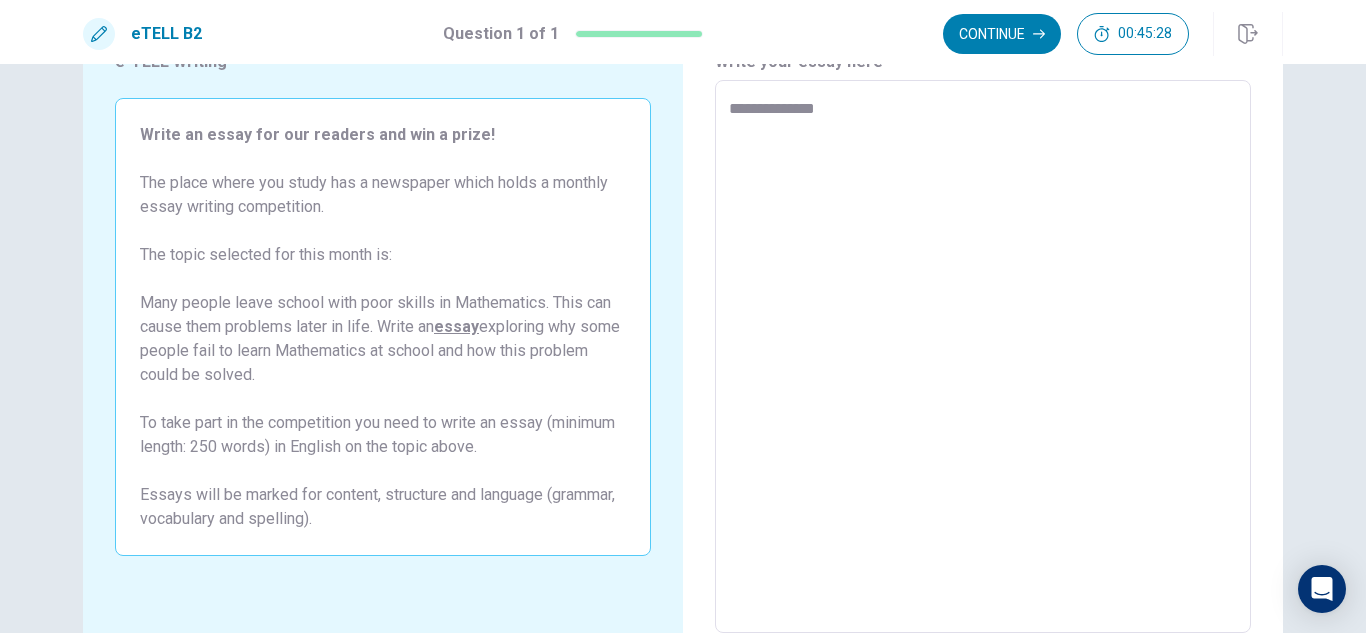 type on "*" 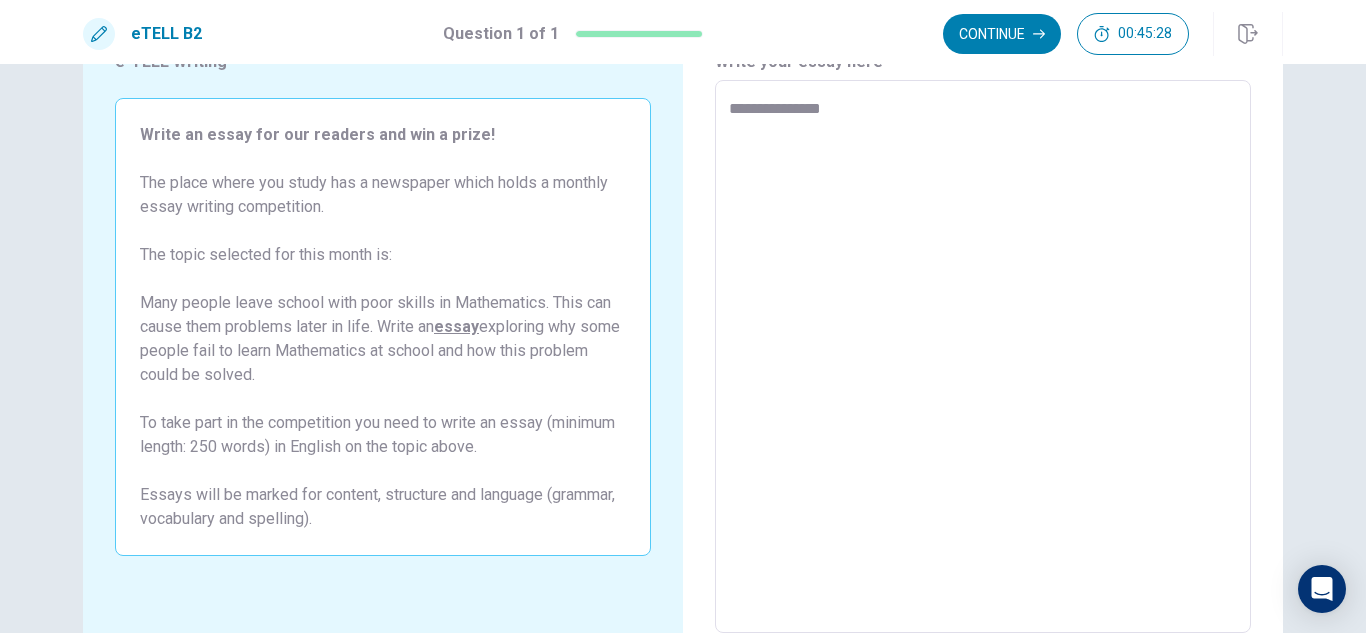 type on "*" 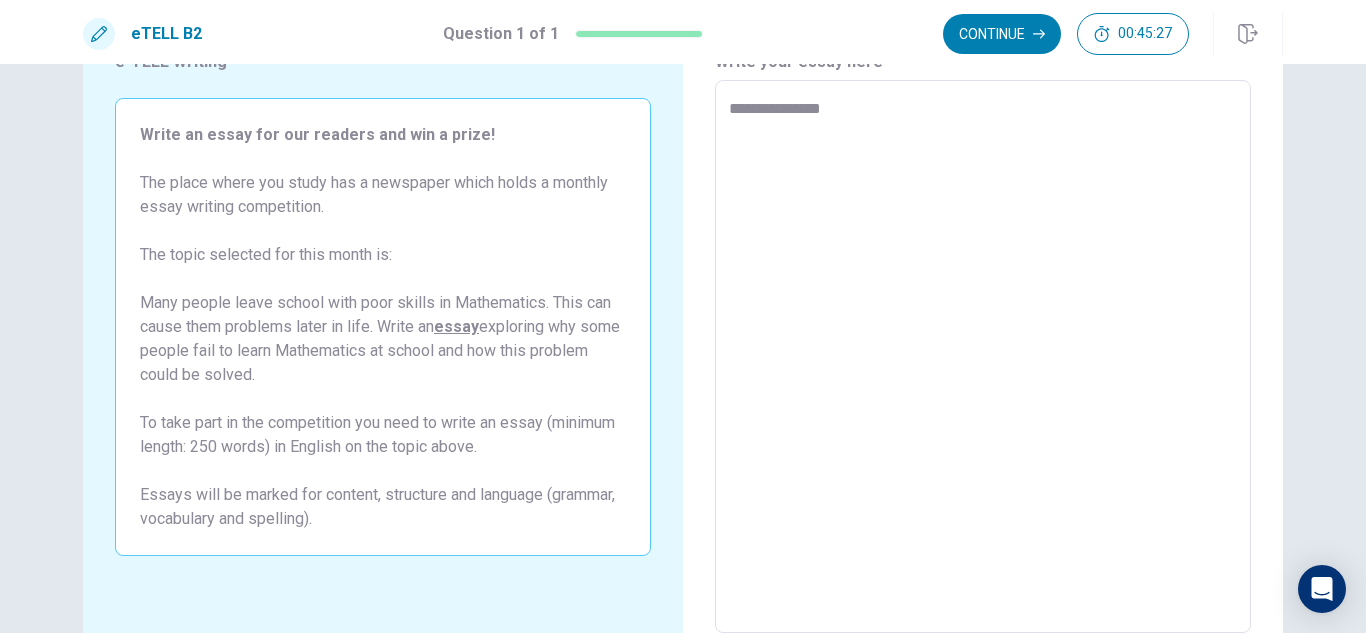 type on "**********" 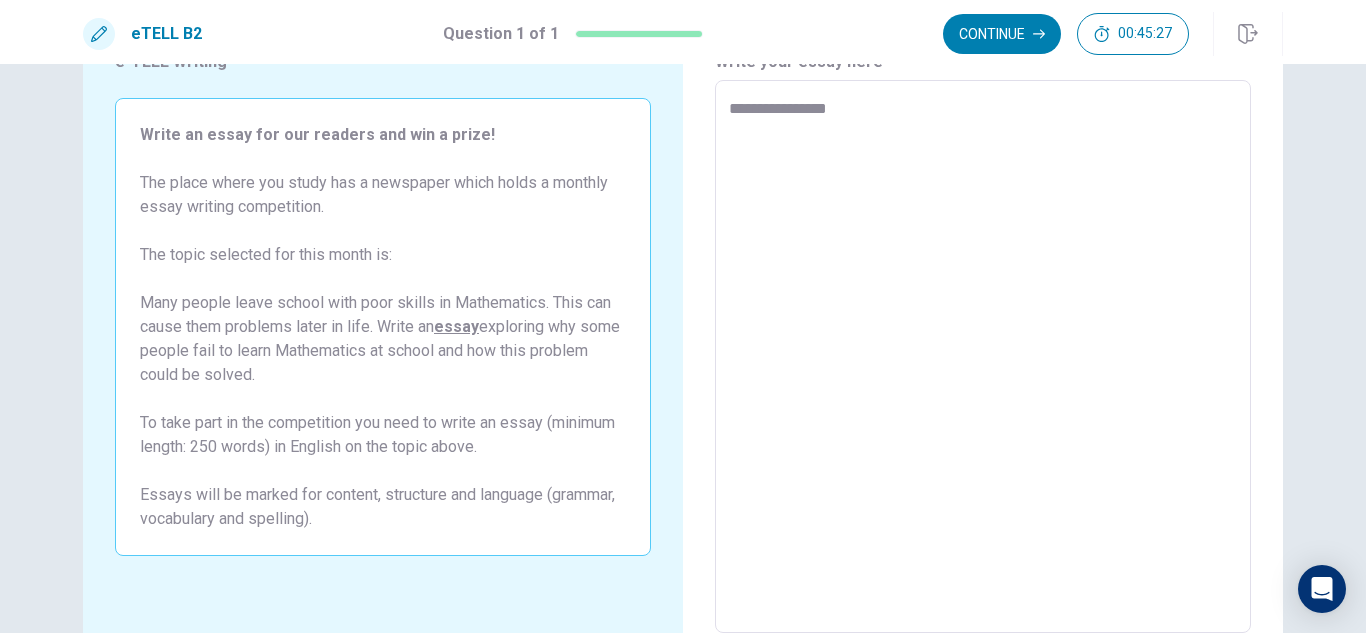 type on "*" 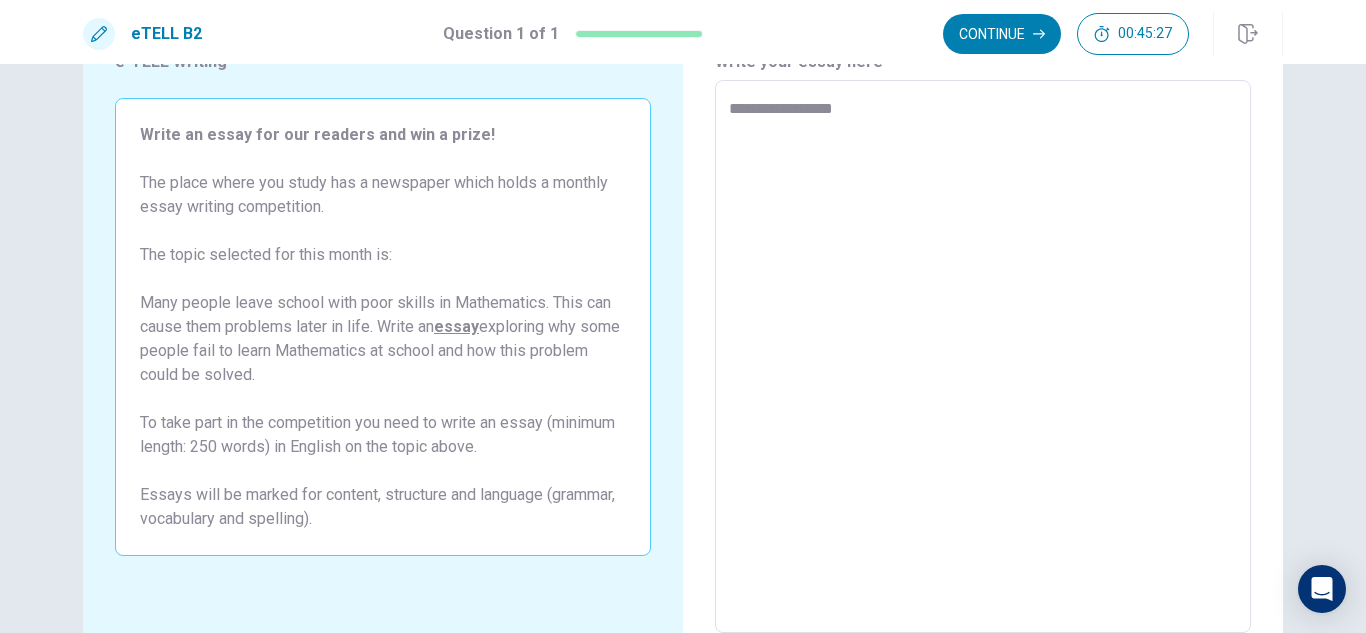type on "*" 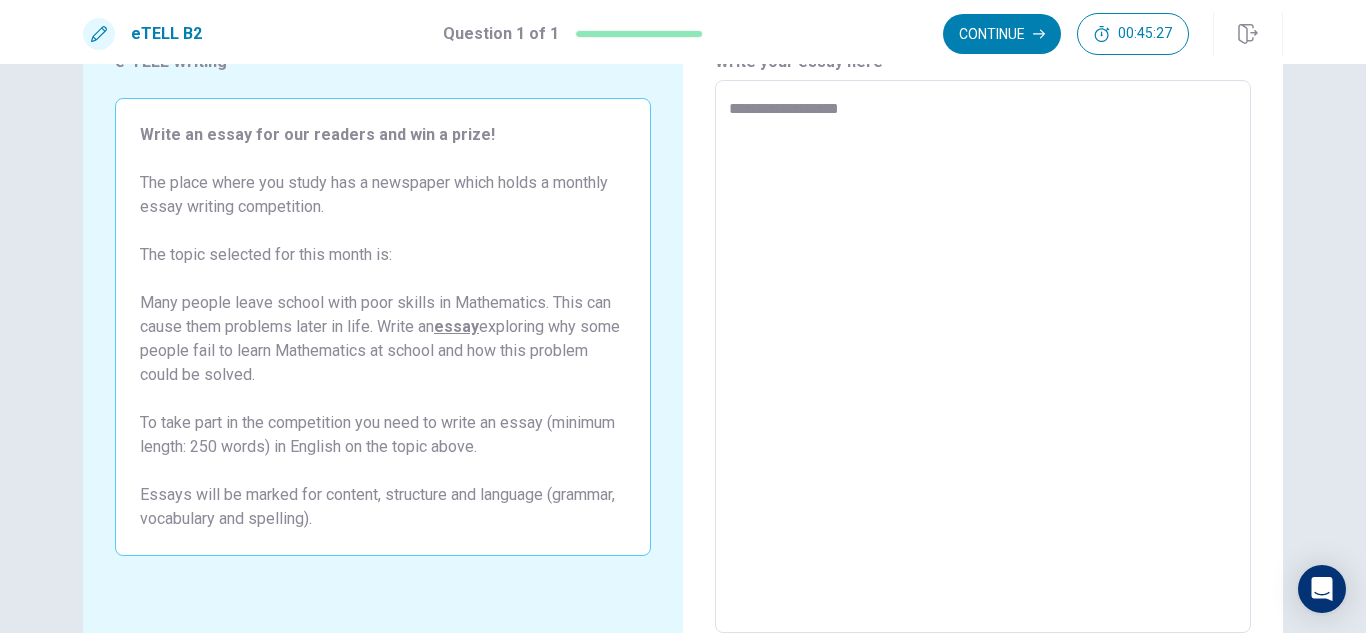 type on "*" 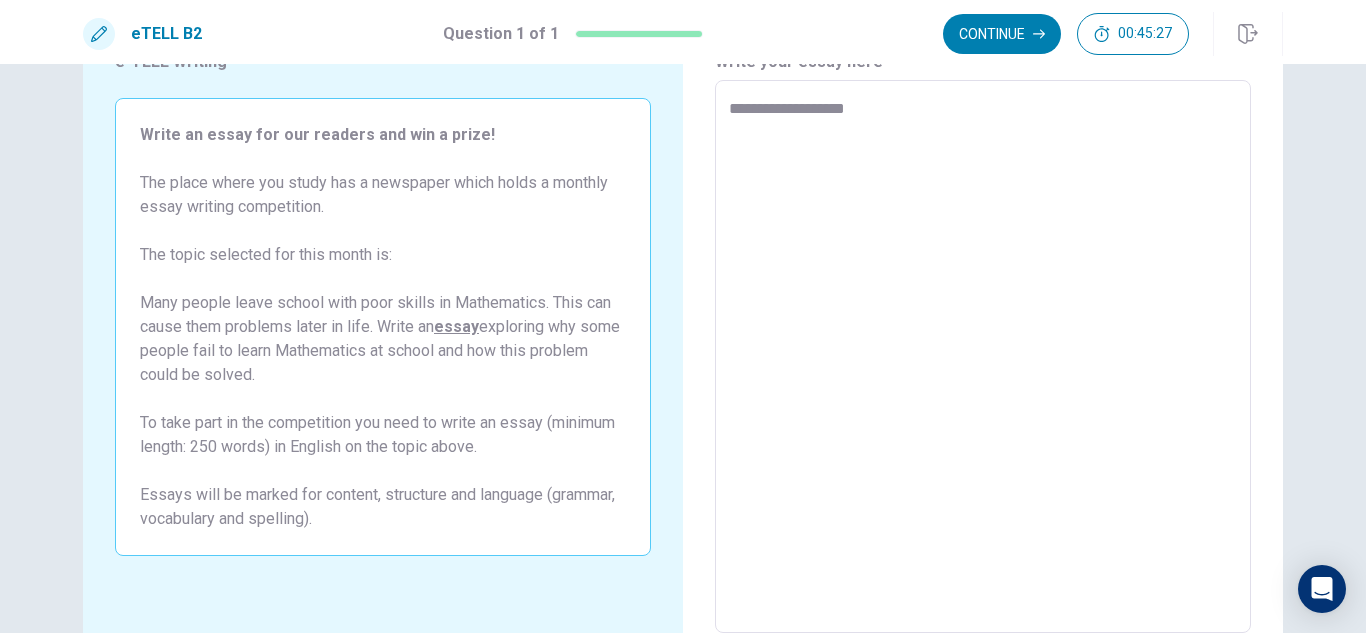 type on "*" 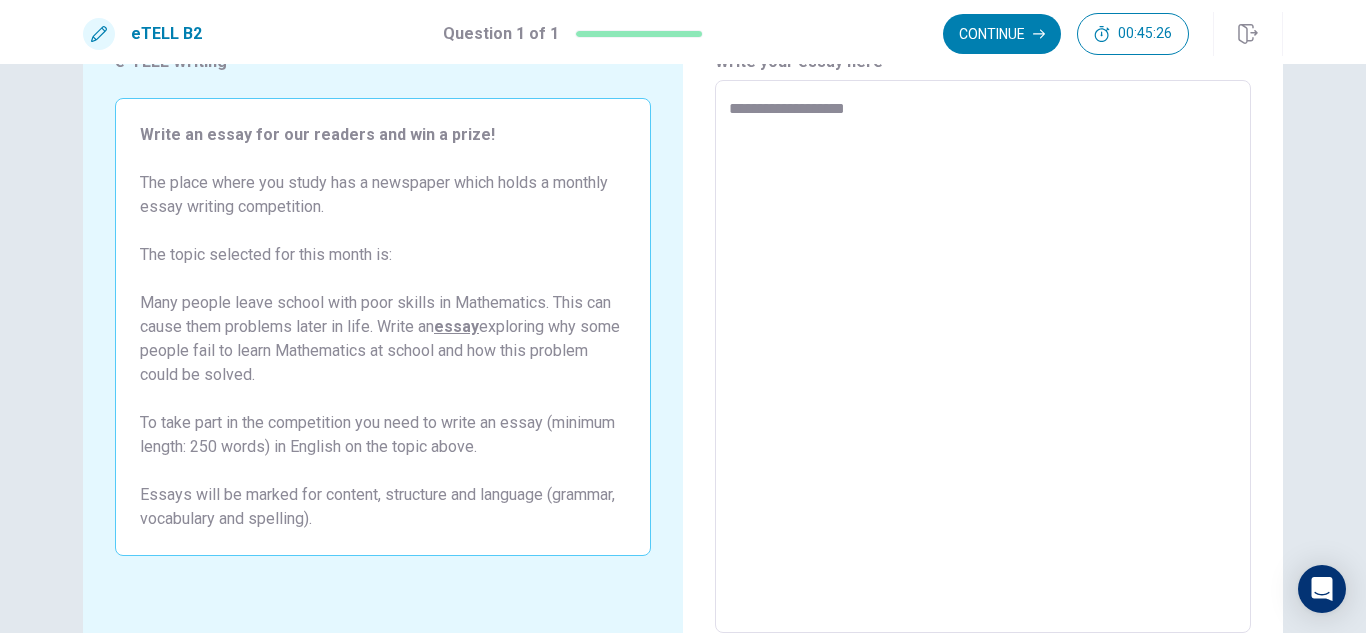 type on "**********" 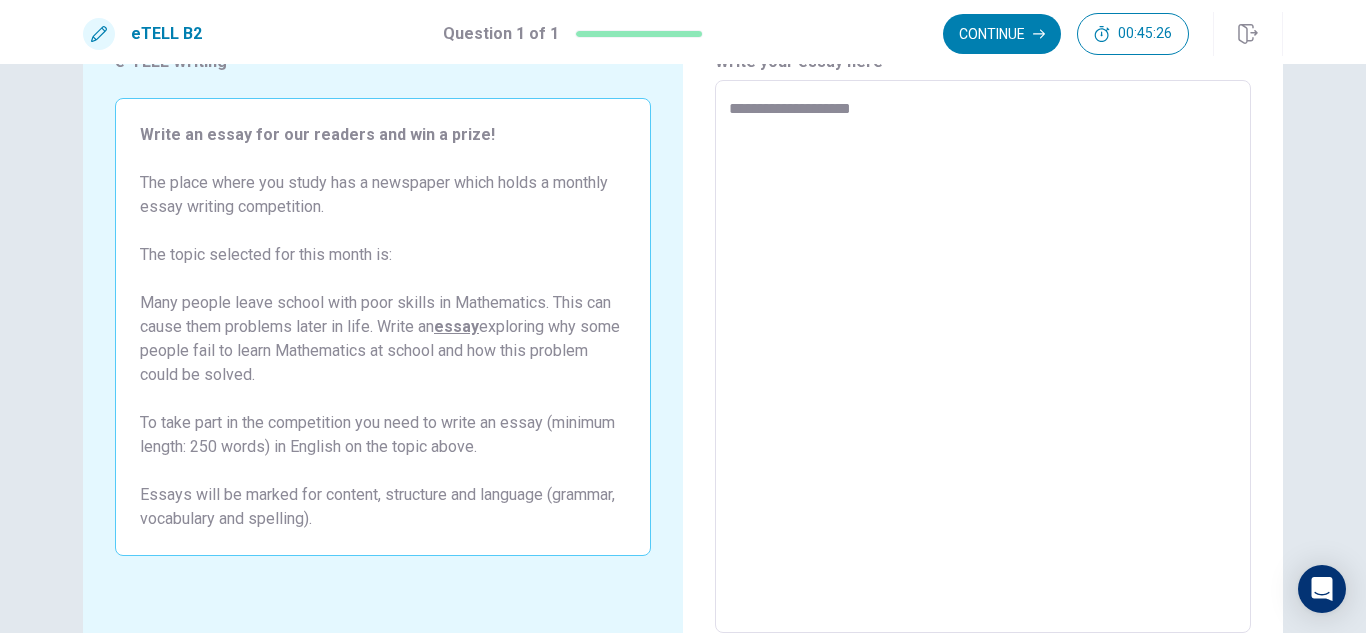 type on "*" 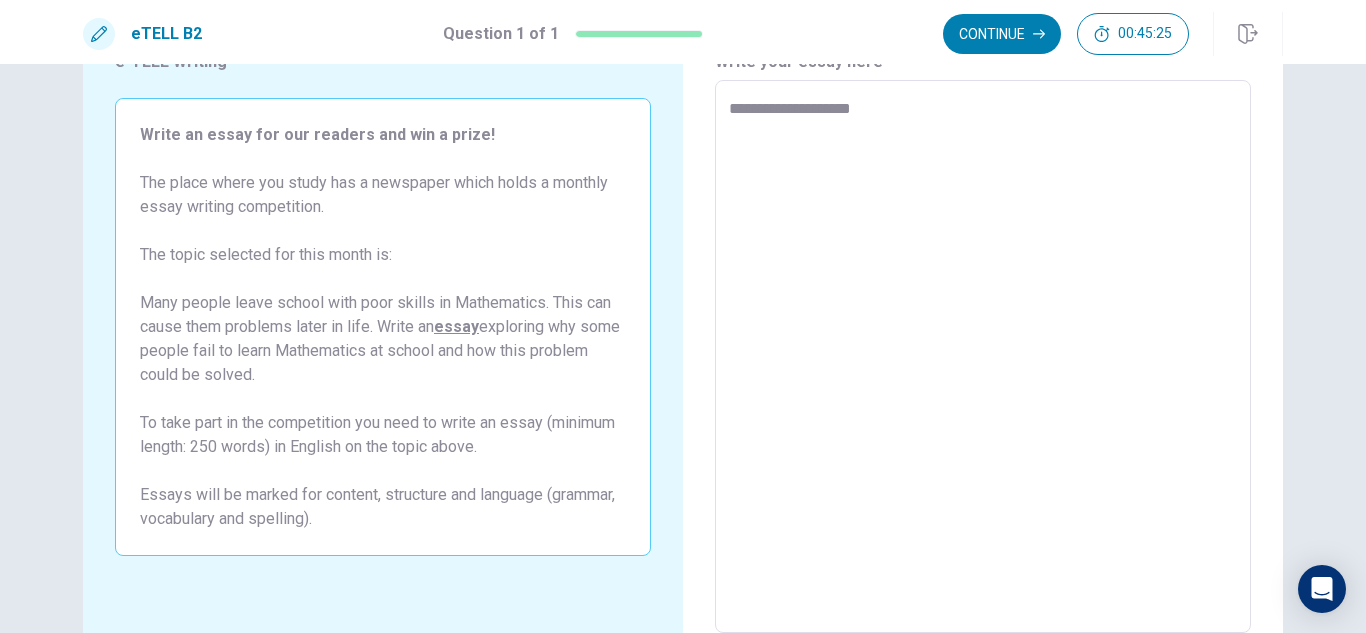type on "**********" 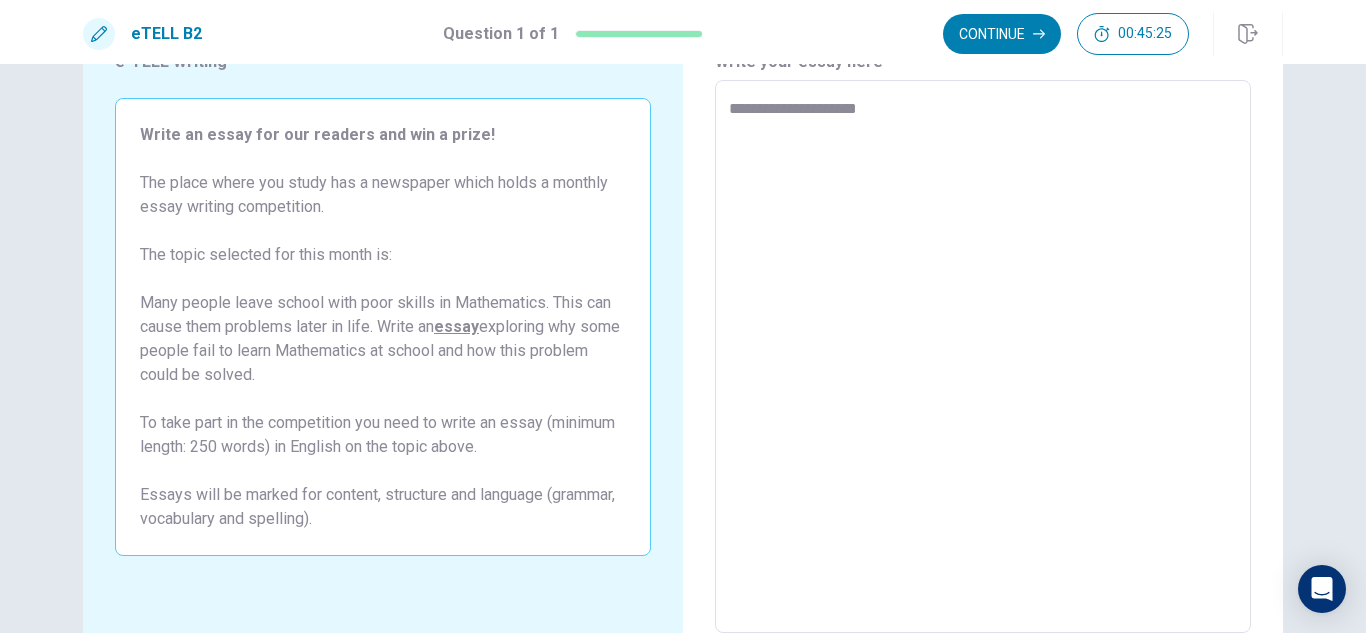 type on "*" 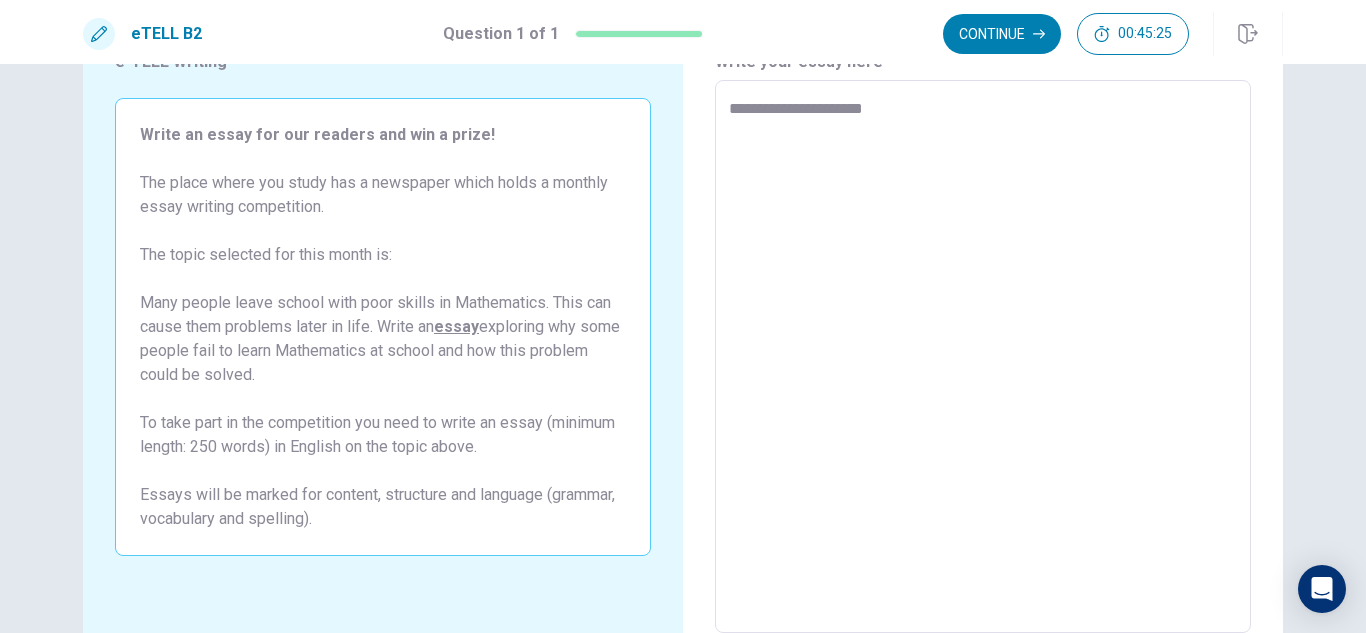 type on "*" 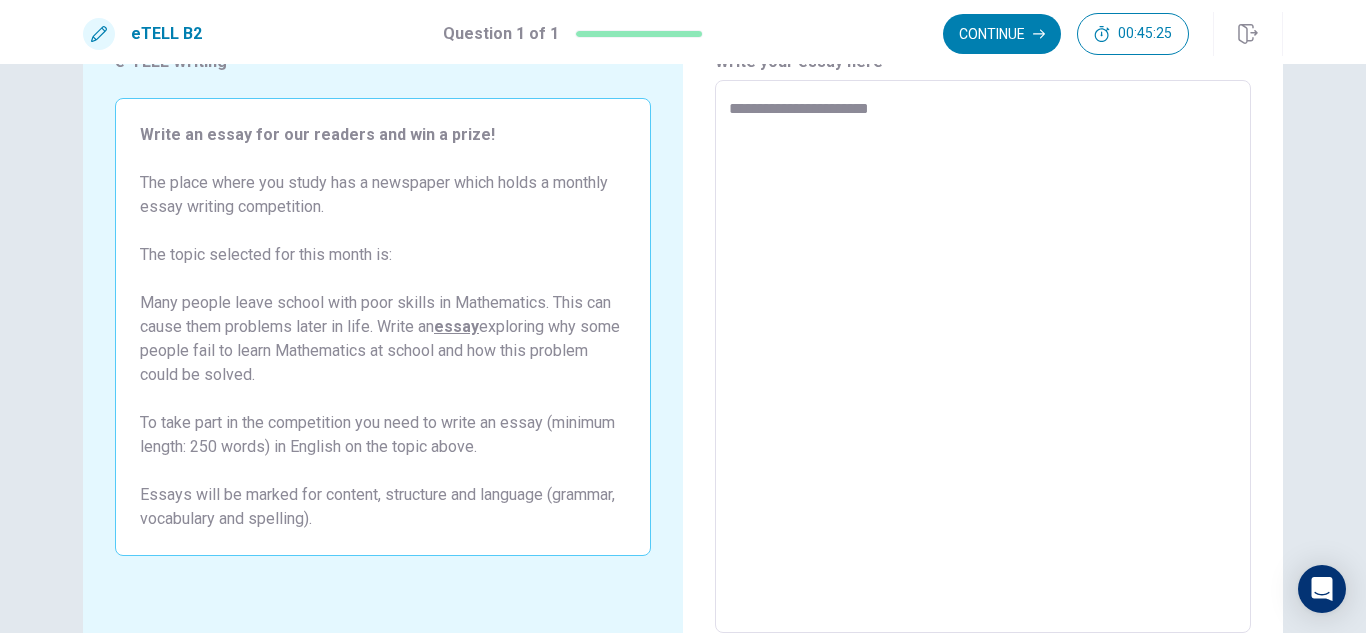 type on "*" 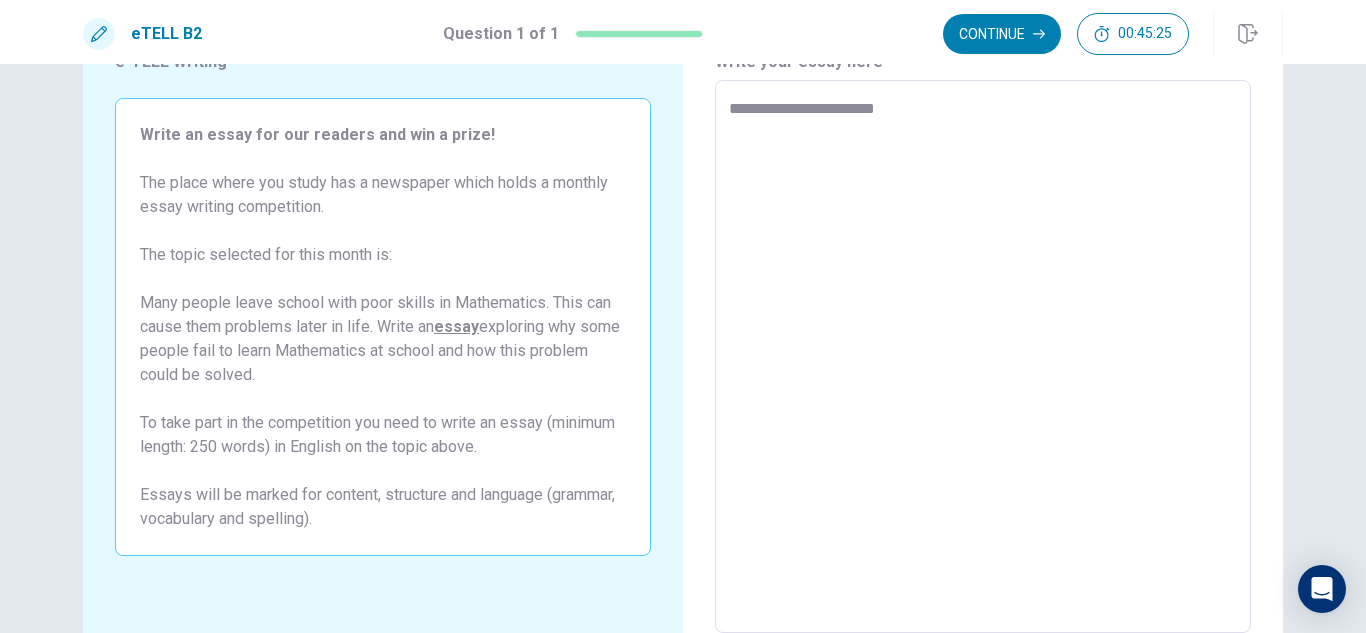 type on "*" 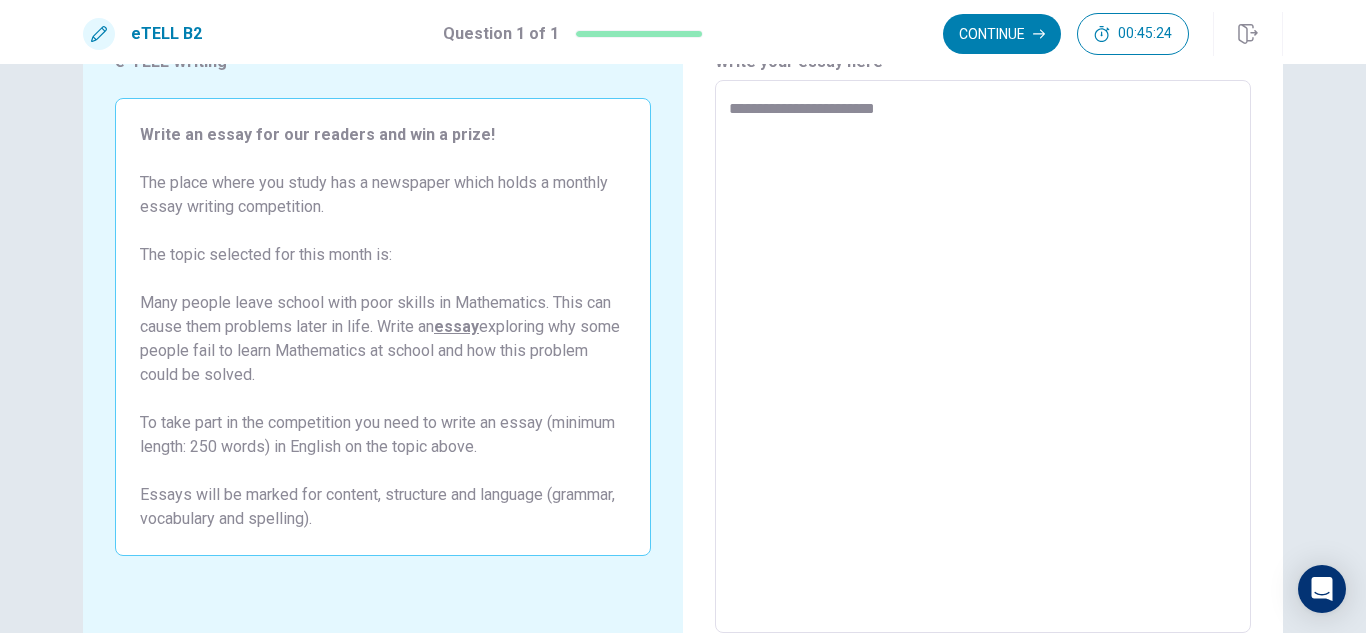 type on "**********" 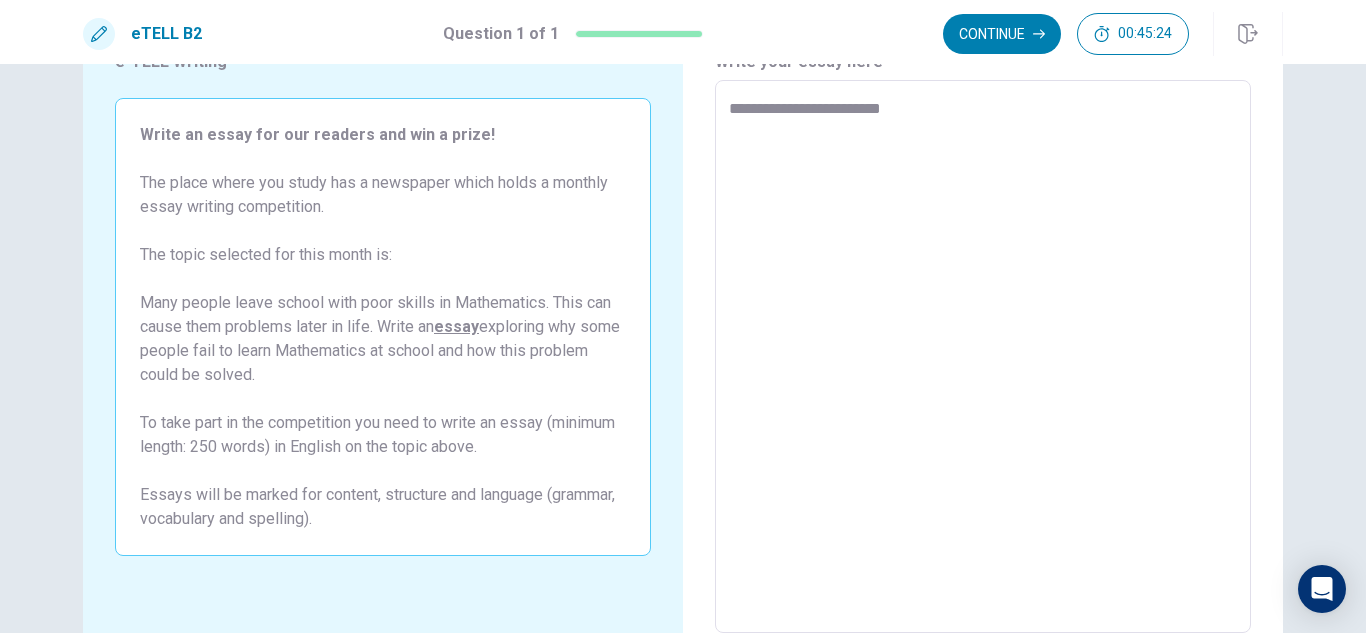 type on "*" 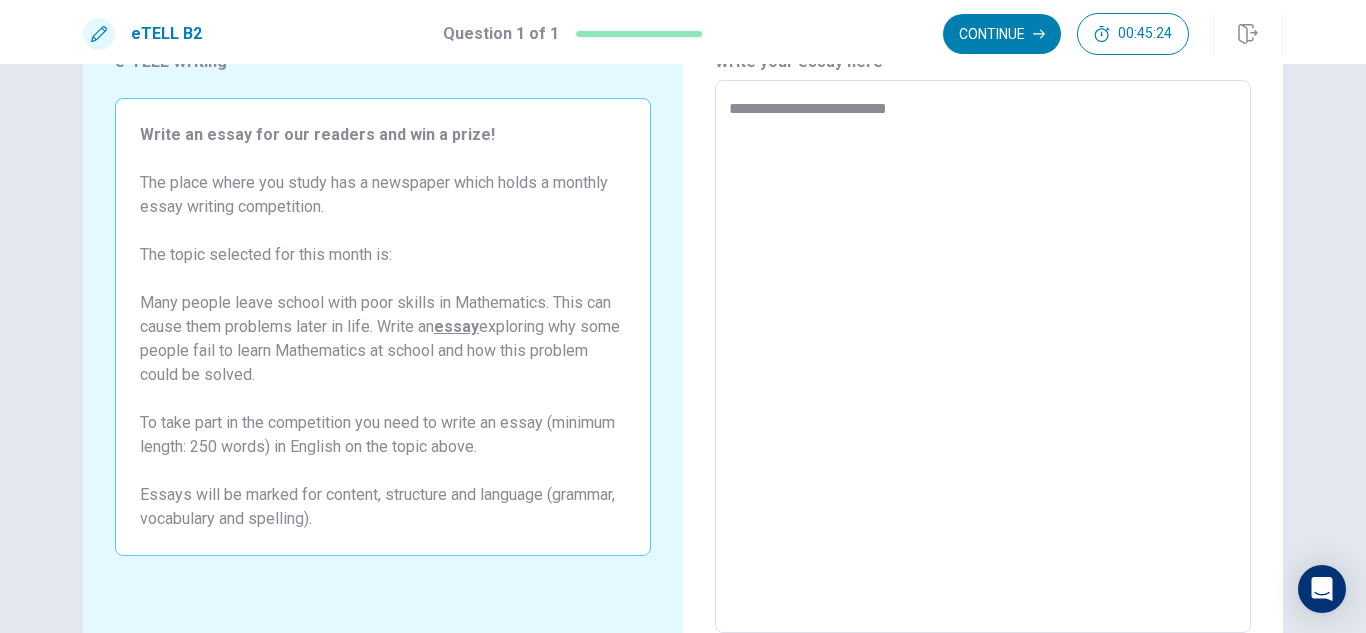 type on "*" 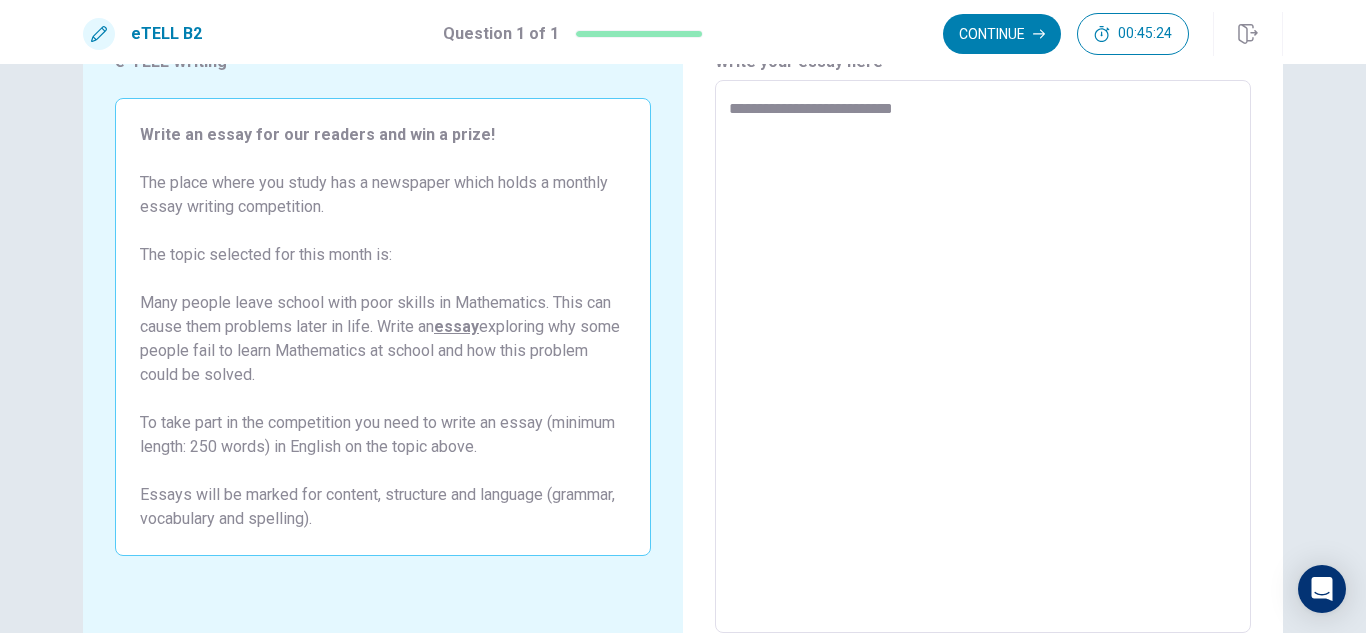 type on "*" 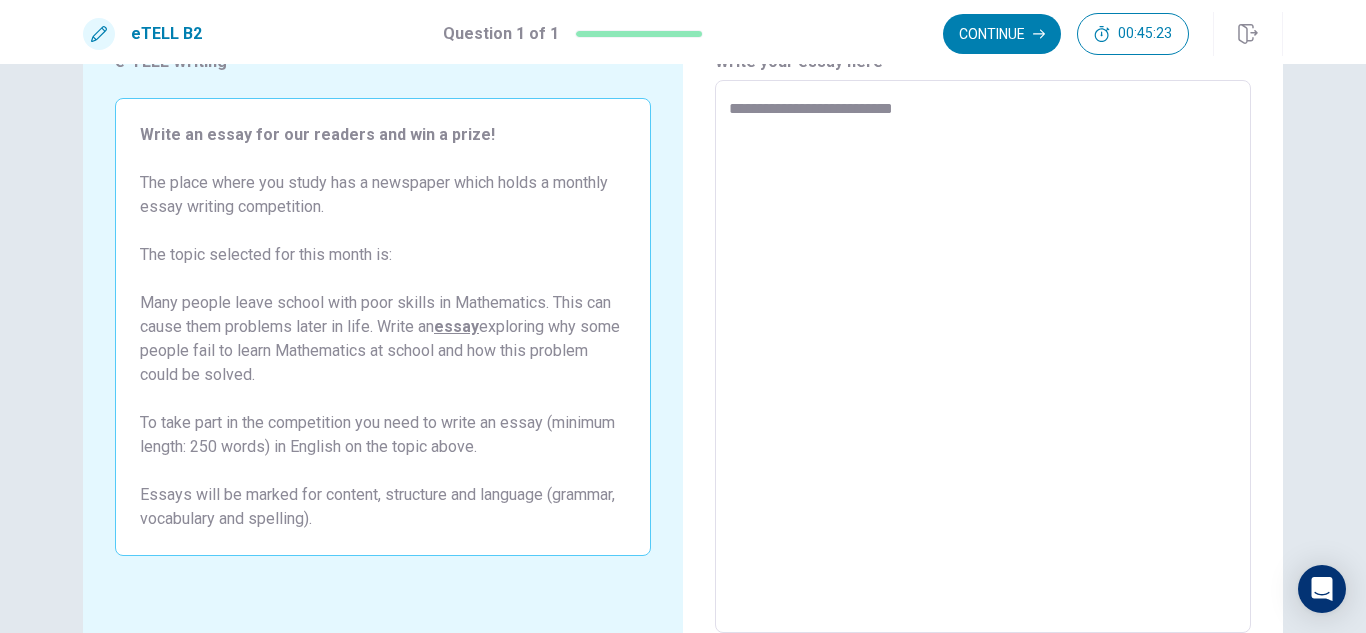 type on "**********" 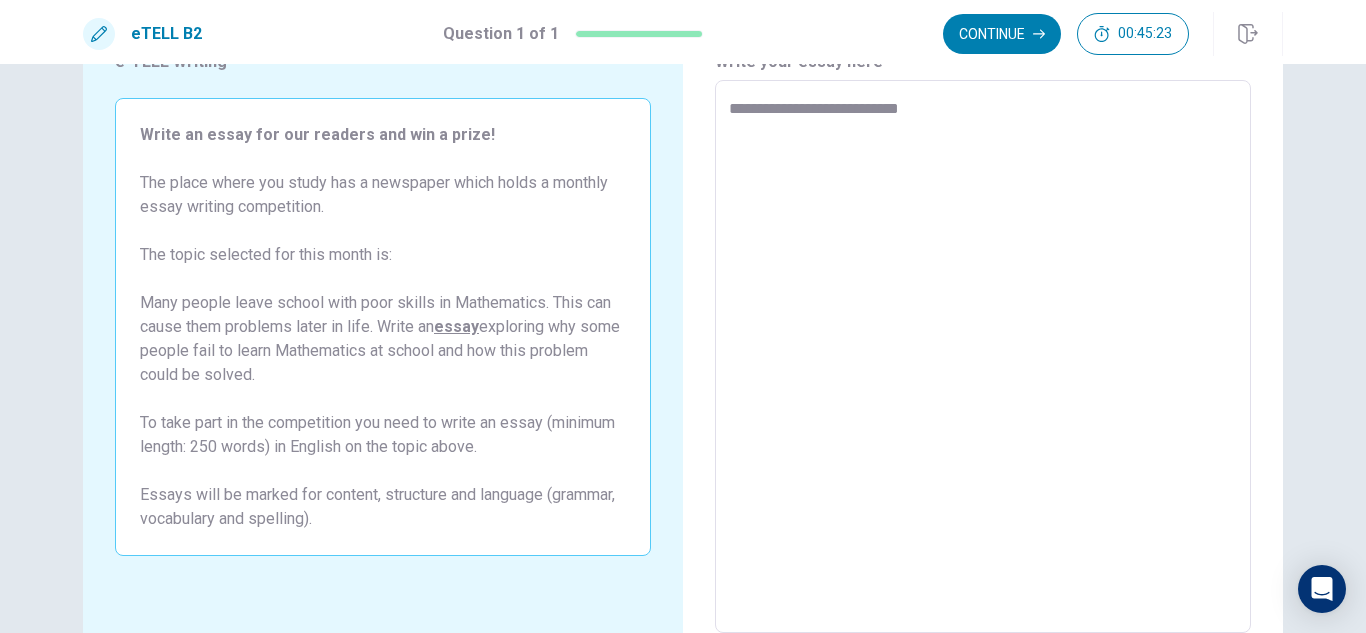 type on "*" 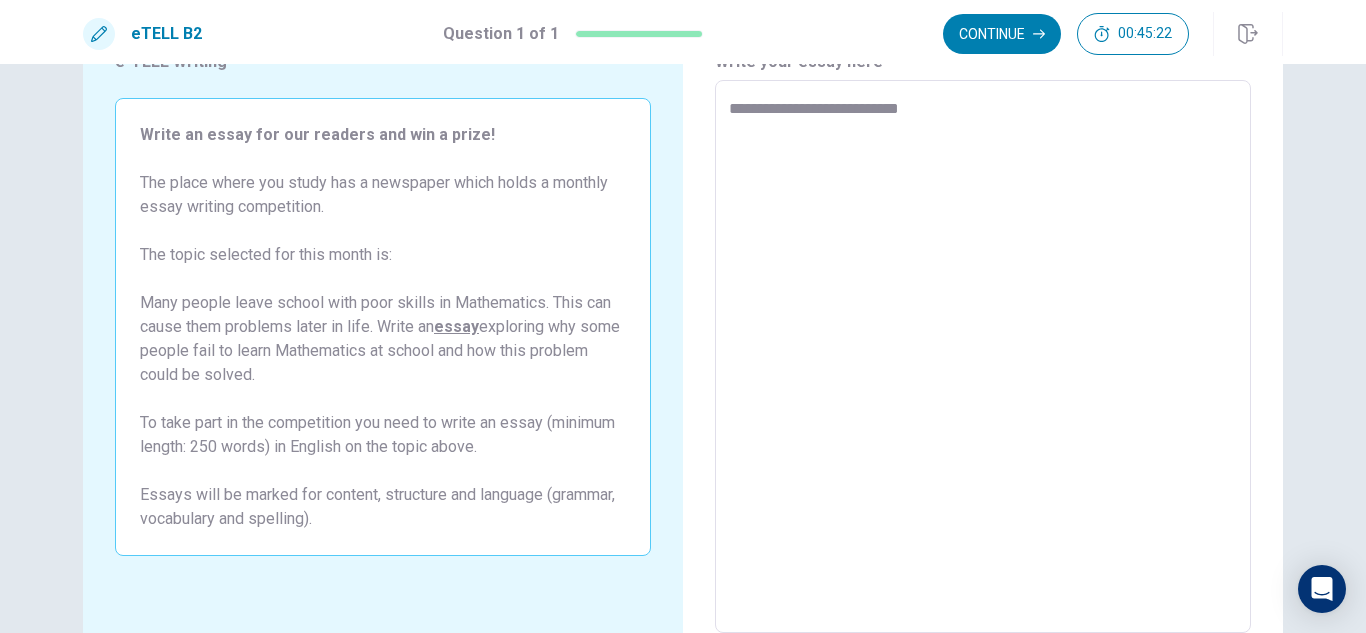 type on "**********" 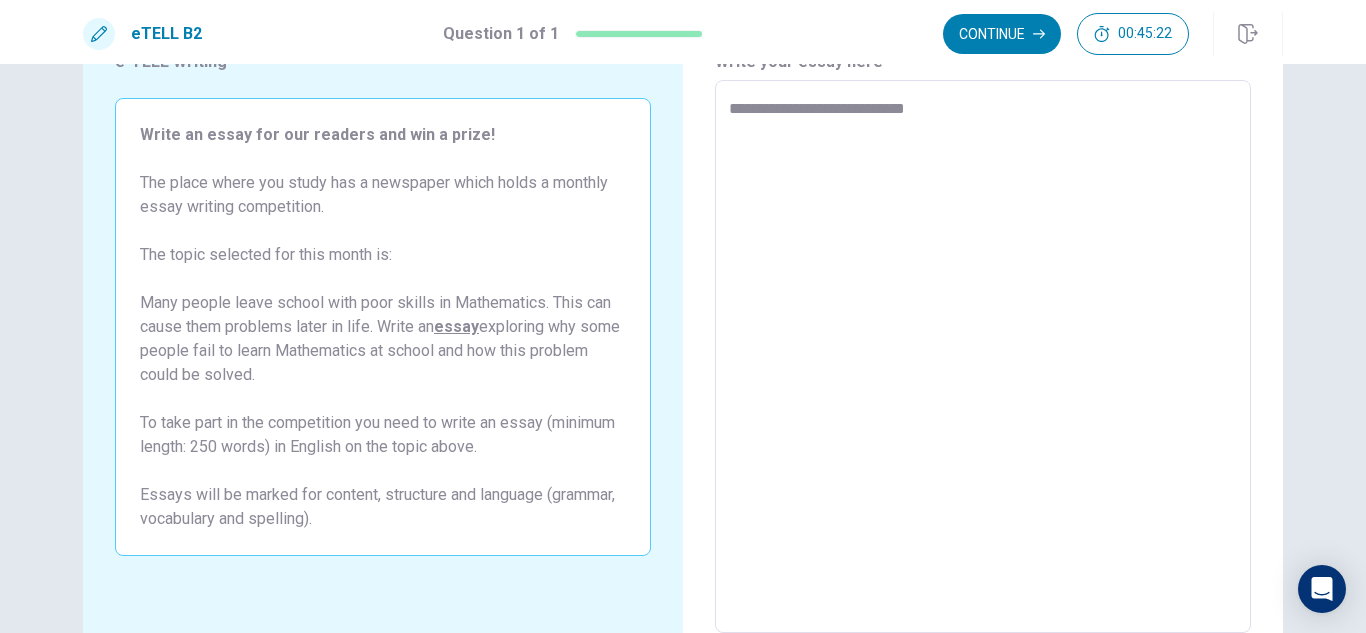type on "*" 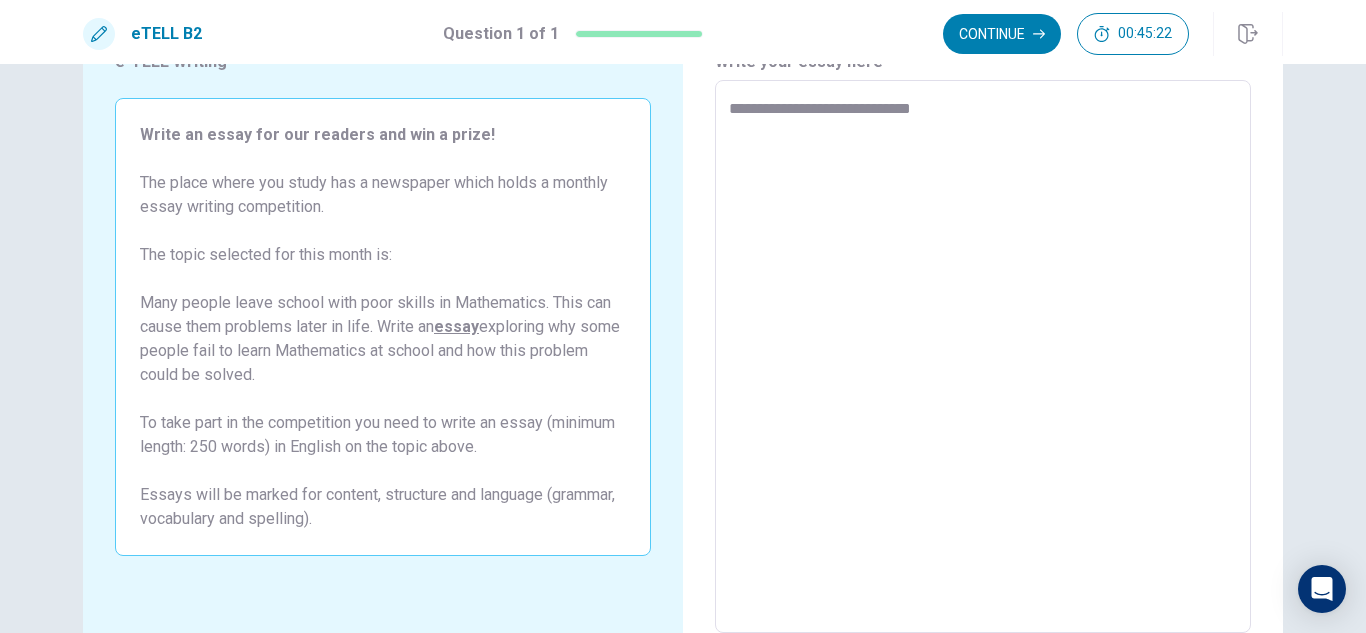 type on "*" 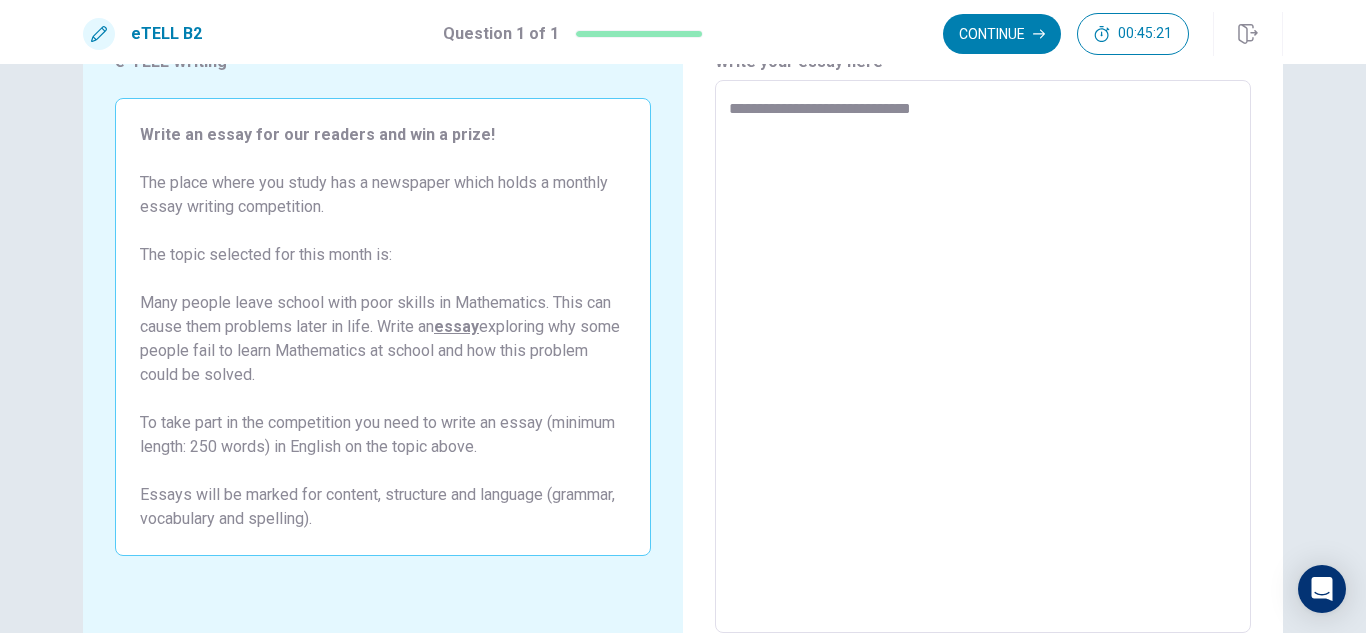 type on "**********" 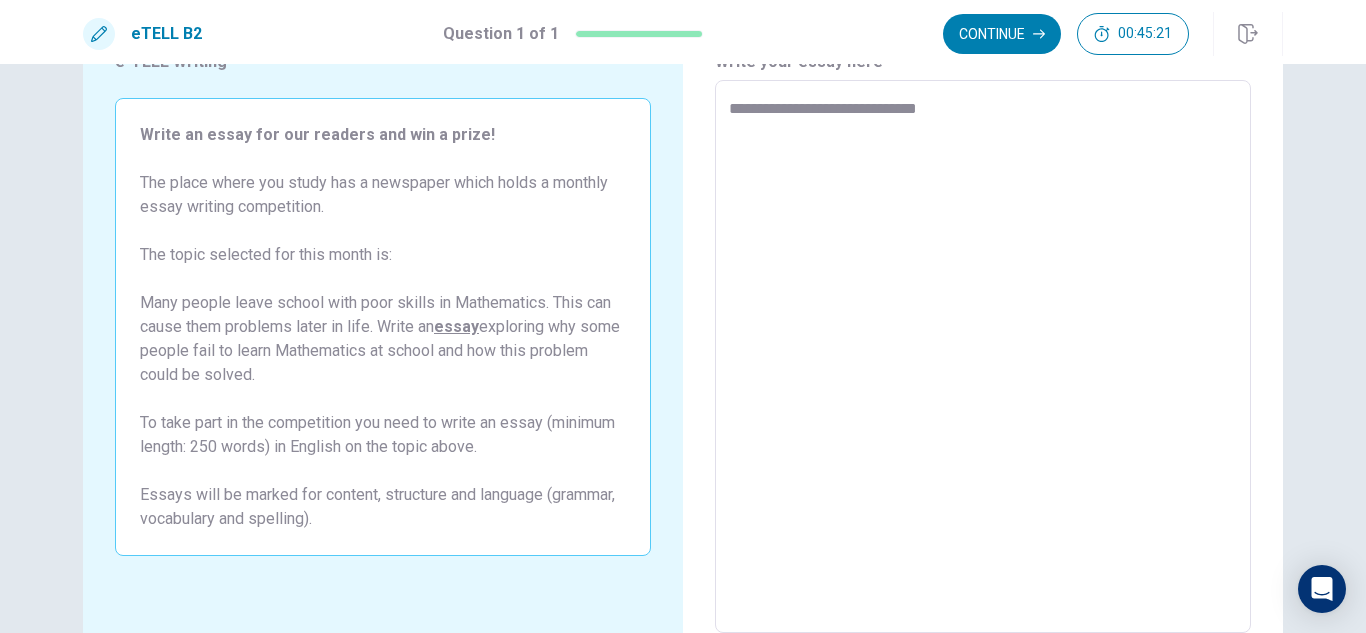 type on "*" 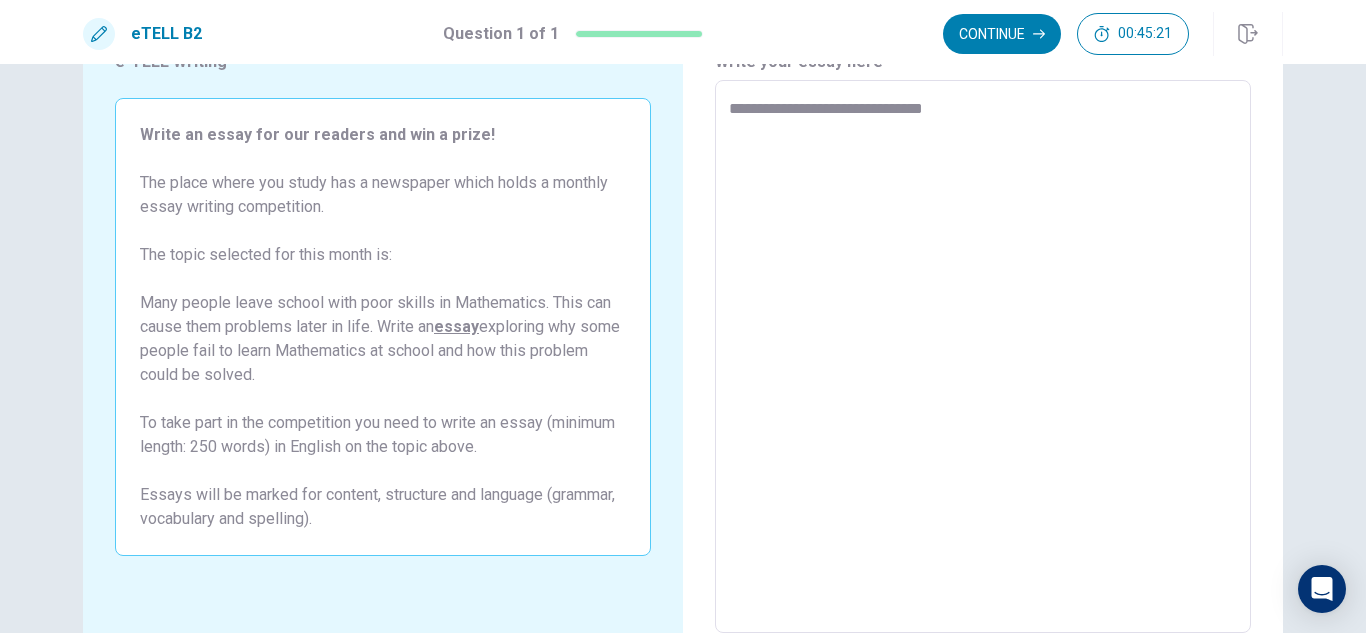 type on "*" 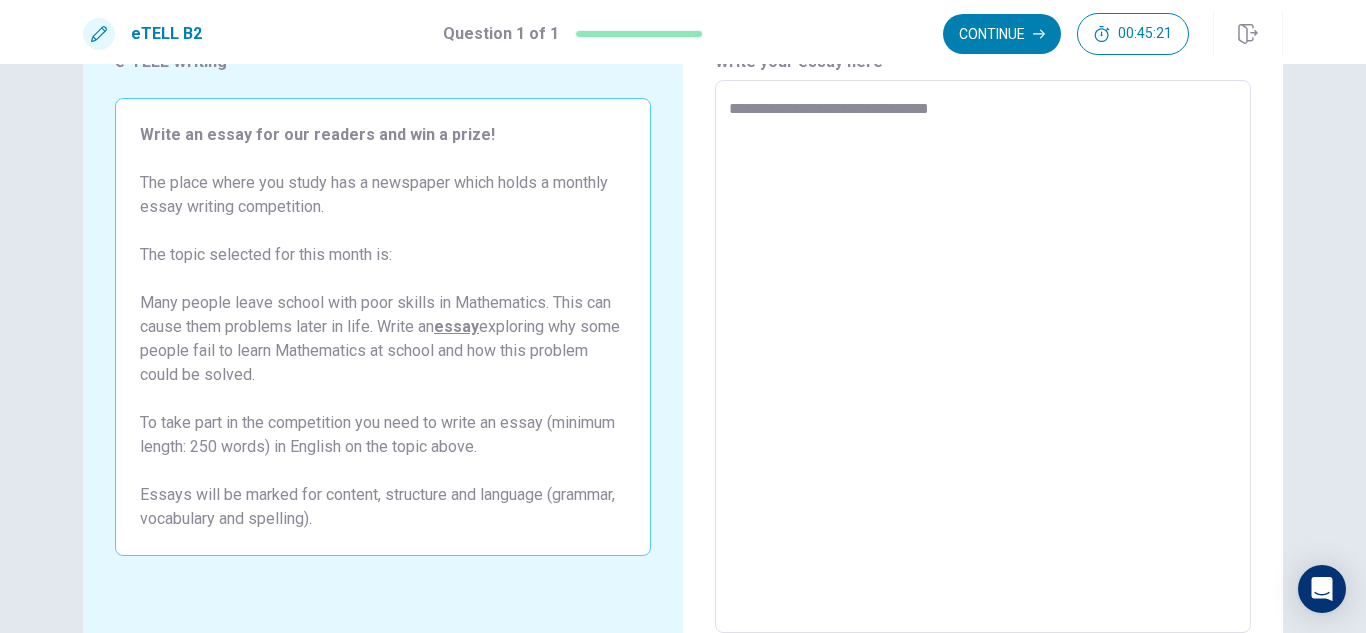 type on "*" 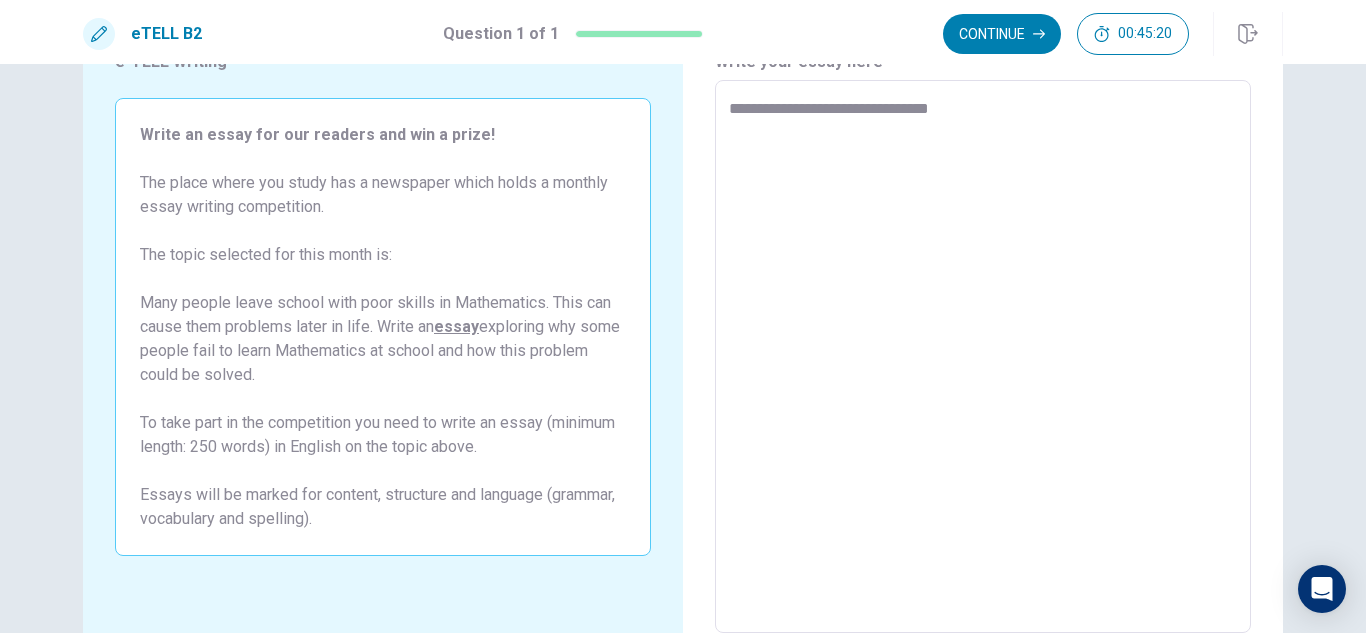 type on "**********" 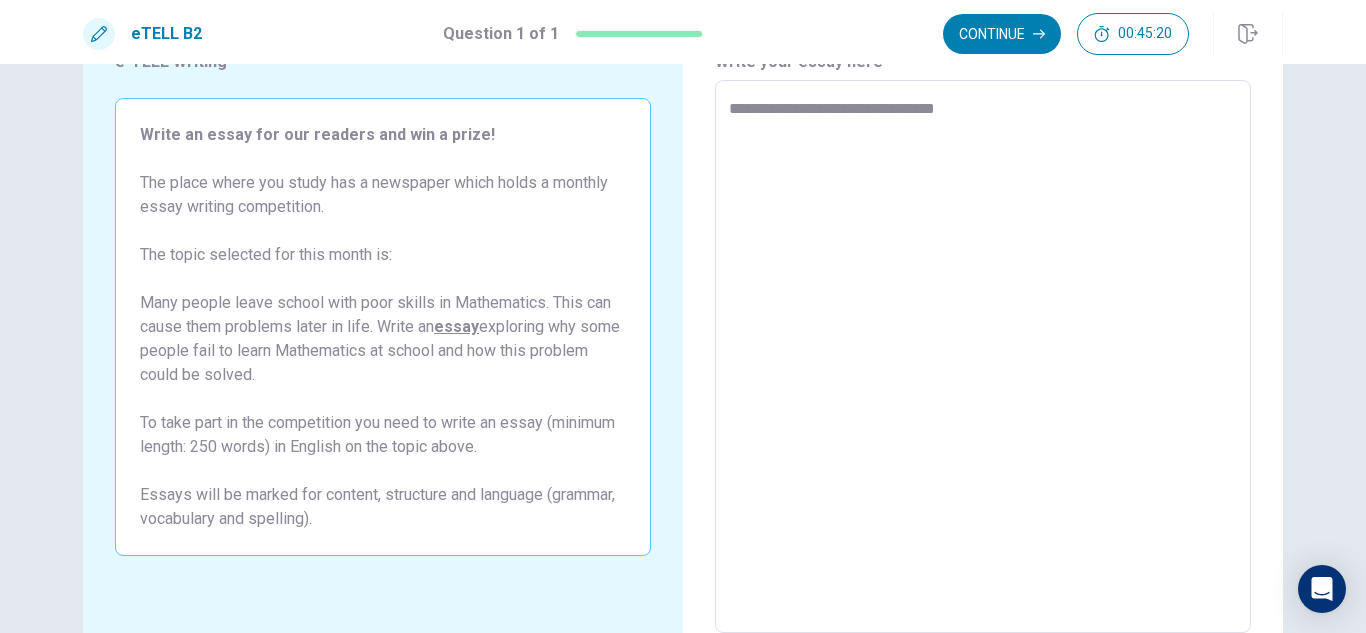 type on "*" 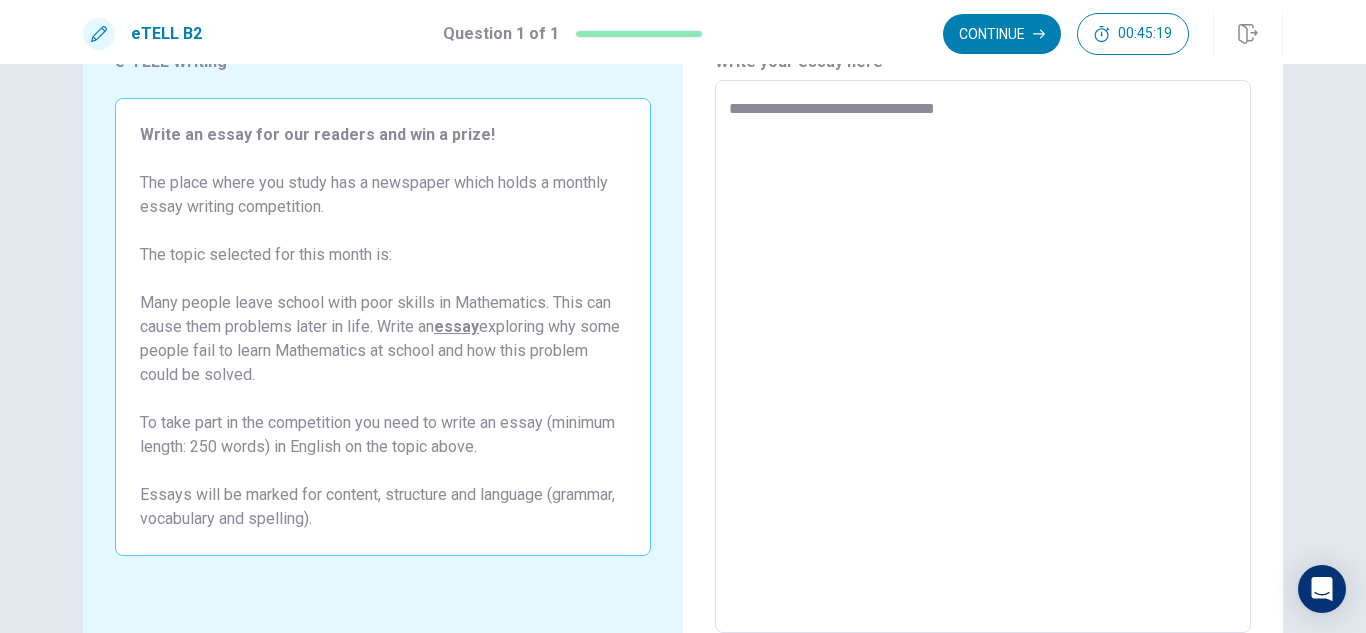 type on "**********" 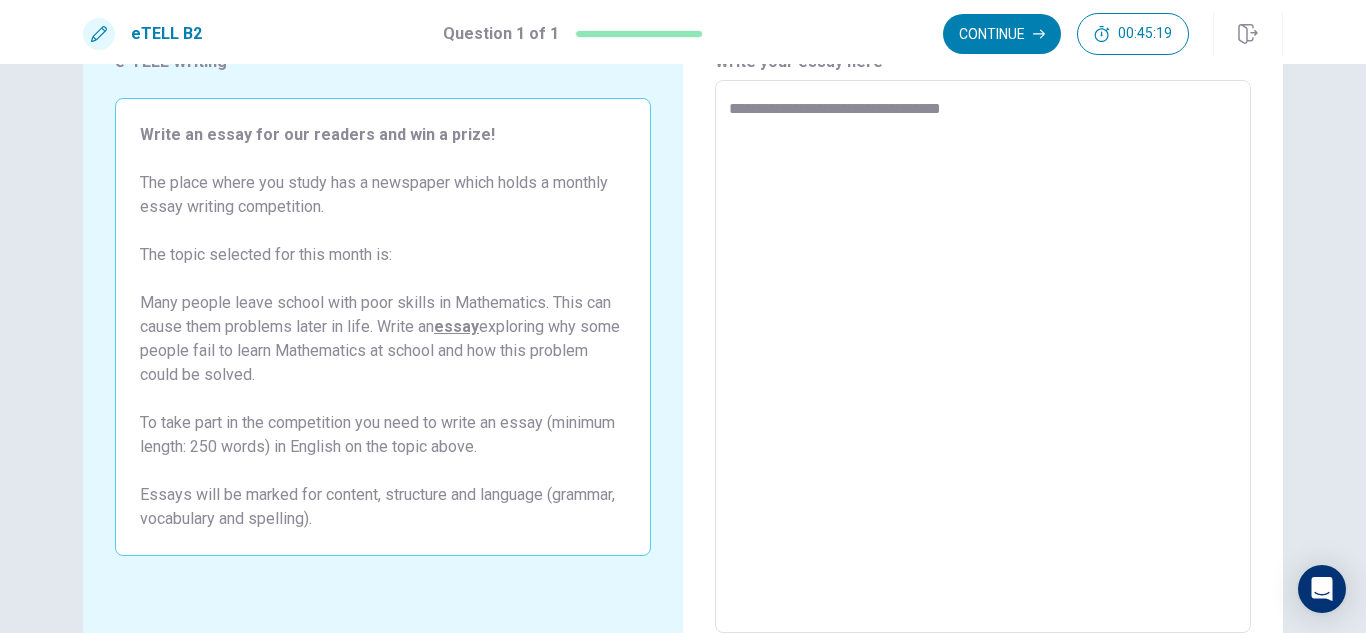 type on "*" 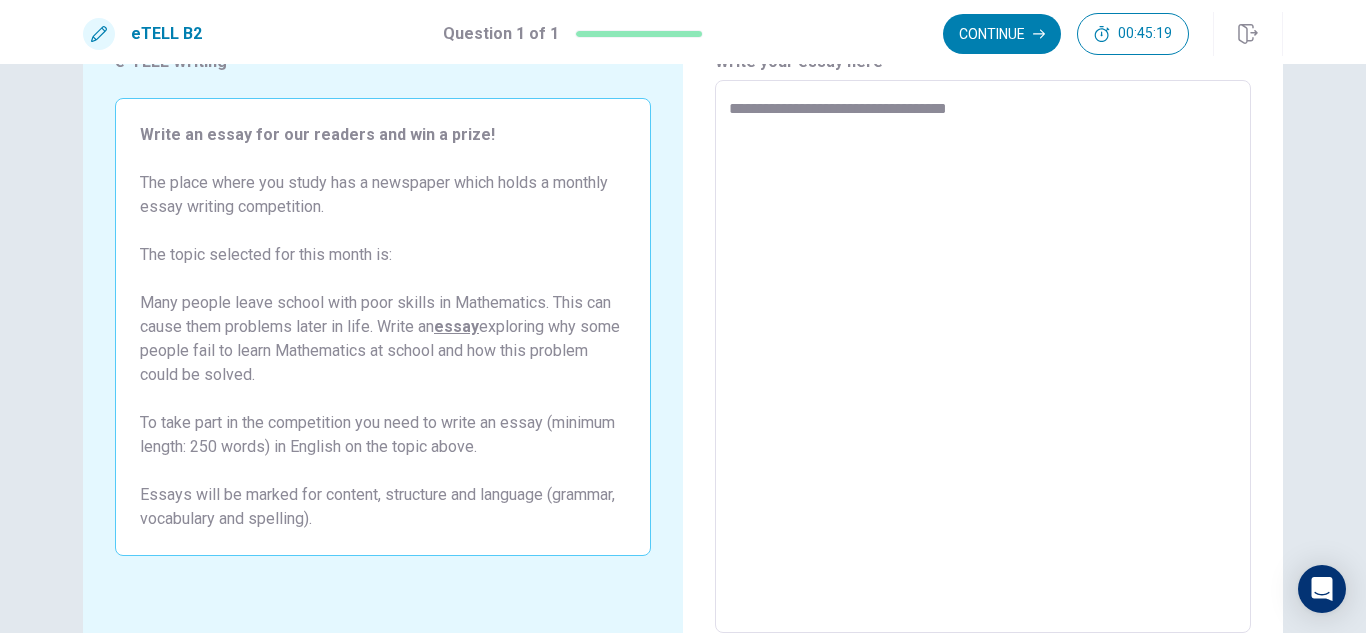 type on "*" 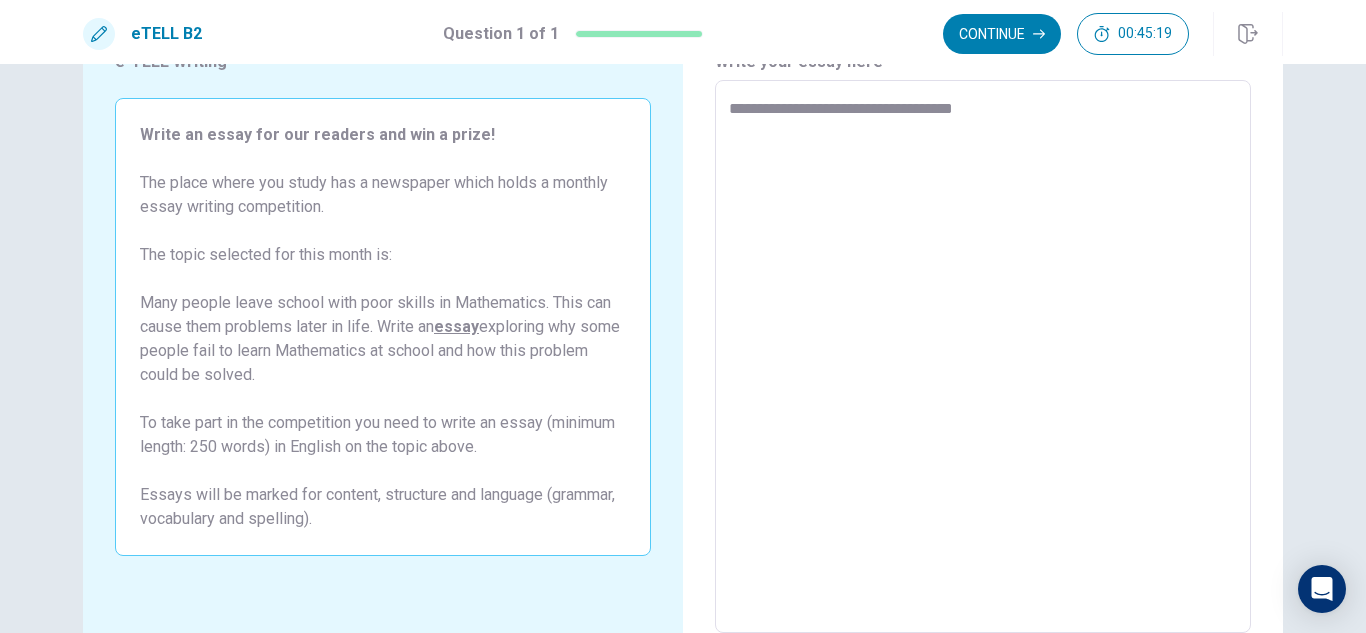 type on "*" 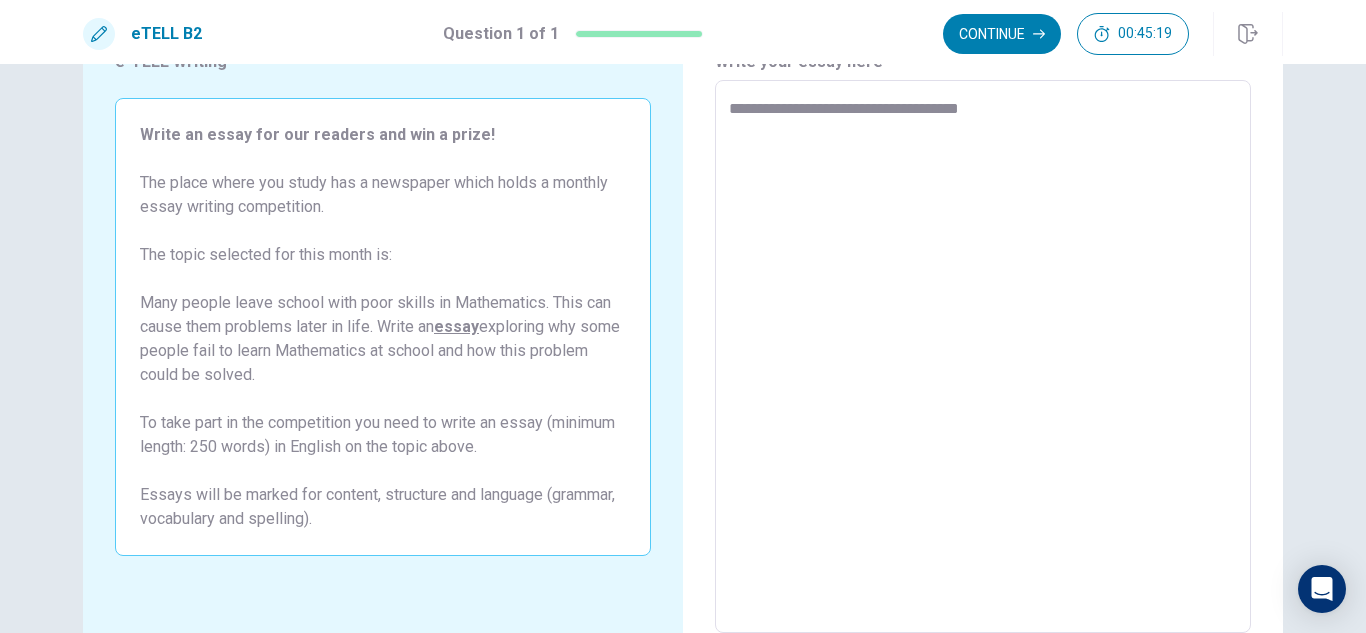 type on "*" 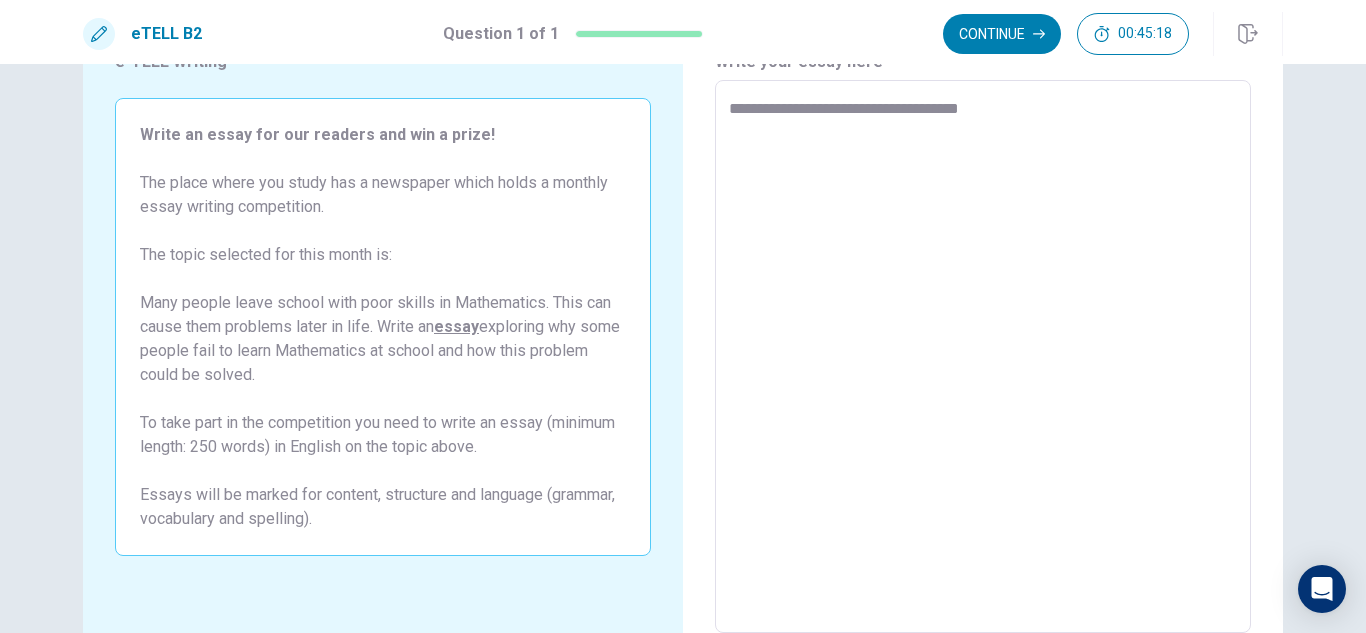 type on "**********" 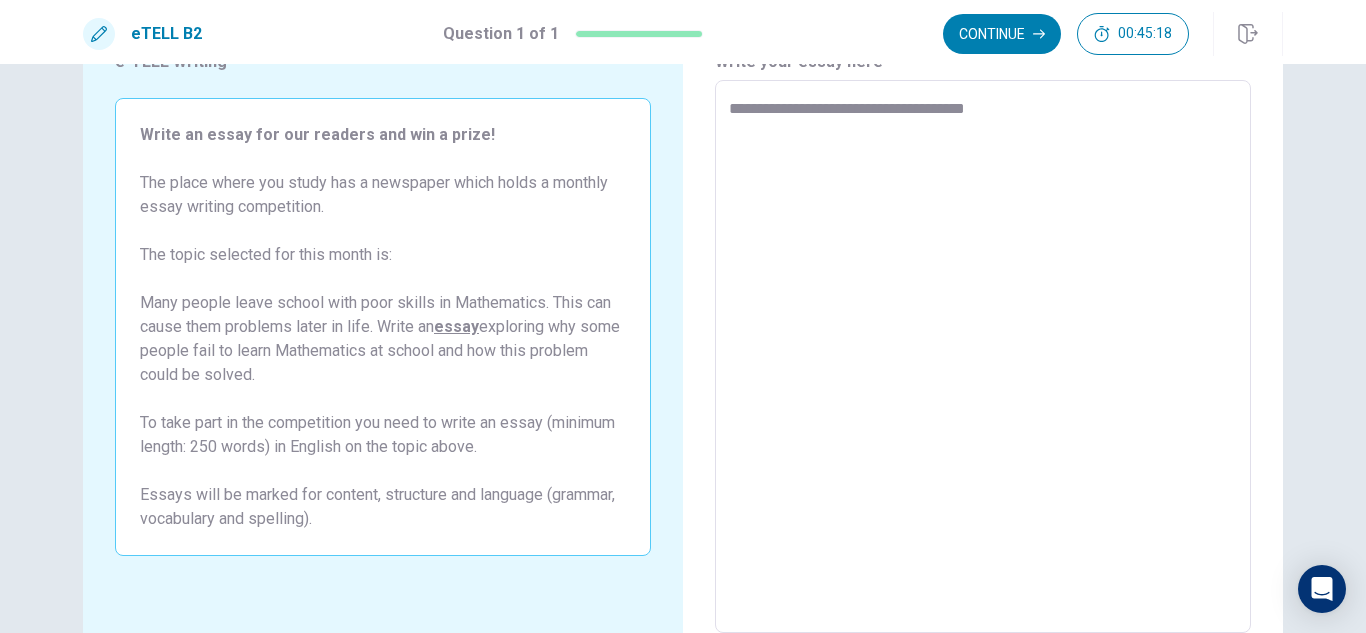 type on "*" 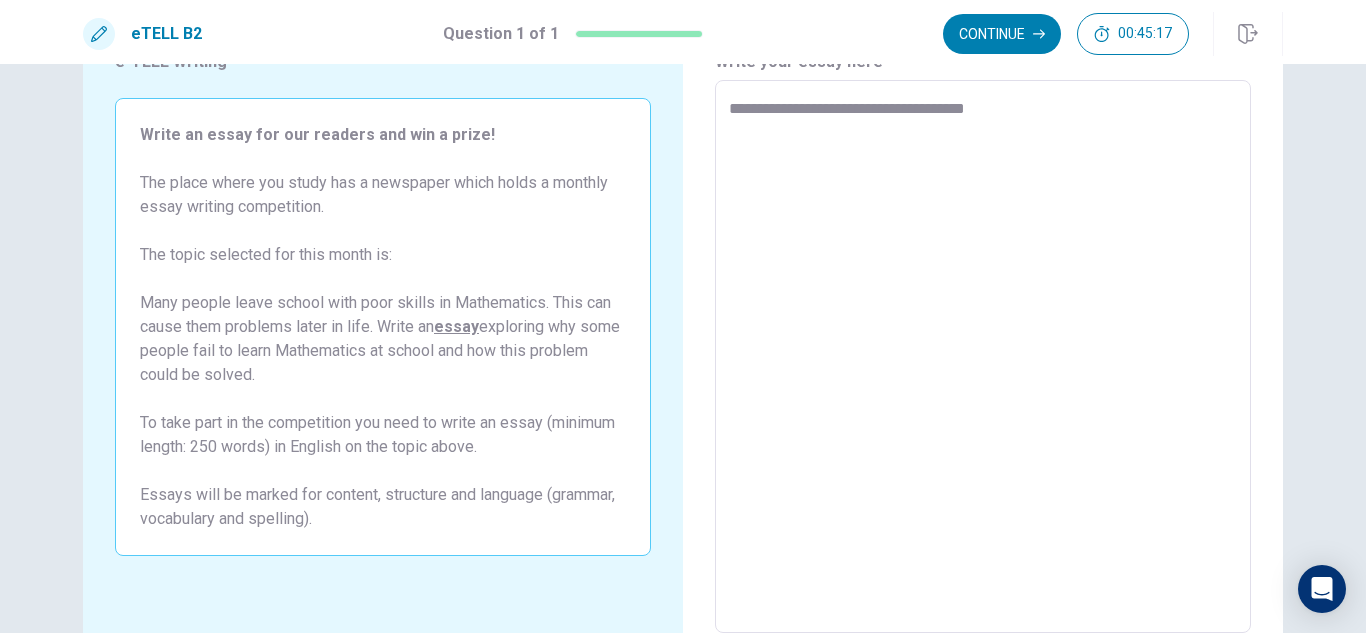 type on "**********" 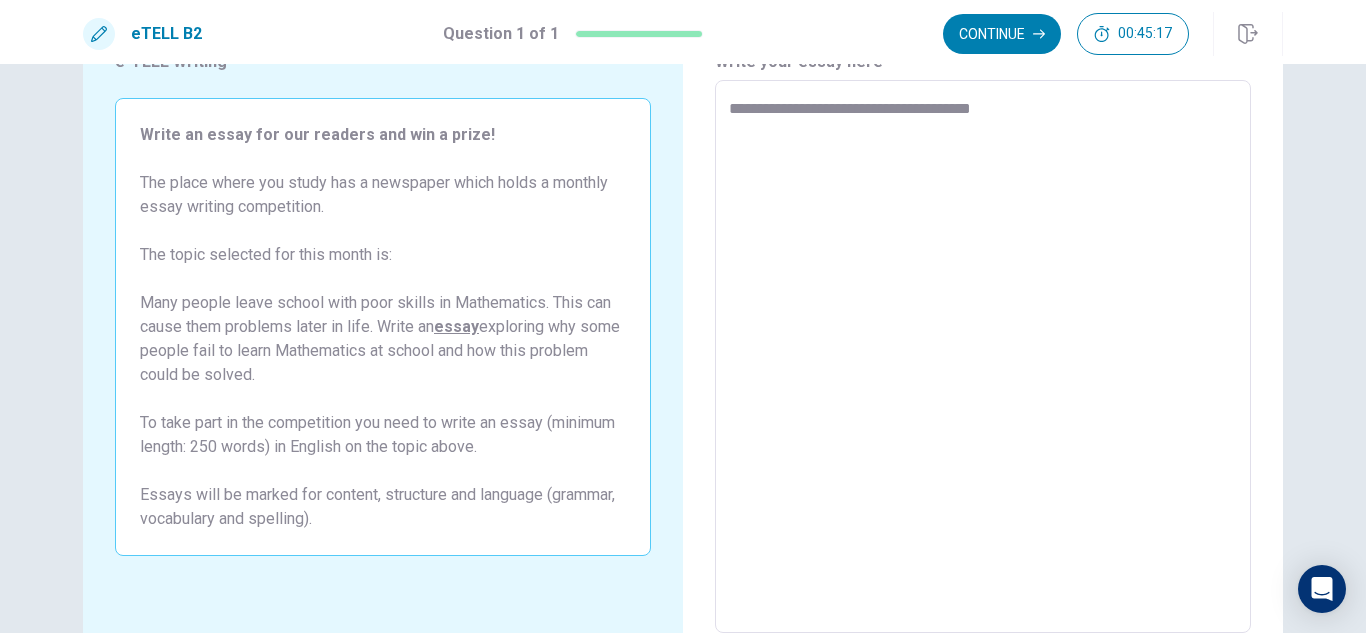 type on "*" 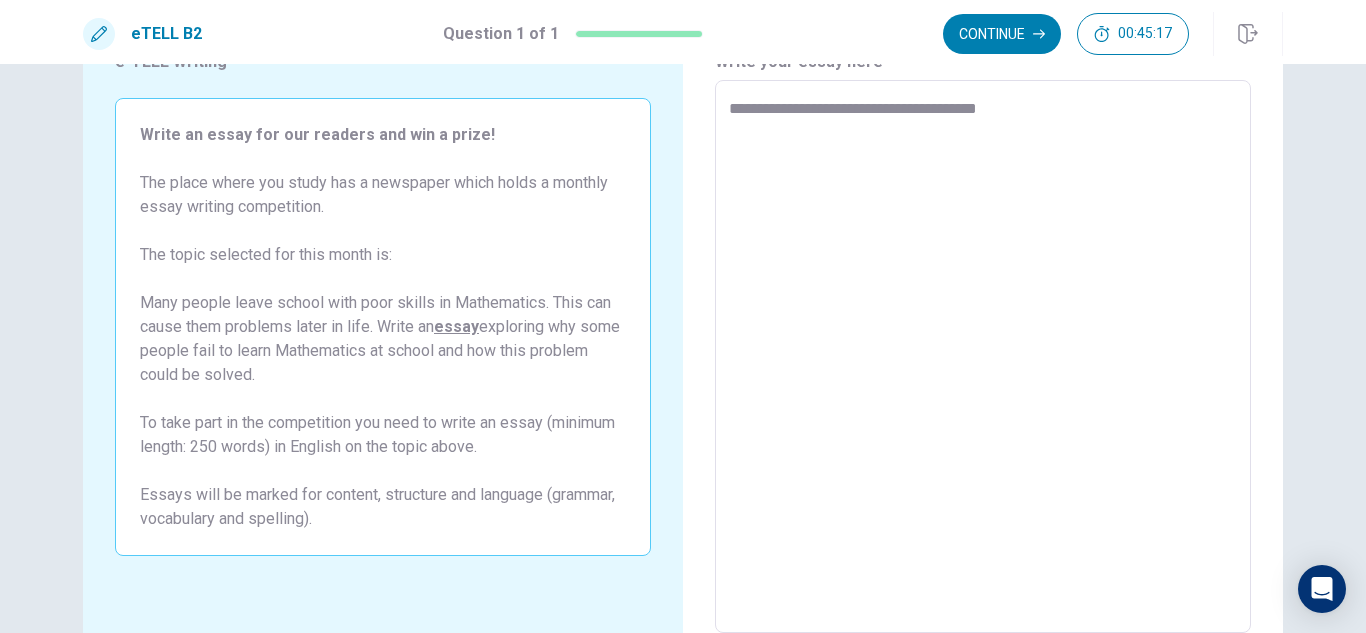 type on "*" 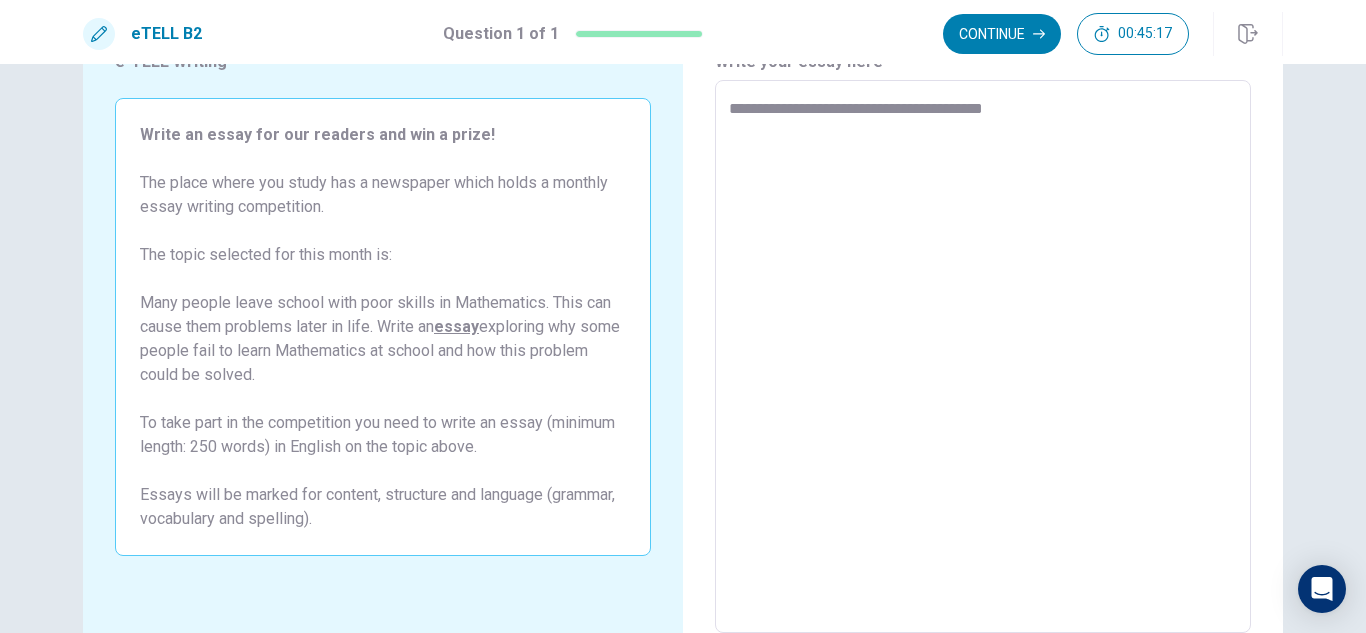 type on "*" 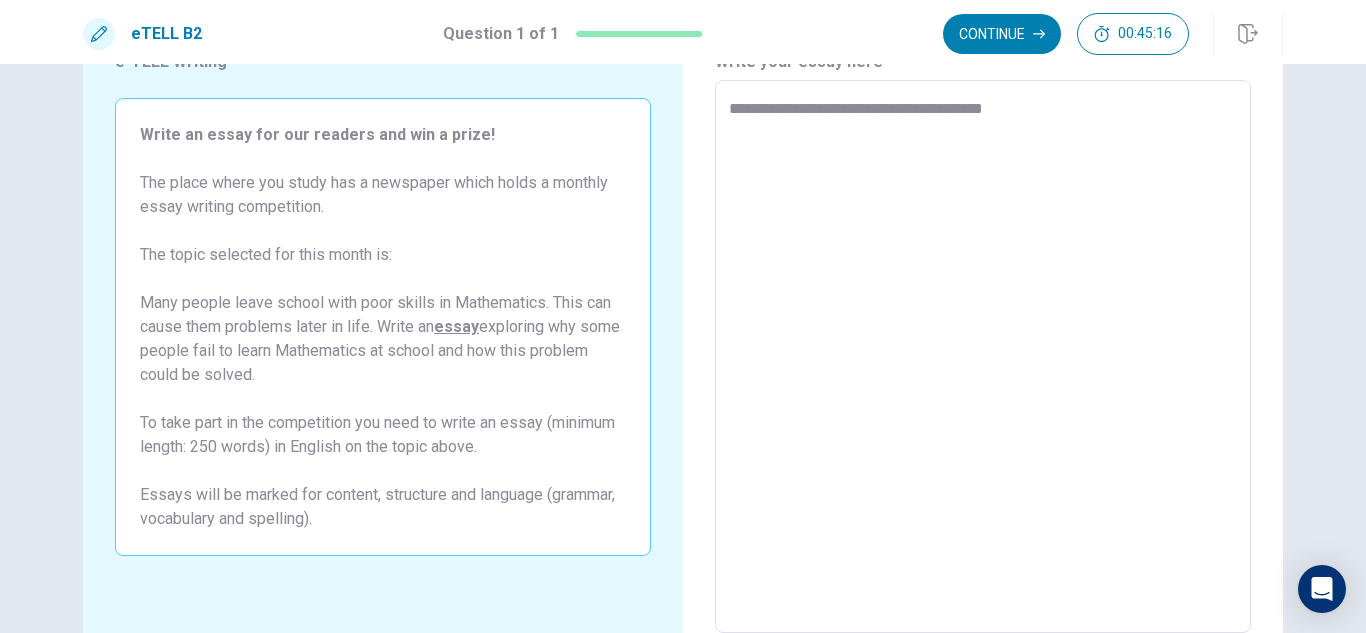 type on "**********" 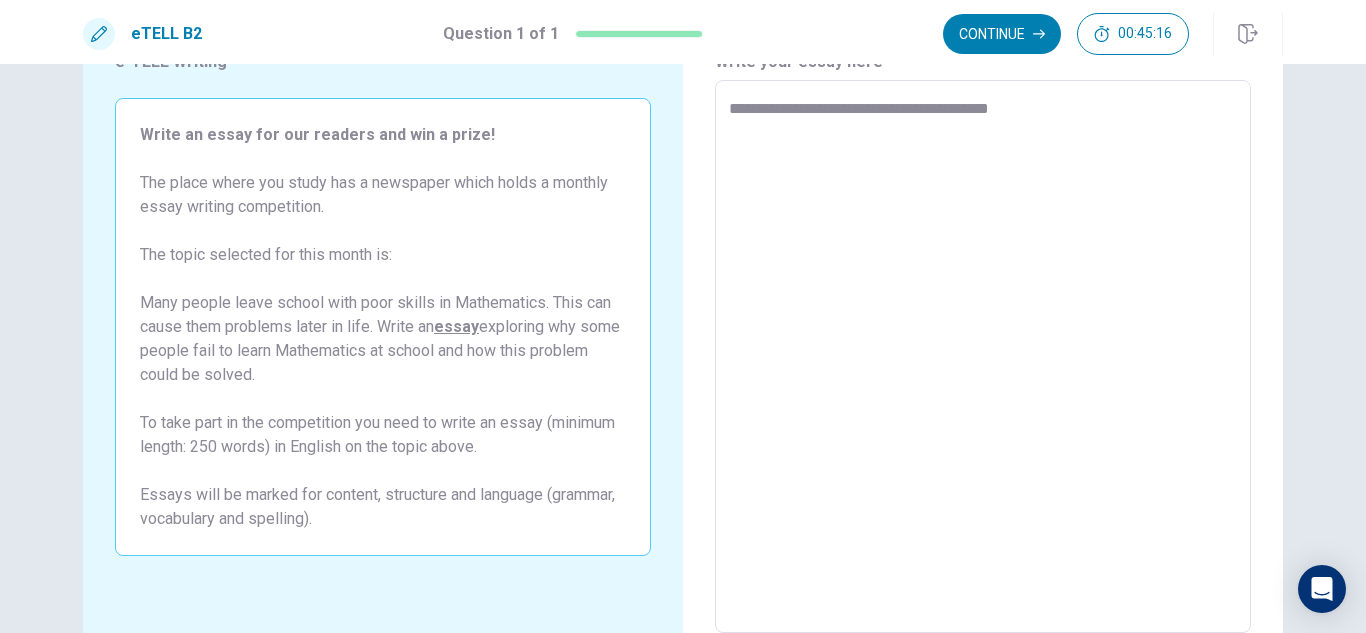 type on "*" 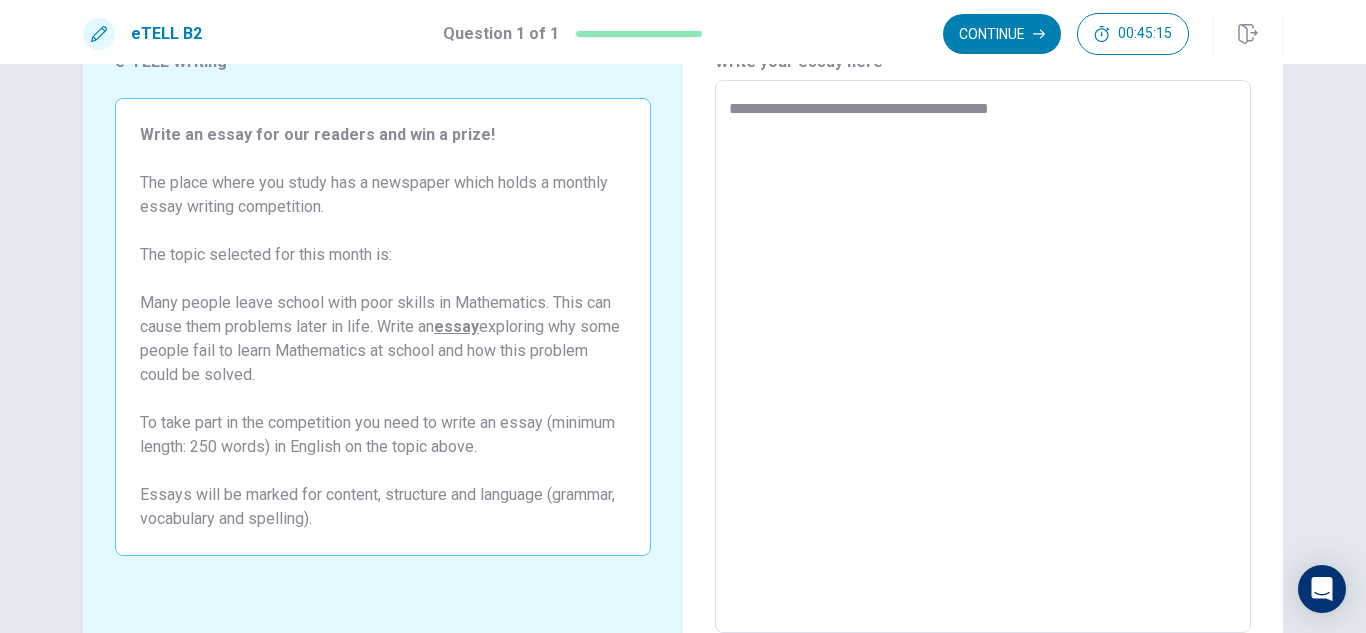 type on "**********" 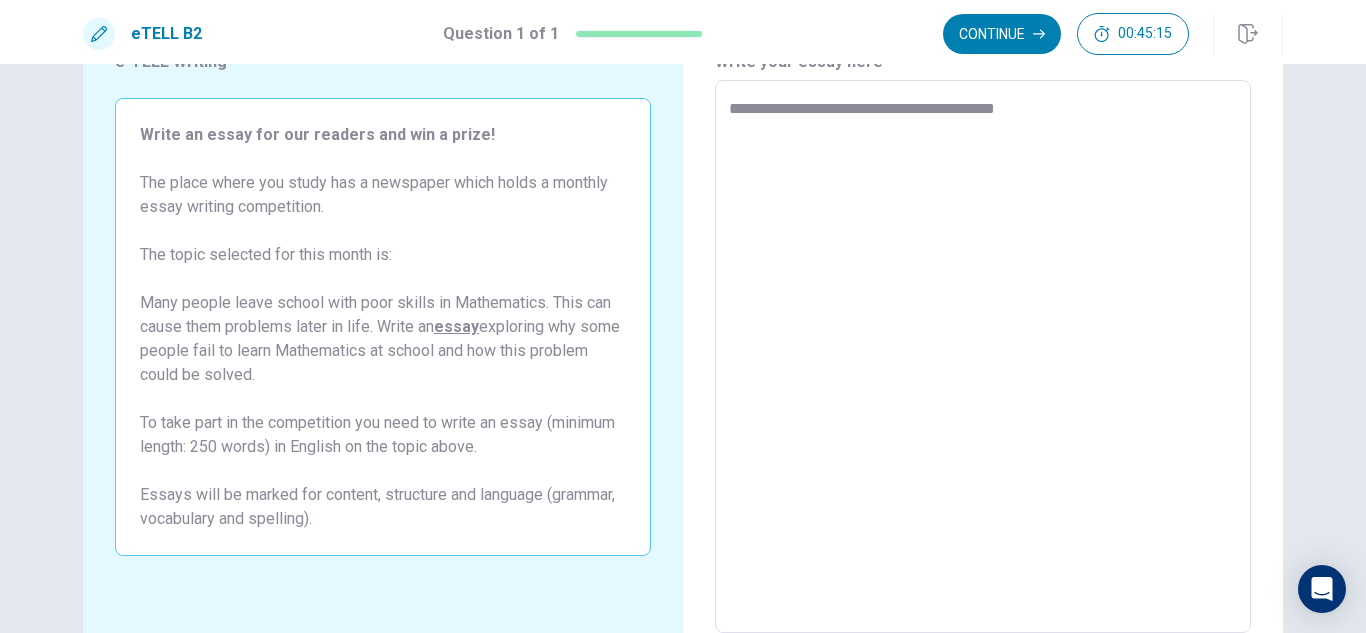 type on "*" 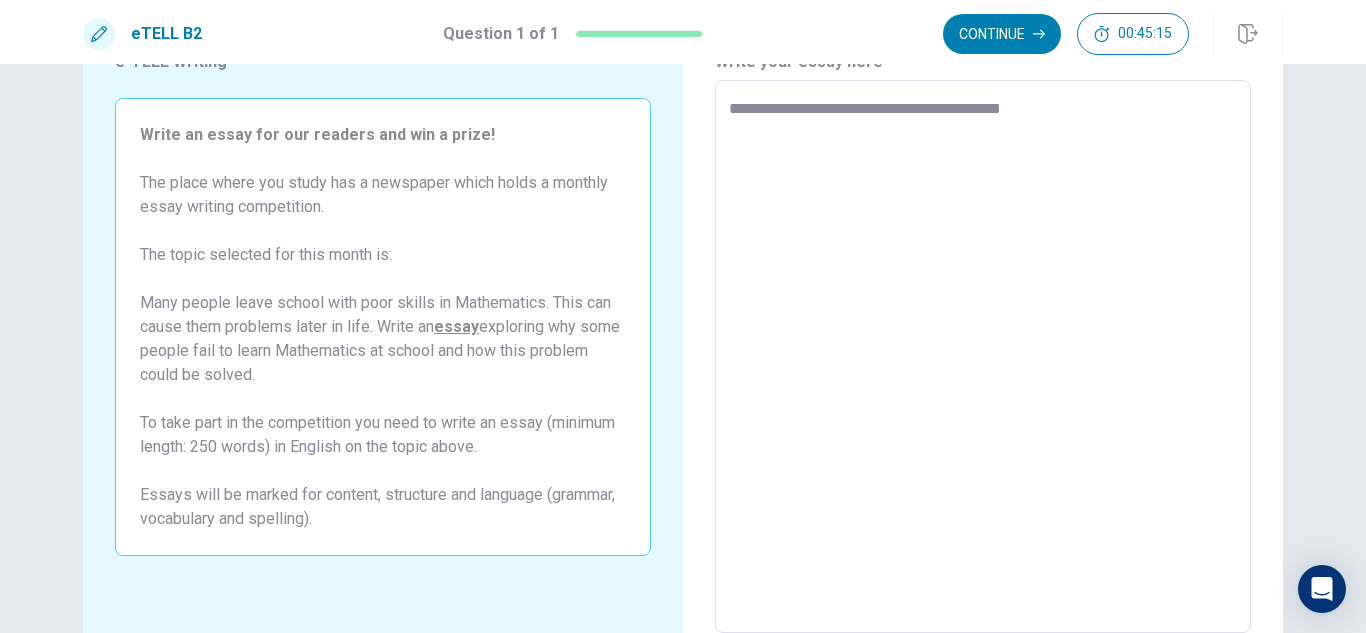 type on "*" 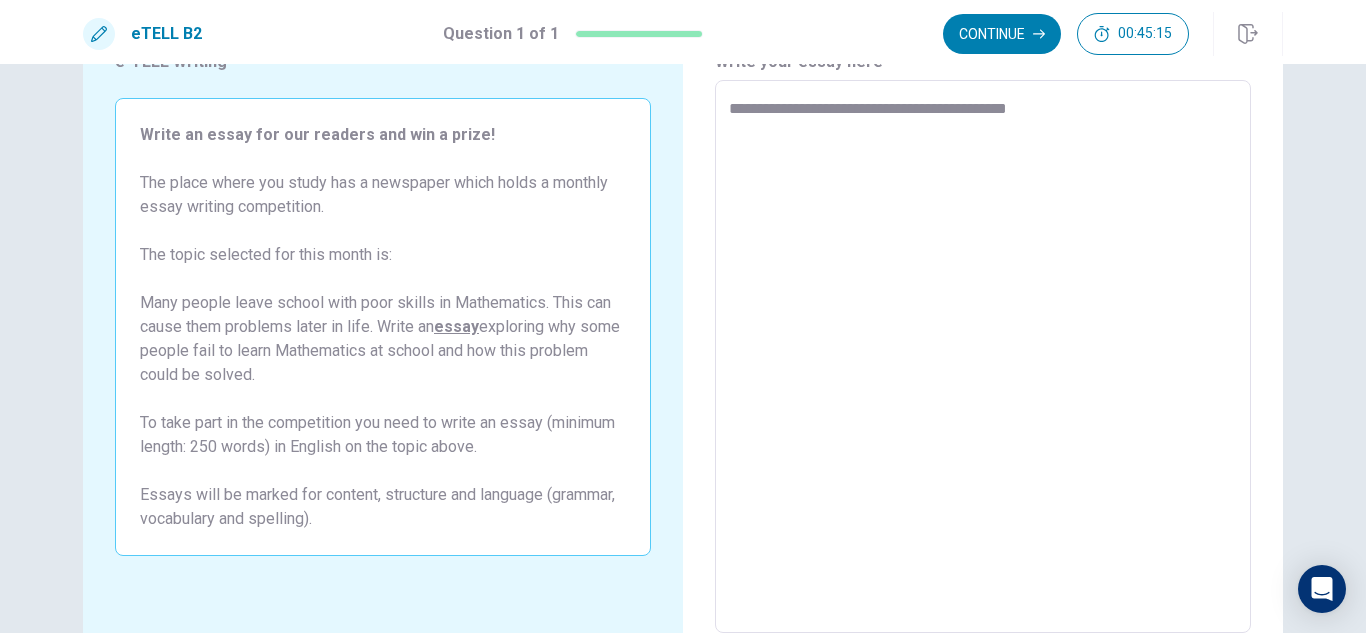 type on "*" 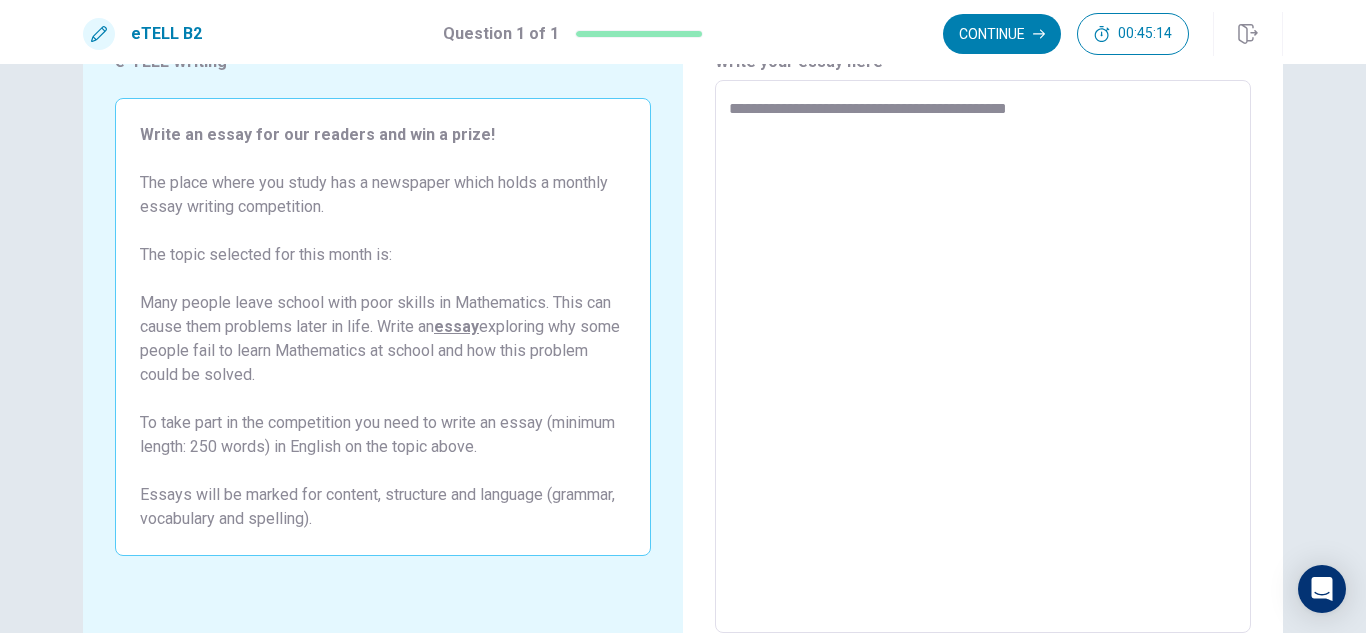type on "**********" 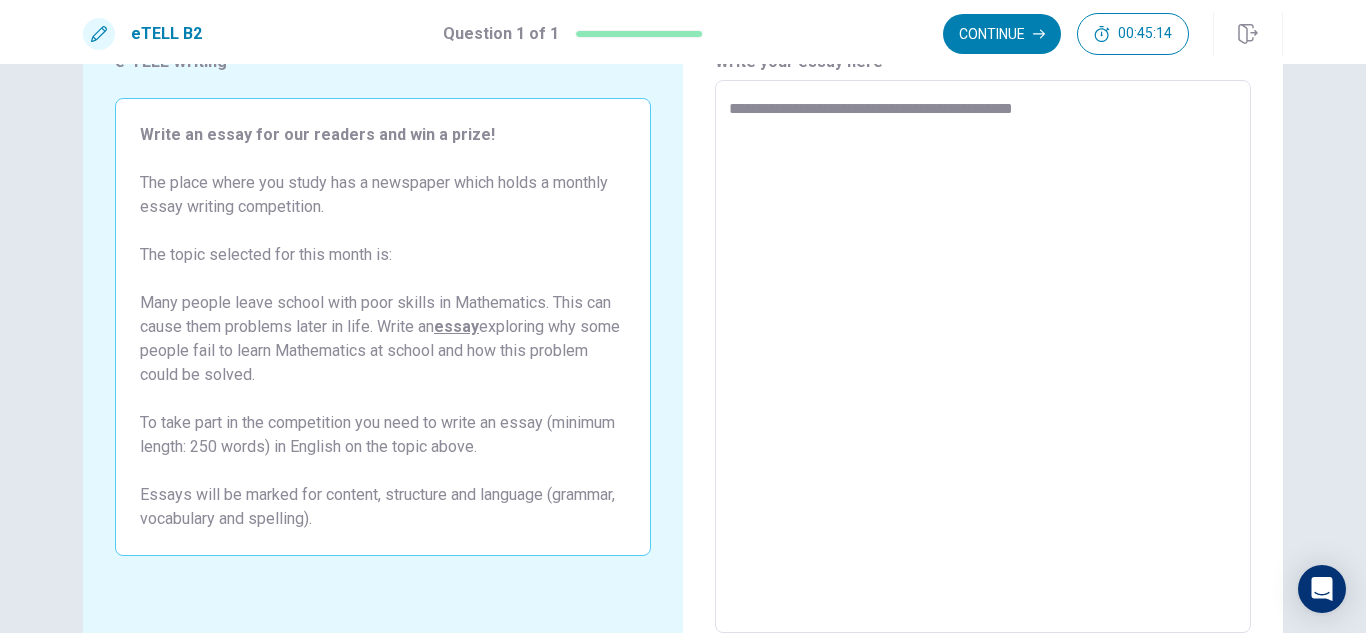 type on "*" 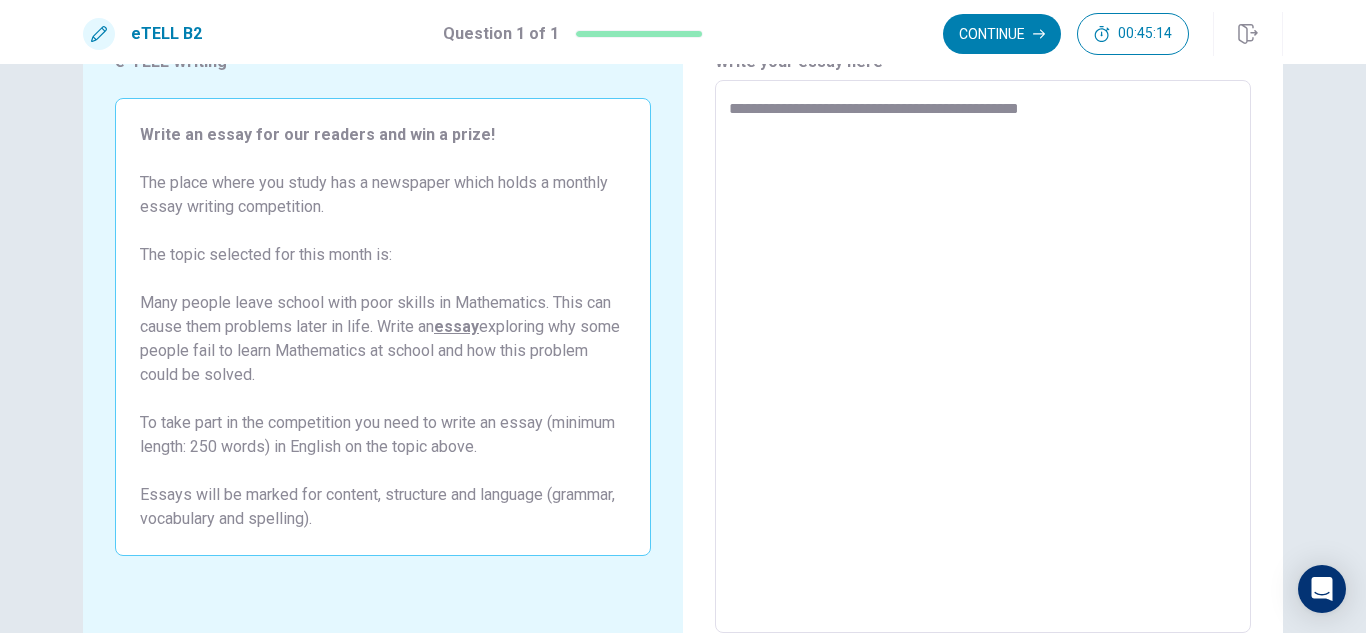 type on "*" 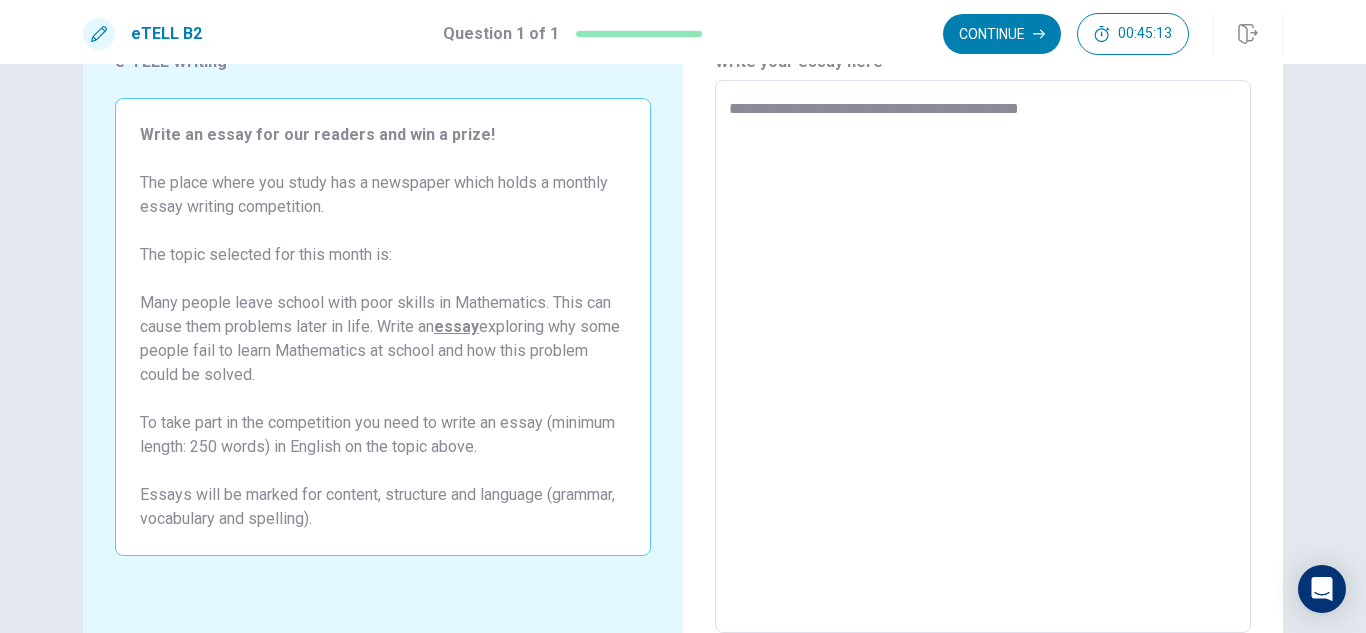 type on "**********" 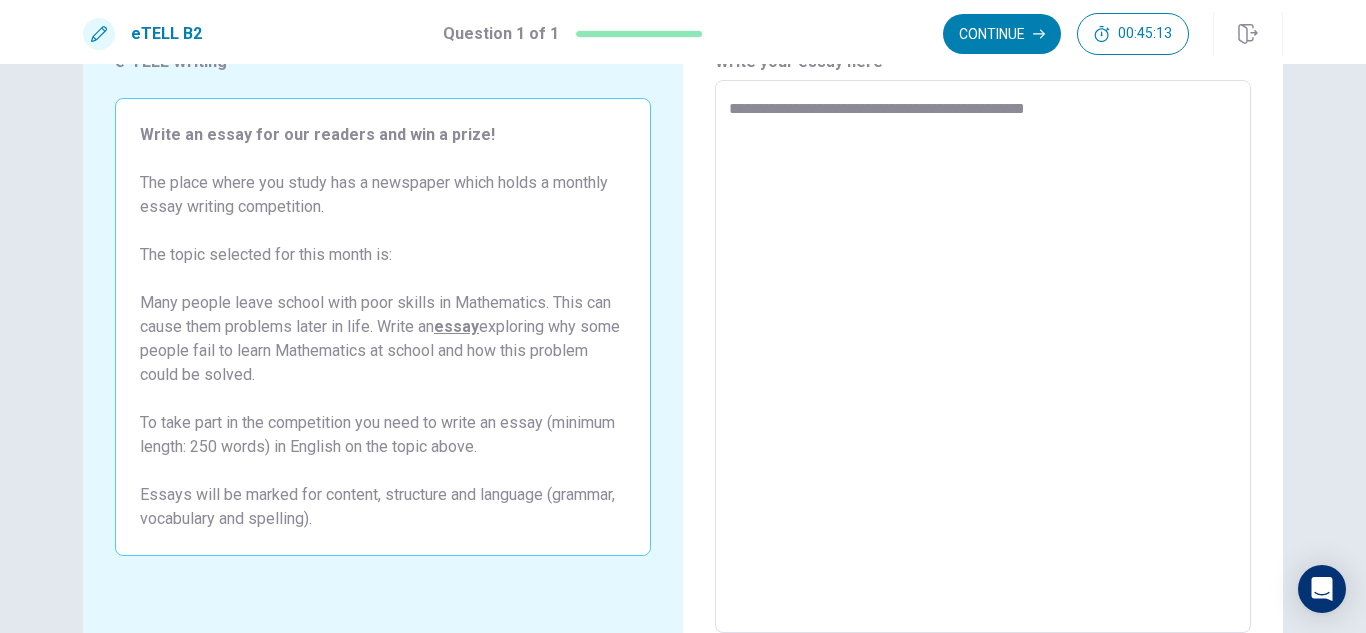 type on "*" 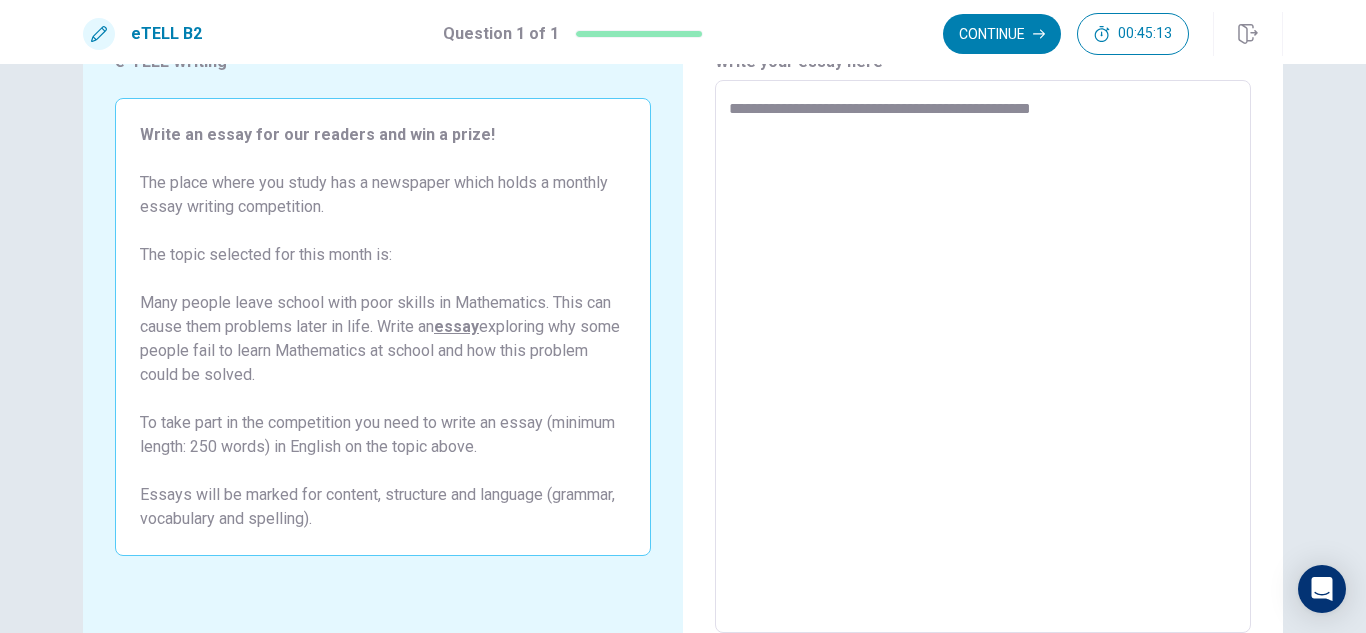 type on "*" 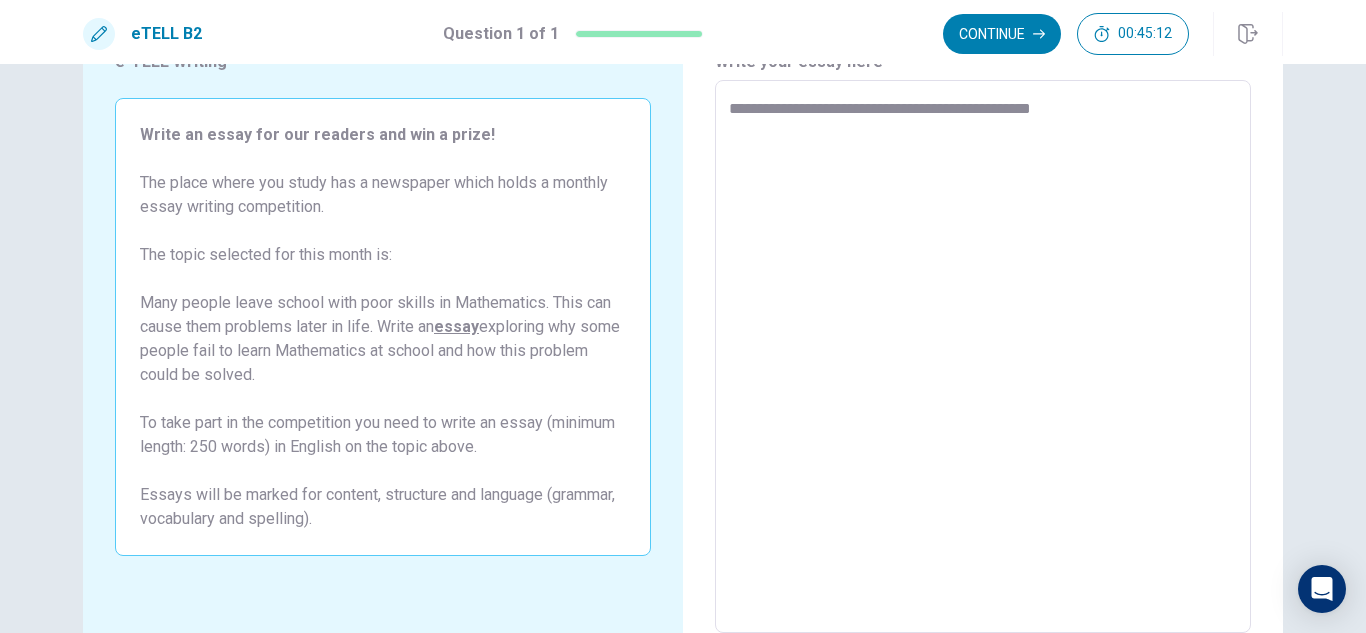 type on "**********" 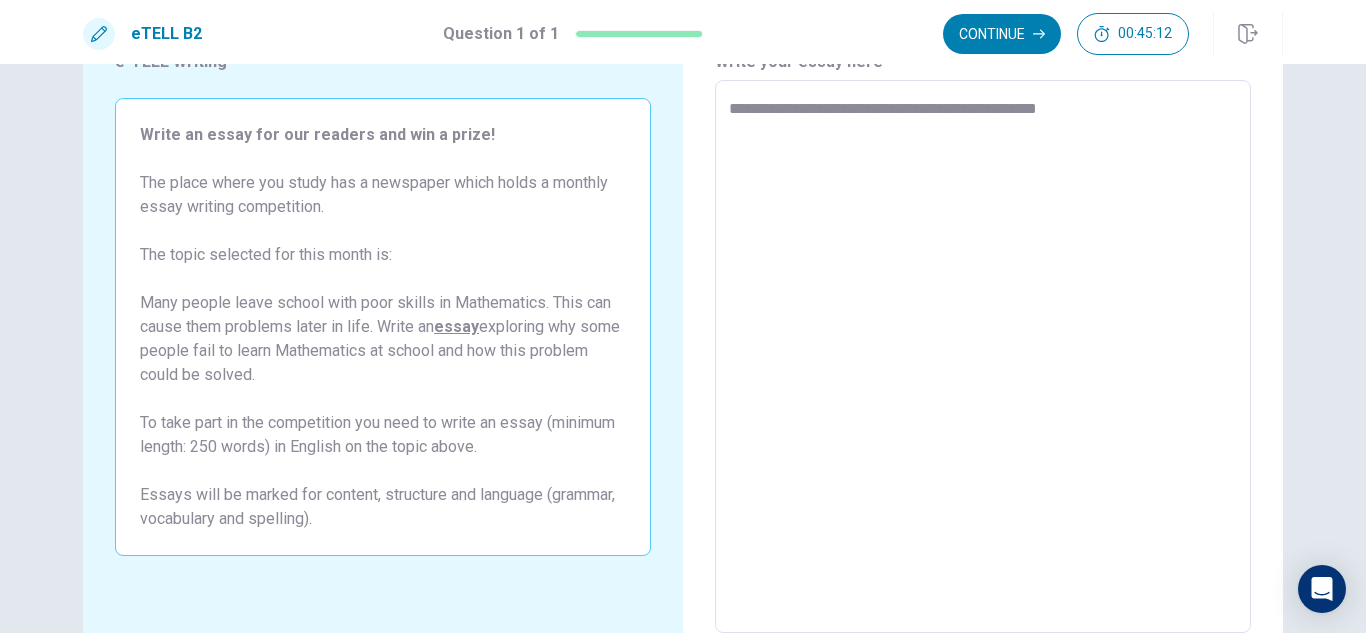 type on "*" 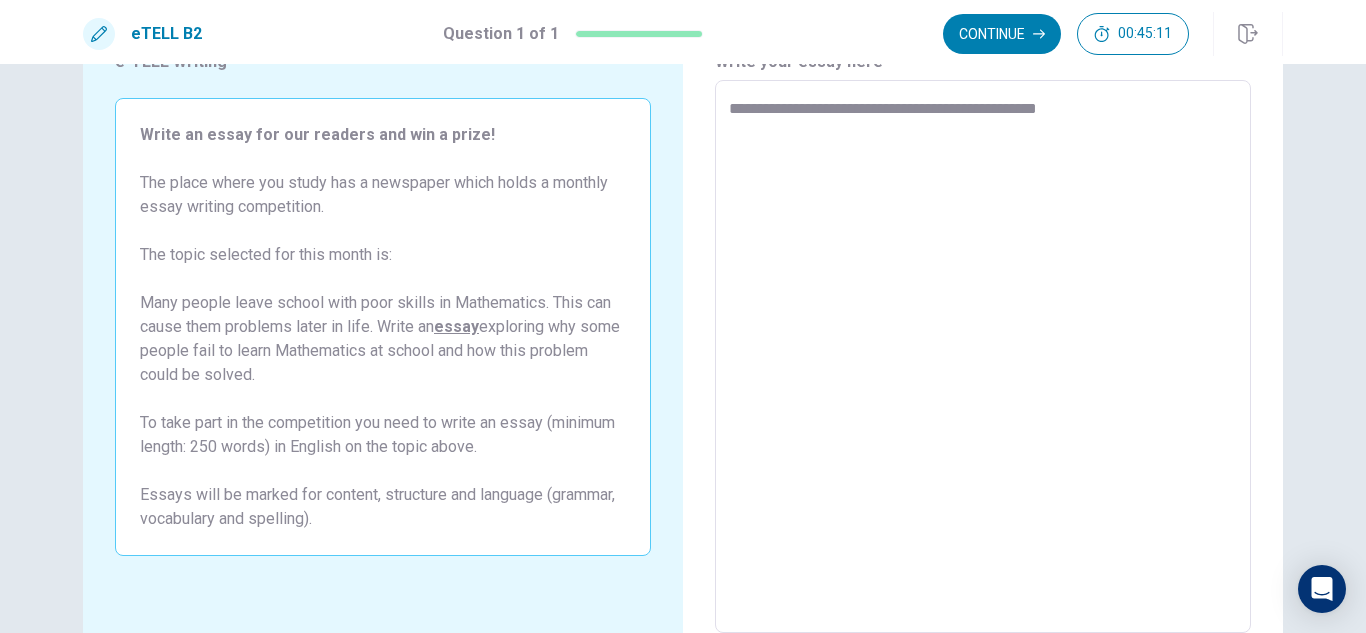 type on "**********" 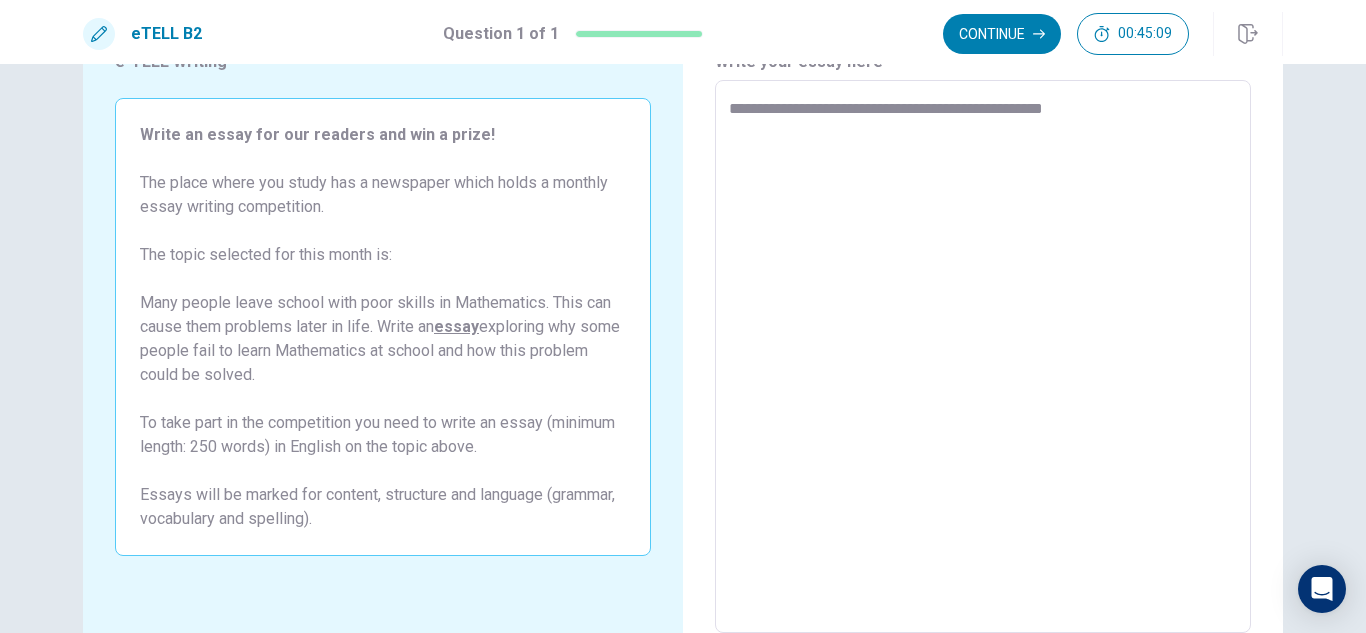 type on "*" 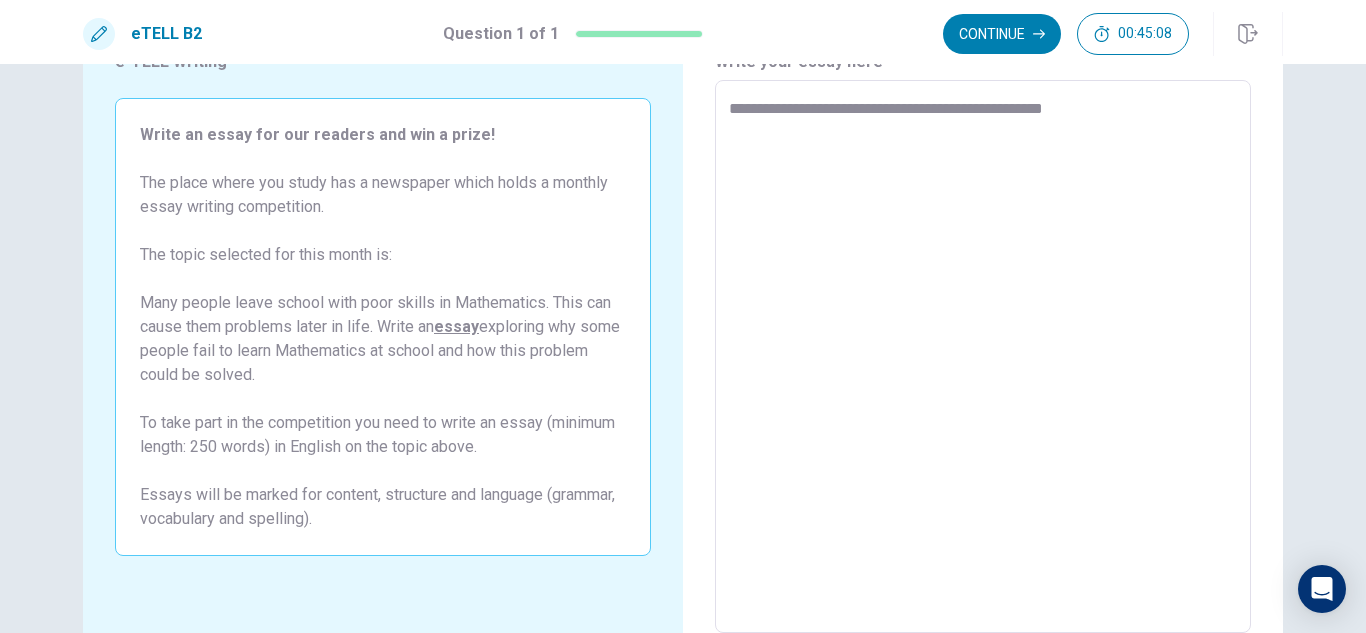 type on "**********" 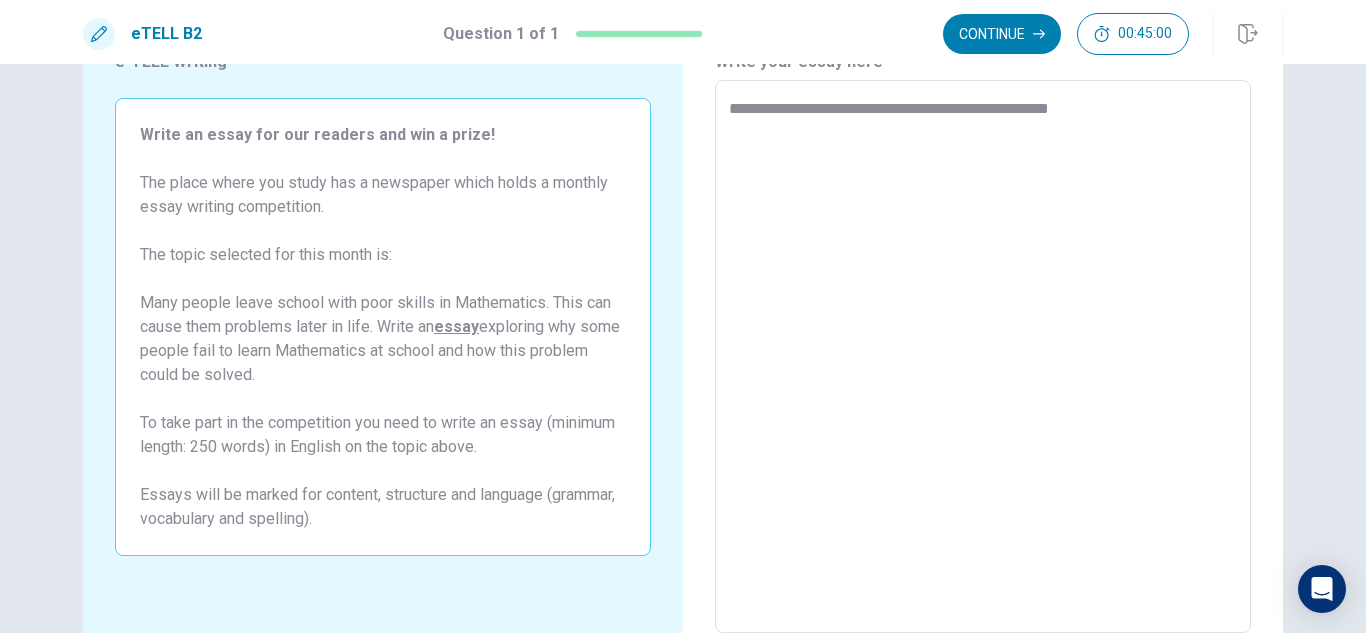 click on "**********" at bounding box center (983, 357) 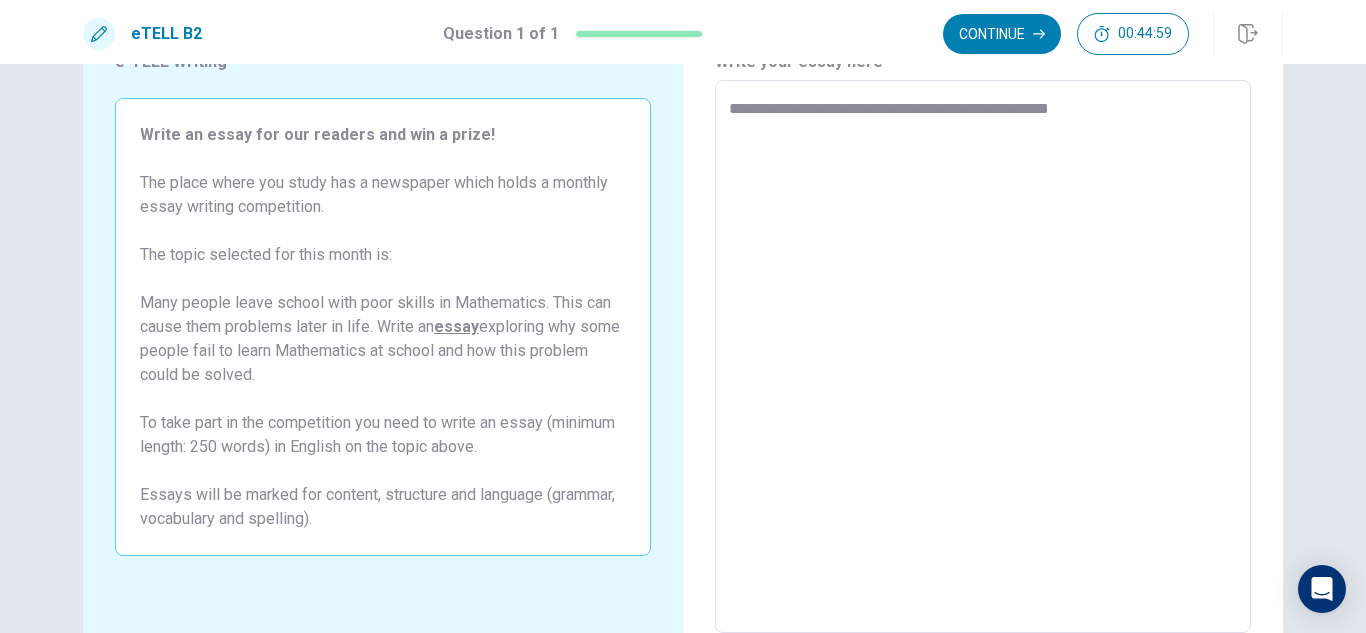 type on "**********" 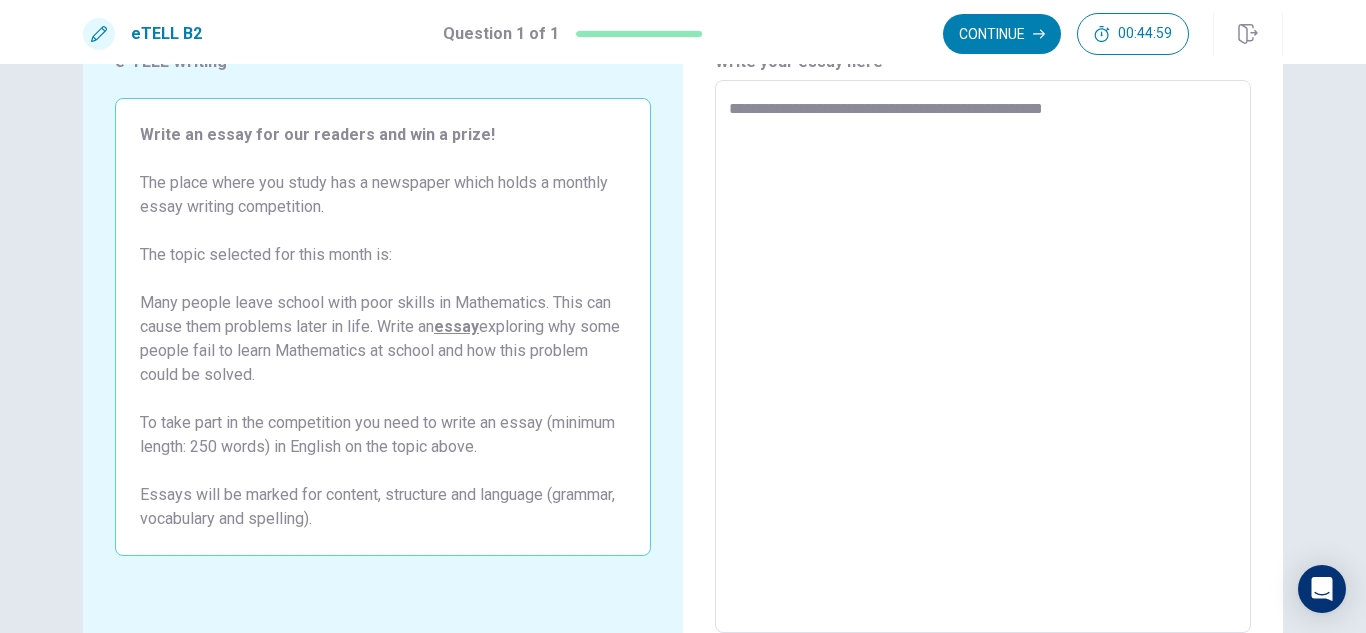 type on "*" 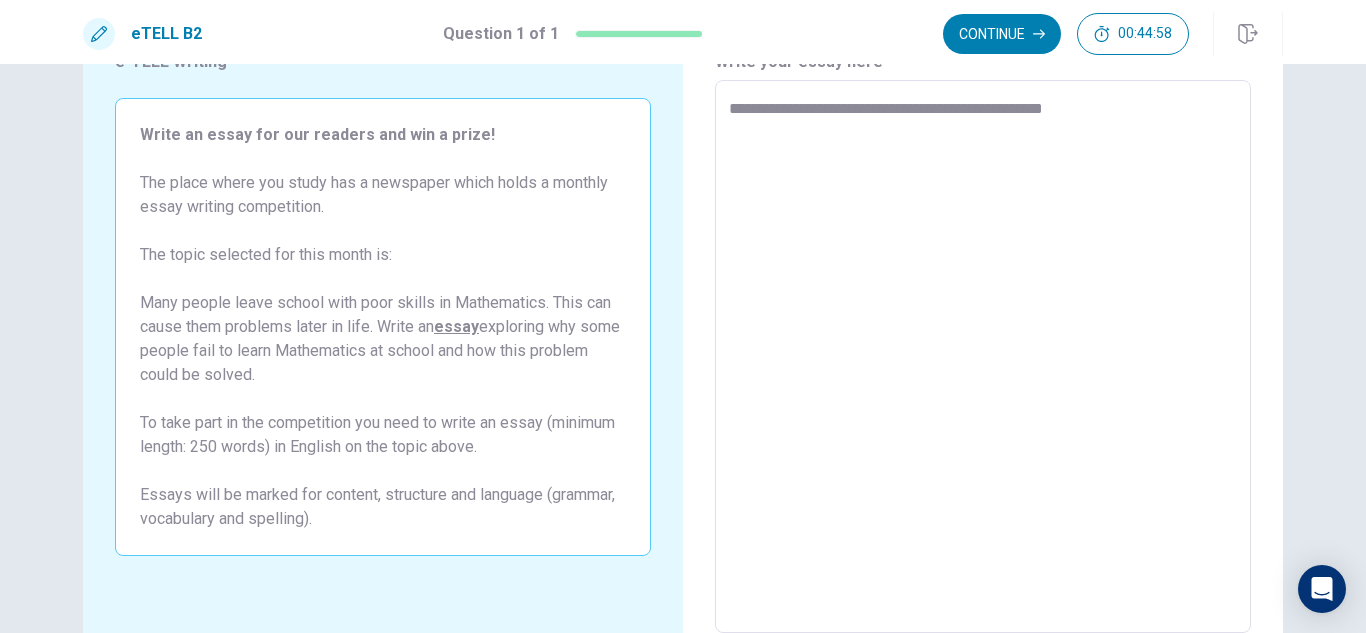 type on "**********" 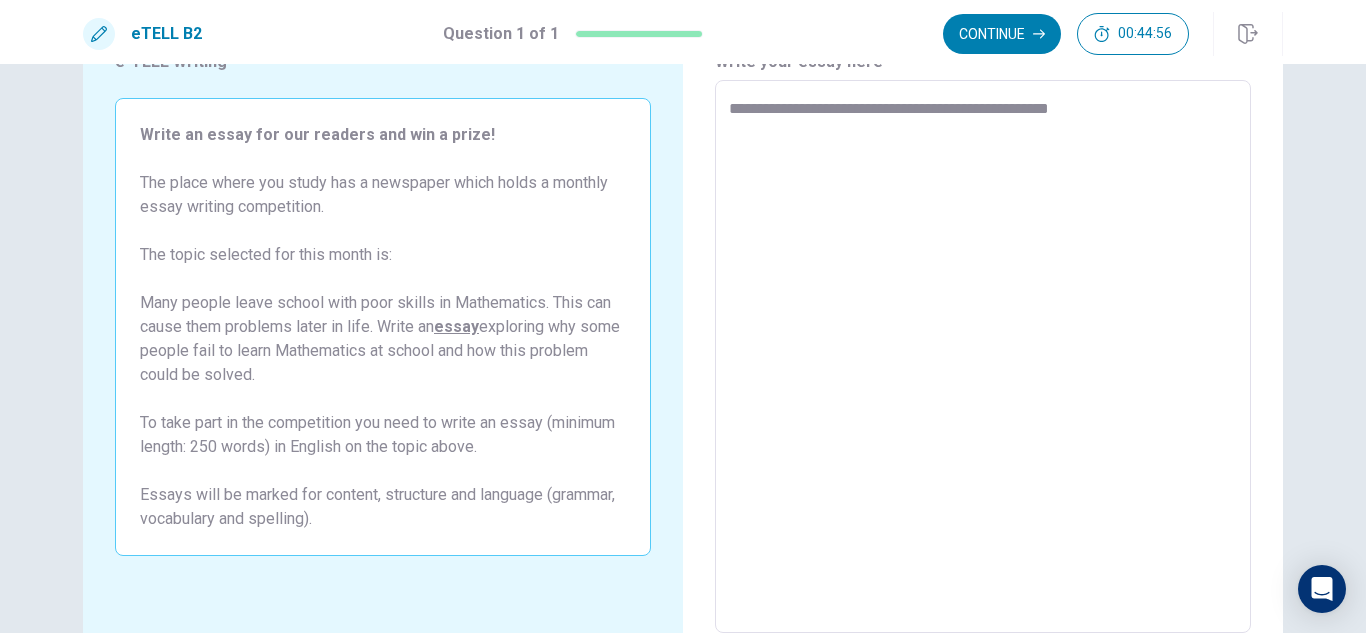 click on "**********" at bounding box center [983, 357] 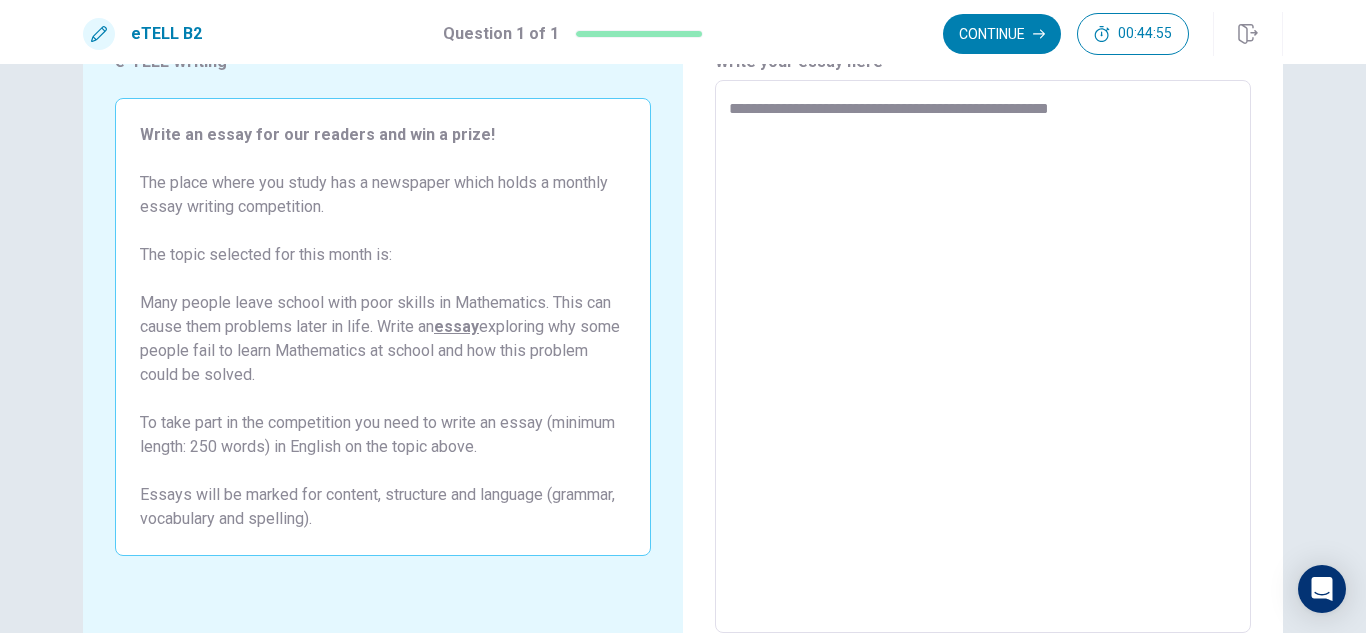 type on "*" 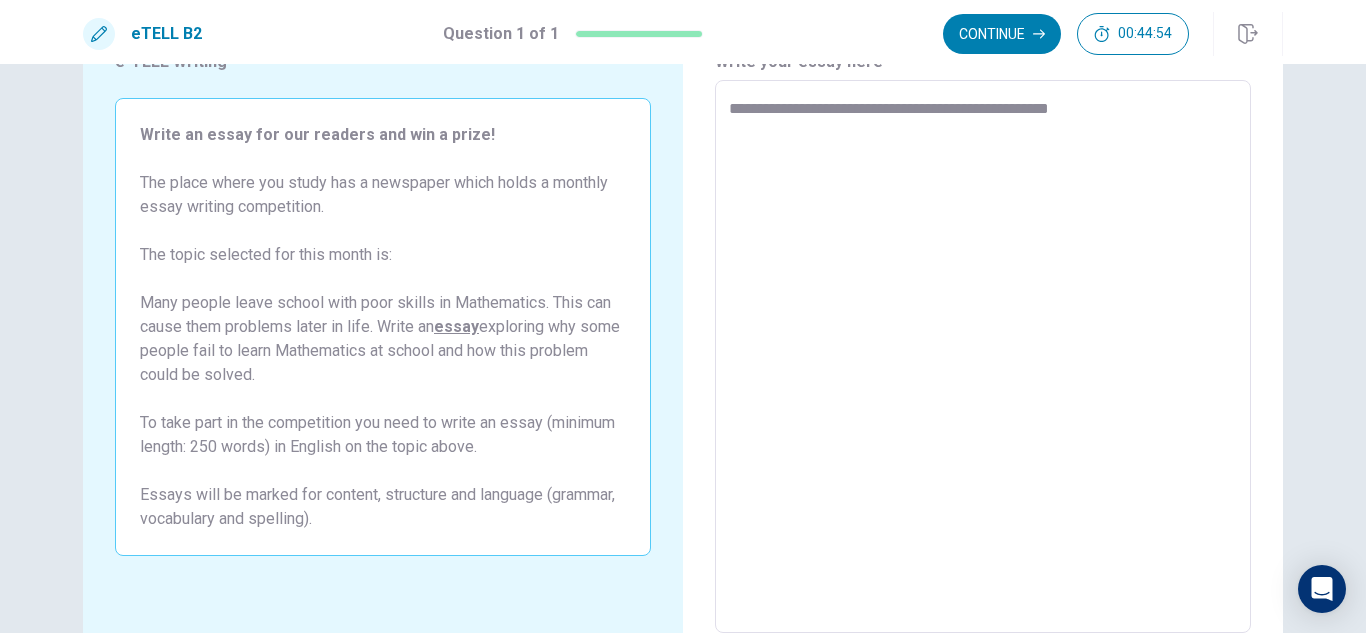 type on "**********" 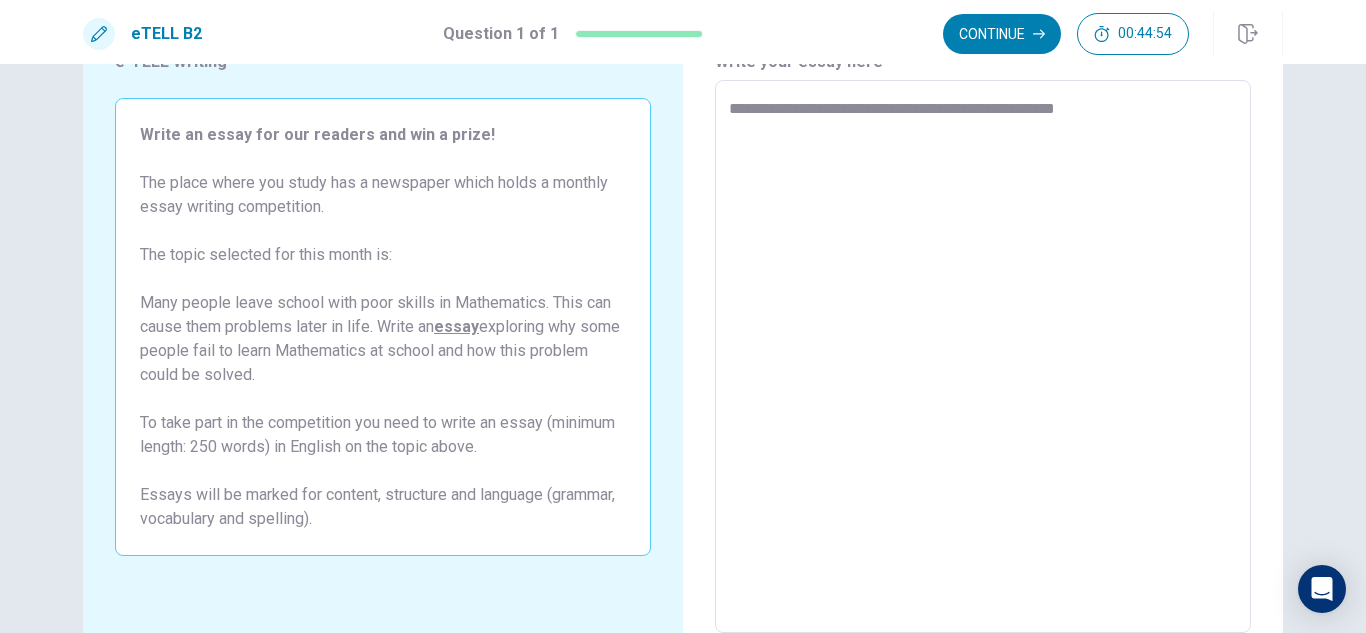 type on "*" 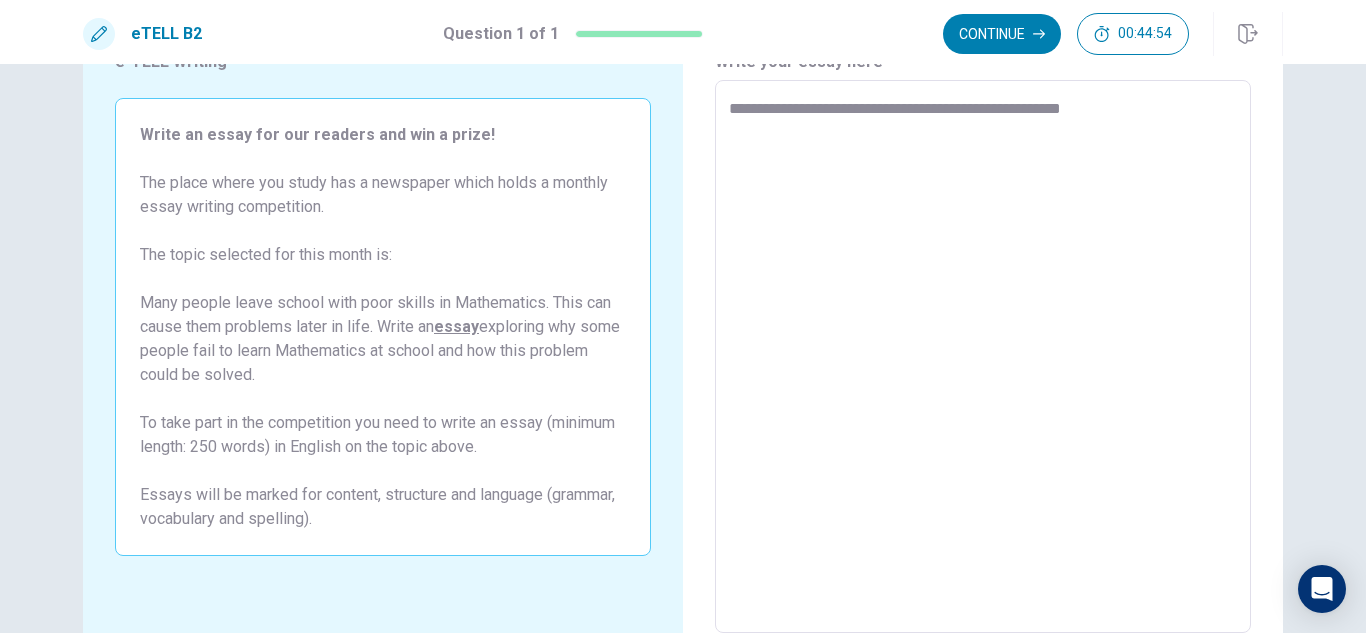 type on "*" 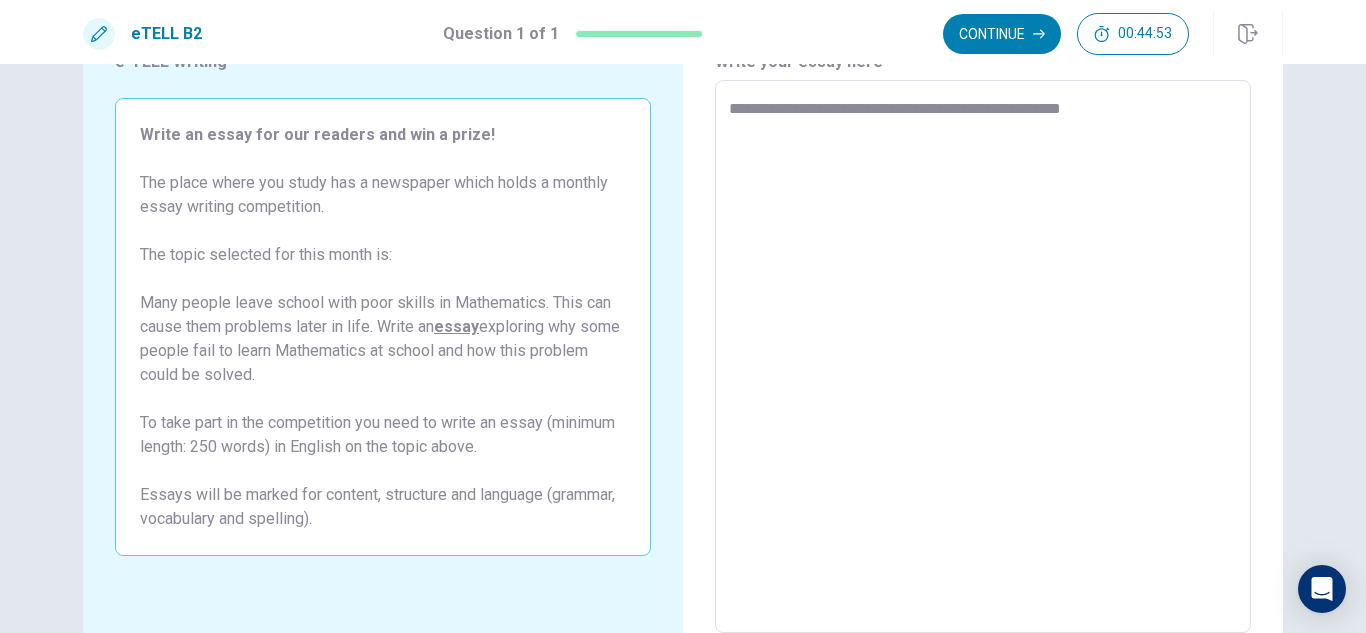 type on "**********" 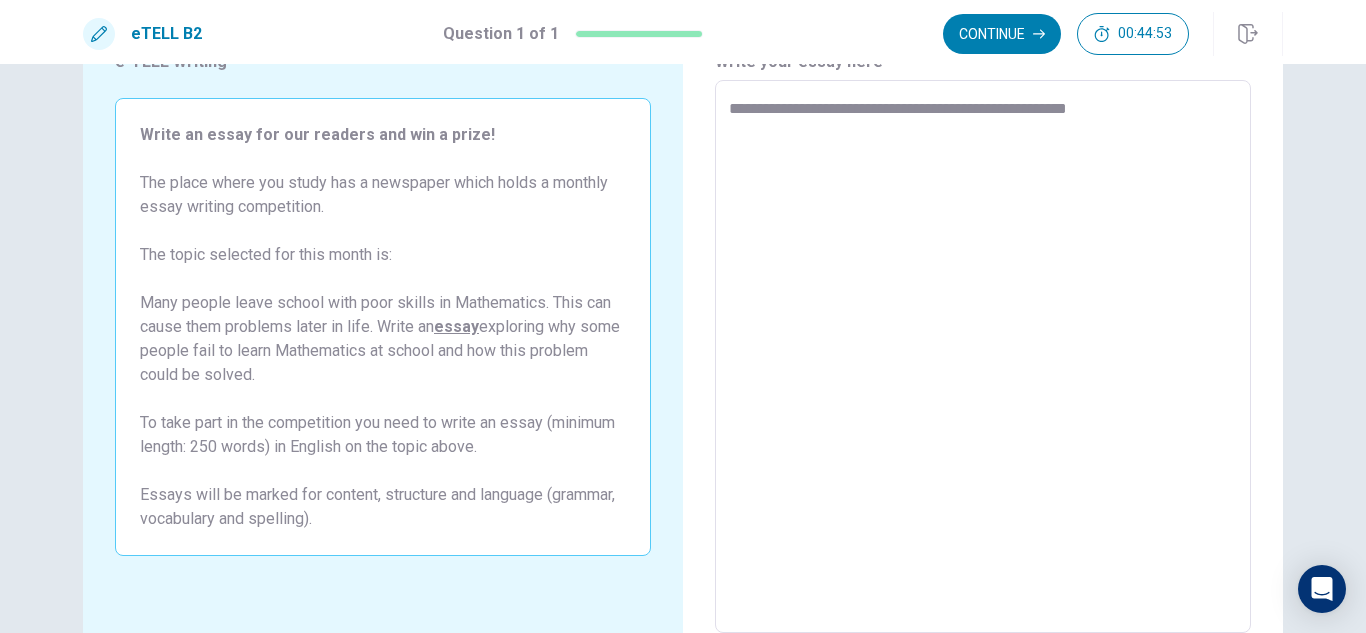 type on "*" 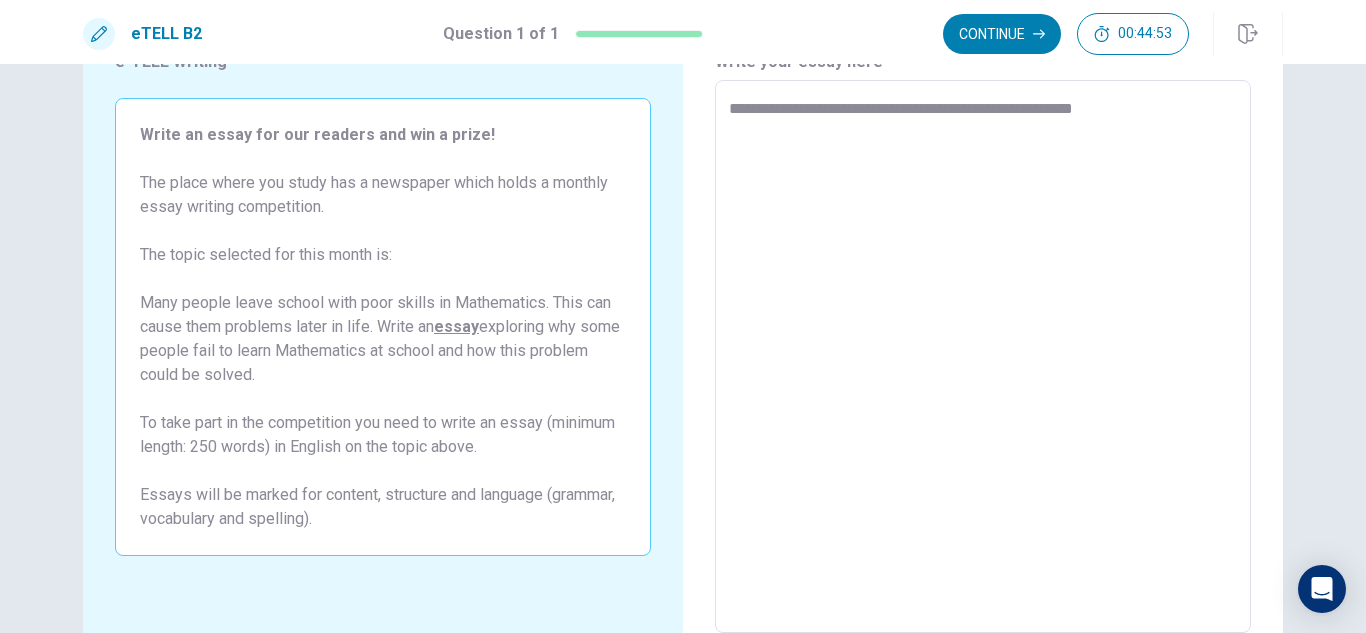 type on "*" 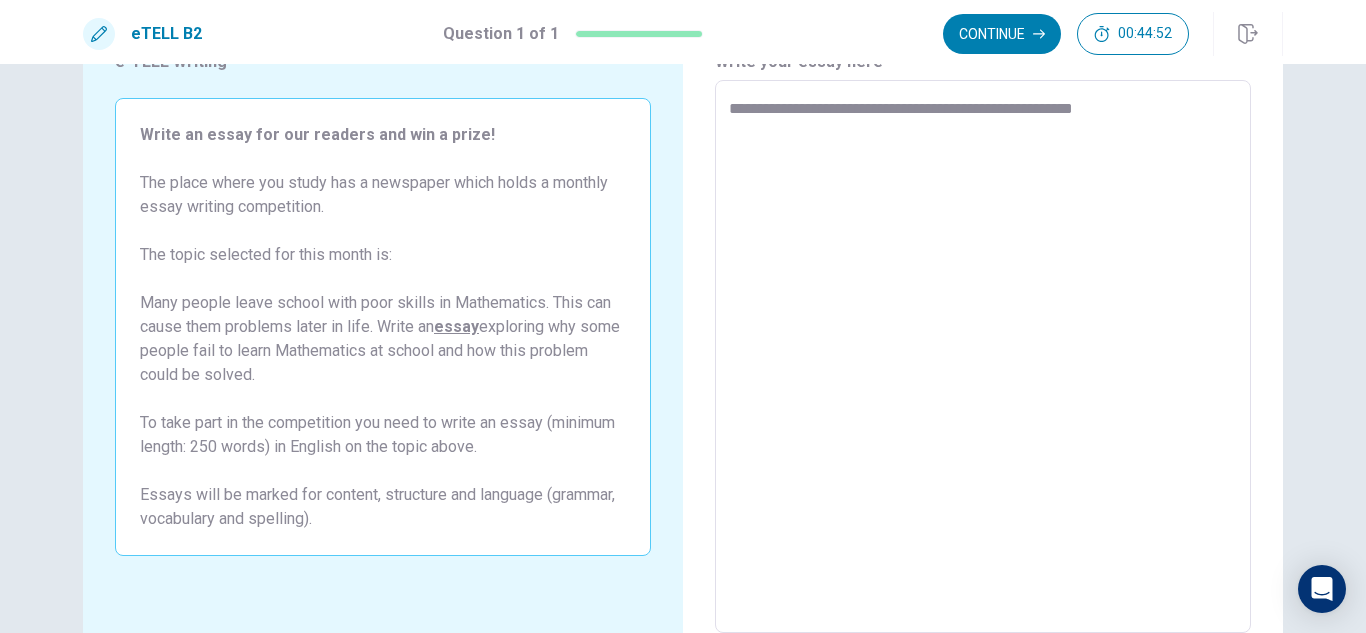type on "**********" 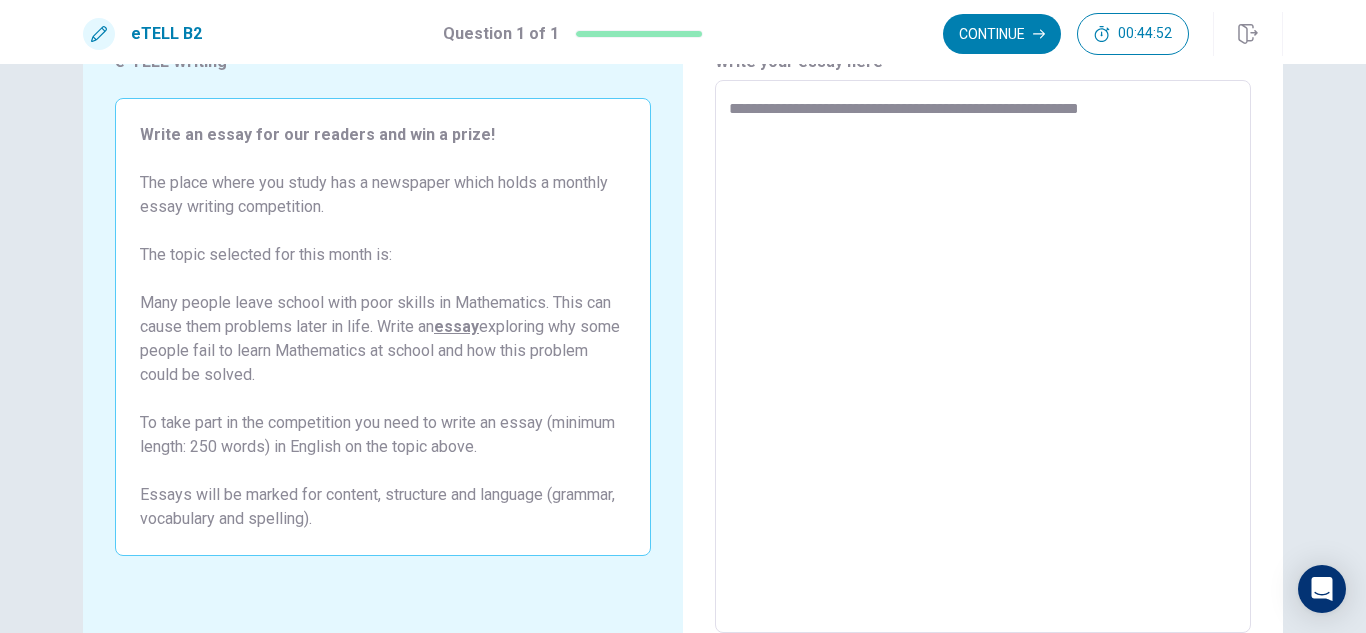 type on "*" 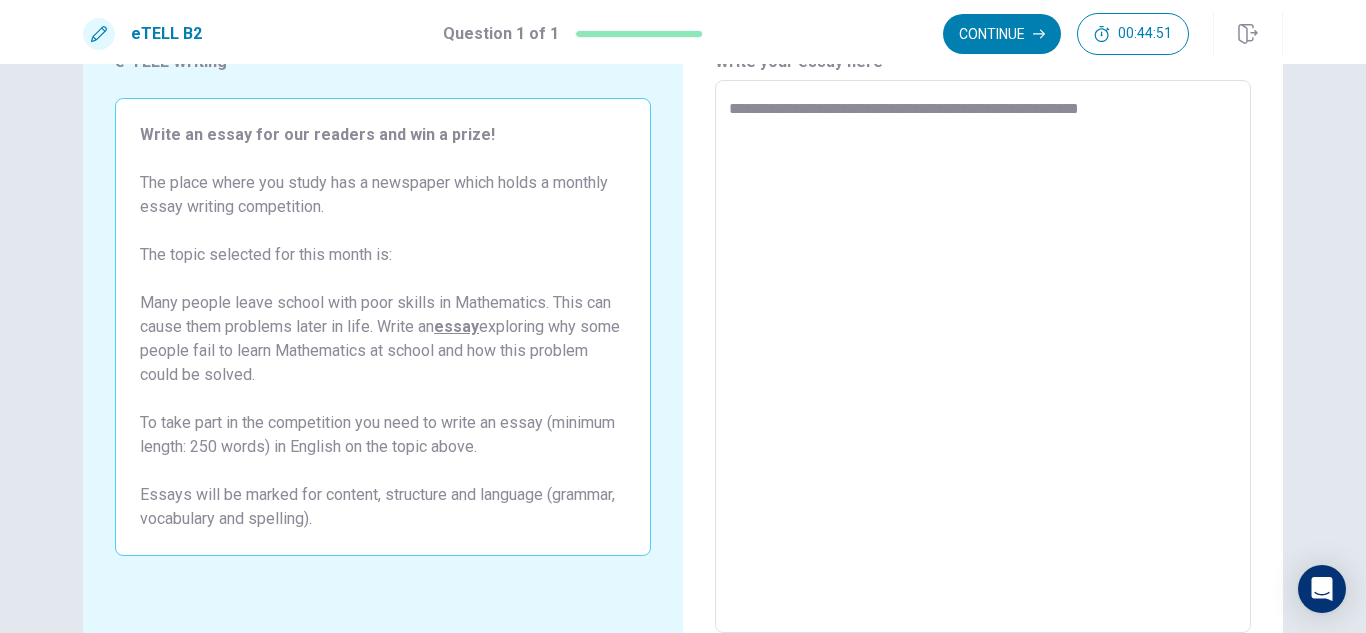 type on "**********" 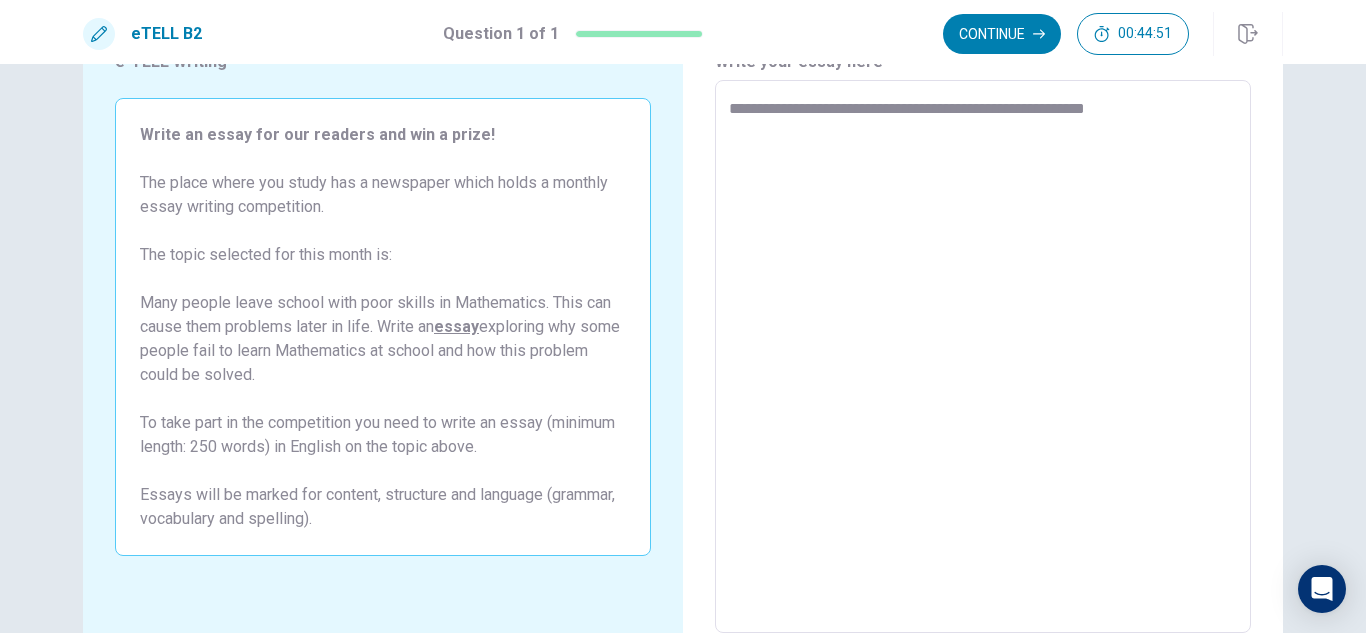 type on "*" 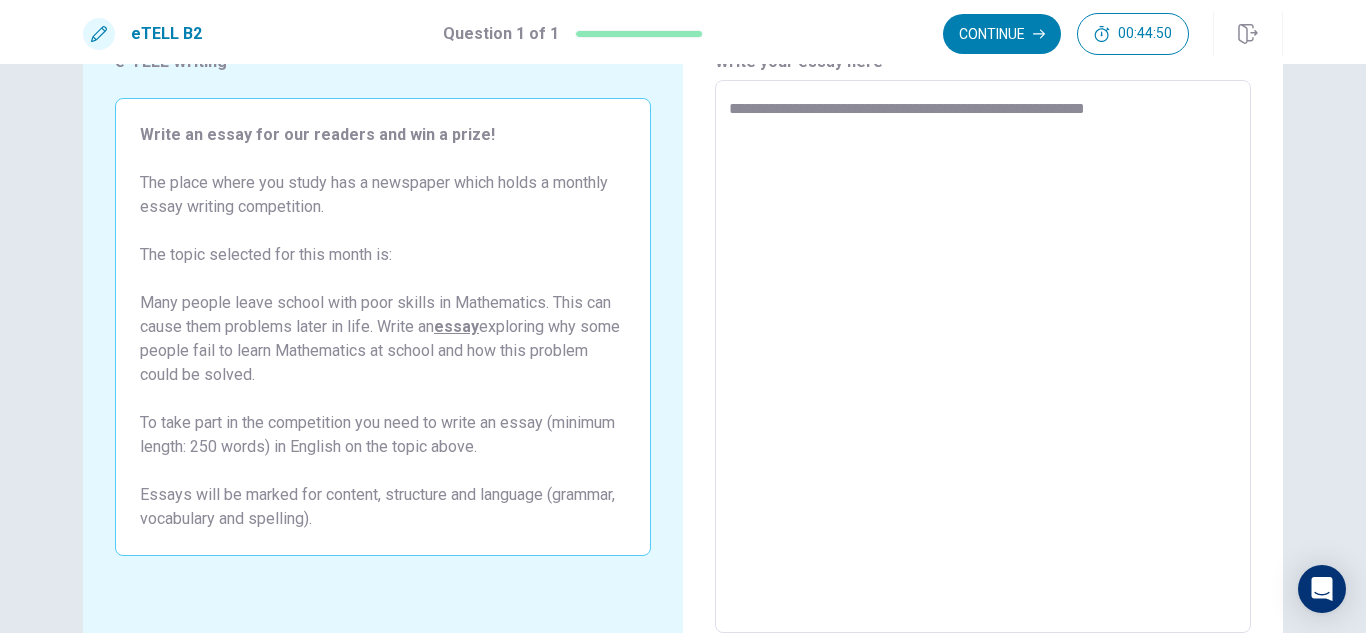 type on "**********" 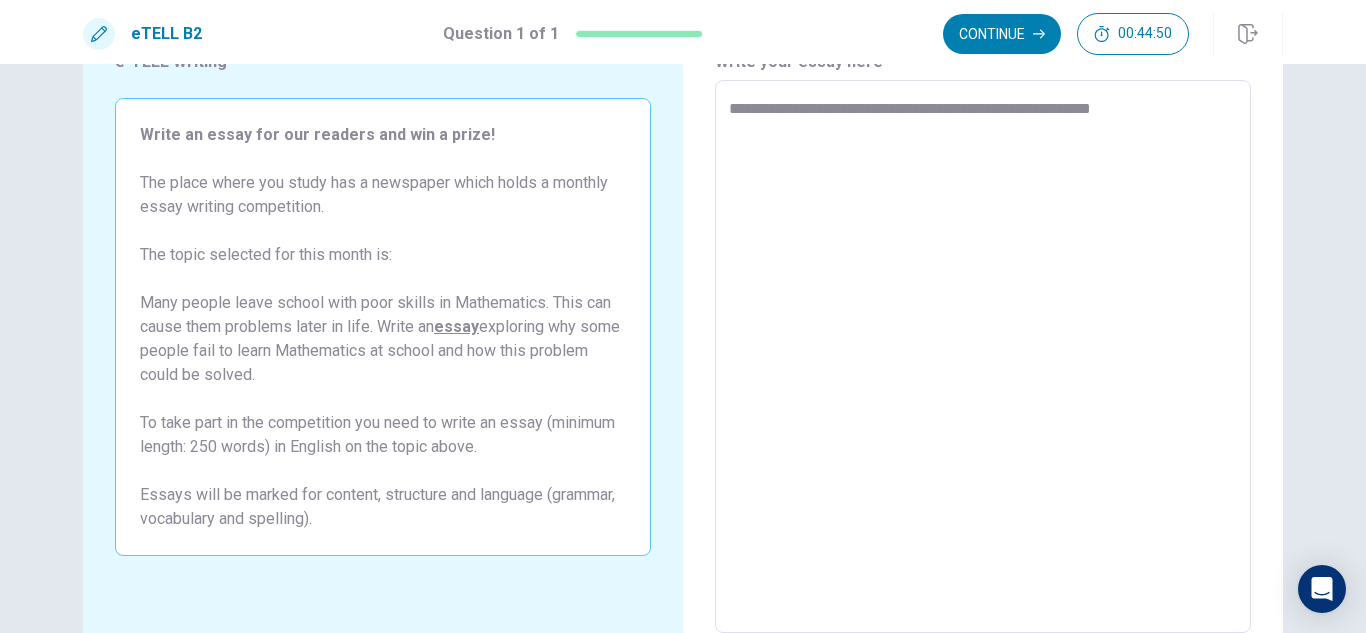 type on "*" 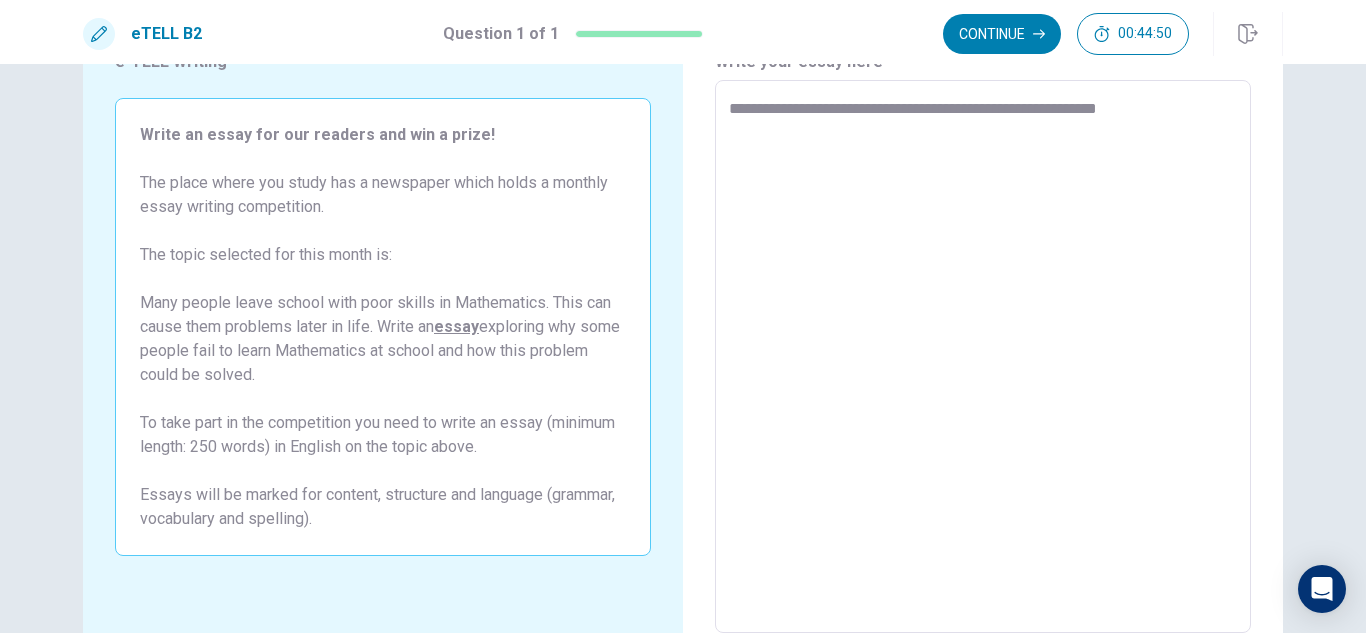 type on "*" 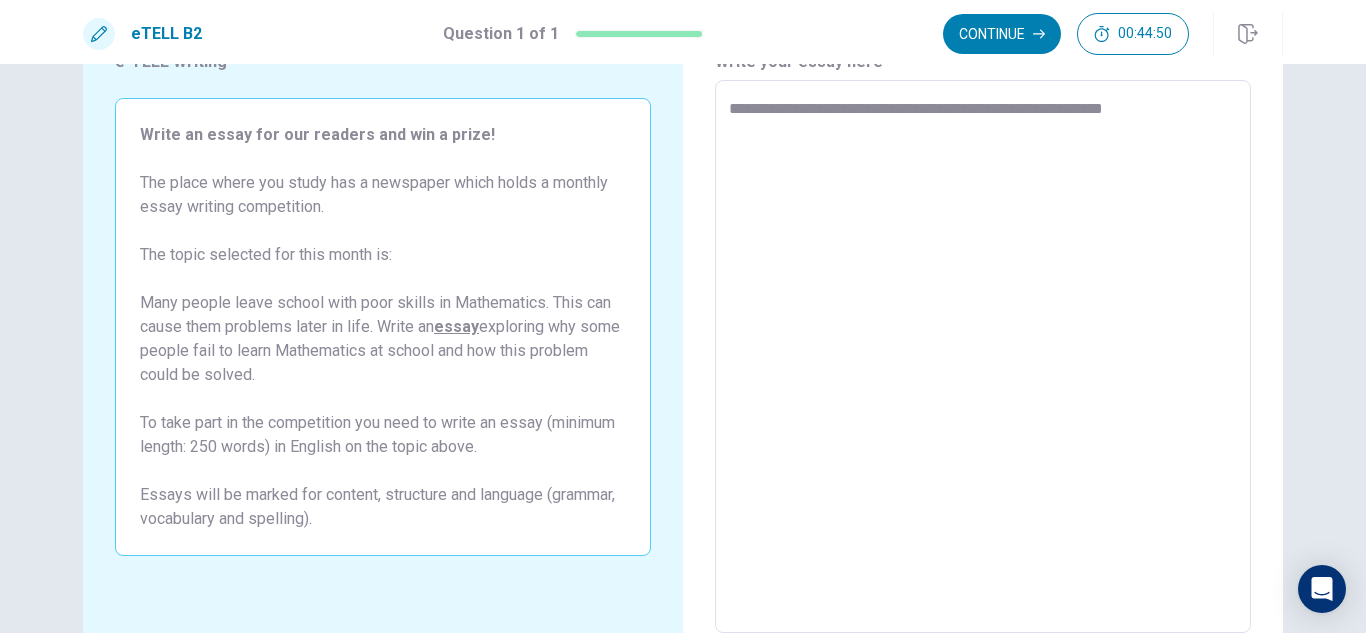 type on "*" 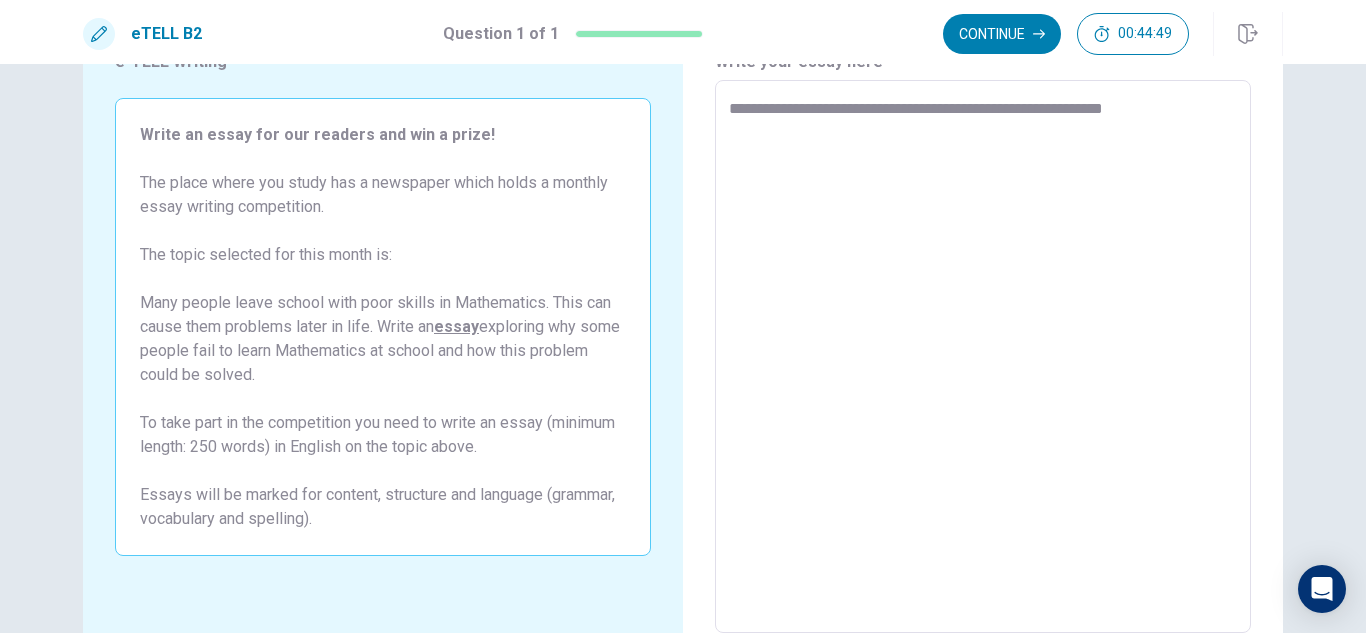type on "**********" 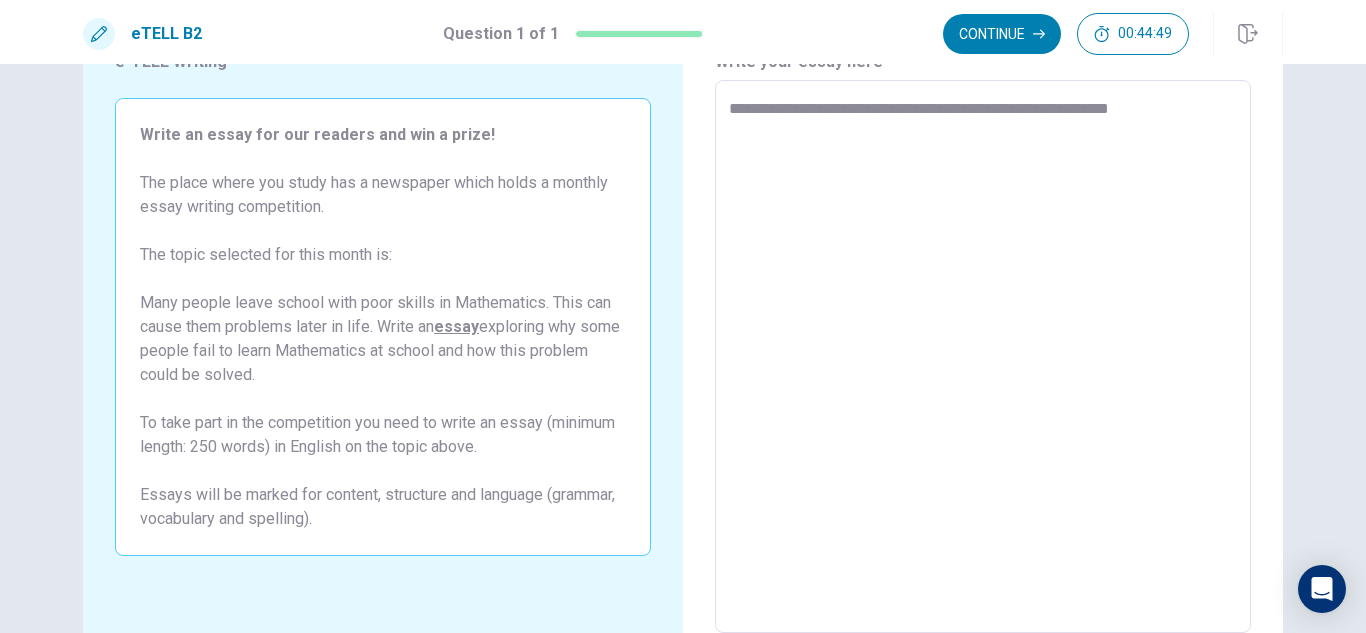 type on "*" 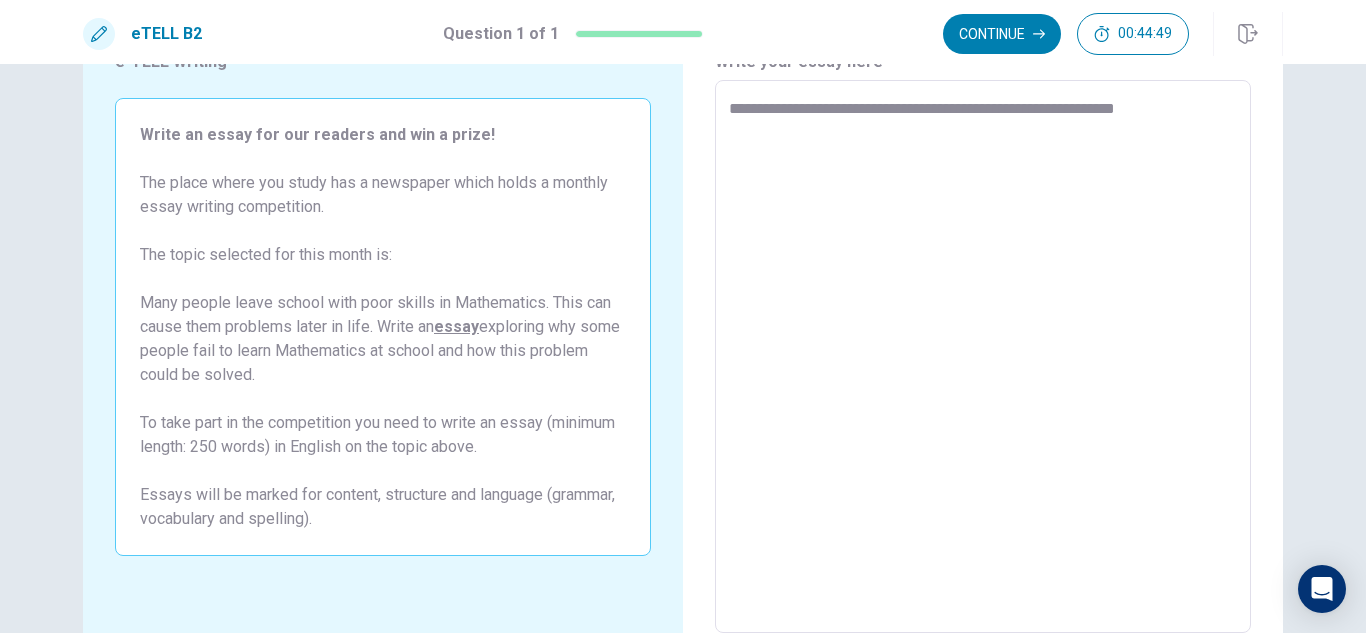 type on "*" 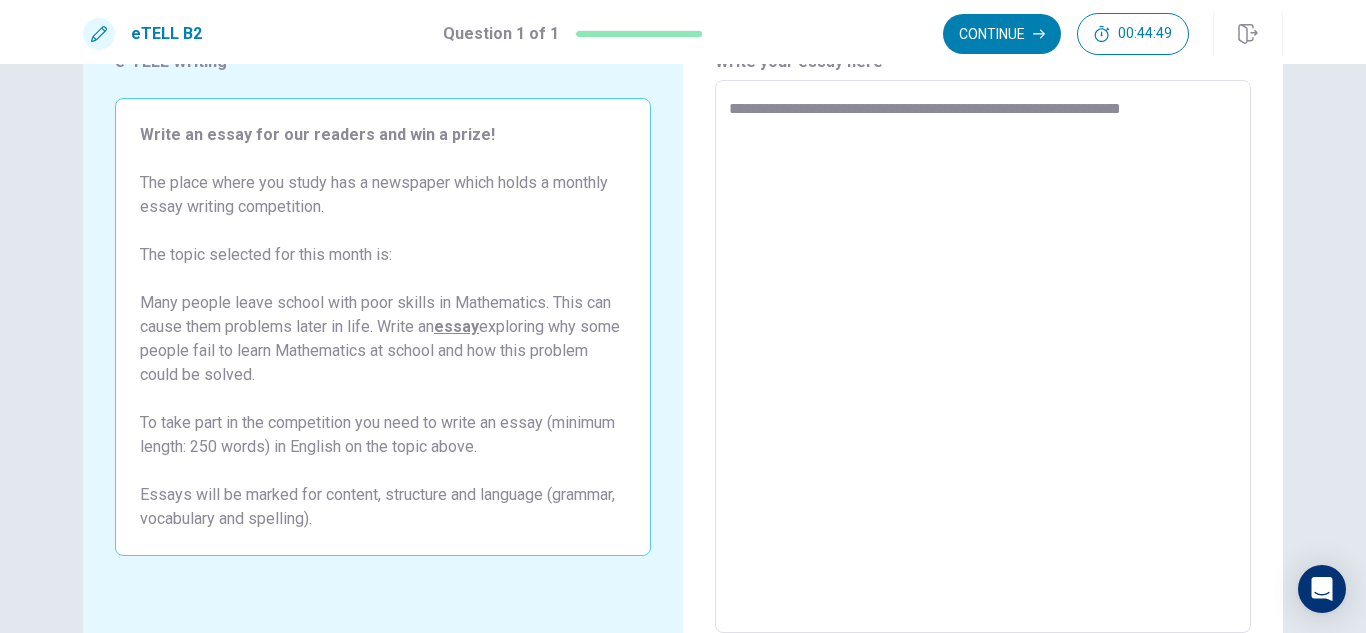 type on "*" 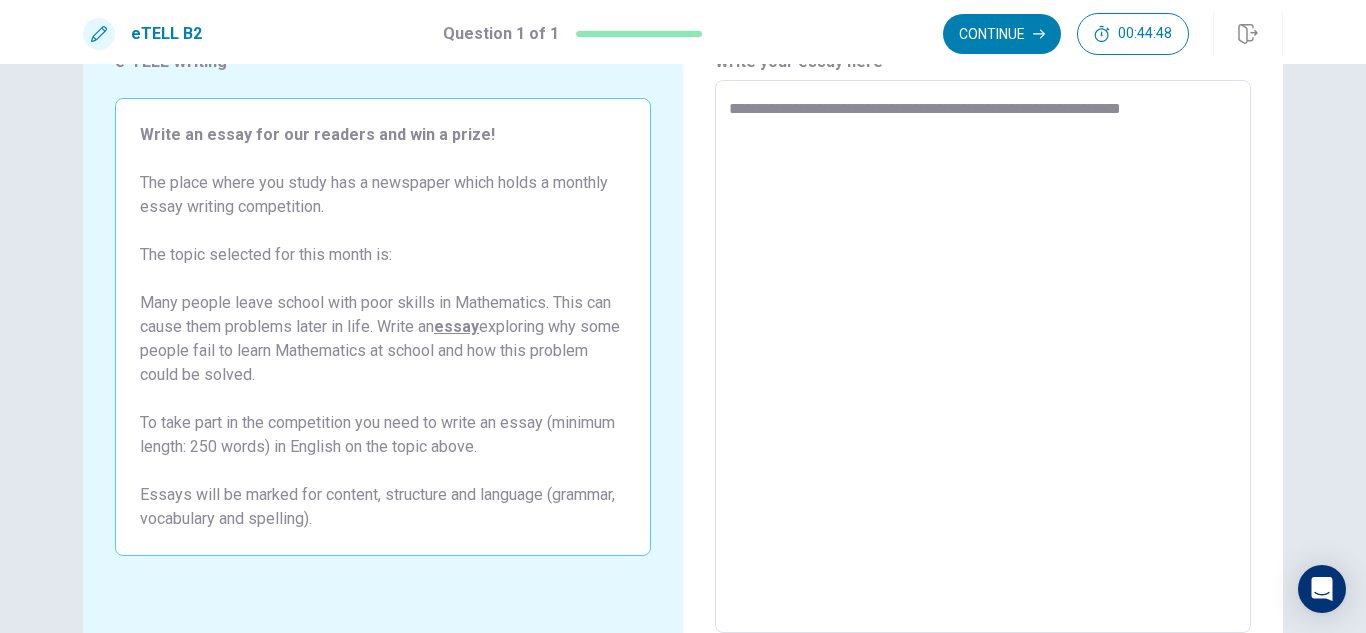 type on "**********" 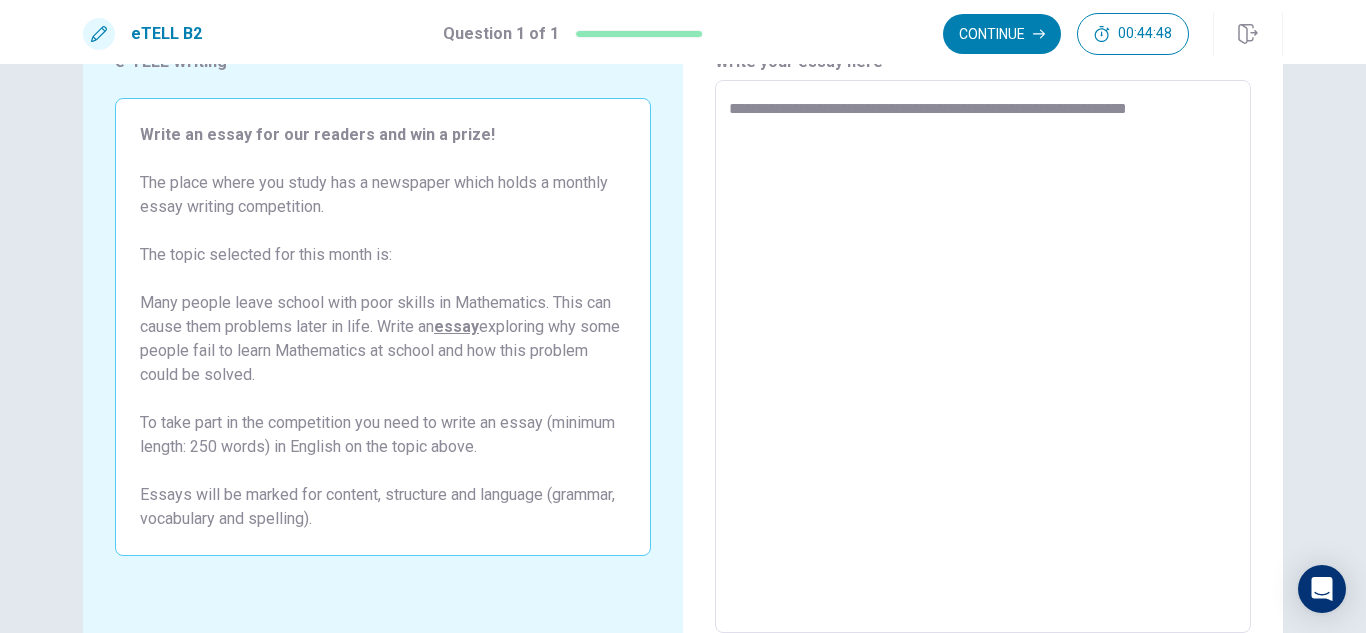 type on "*" 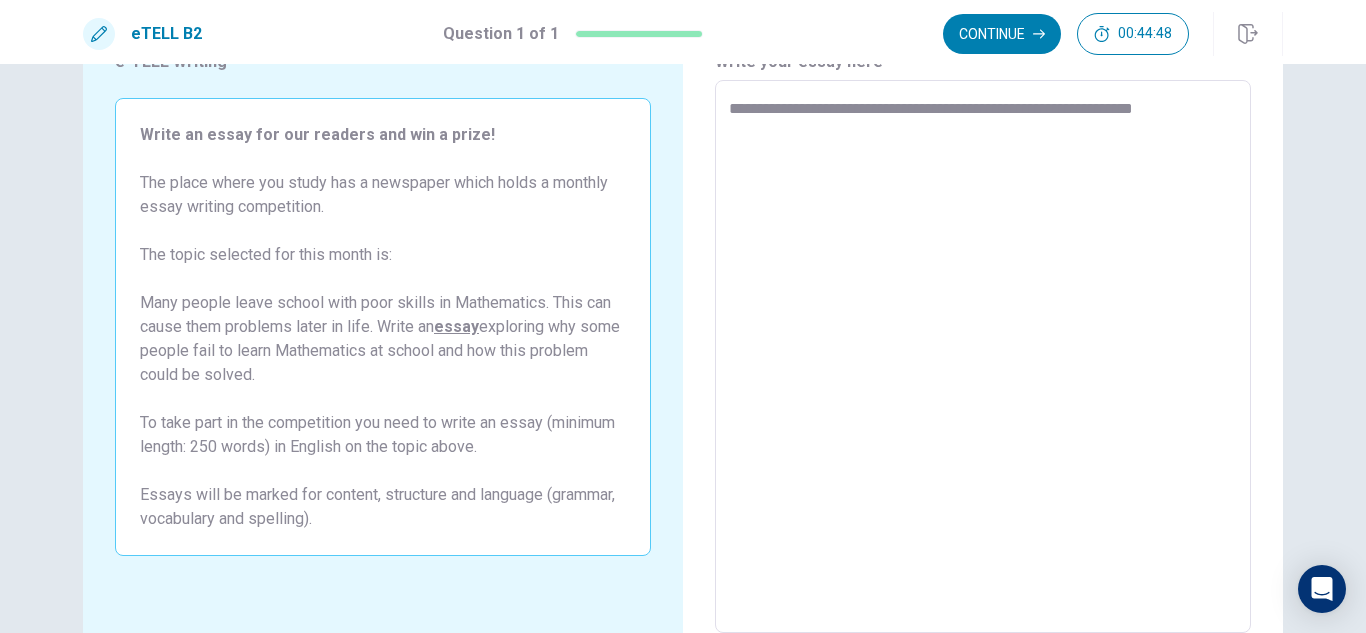 type on "*" 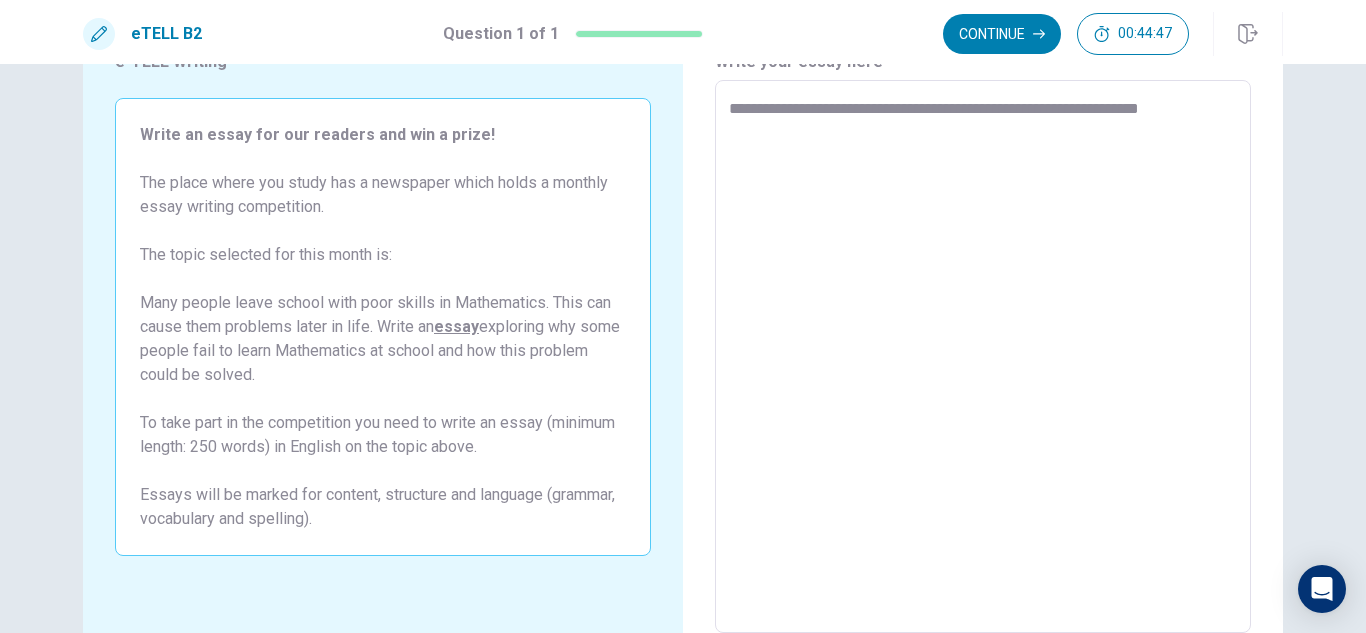 type on "*" 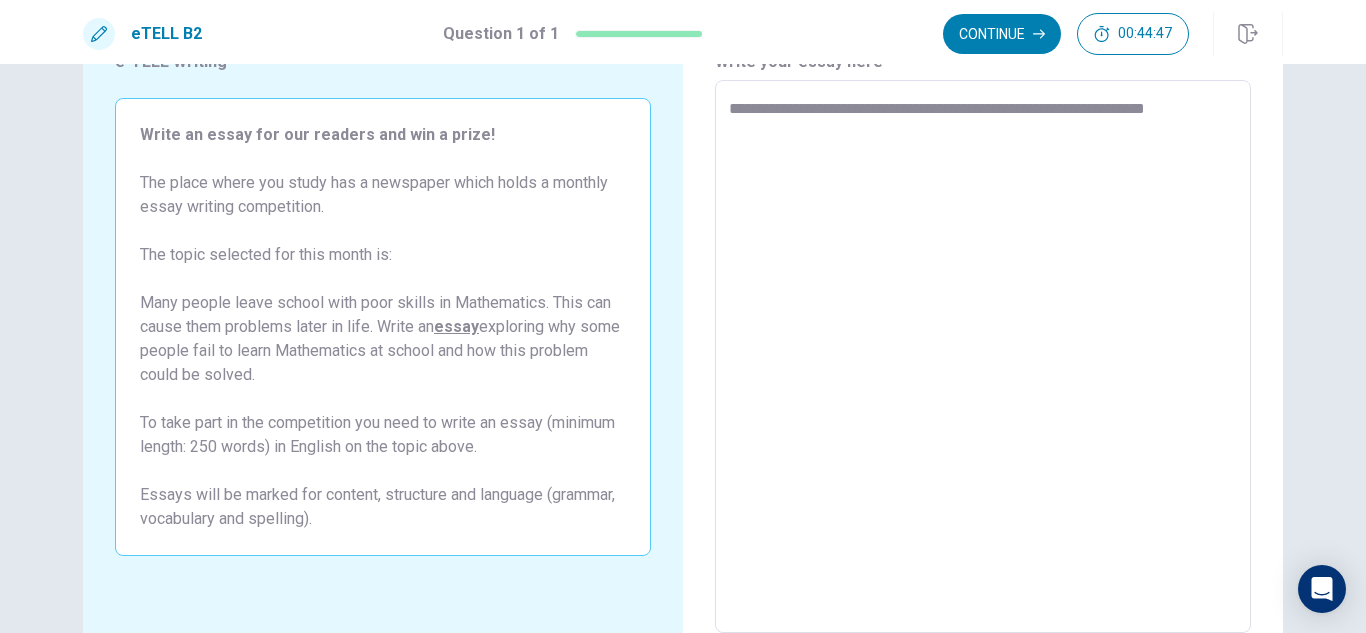type on "*" 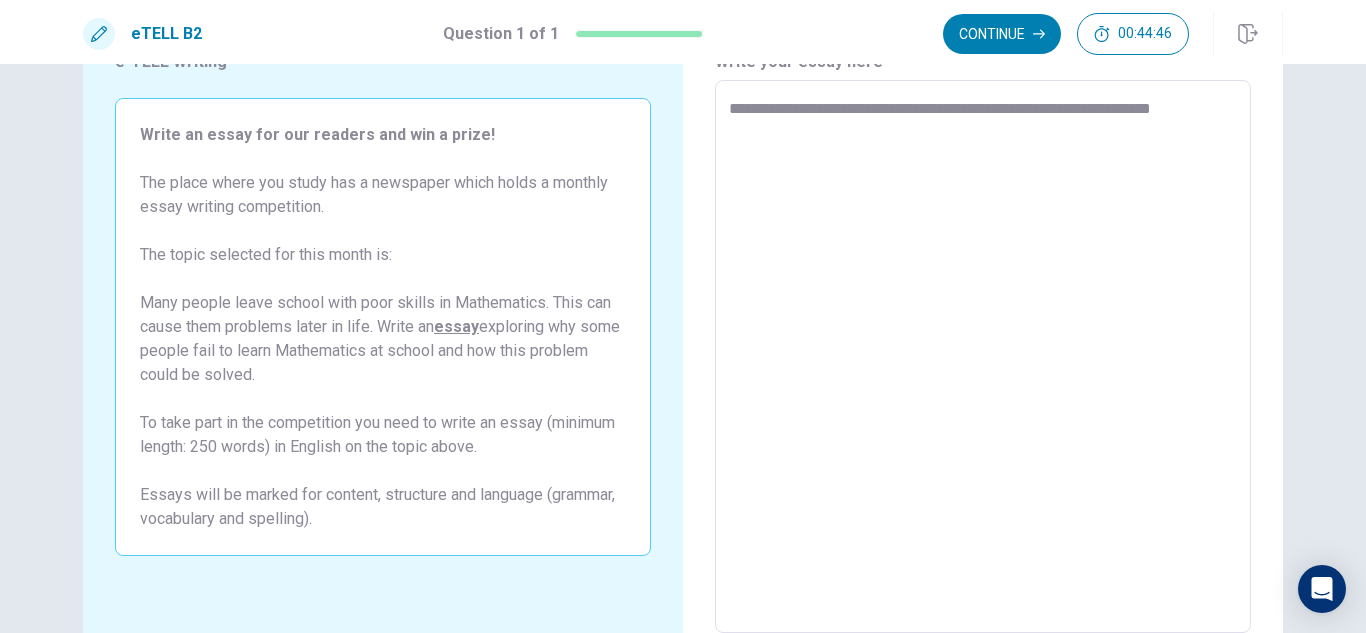 type on "*" 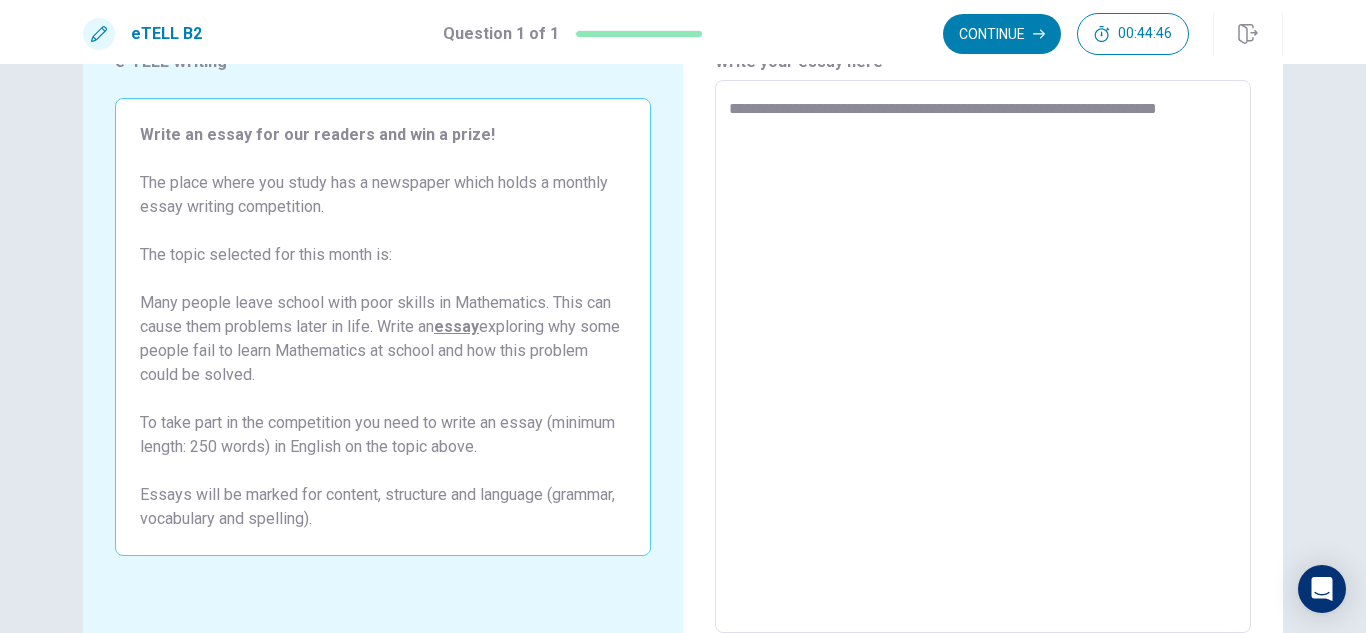 type on "*" 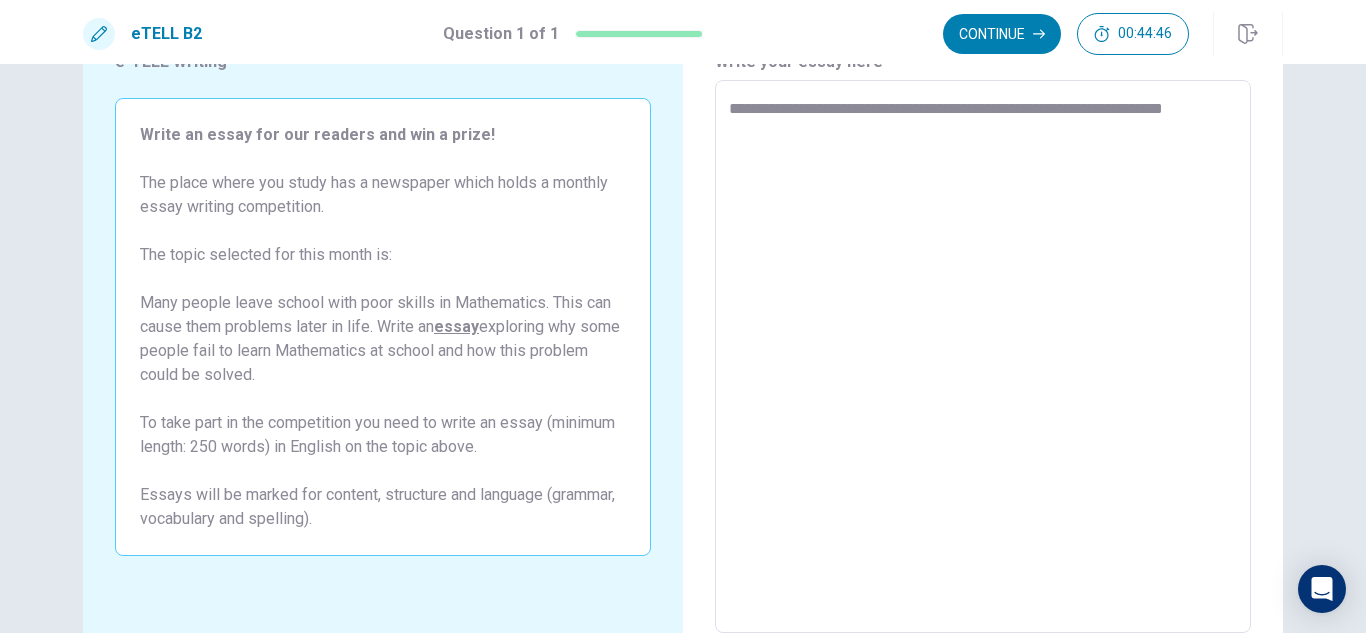 type on "*" 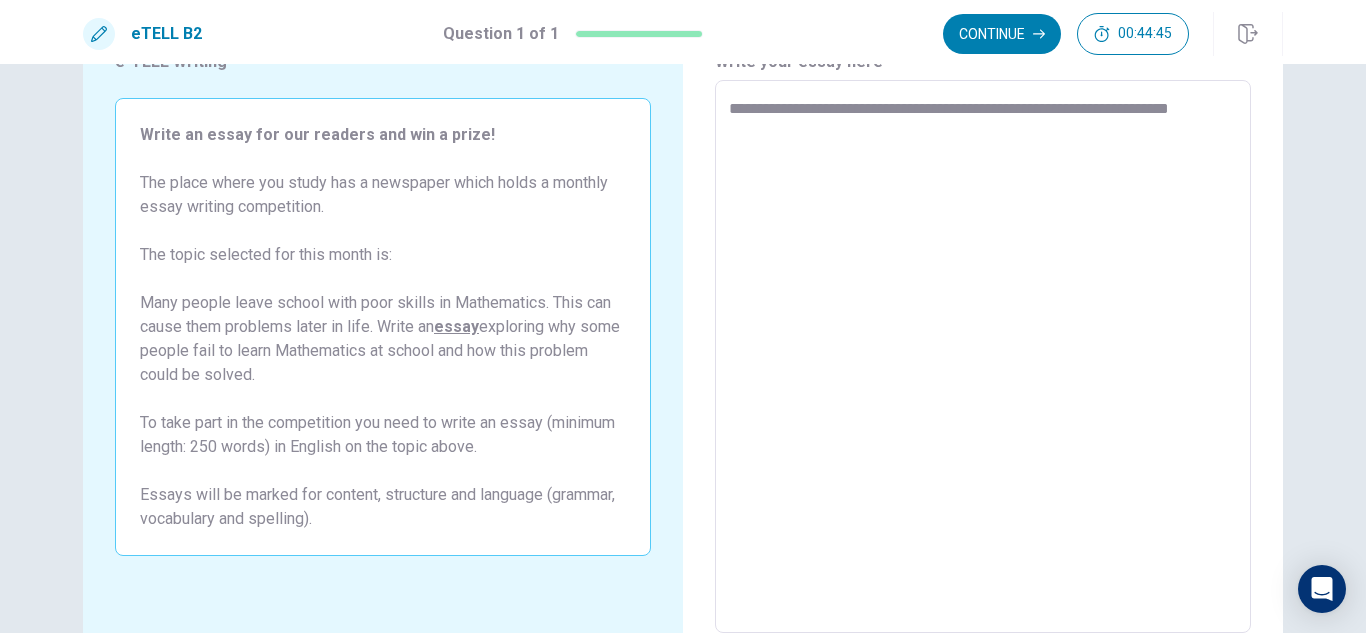 type on "*" 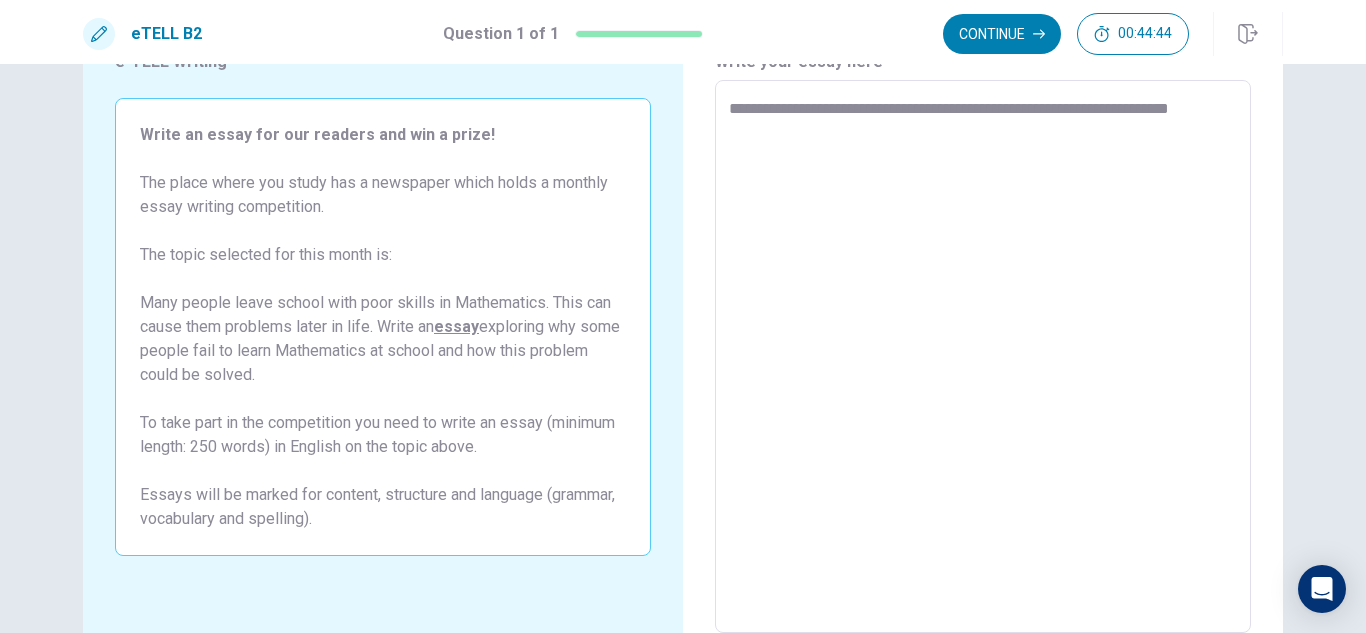 type on "**********" 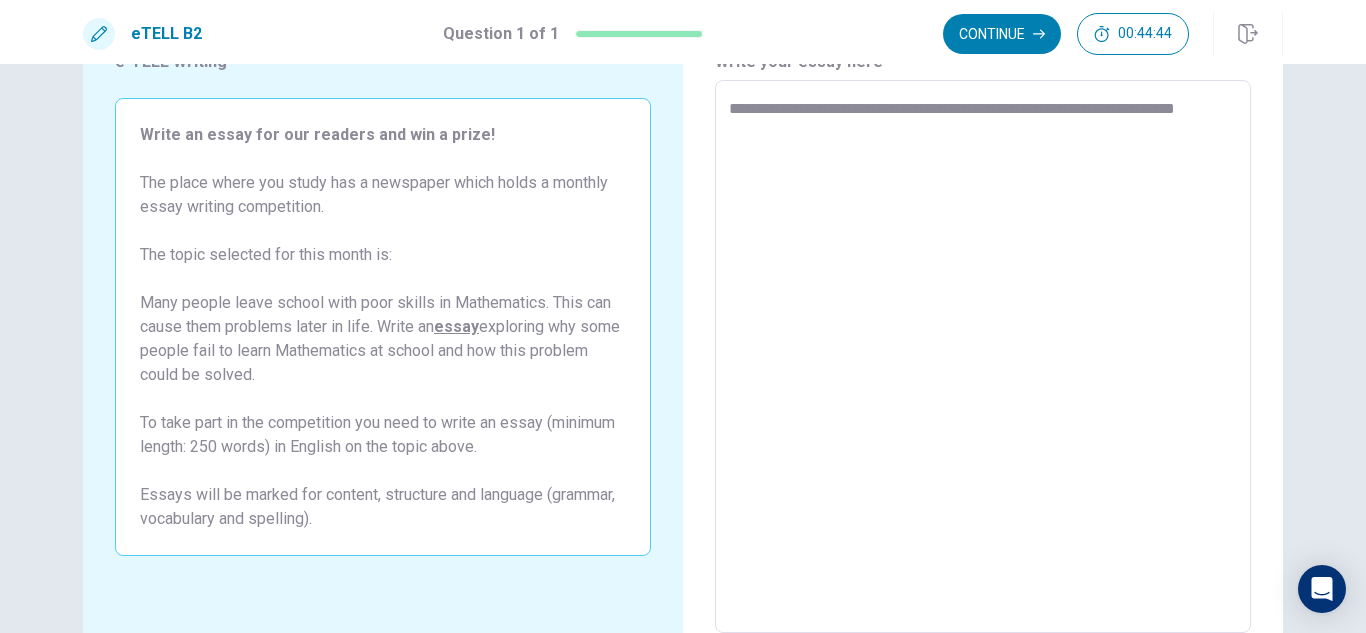 type on "*" 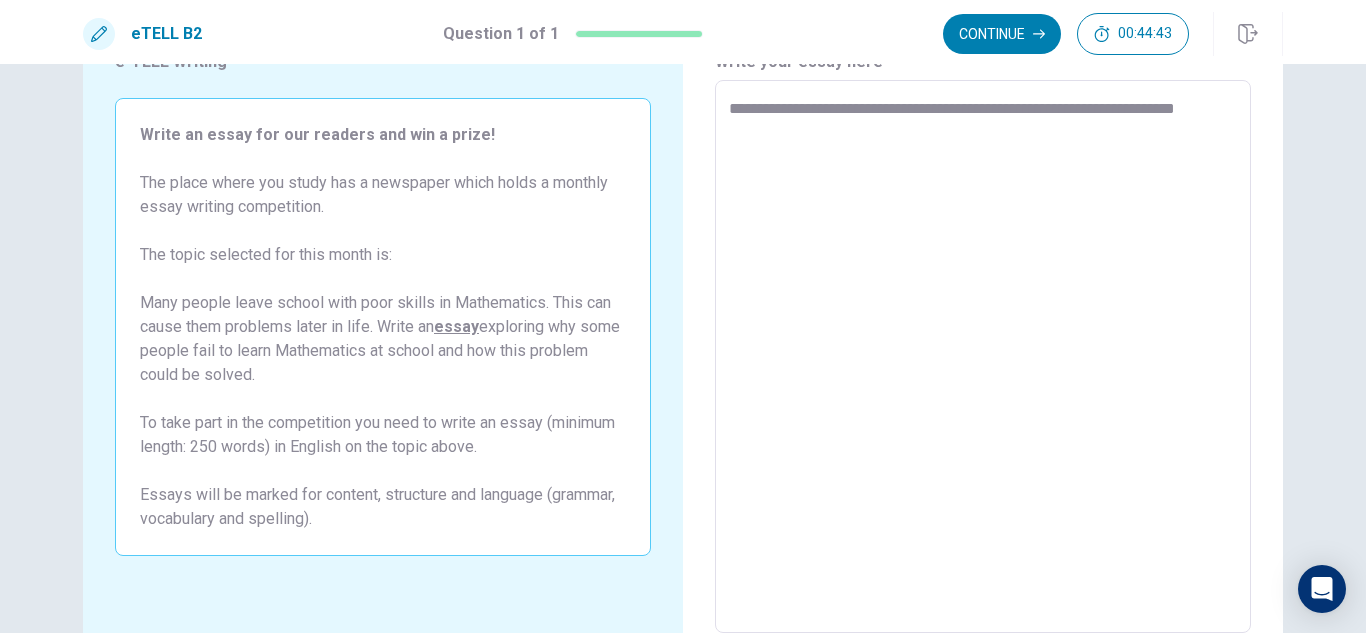 type on "**********" 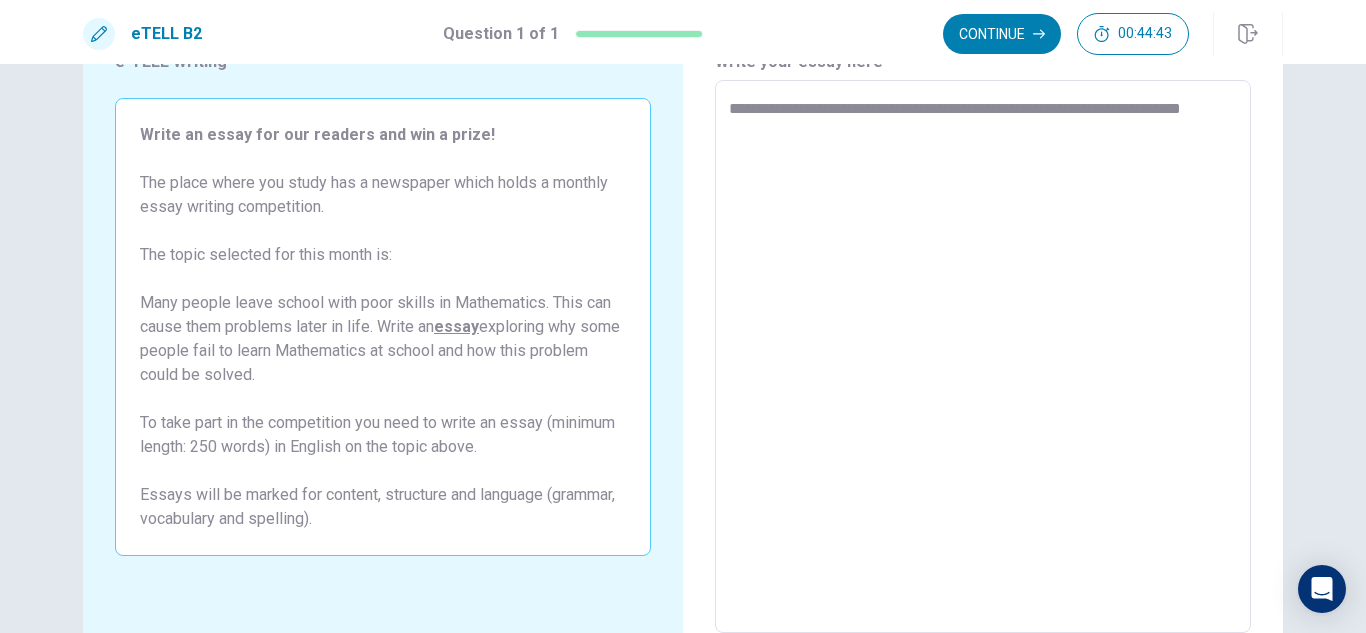 type on "*" 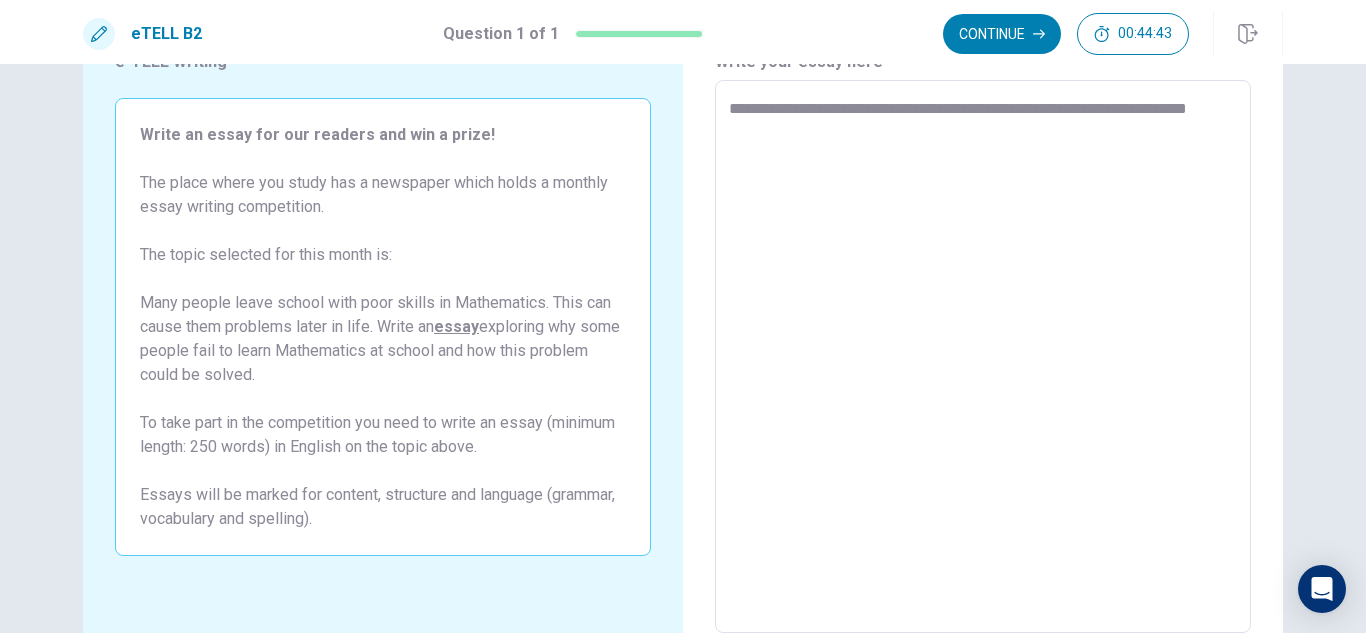 type on "*" 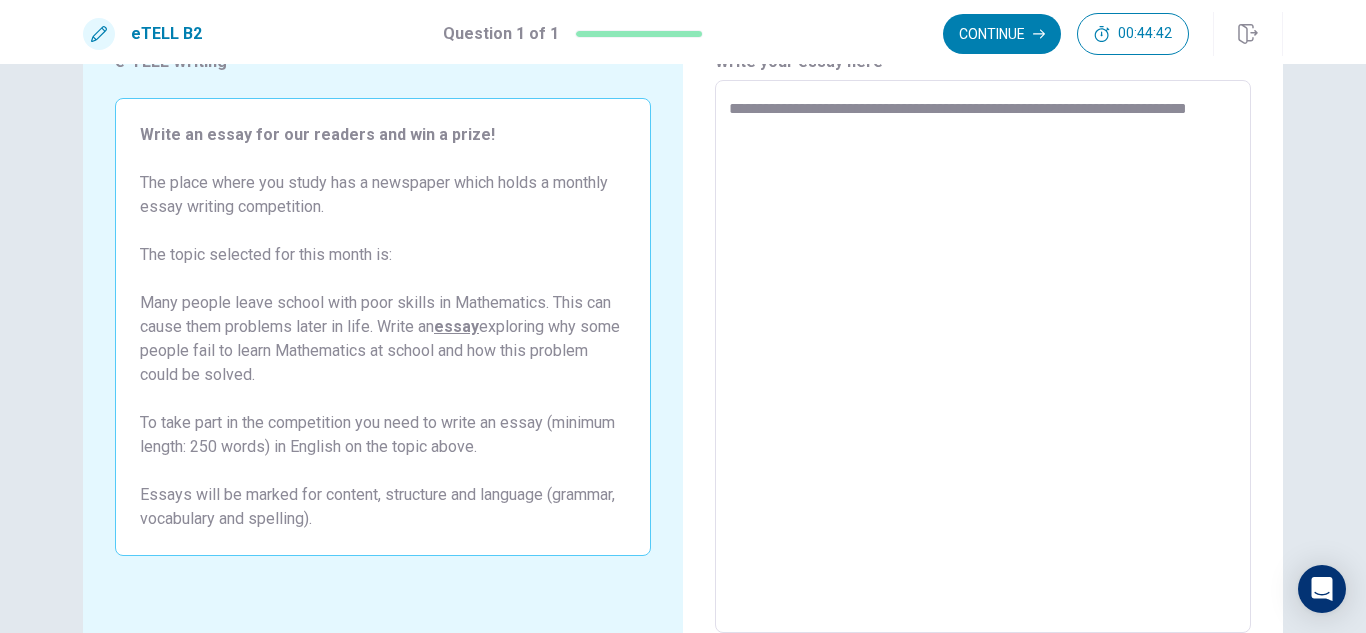 type on "**********" 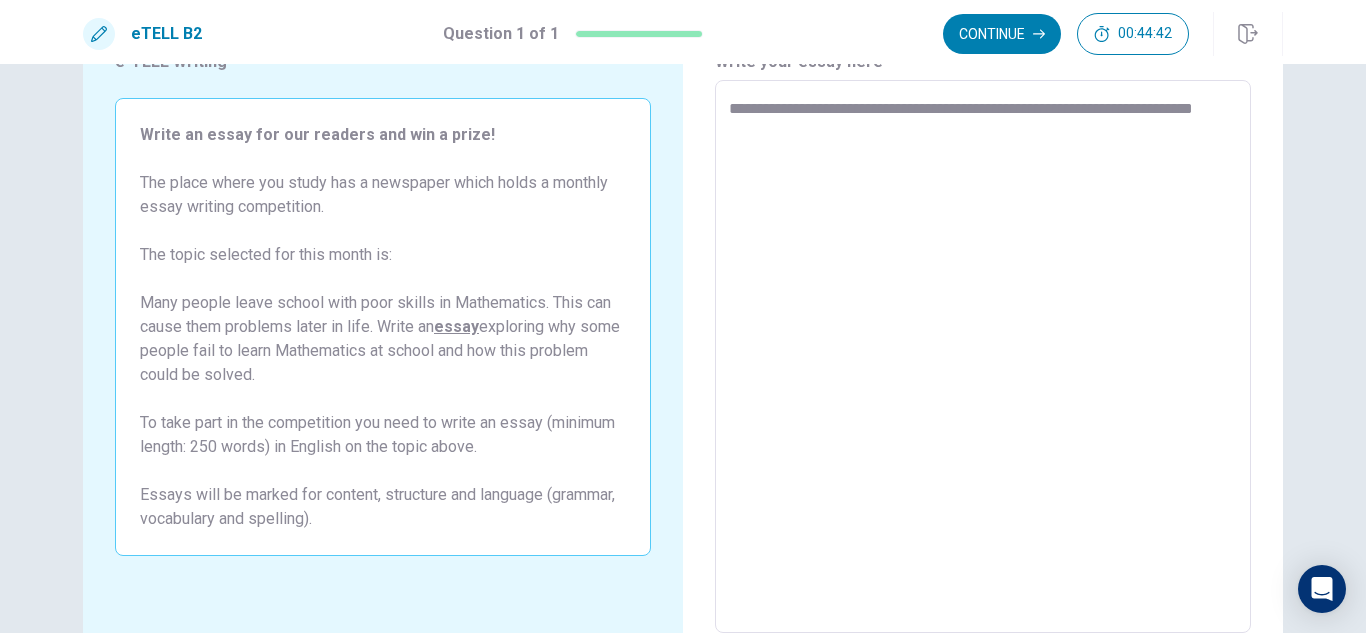 type on "*" 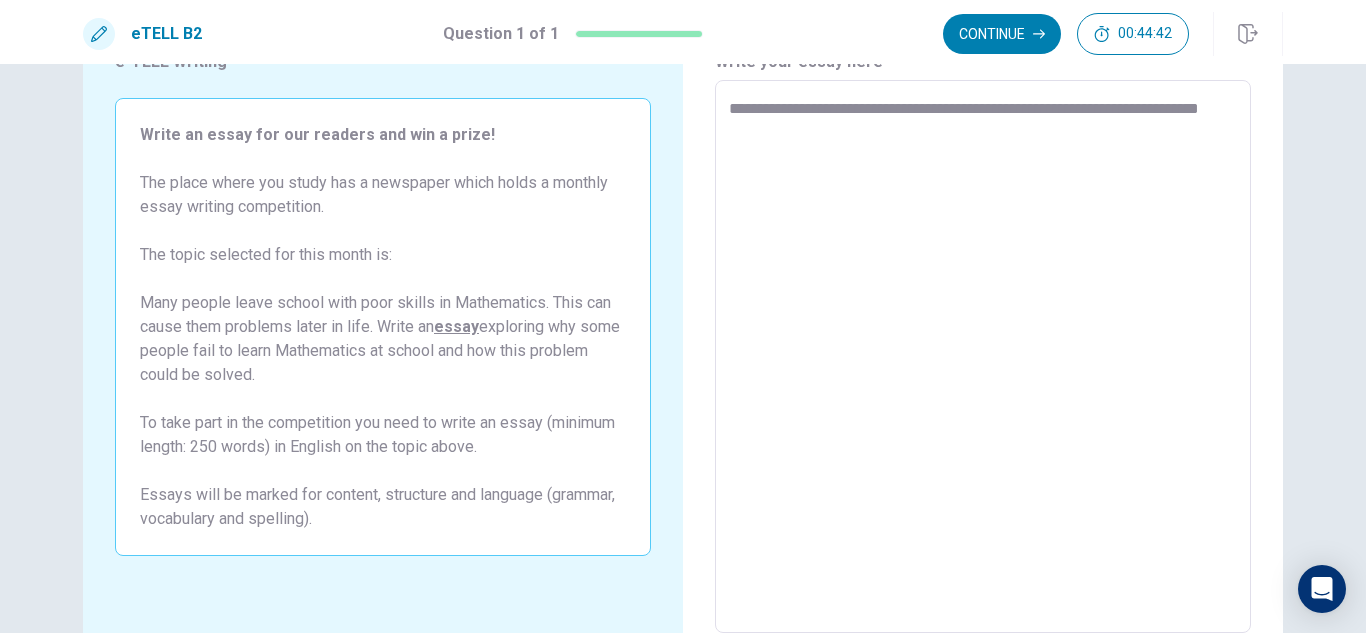 type on "*" 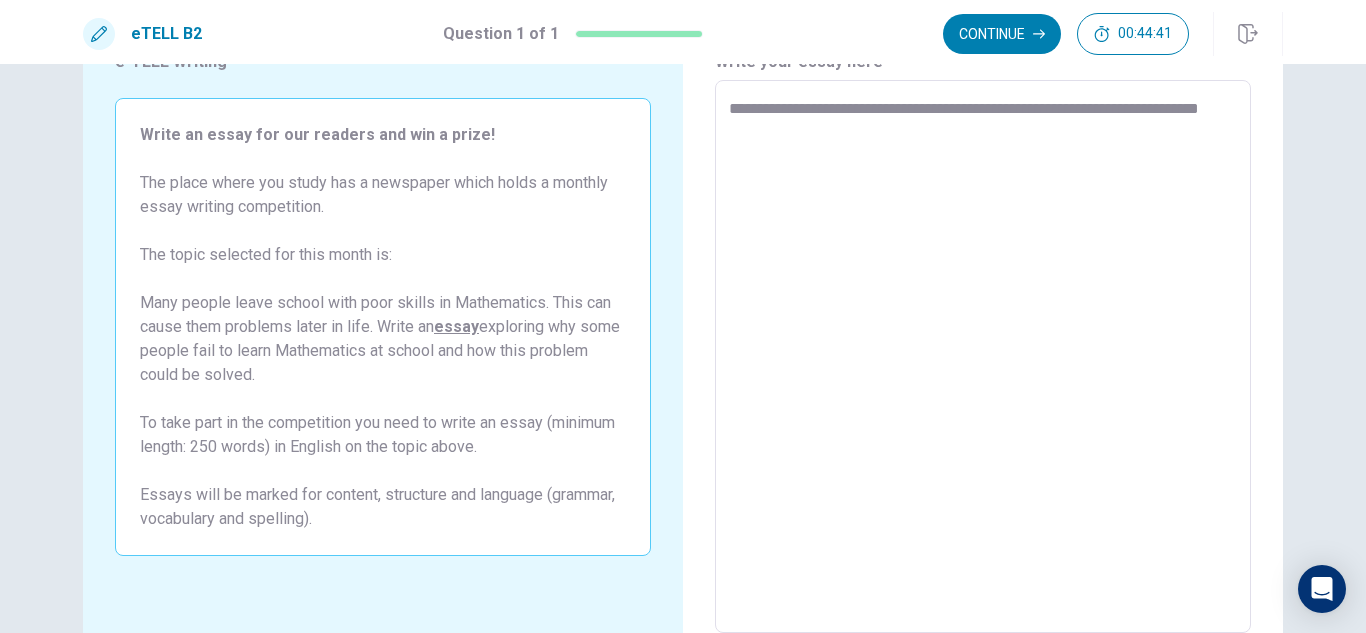 type on "**********" 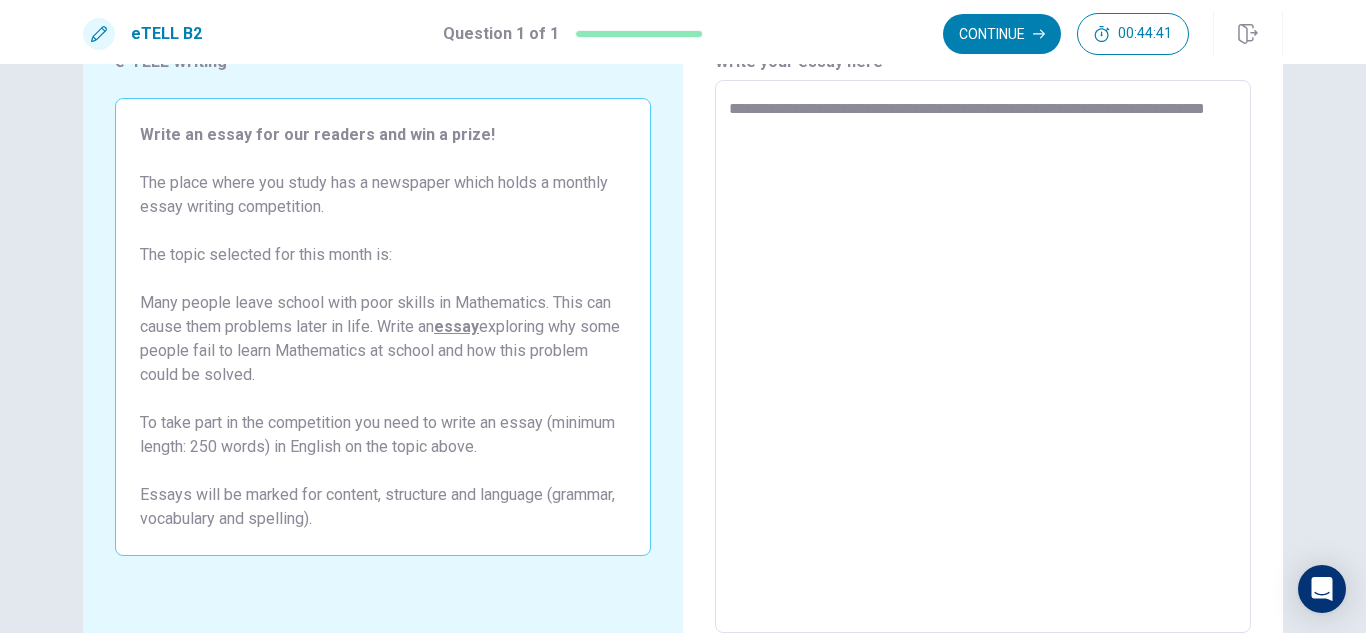 type on "*" 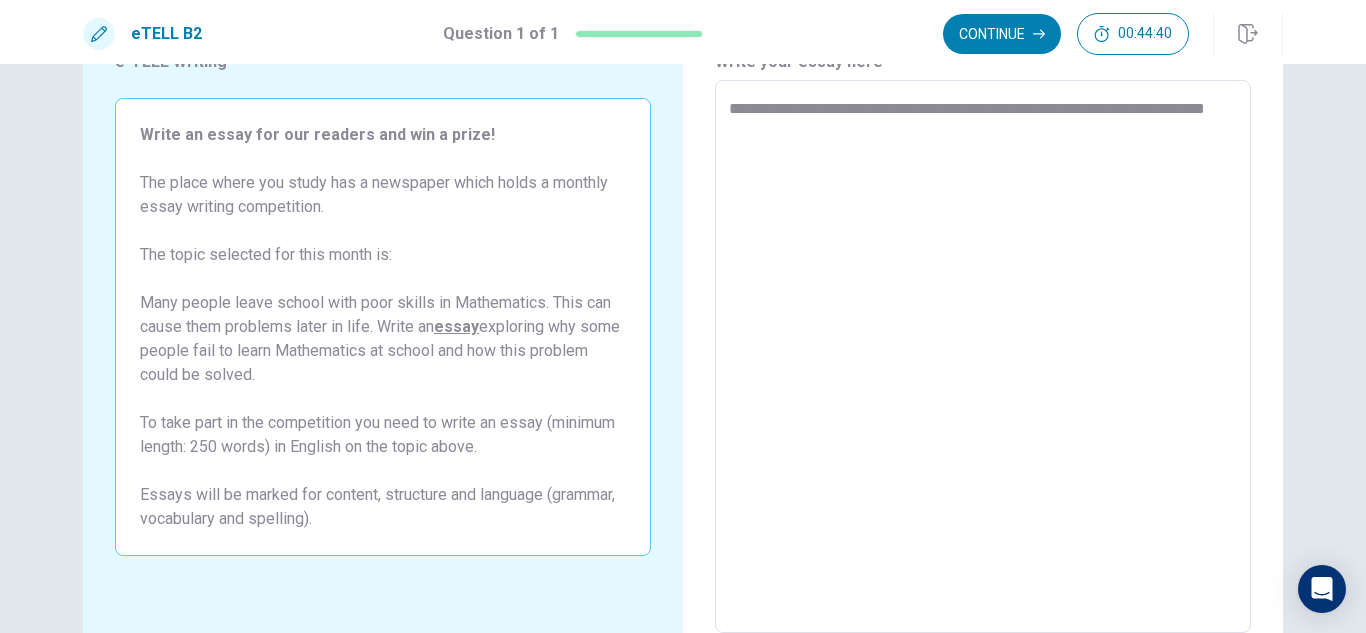 type on "**********" 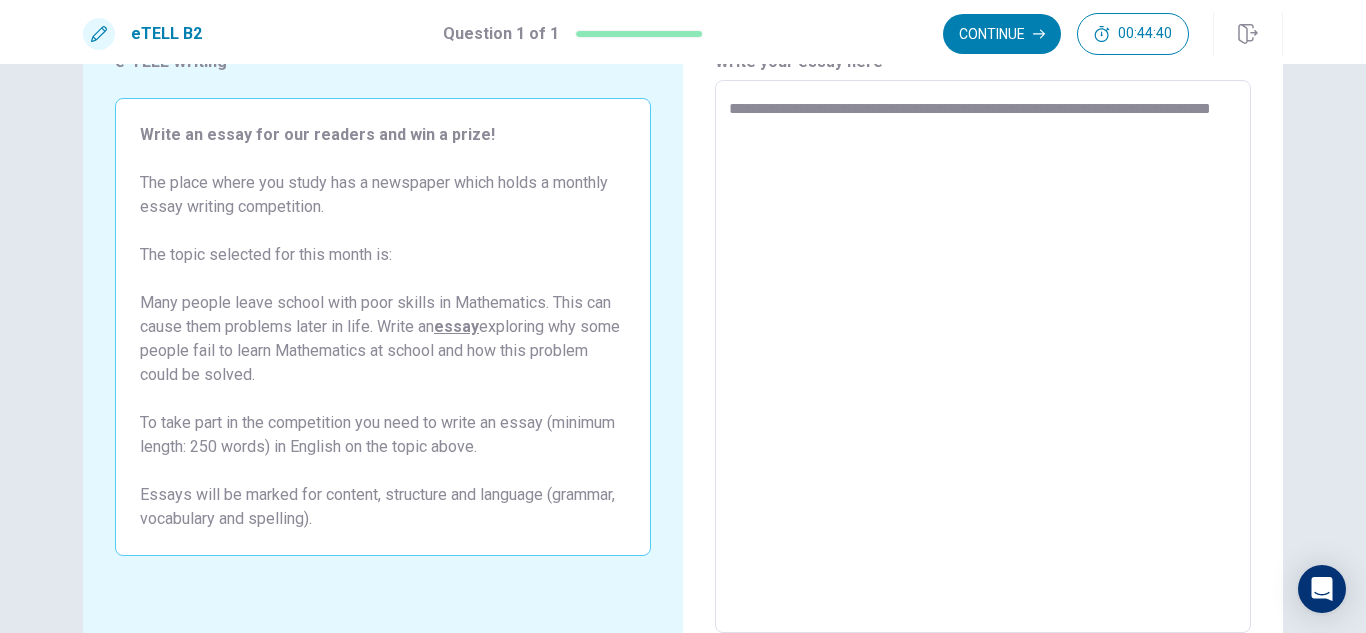 type on "*" 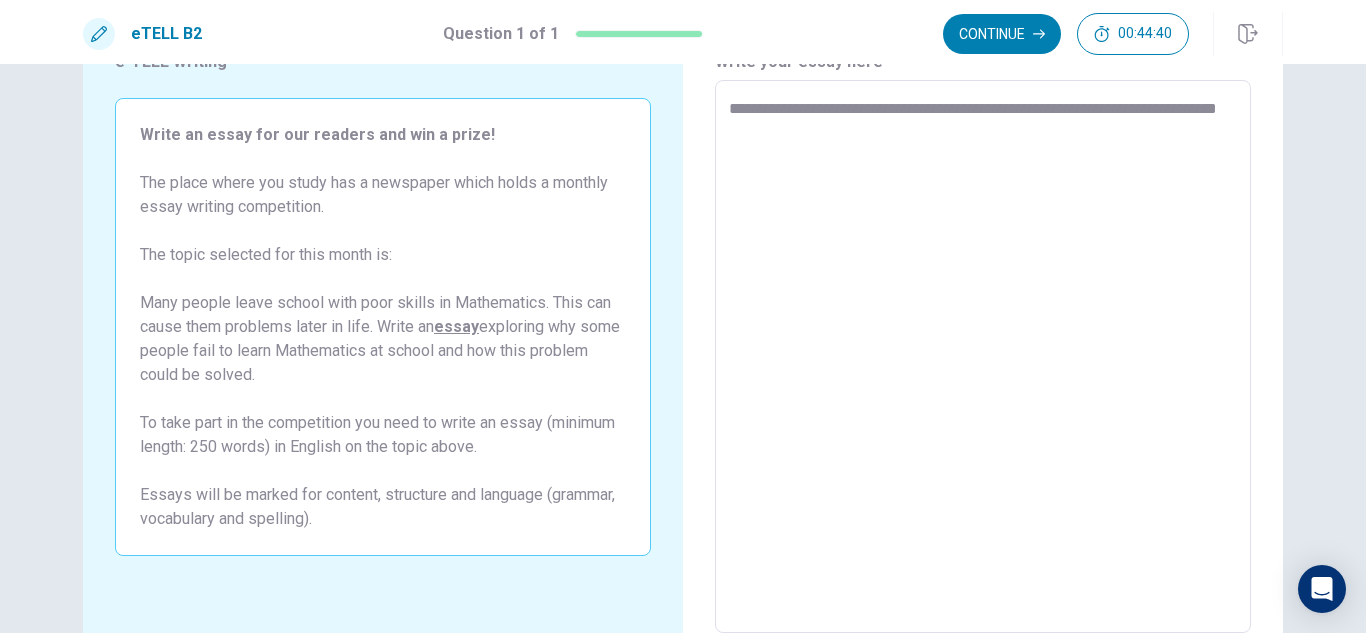 type on "*" 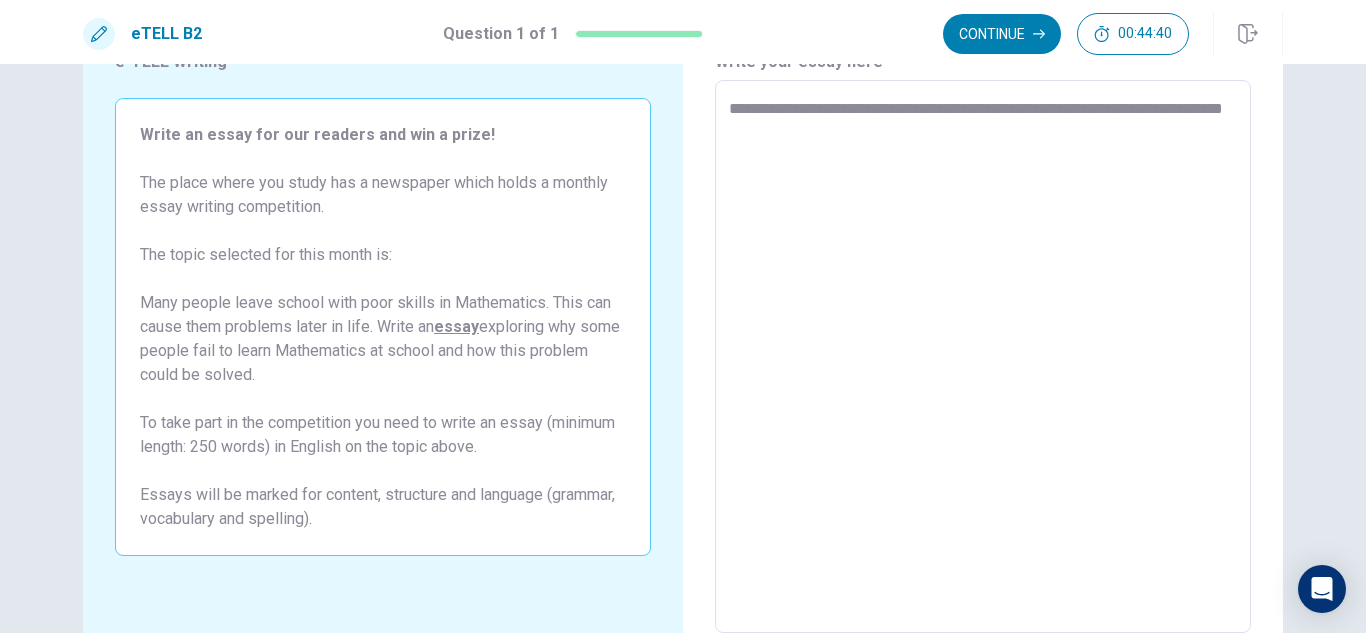 type 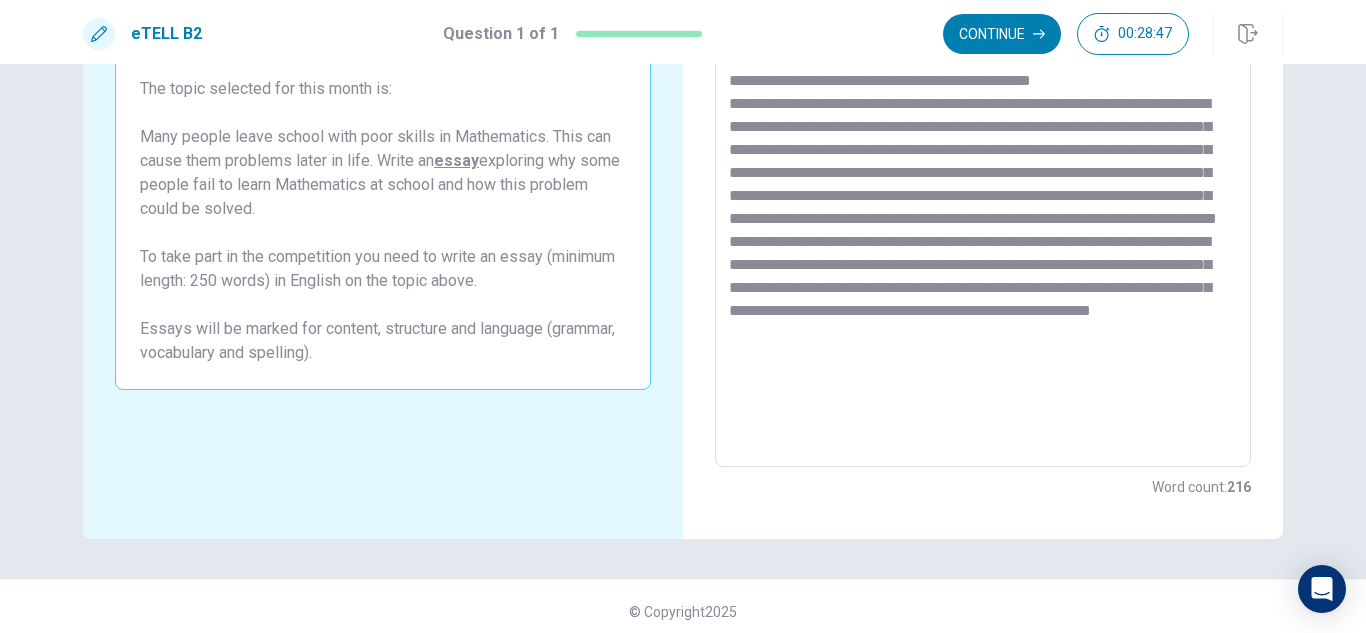 scroll, scrollTop: 270, scrollLeft: 0, axis: vertical 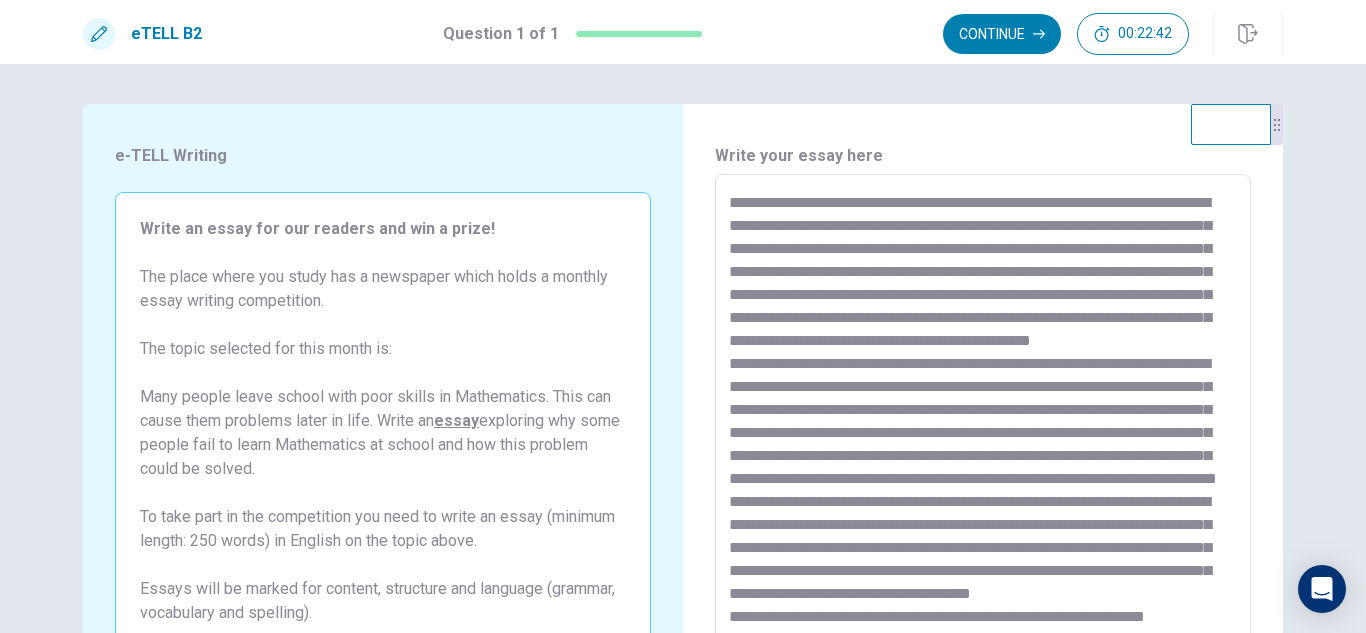 click at bounding box center [983, 451] 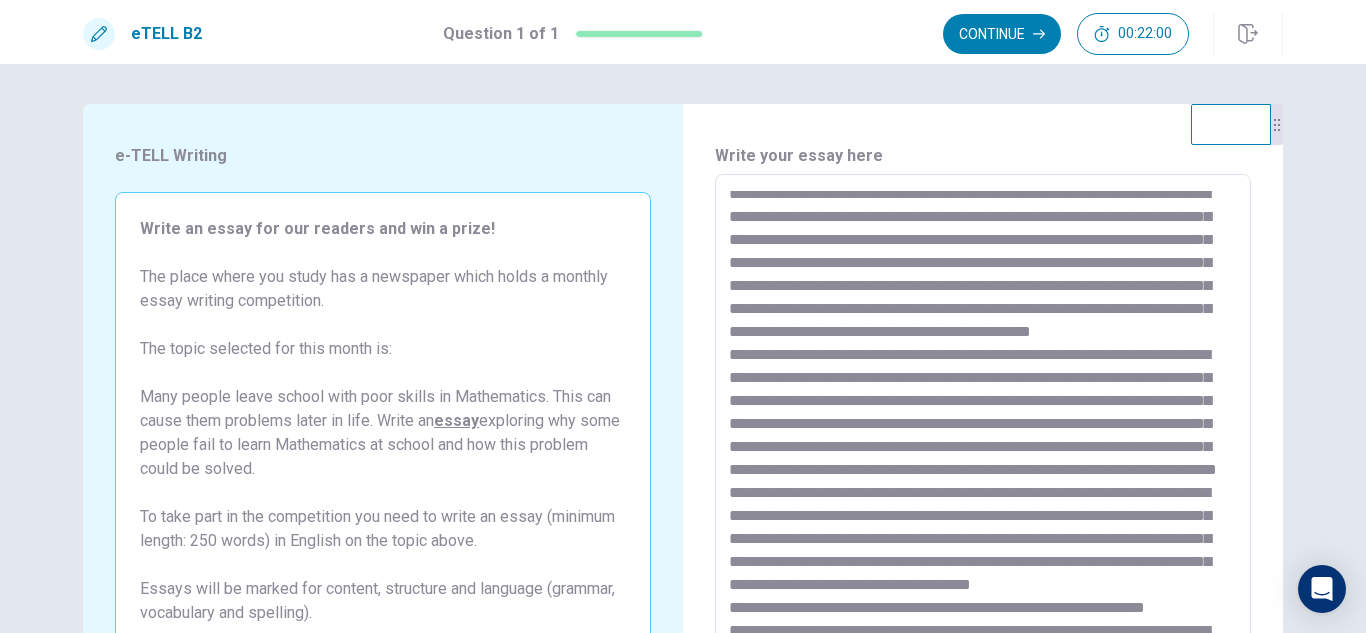 scroll, scrollTop: 102, scrollLeft: 0, axis: vertical 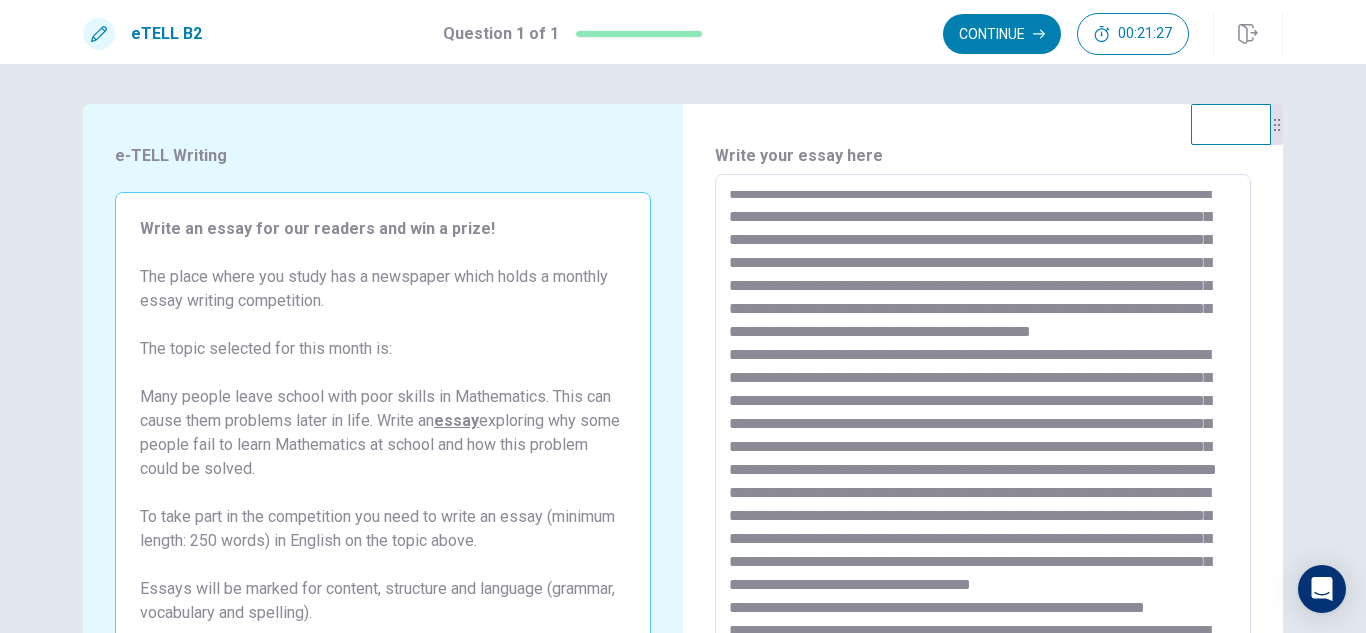 click at bounding box center [983, 451] 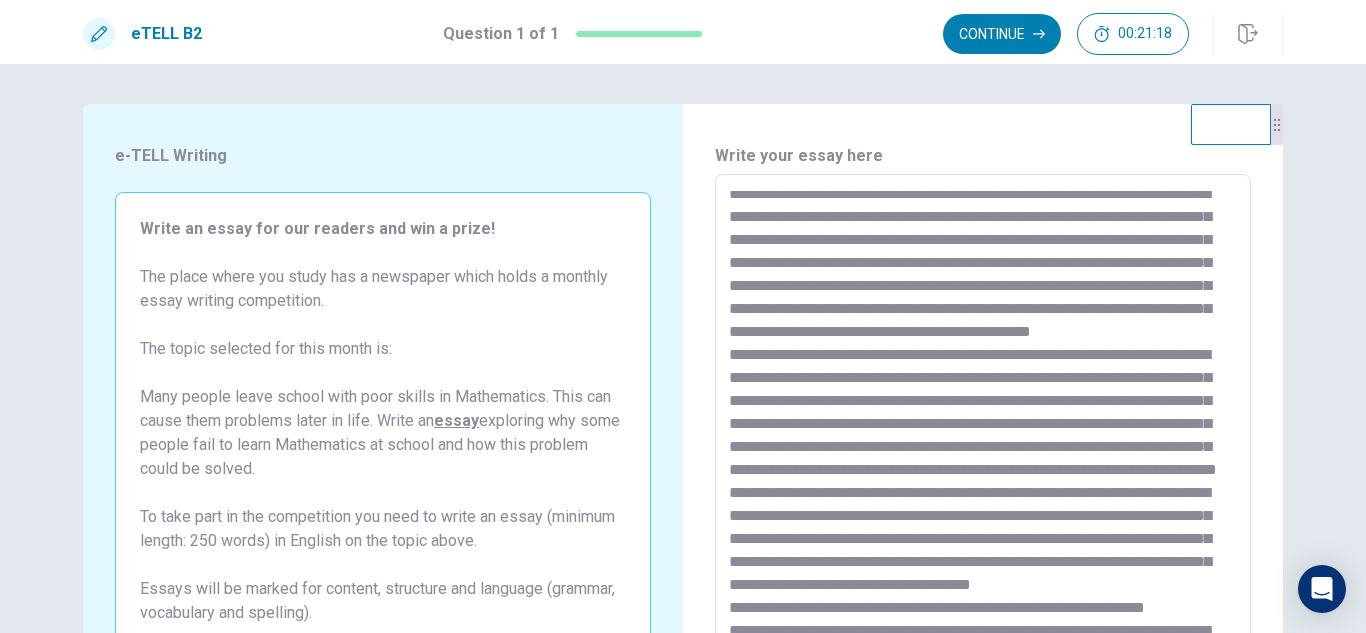 click at bounding box center (983, 451) 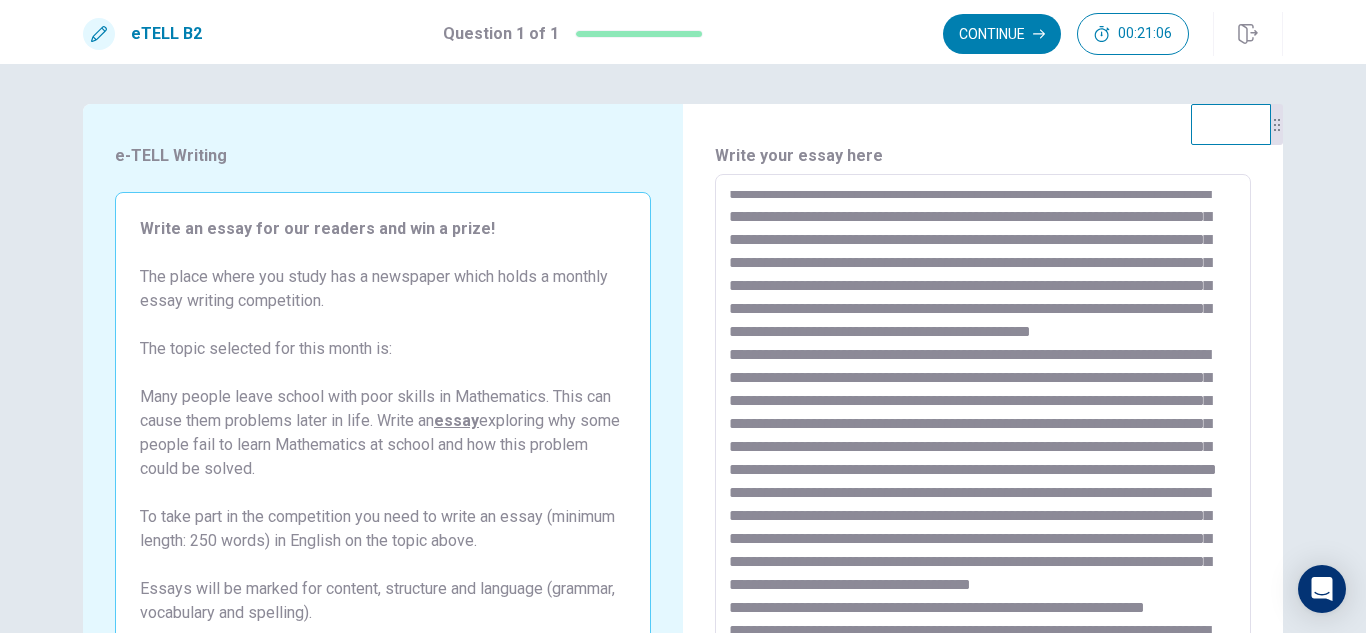 scroll, scrollTop: 124, scrollLeft: 0, axis: vertical 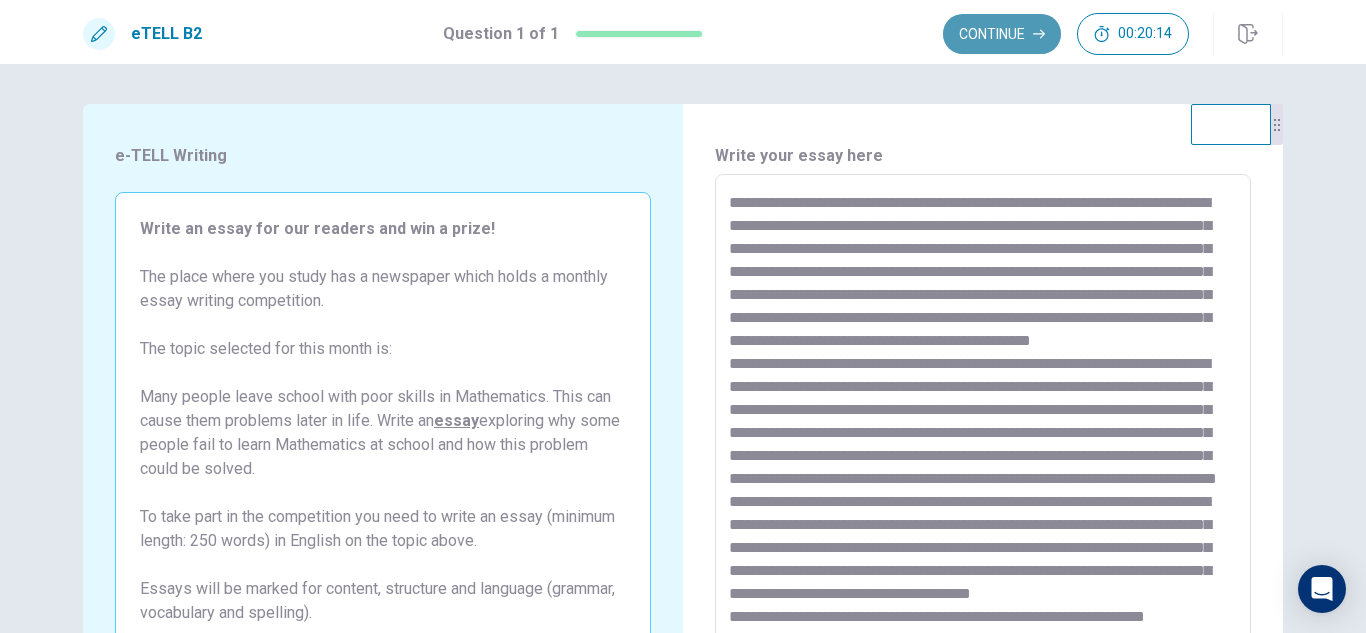 click on "Continue" at bounding box center [1002, 34] 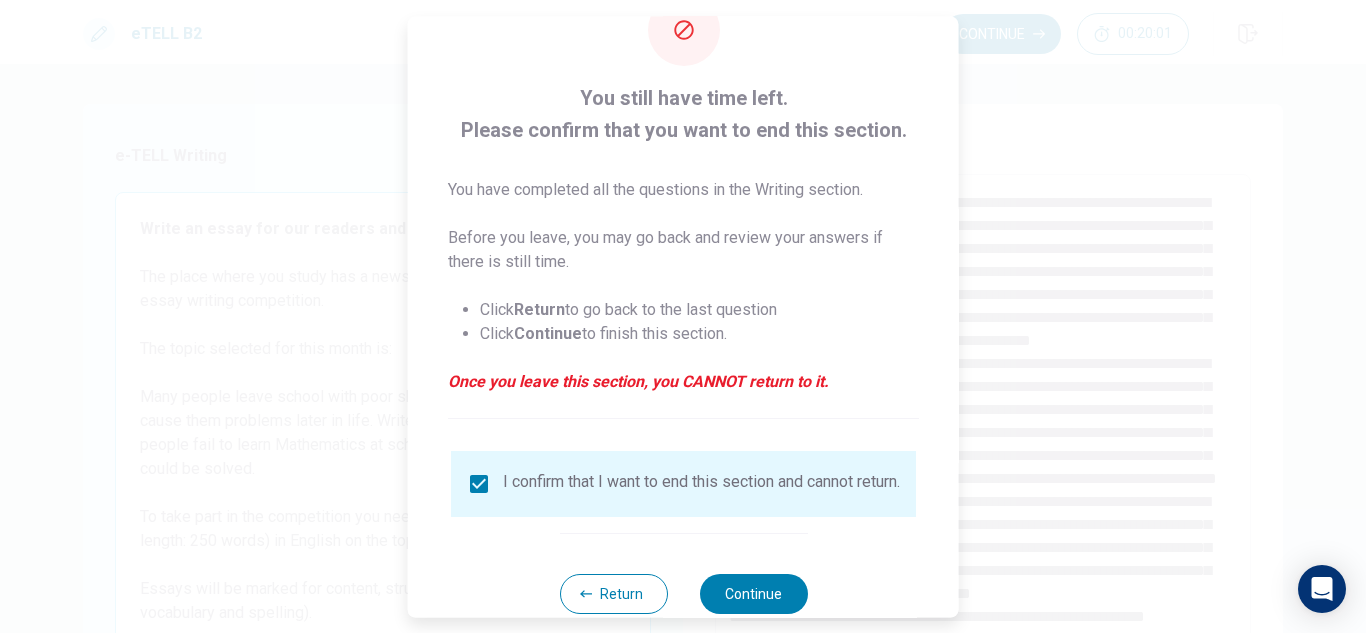 scroll, scrollTop: 113, scrollLeft: 0, axis: vertical 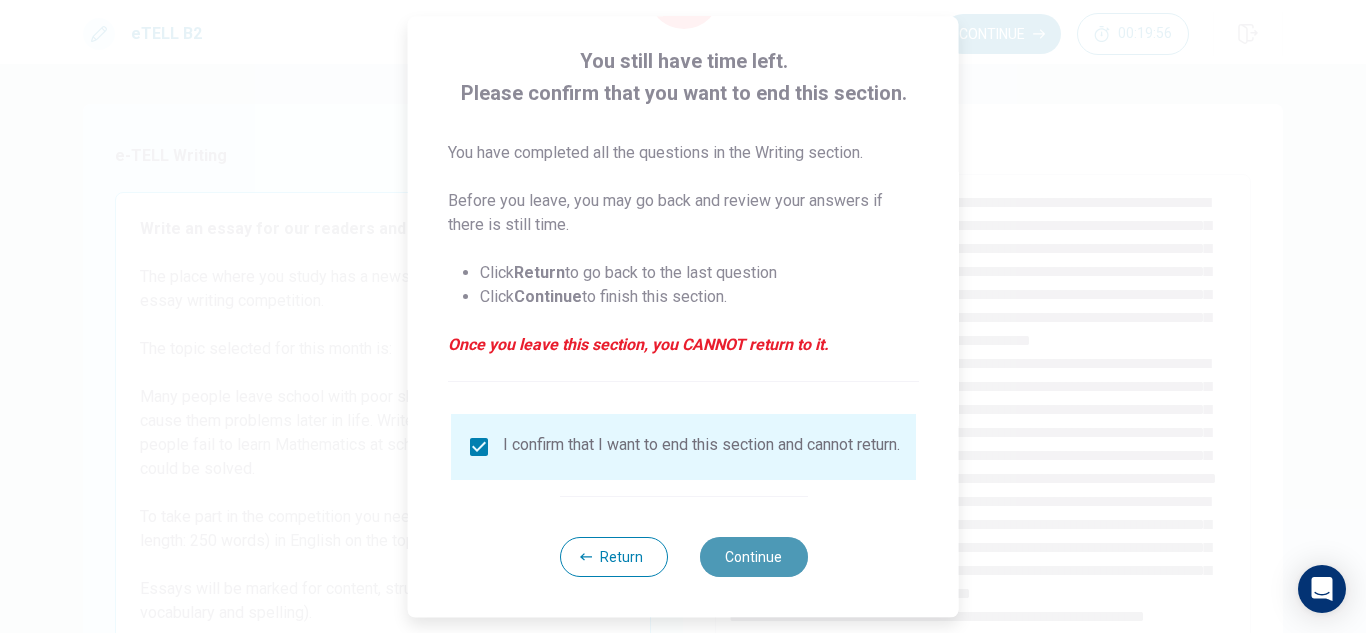 click on "Continue" at bounding box center (753, 557) 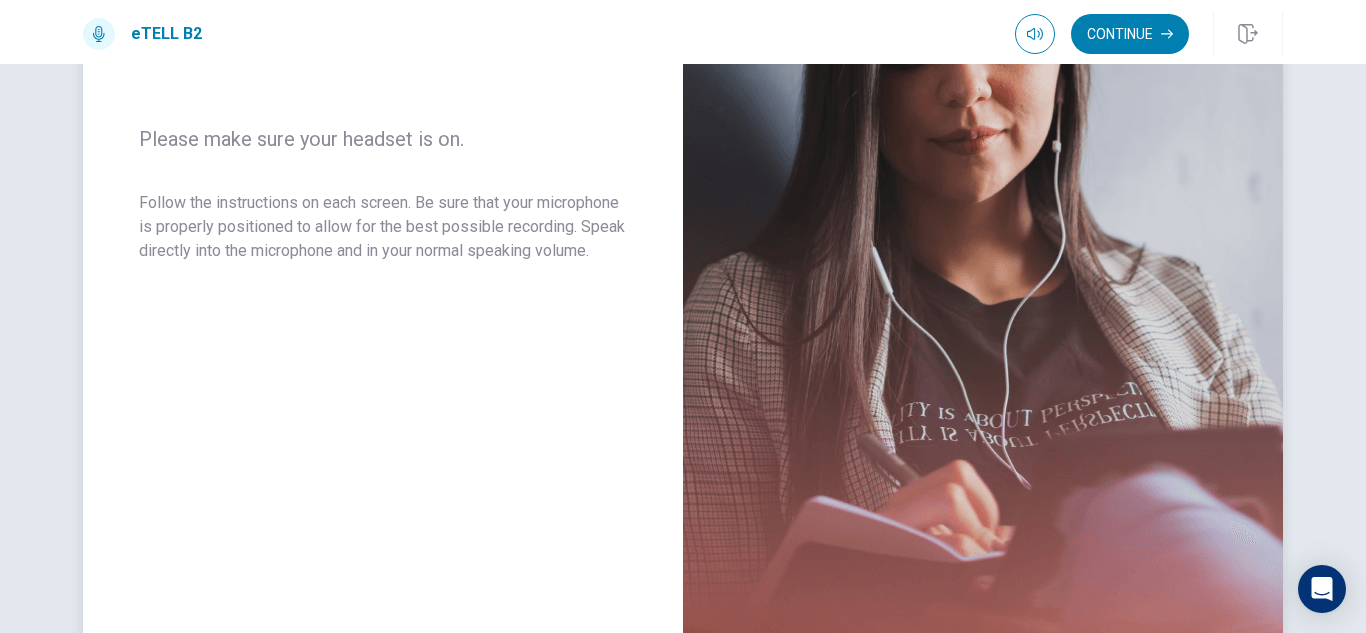 scroll, scrollTop: 330, scrollLeft: 0, axis: vertical 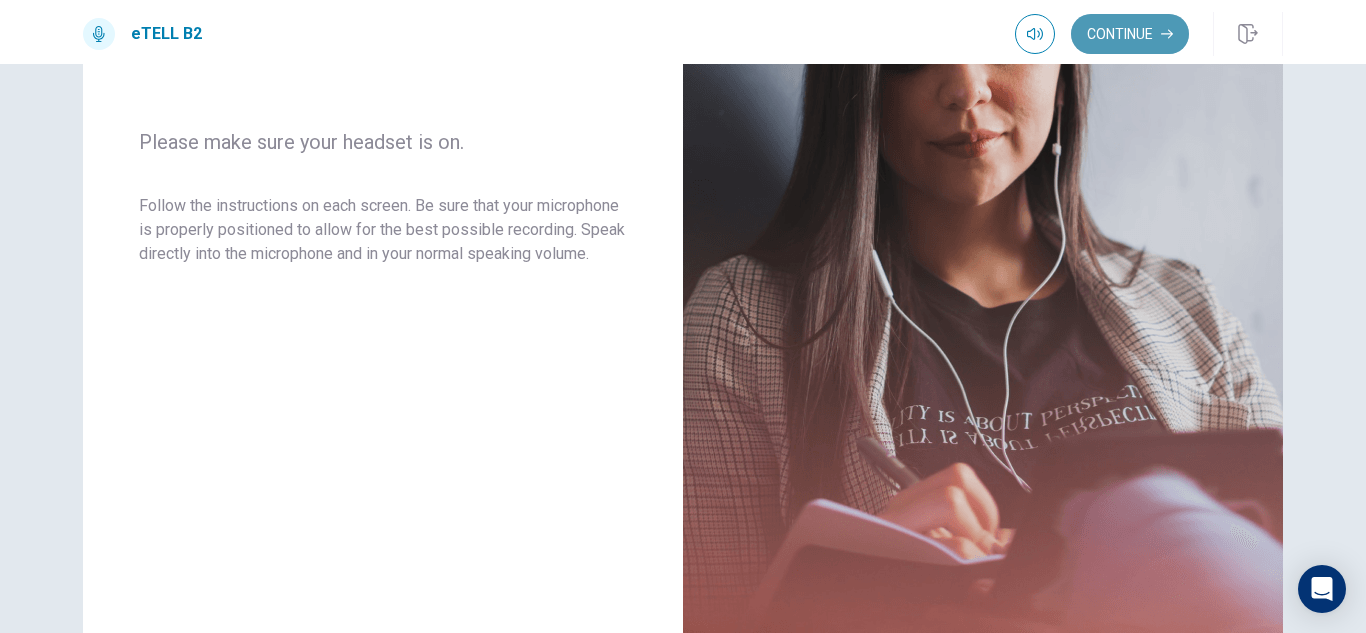 click on "Continue" at bounding box center [1130, 34] 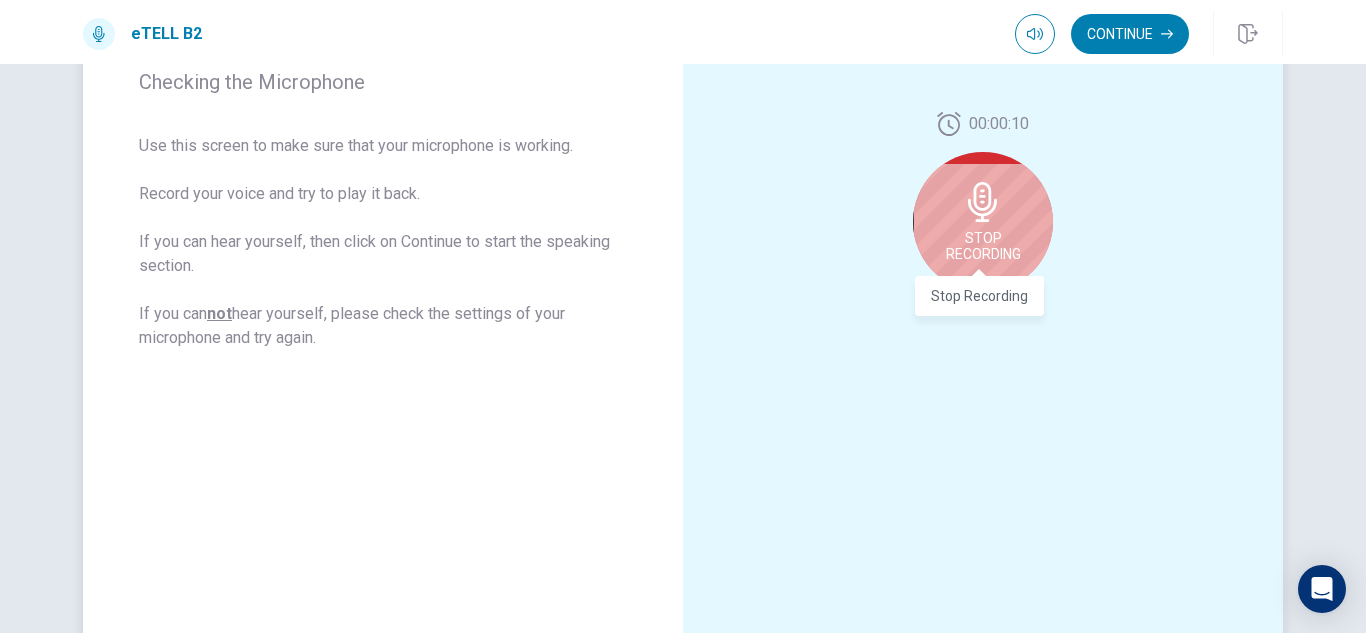 click on "Stop   Recording" at bounding box center [983, 246] 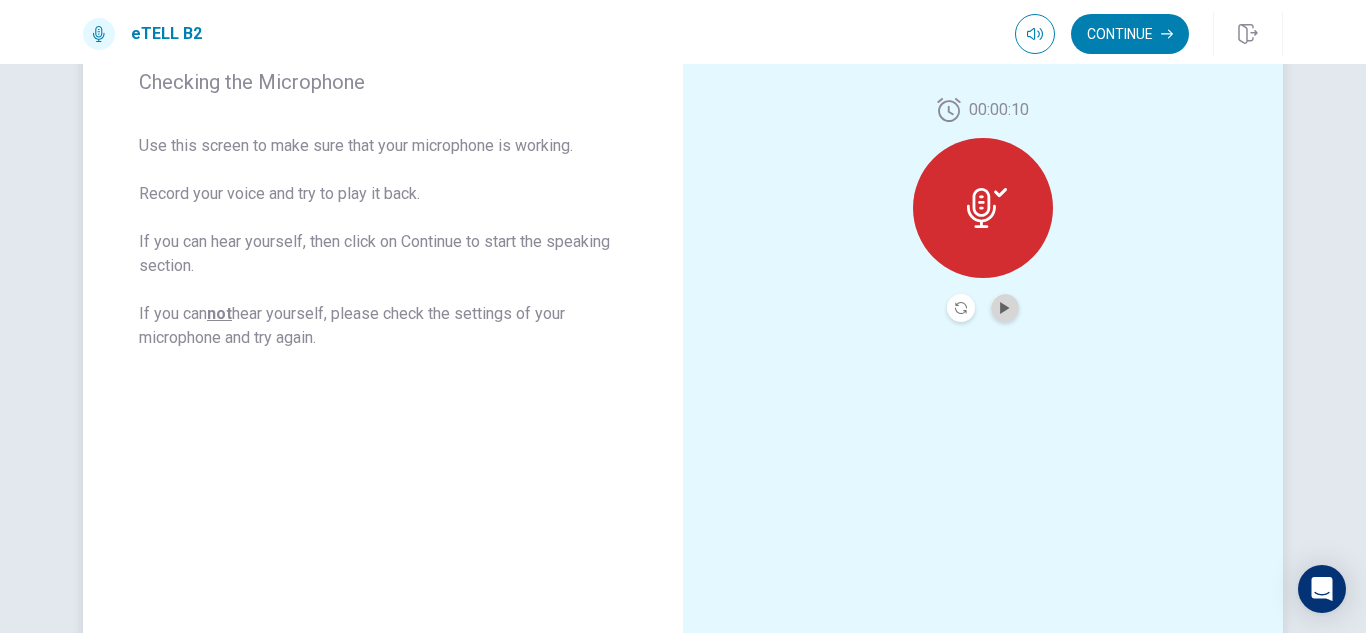 click at bounding box center [1005, 308] 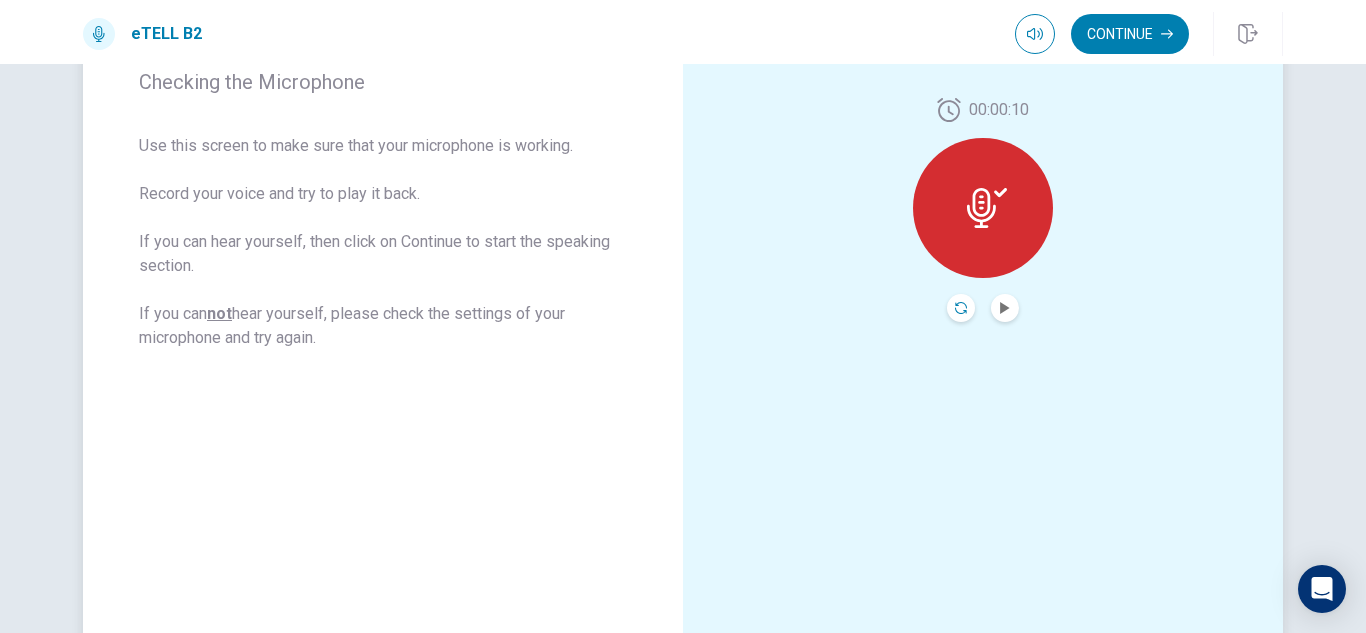 click 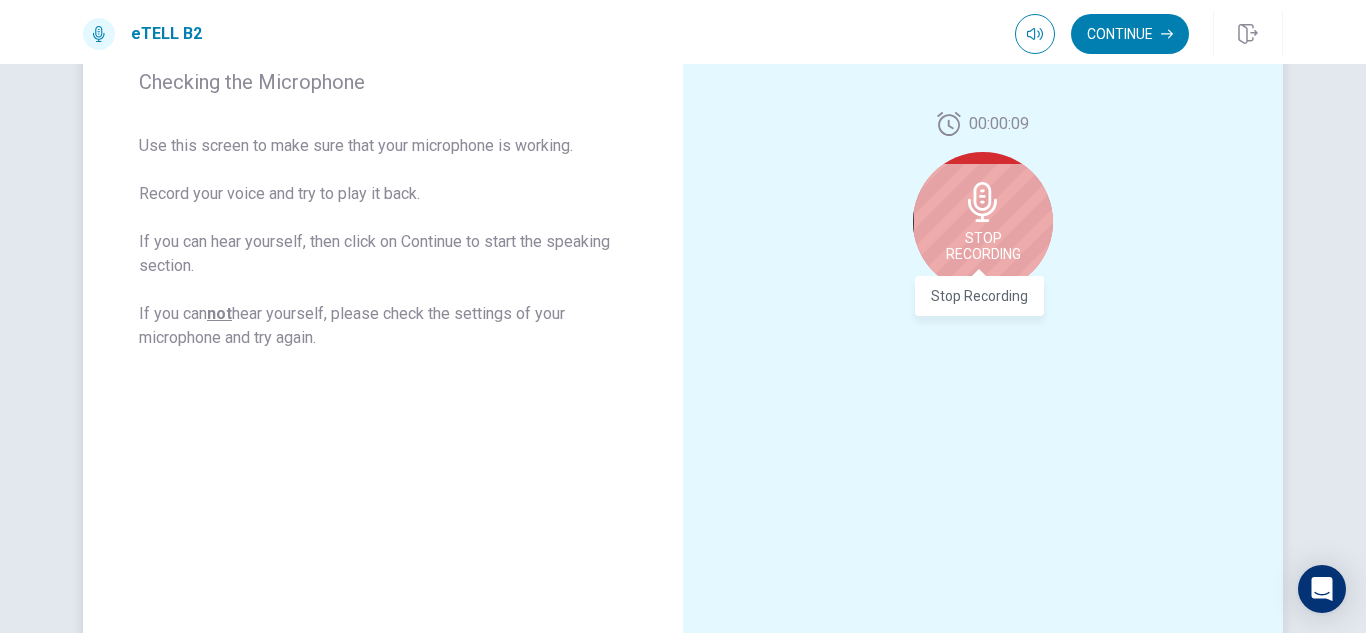 click on "Stop   Recording" at bounding box center [983, 246] 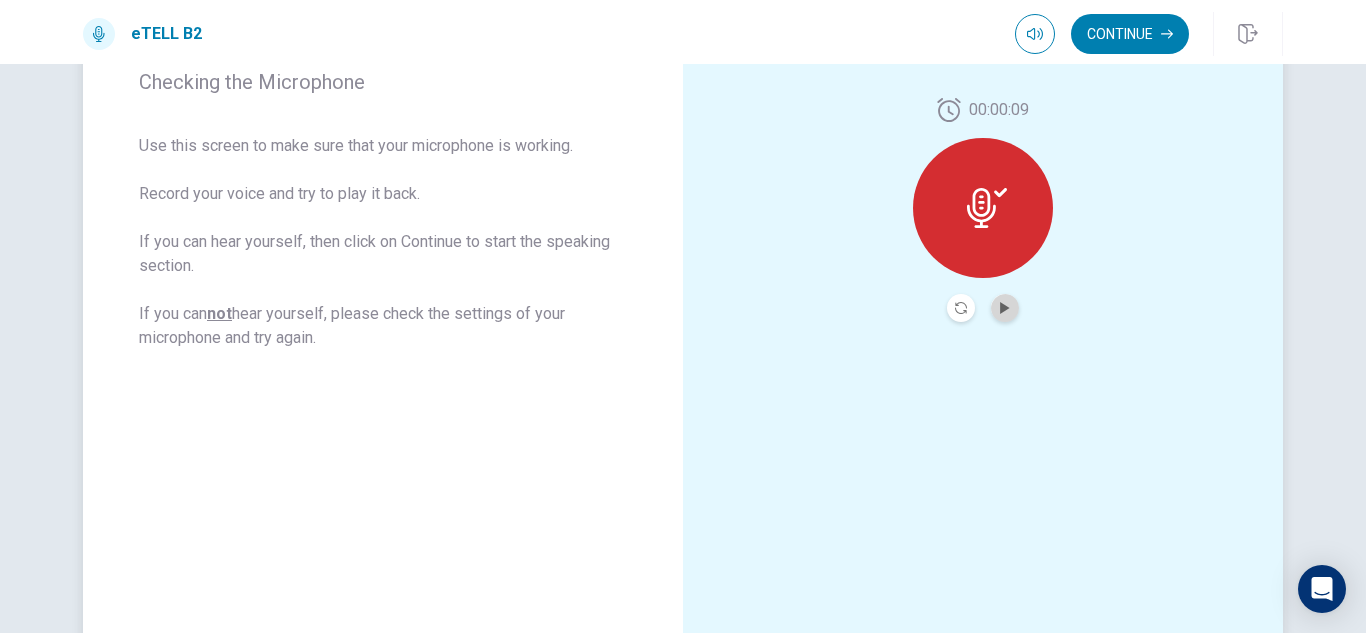 click at bounding box center (1005, 308) 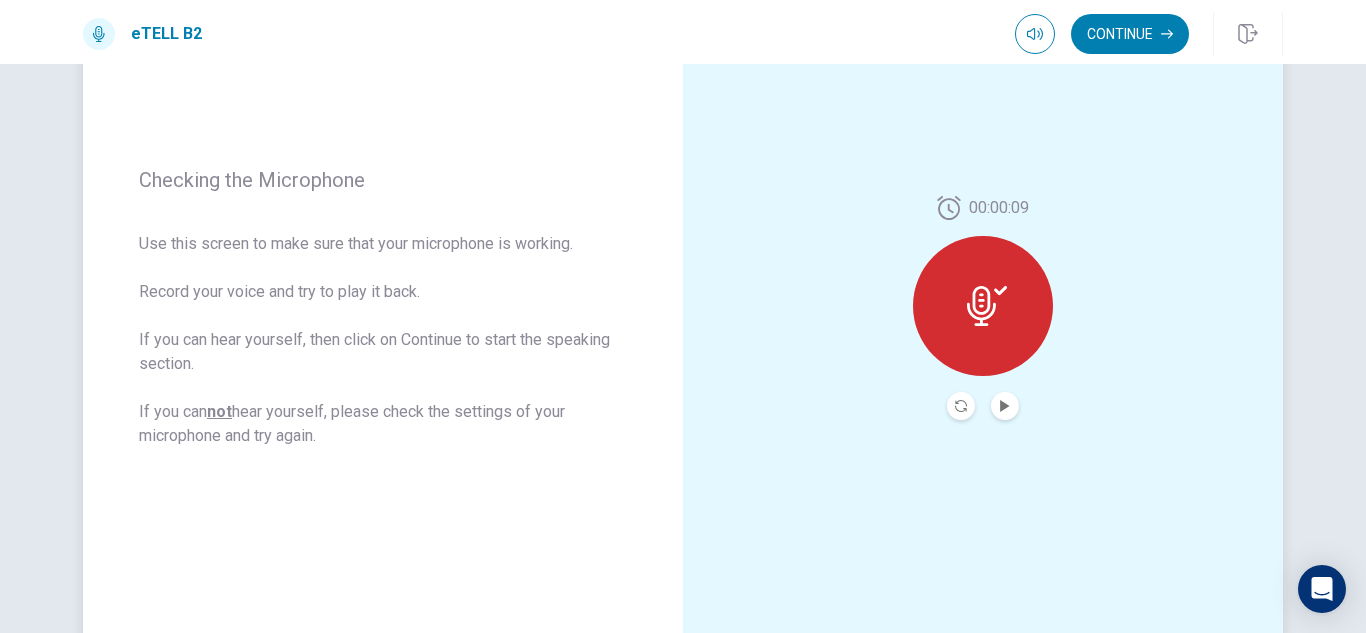 scroll, scrollTop: 231, scrollLeft: 0, axis: vertical 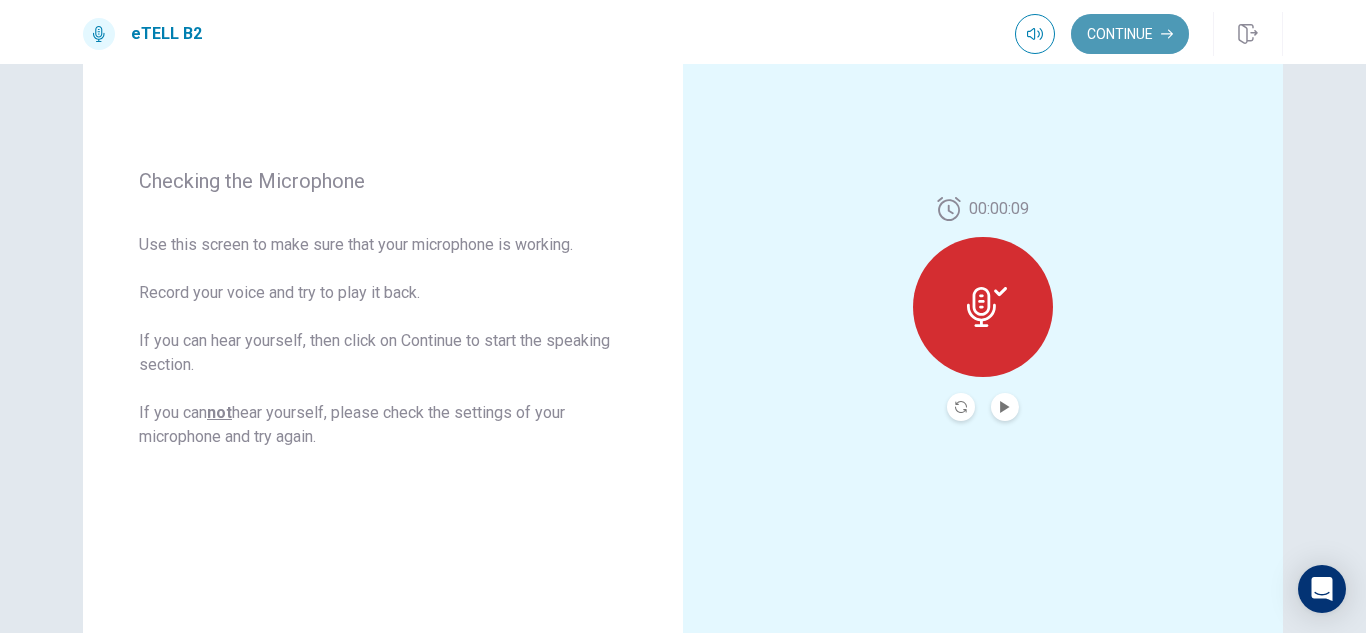click on "Continue" at bounding box center [1130, 34] 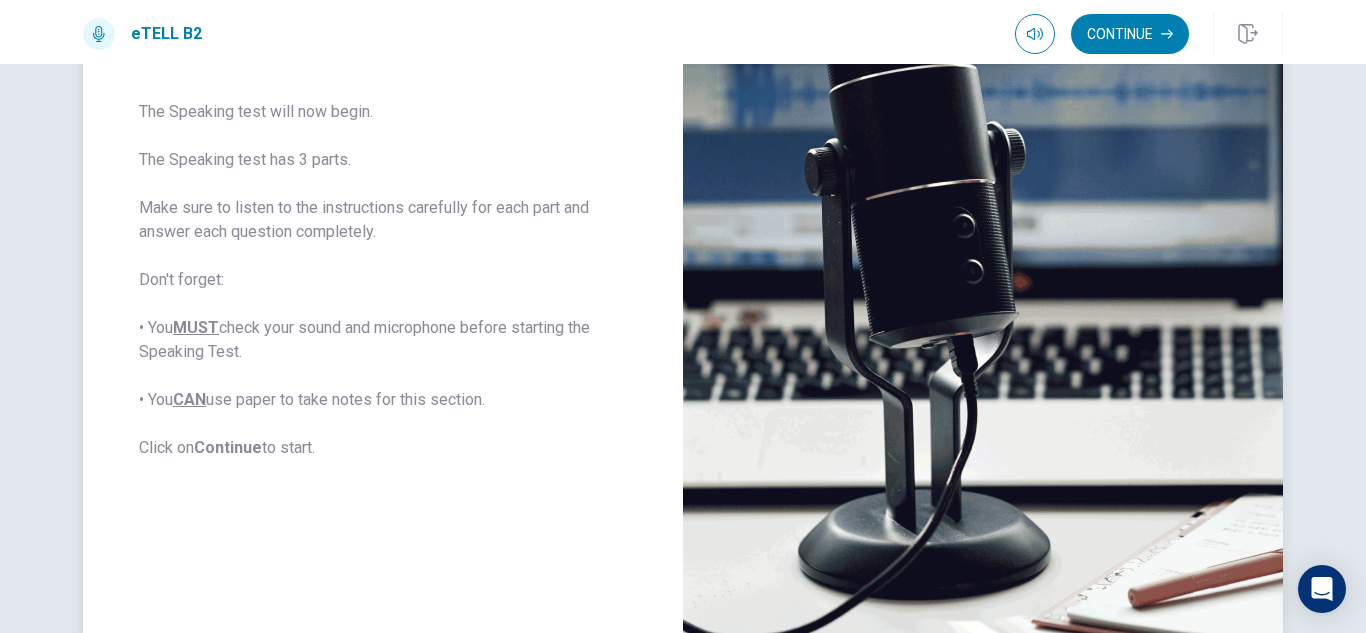 scroll, scrollTop: 293, scrollLeft: 0, axis: vertical 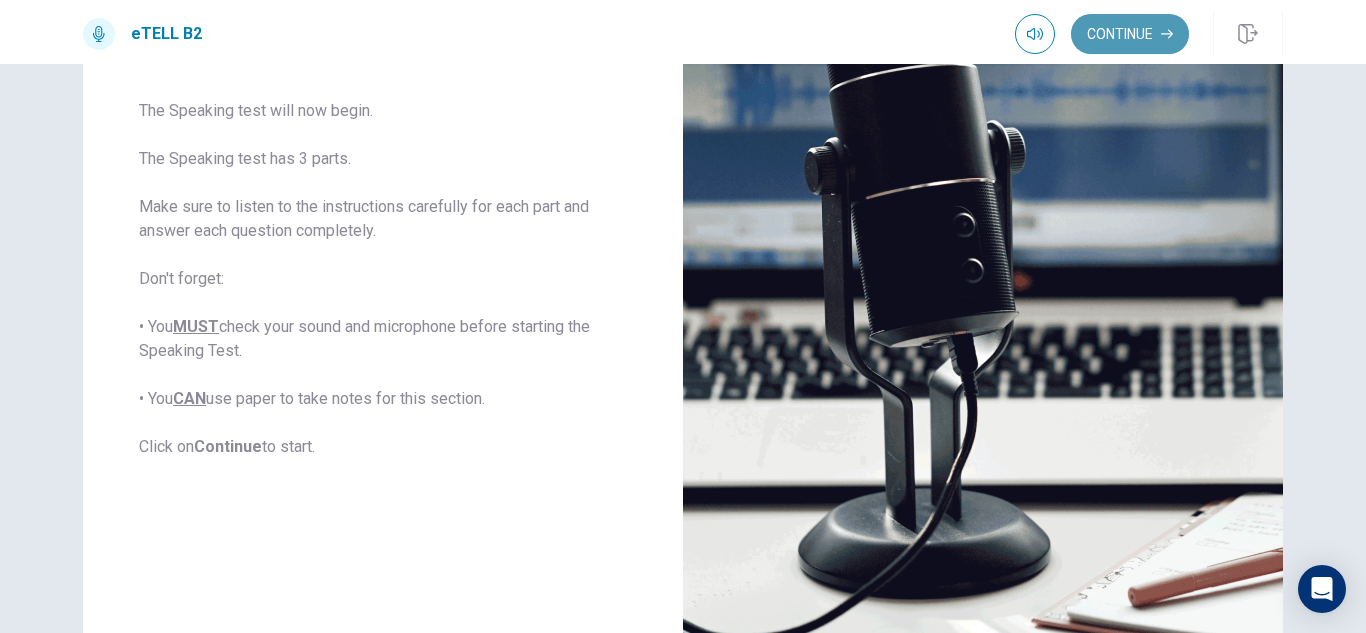 click on "Continue" at bounding box center [1130, 34] 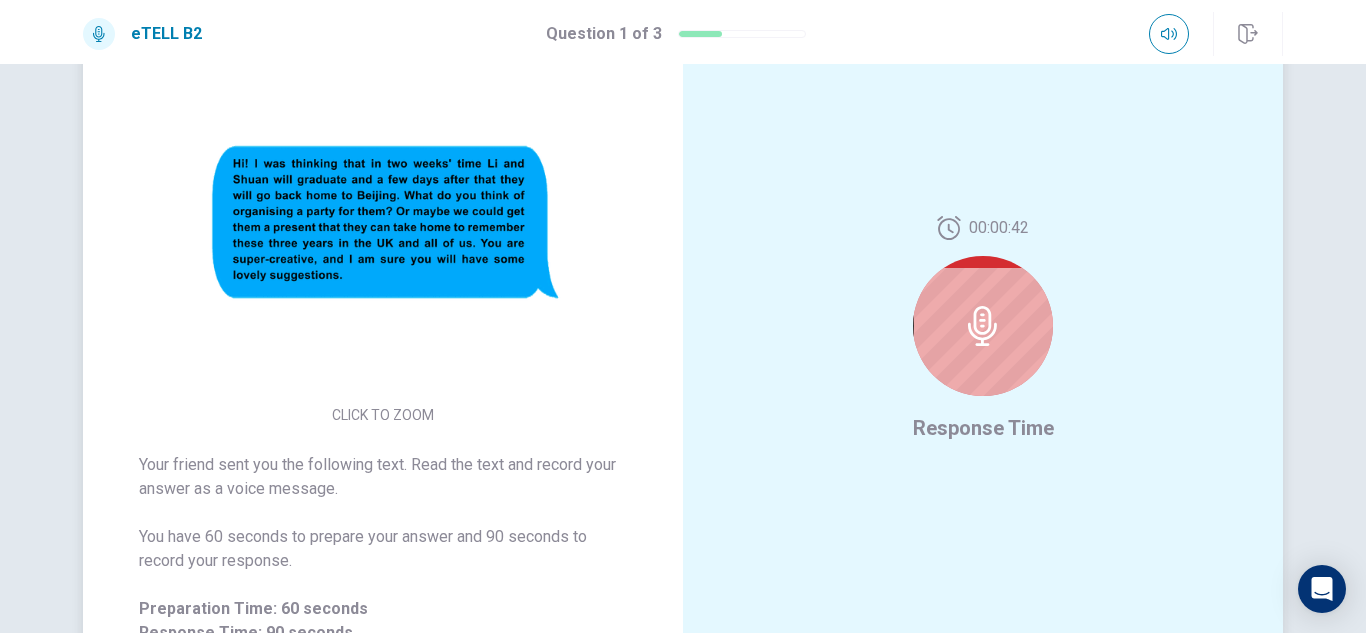 scroll, scrollTop: 209, scrollLeft: 0, axis: vertical 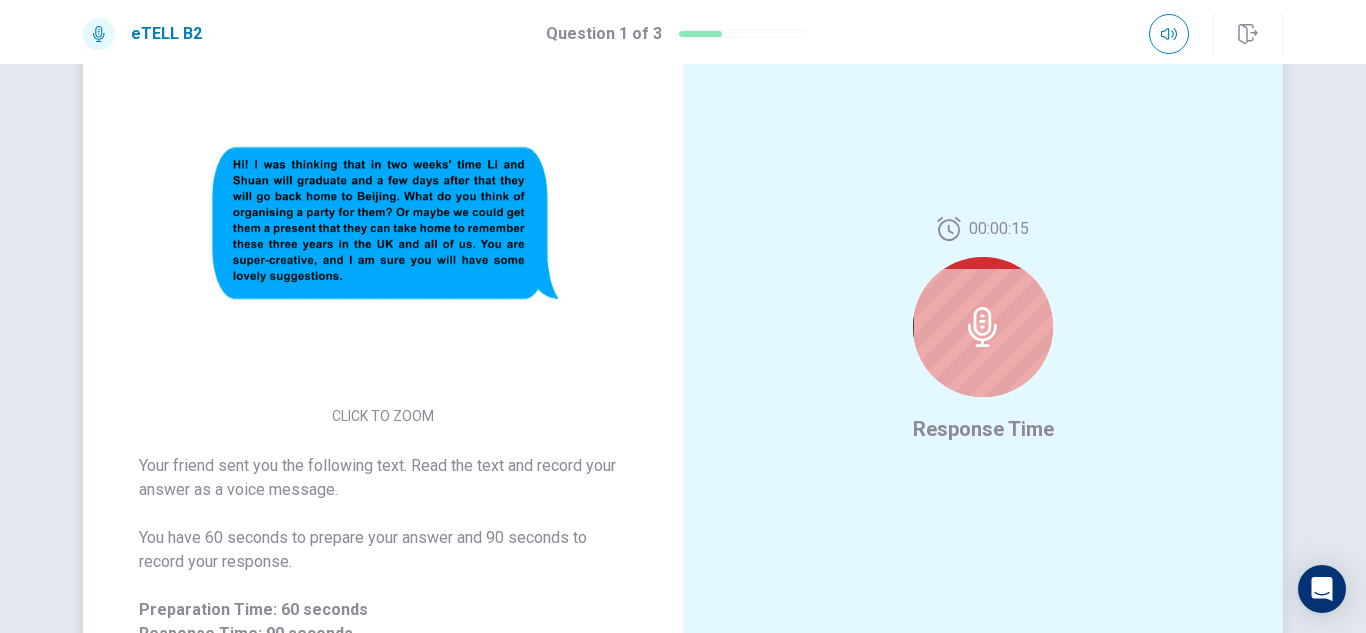 click 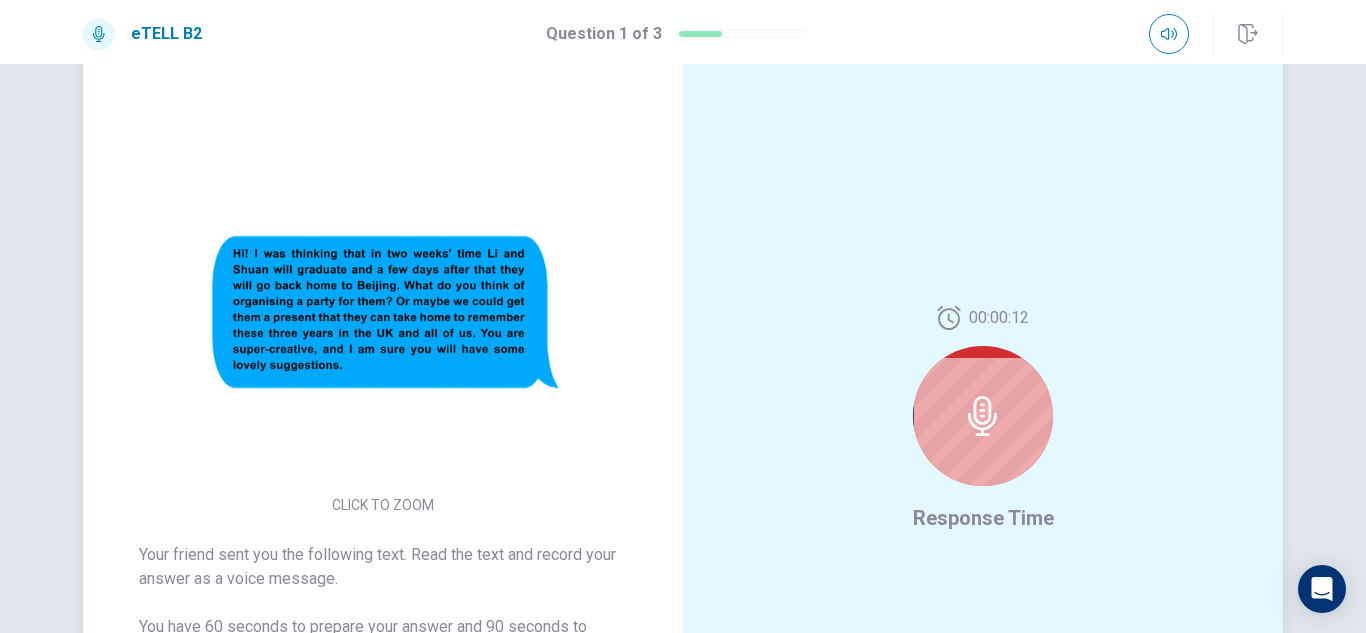 scroll, scrollTop: 122, scrollLeft: 0, axis: vertical 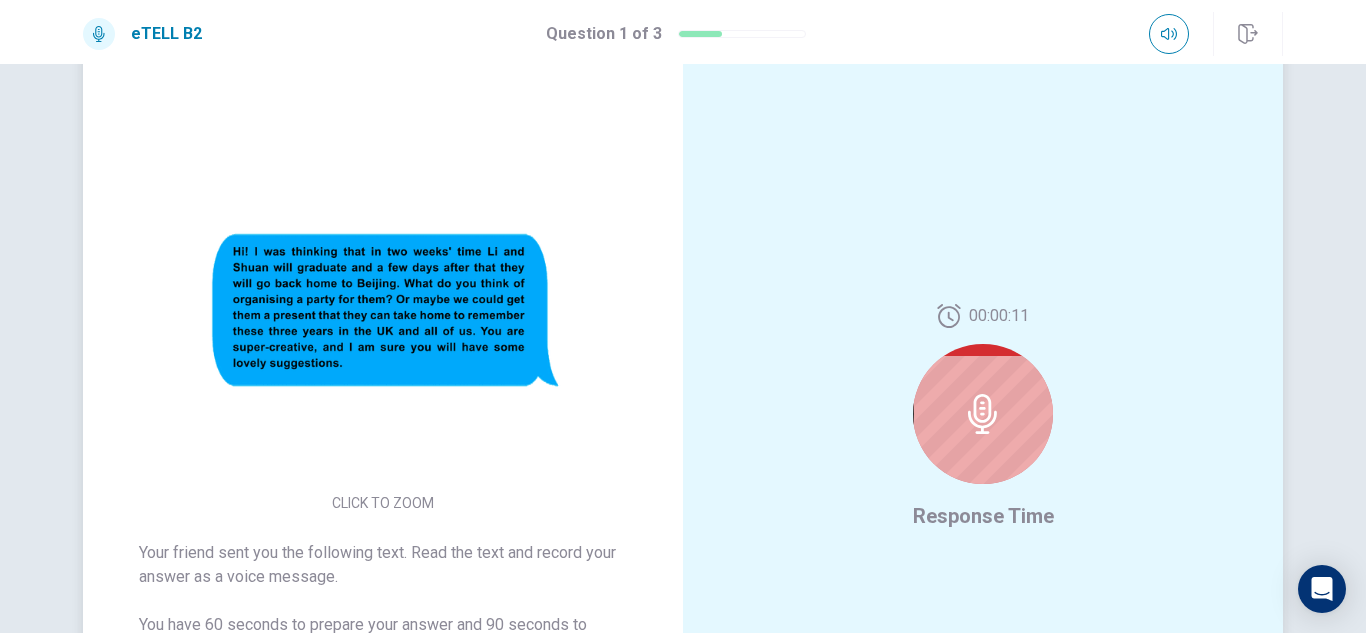 click 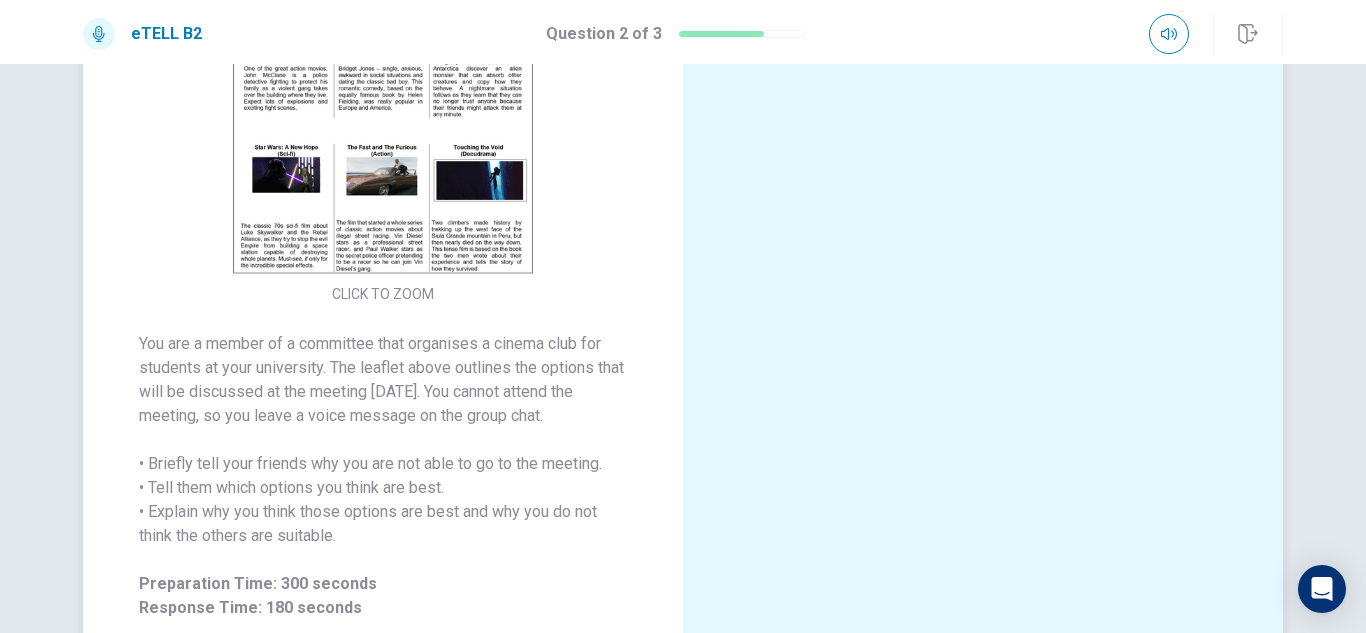 scroll, scrollTop: 285, scrollLeft: 0, axis: vertical 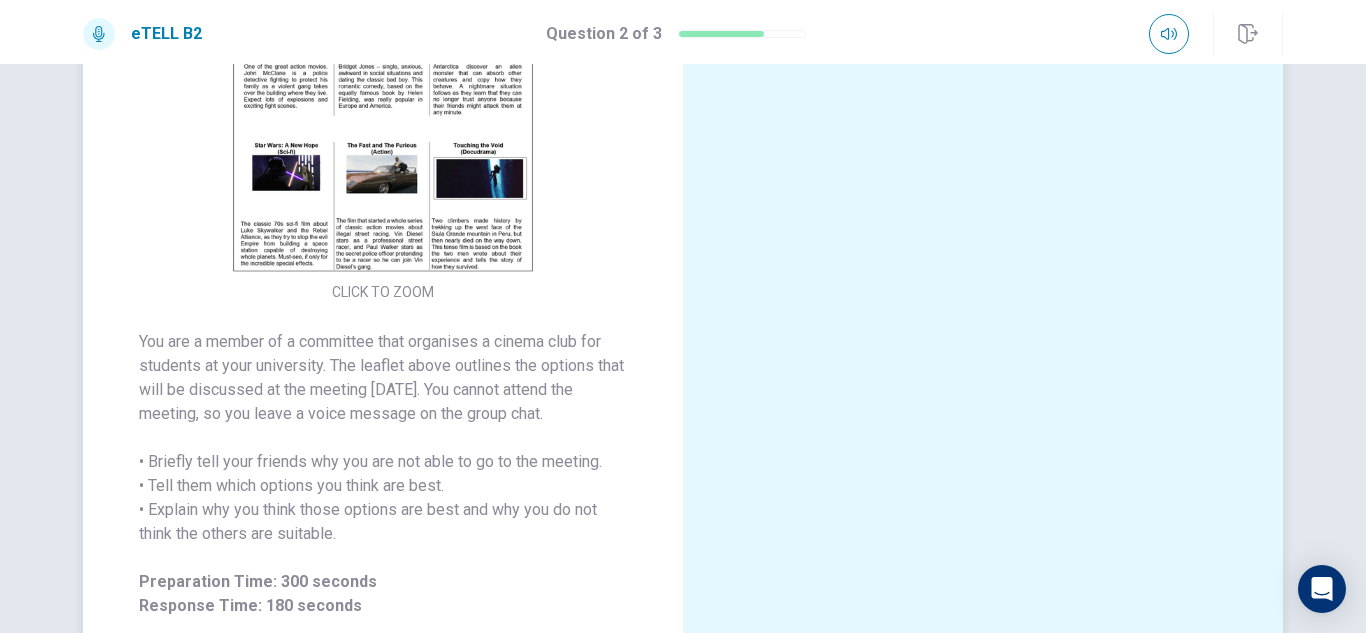click at bounding box center [383, 99] 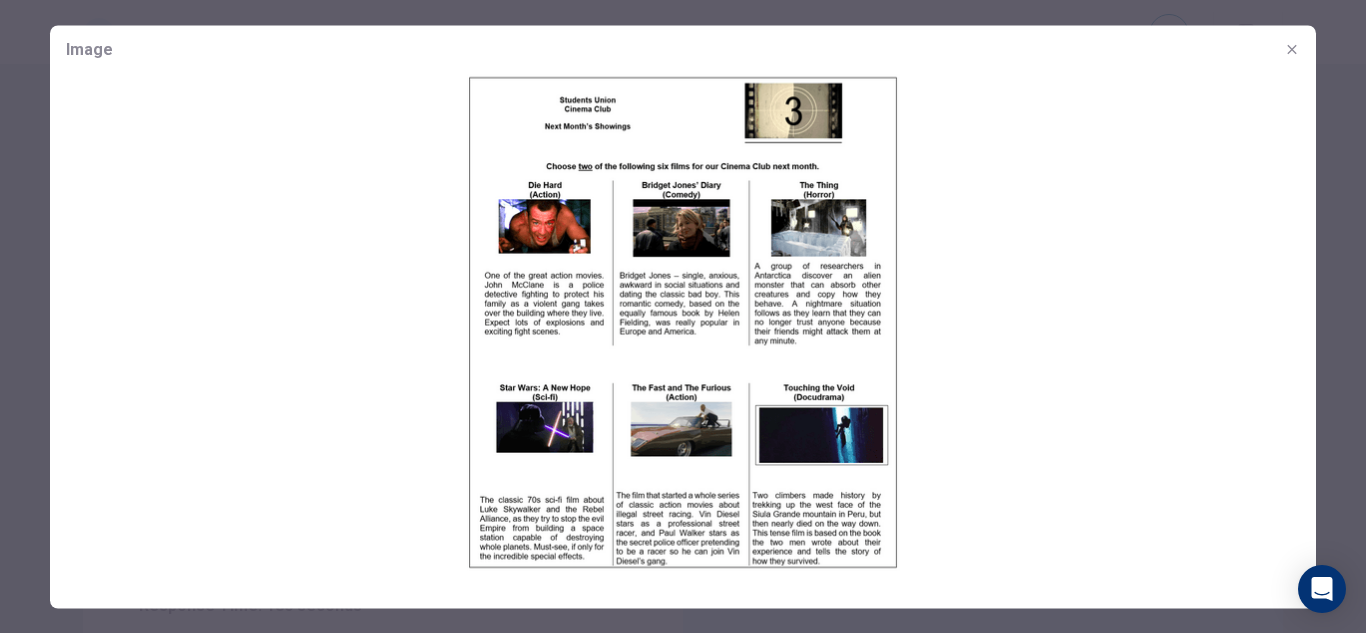 click 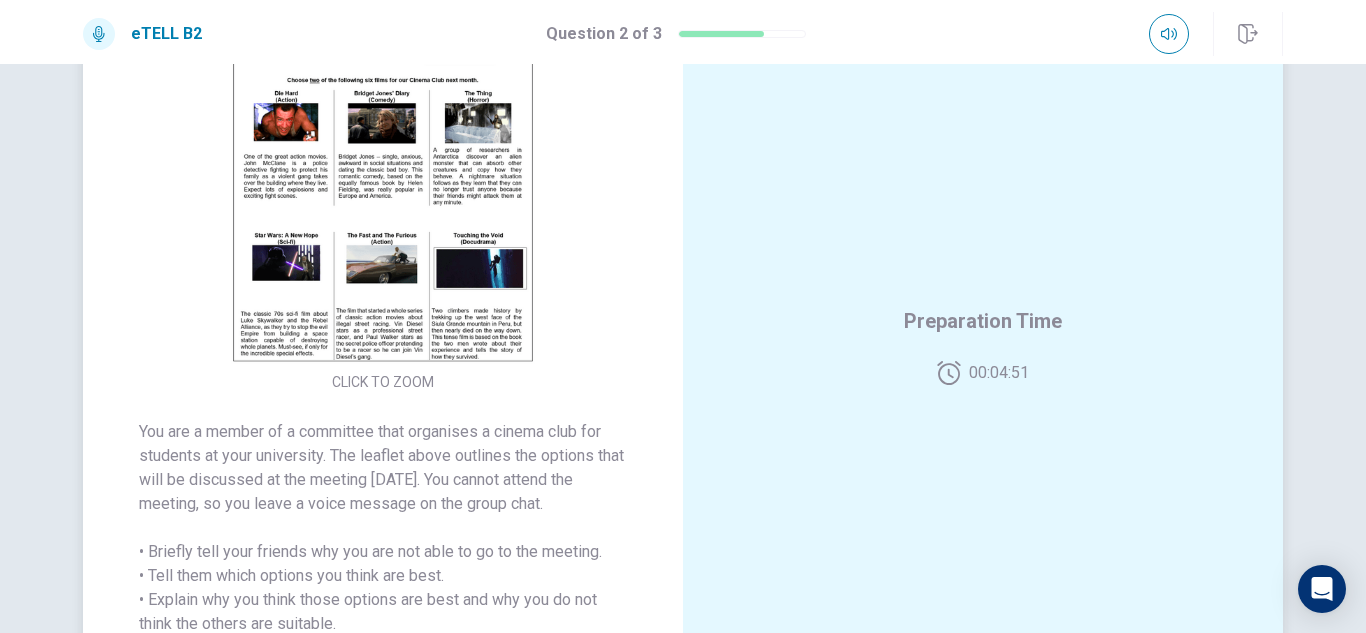 scroll, scrollTop: 194, scrollLeft: 0, axis: vertical 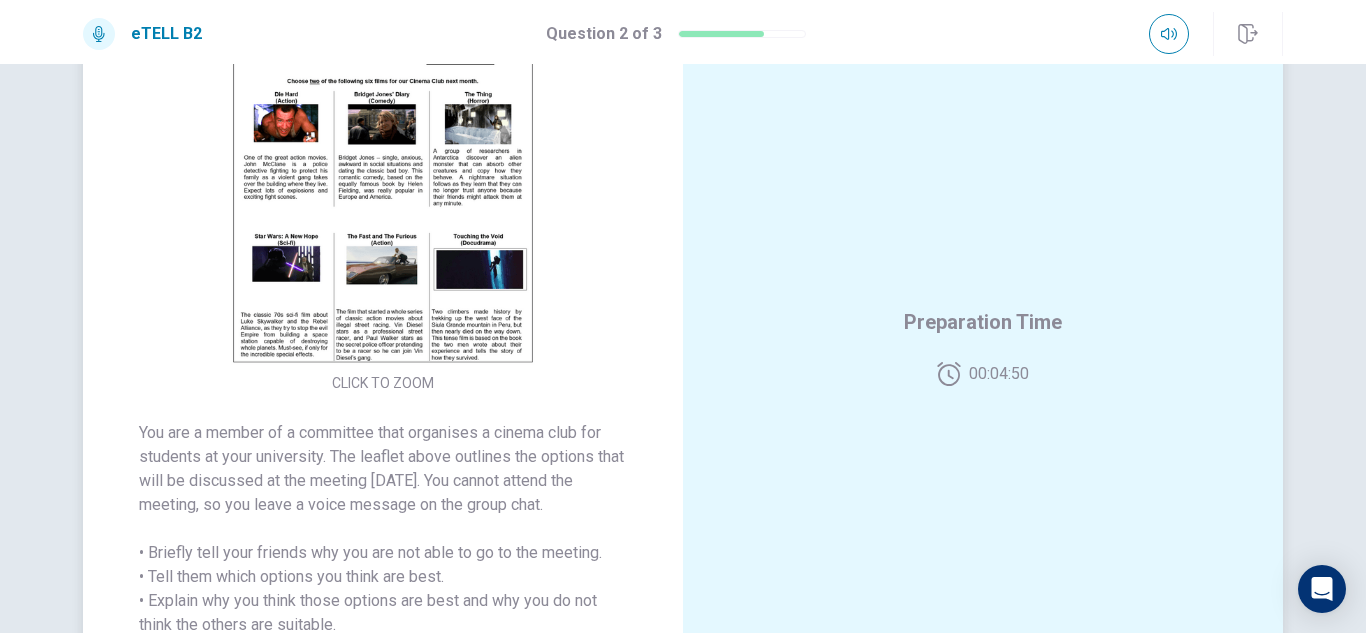 click at bounding box center (383, 190) 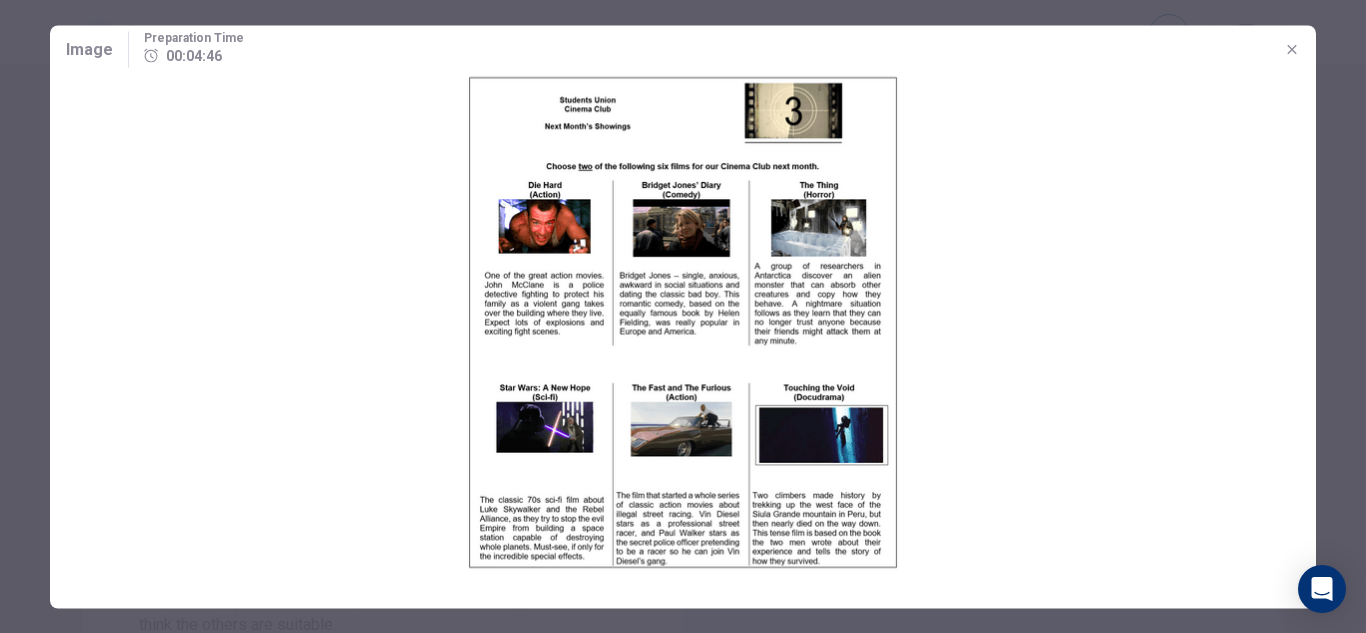 scroll, scrollTop: 0, scrollLeft: 0, axis: both 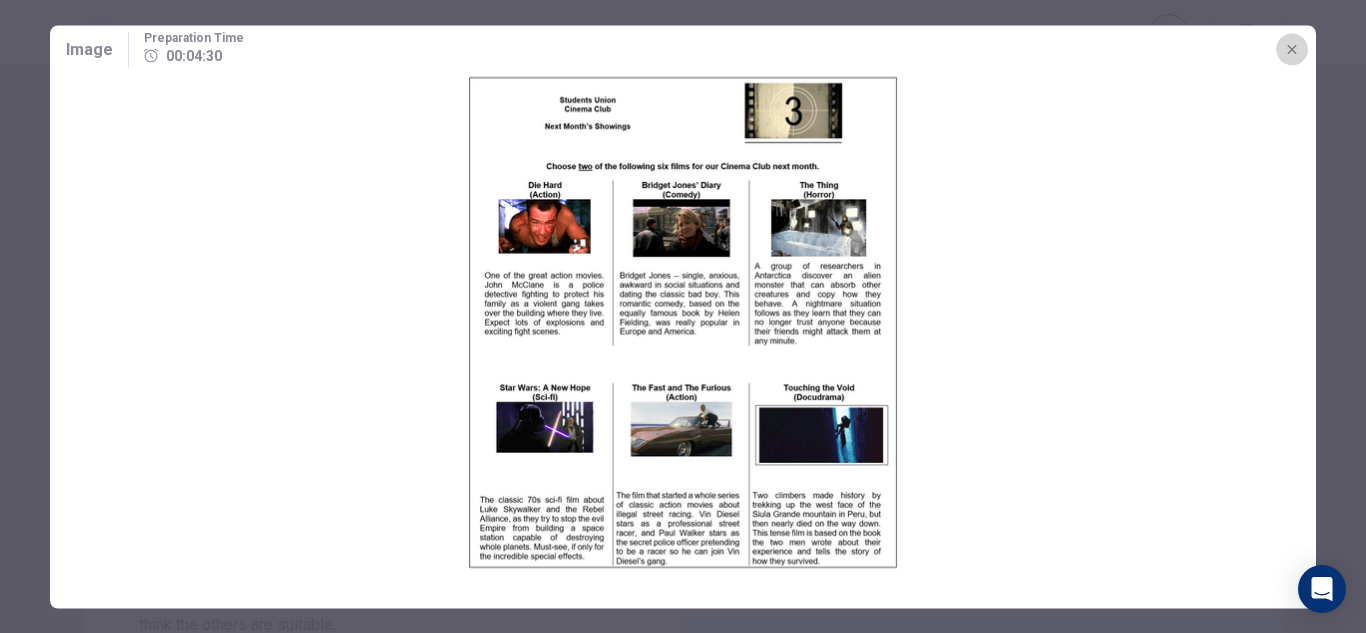 click 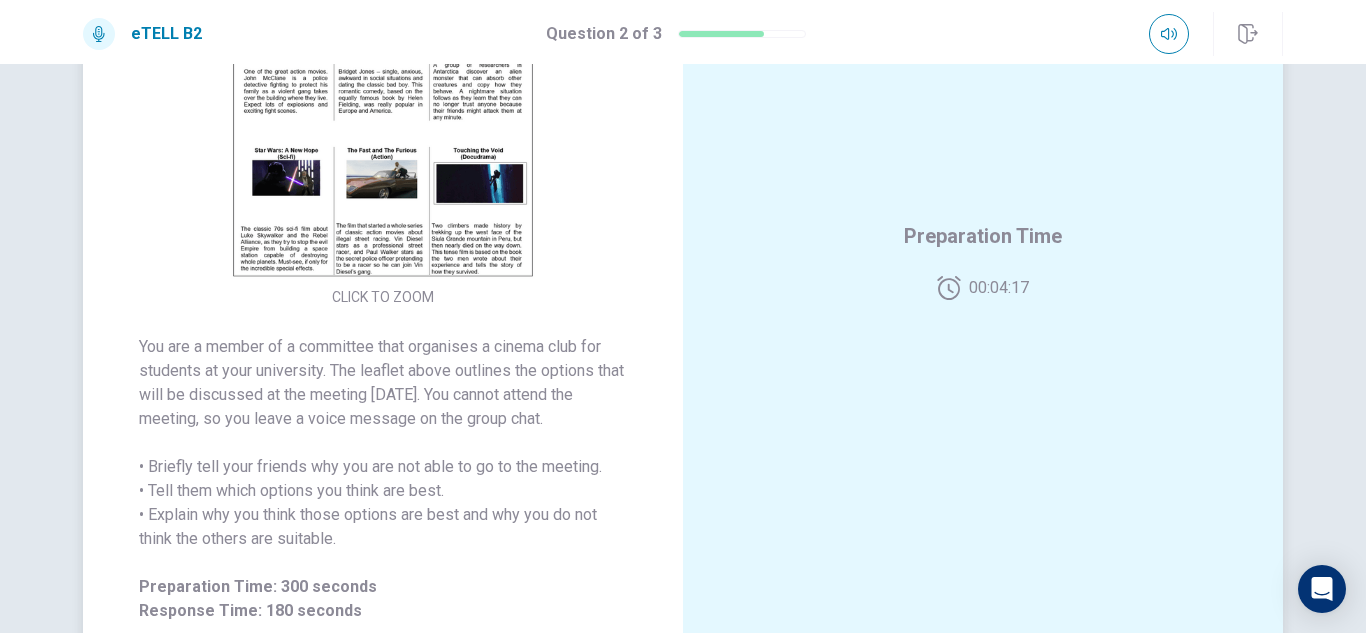 scroll, scrollTop: 279, scrollLeft: 0, axis: vertical 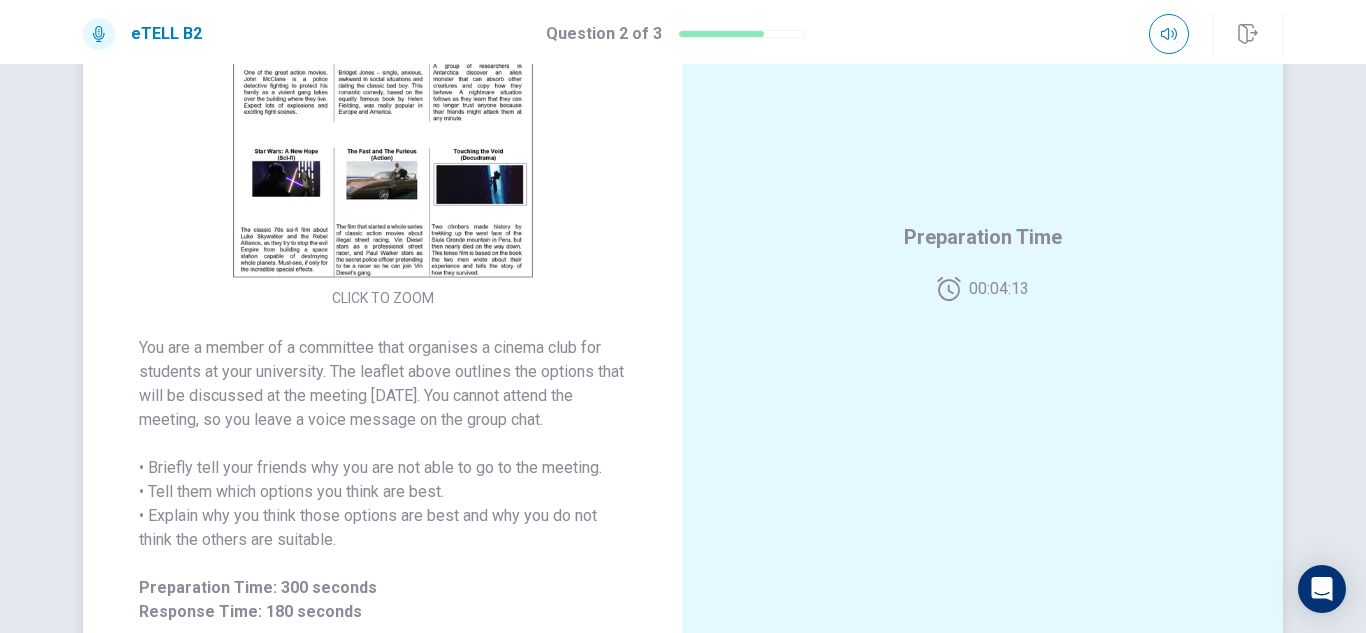 click at bounding box center (383, 105) 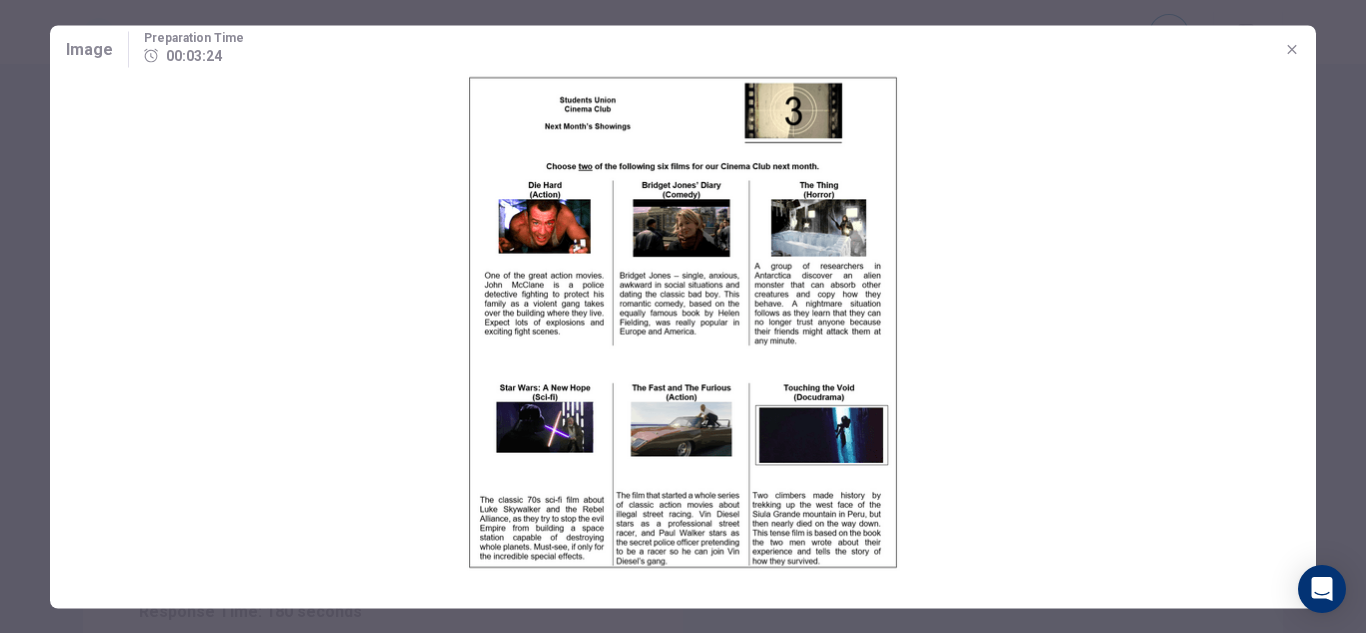 click 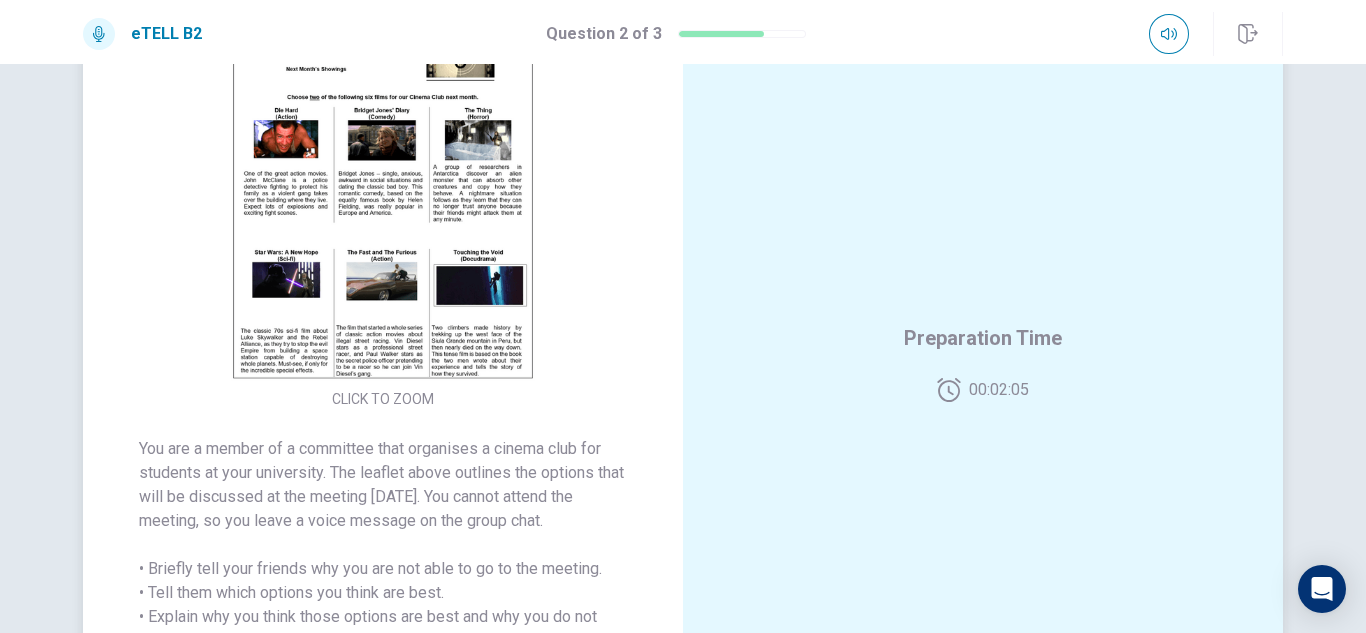 scroll, scrollTop: 173, scrollLeft: 0, axis: vertical 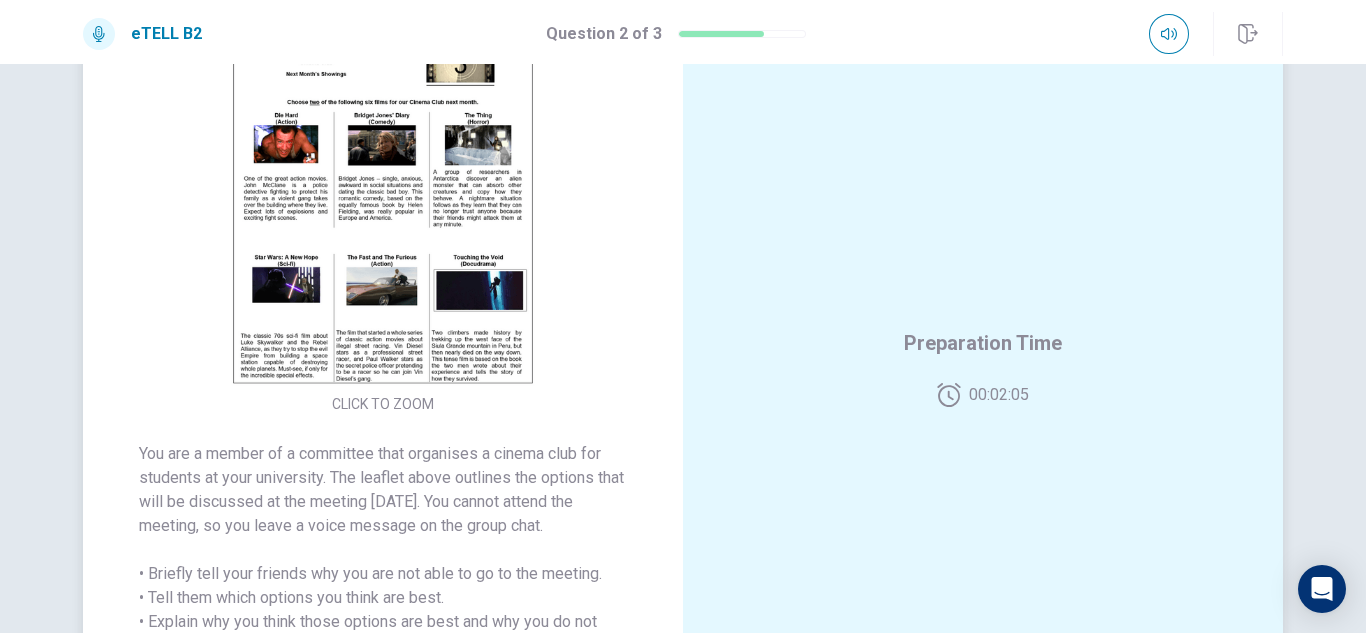 click at bounding box center [383, 211] 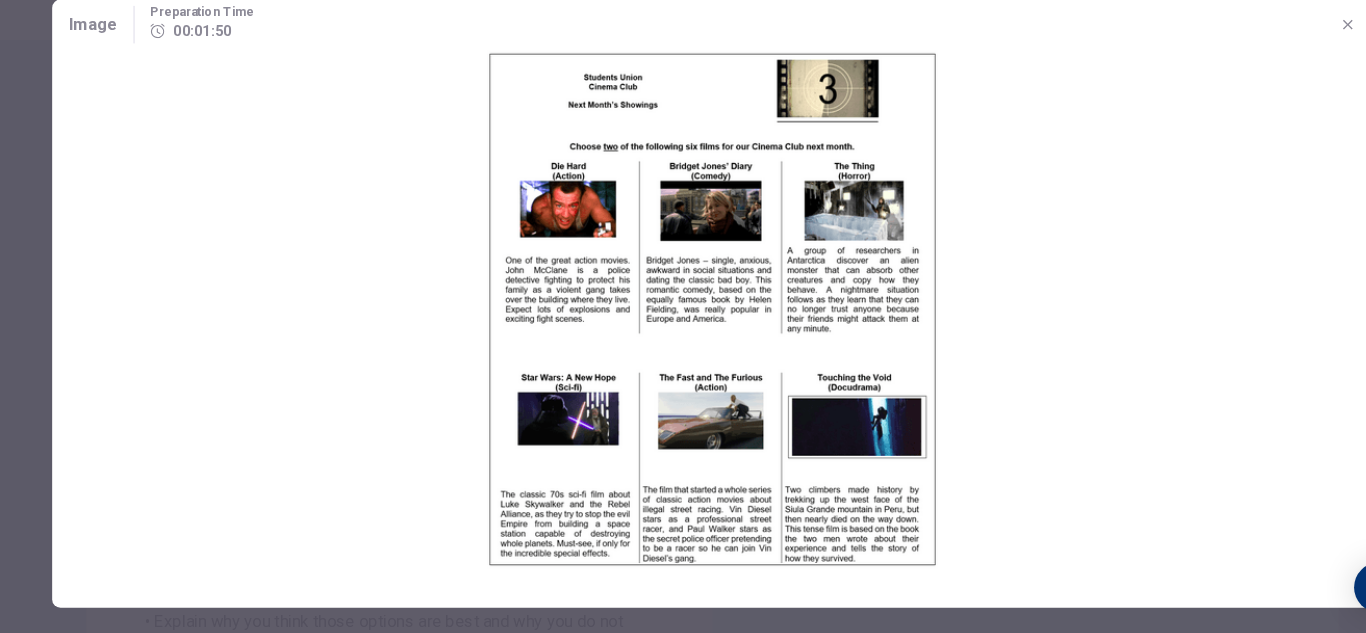 scroll, scrollTop: 0, scrollLeft: 0, axis: both 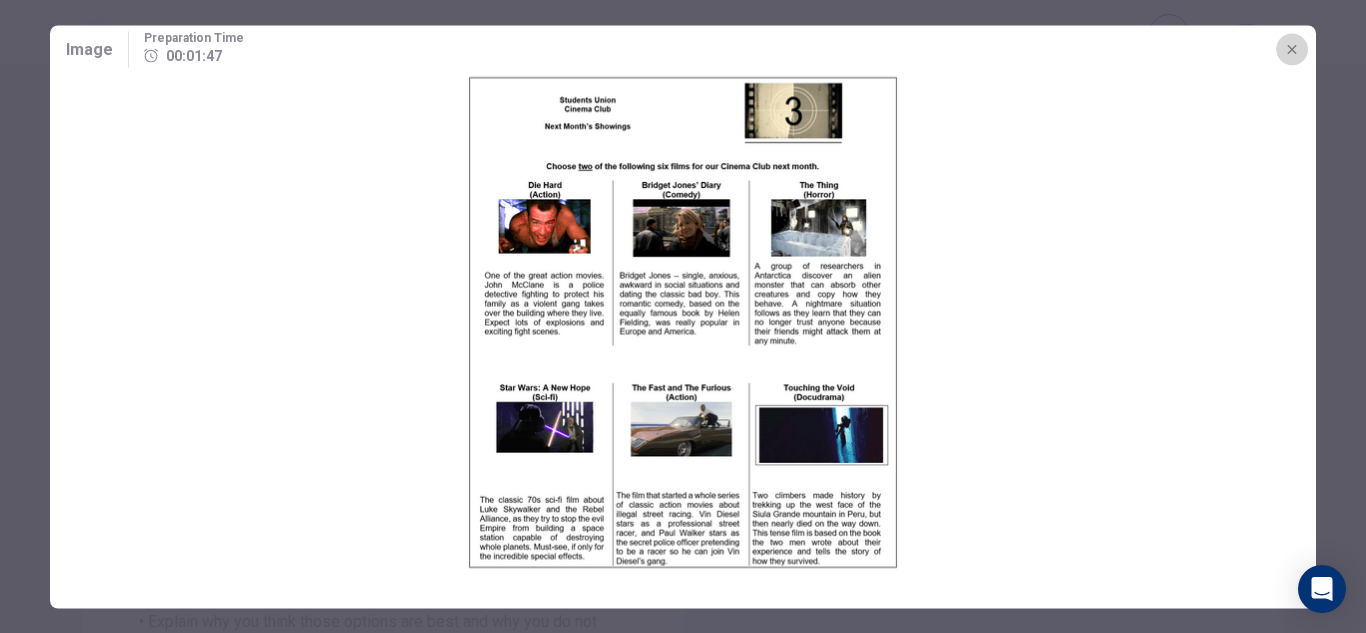 click 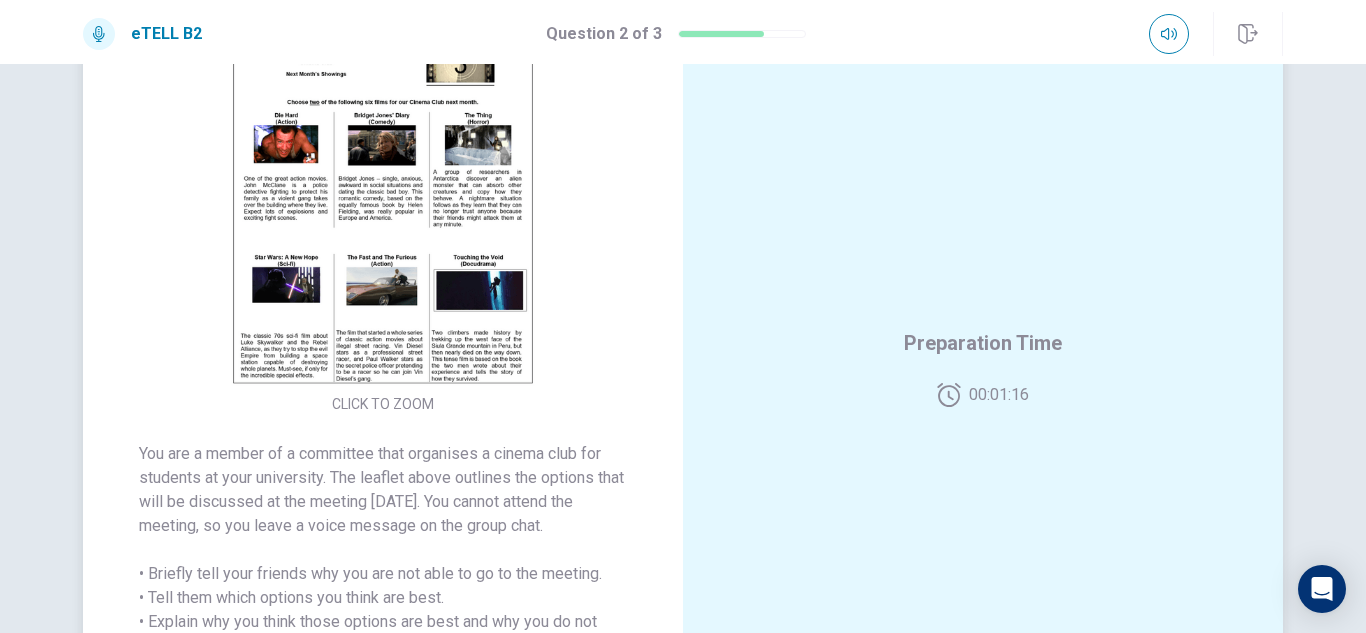 click at bounding box center (383, 211) 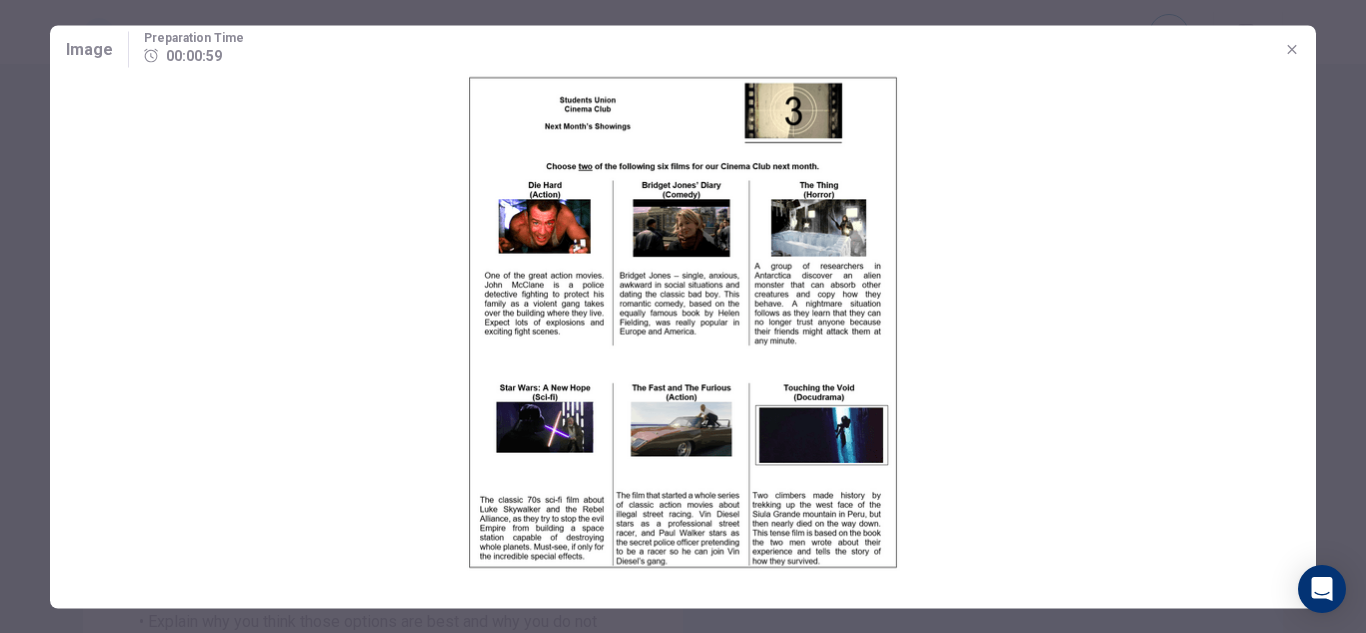 click on "Image Preparation Time 00:00:59" at bounding box center (683, 49) 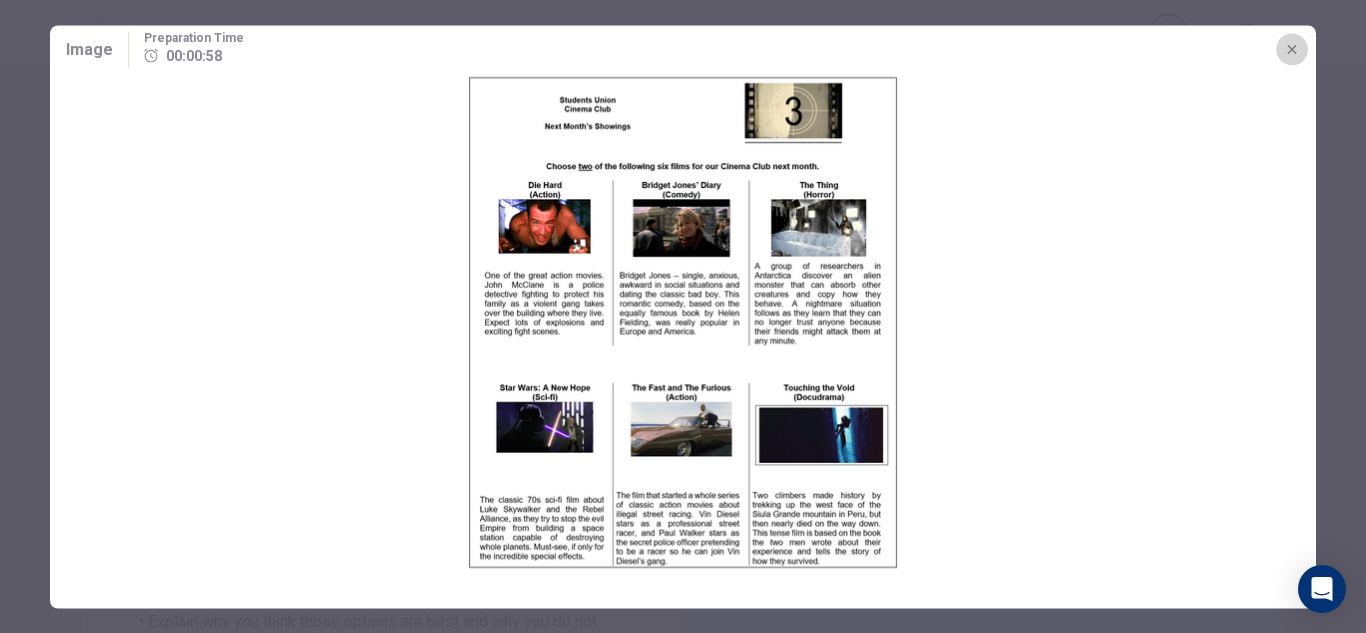 click 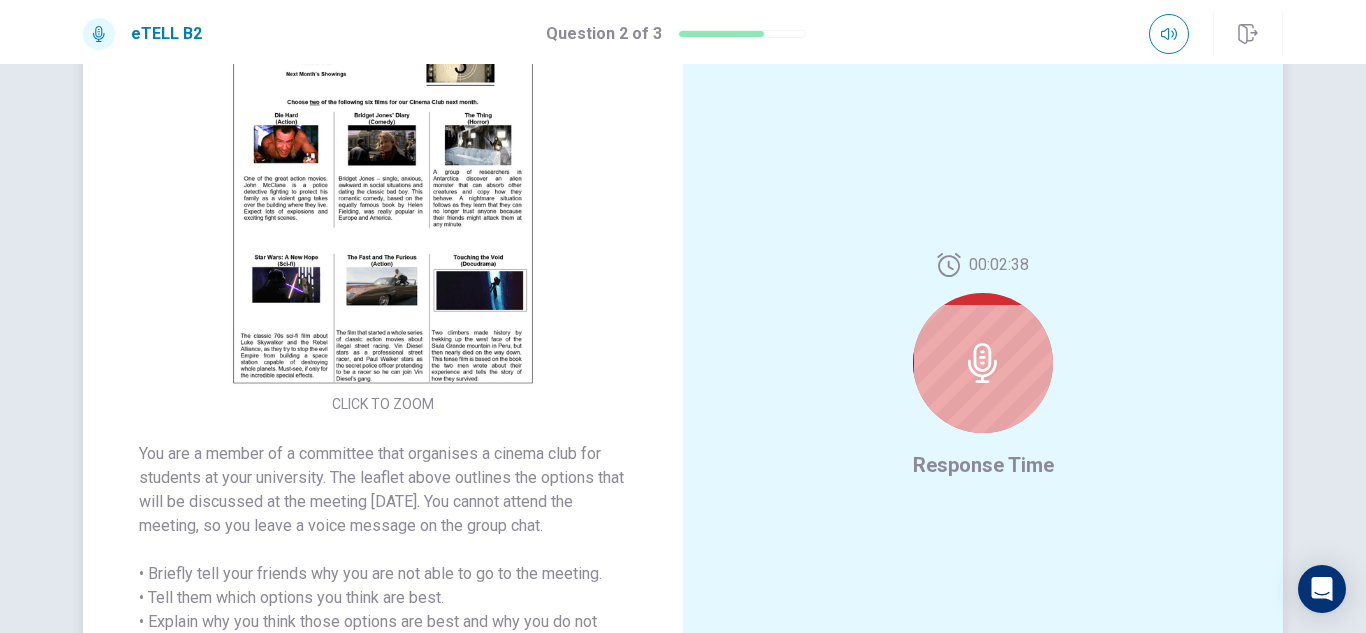 click at bounding box center [383, 211] 